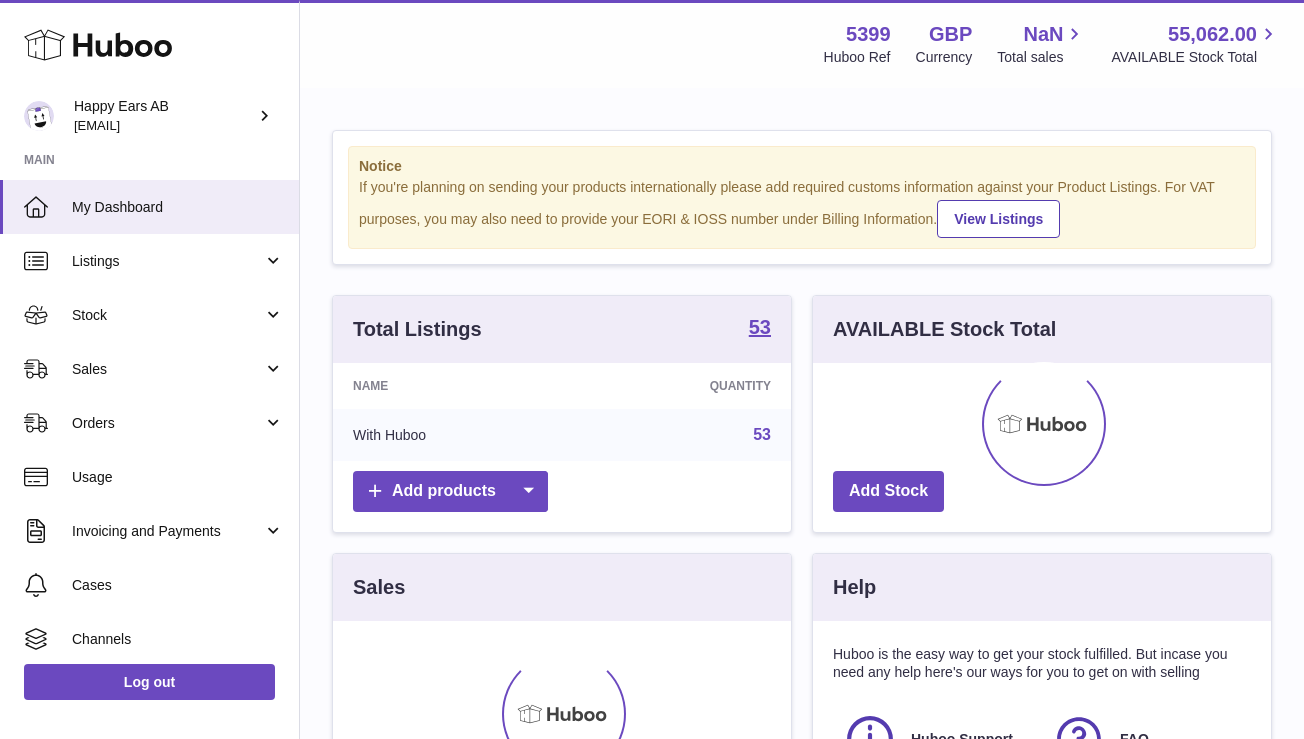 scroll, scrollTop: 0, scrollLeft: 0, axis: both 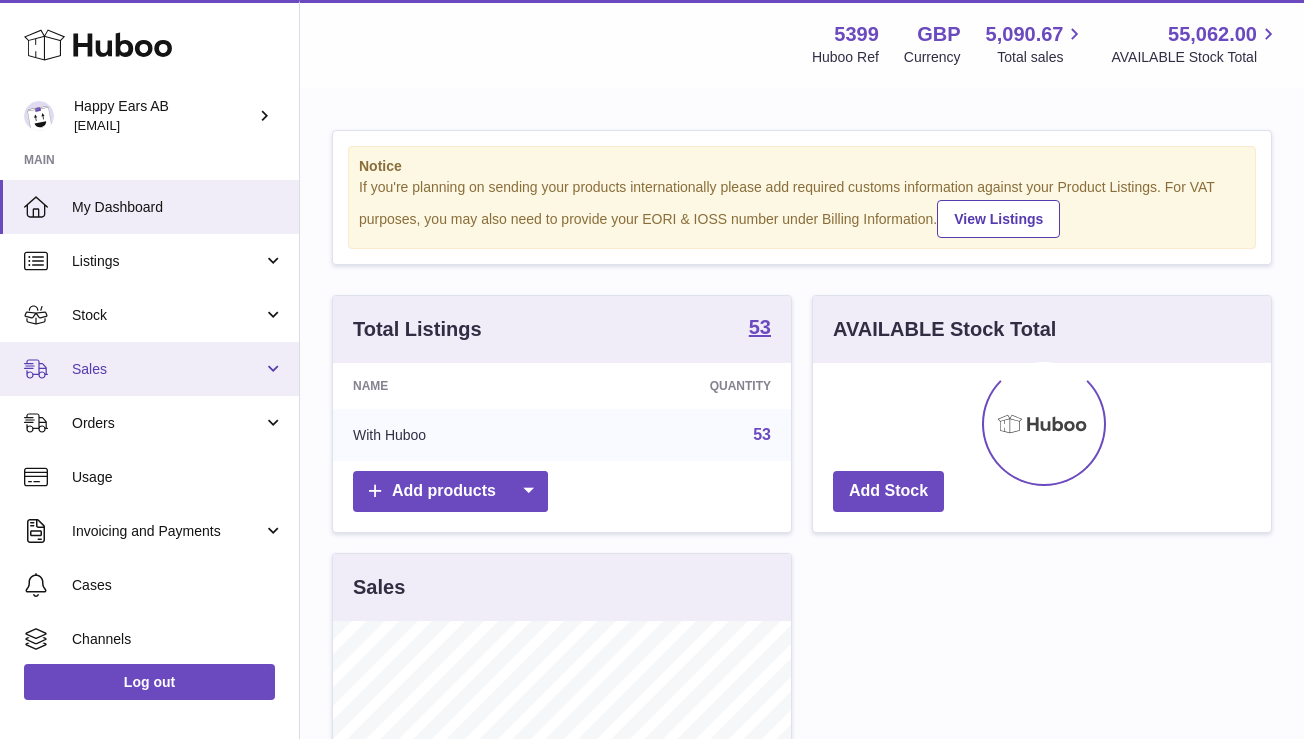 click on "Sales" at bounding box center [167, 369] 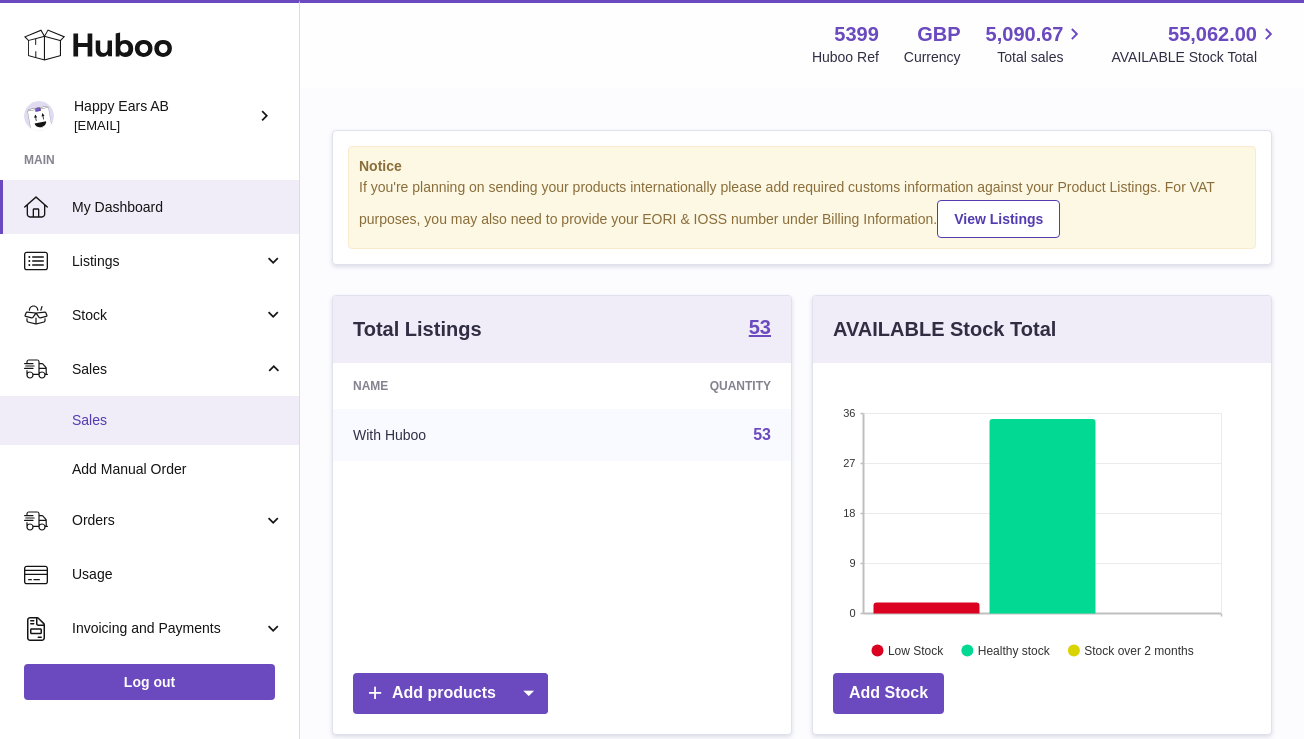 click on "Sales" at bounding box center (178, 420) 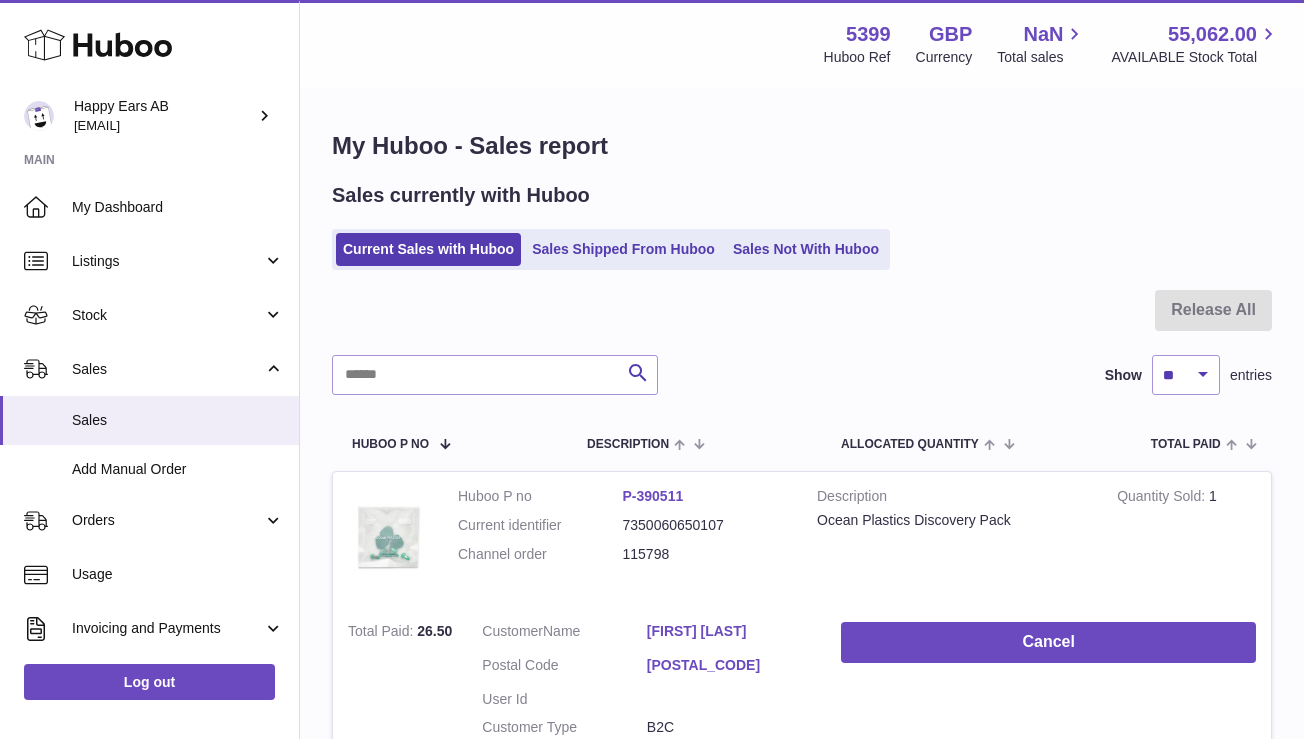 scroll, scrollTop: 0, scrollLeft: 0, axis: both 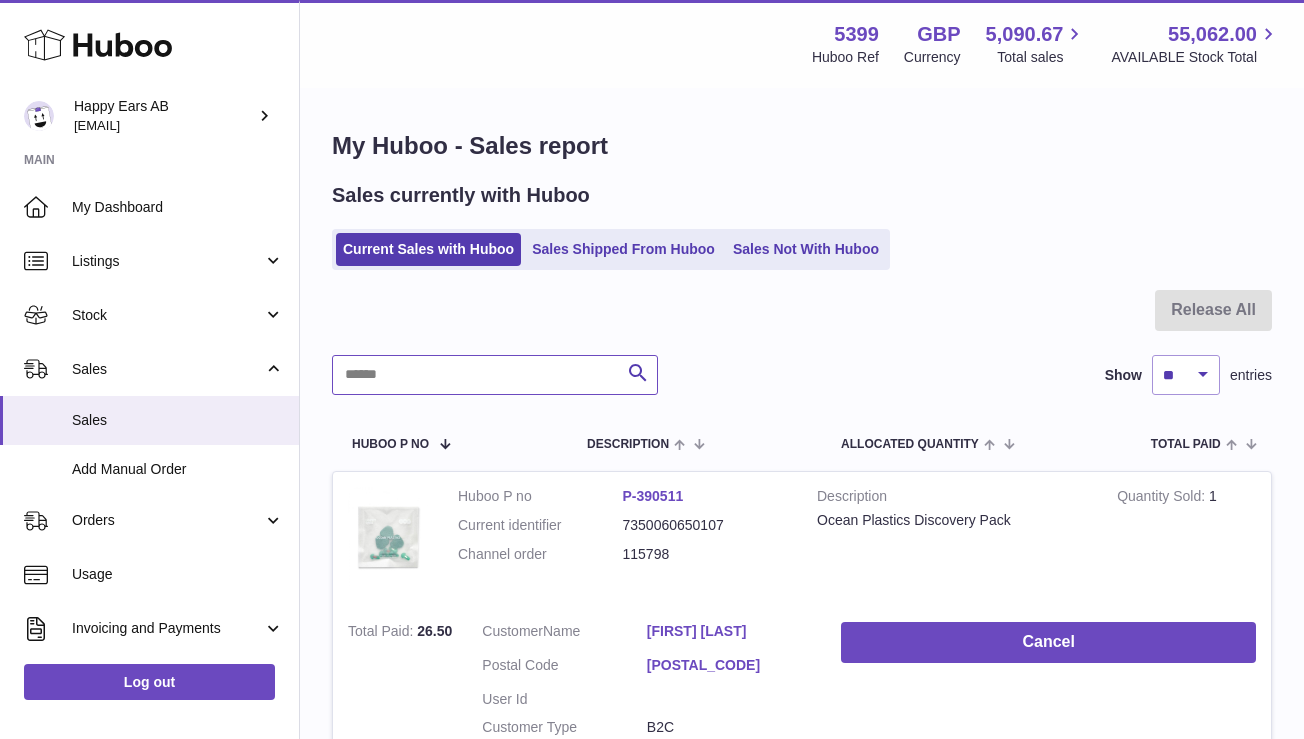 click at bounding box center [495, 375] 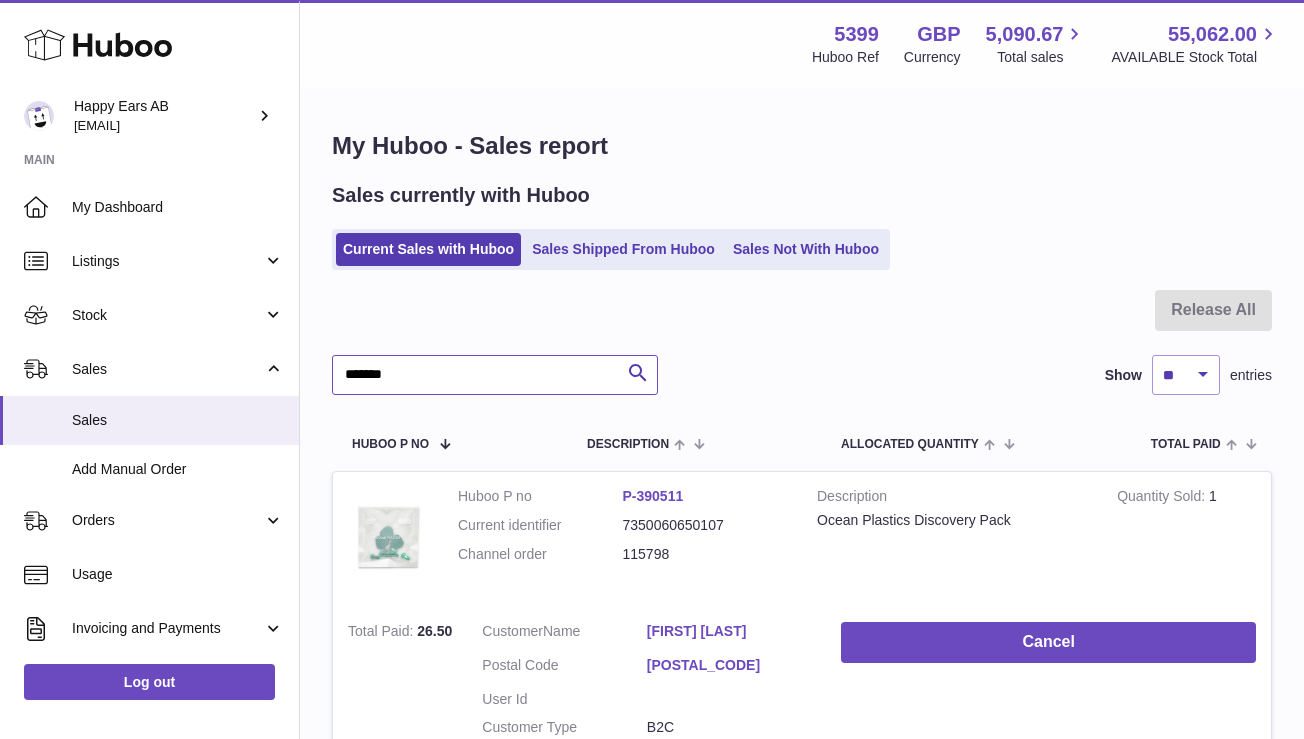 type on "*******" 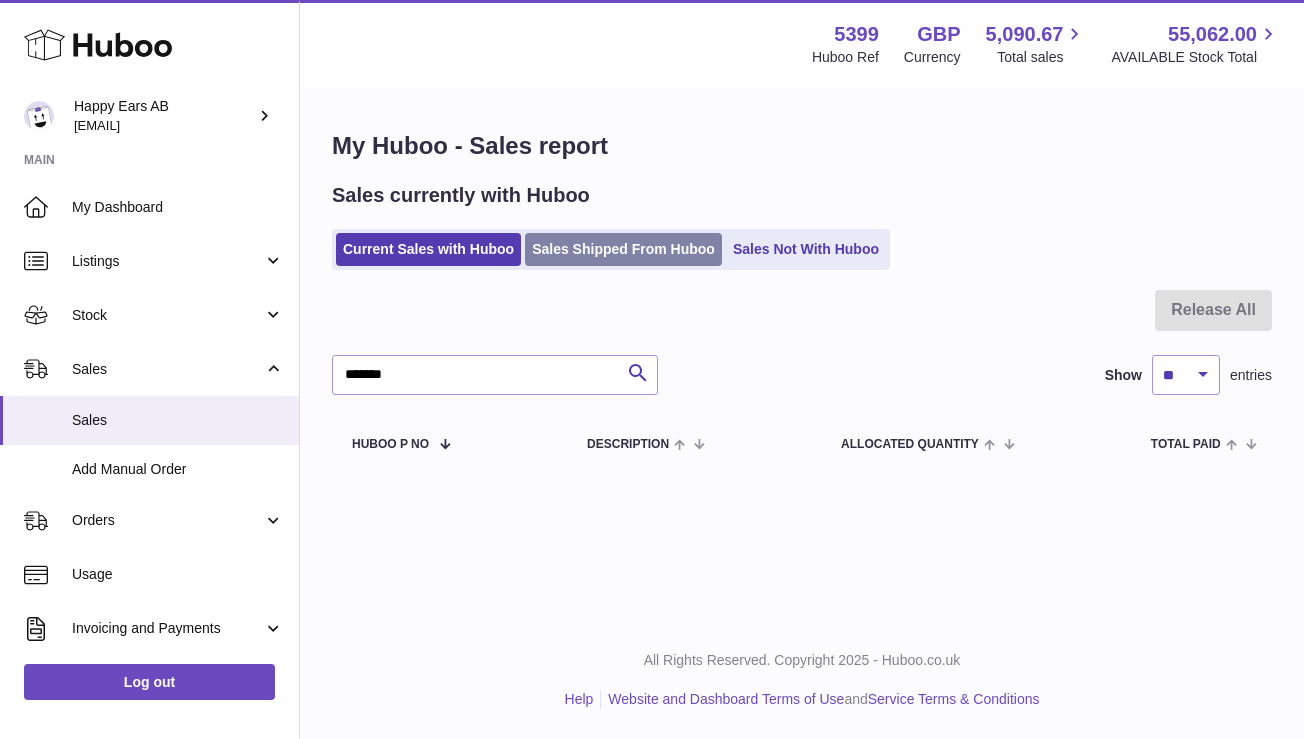 click on "Sales Shipped From Huboo" at bounding box center [623, 249] 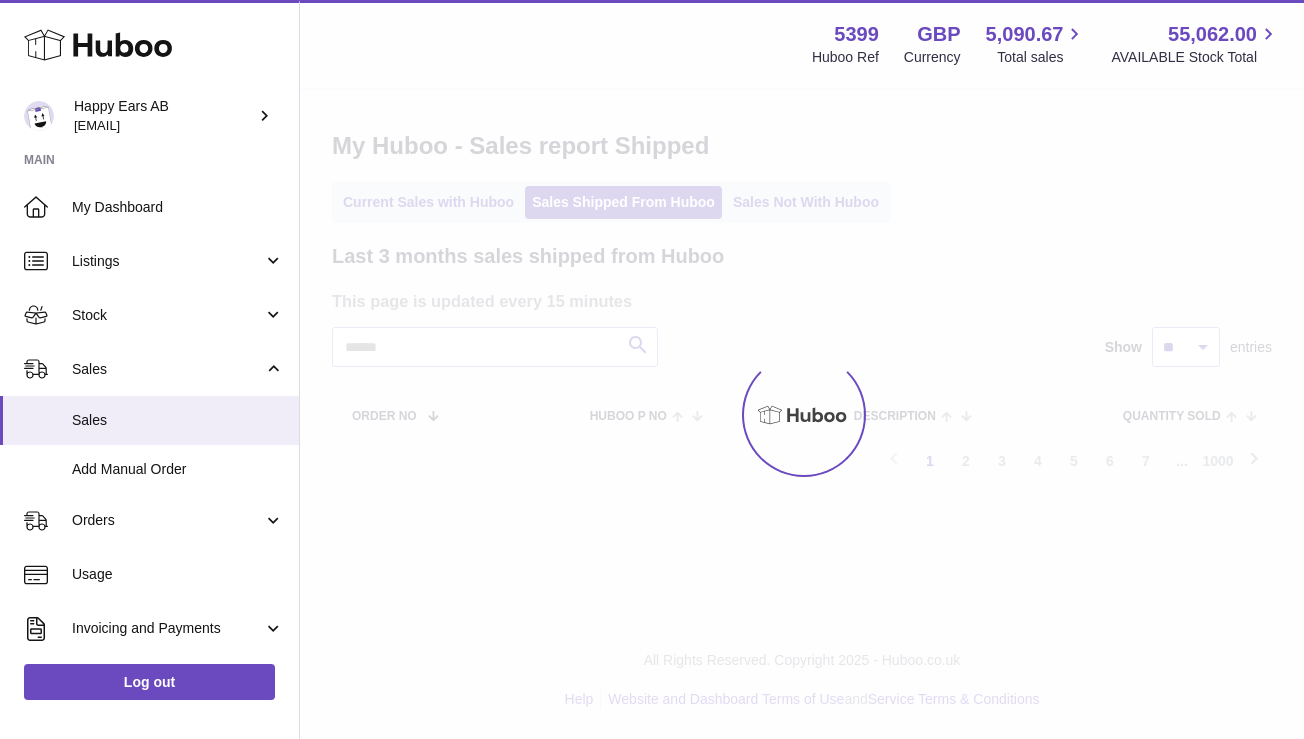 scroll, scrollTop: 0, scrollLeft: 0, axis: both 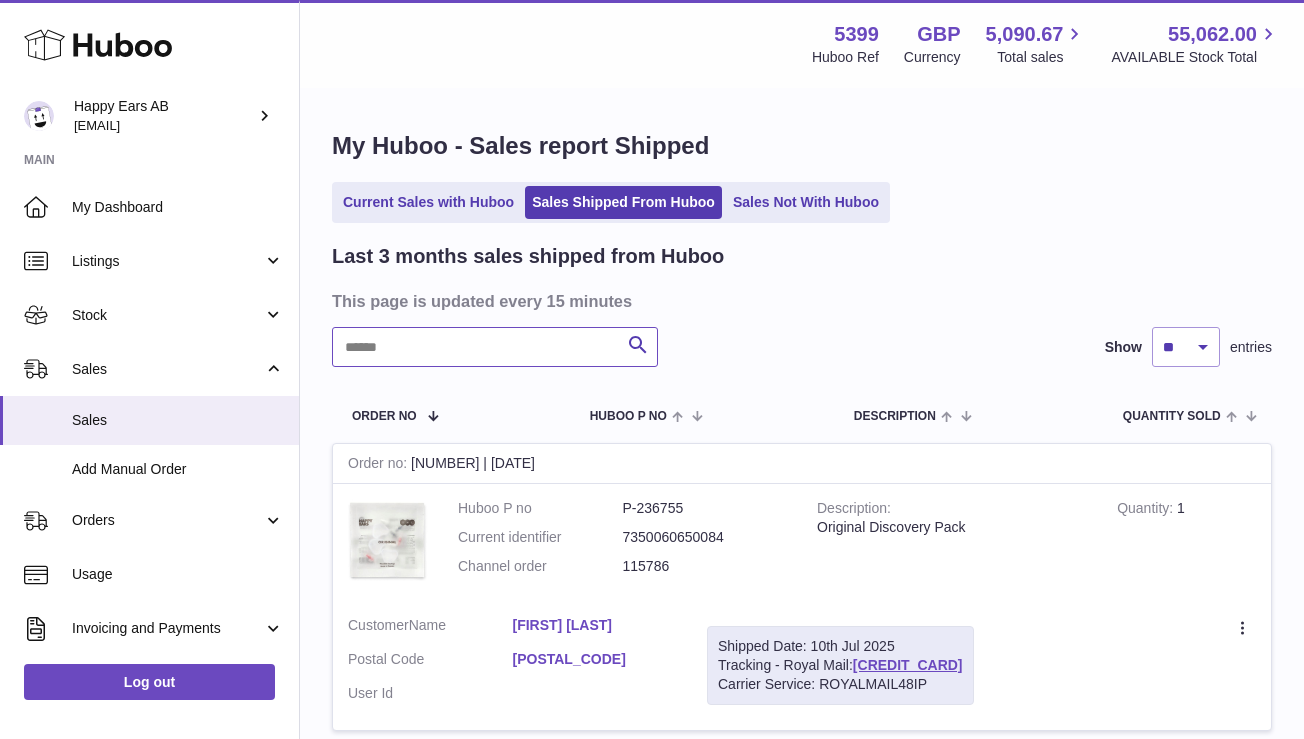 click at bounding box center [495, 347] 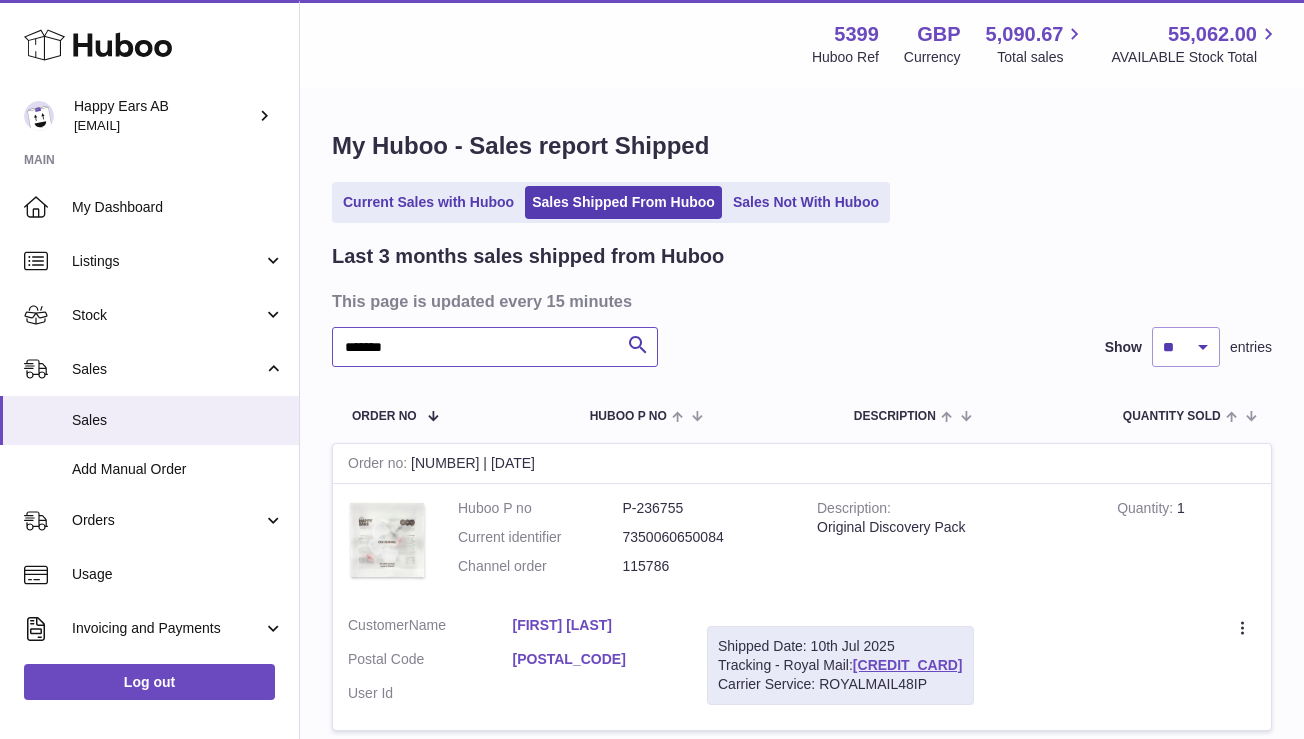 type on "*******" 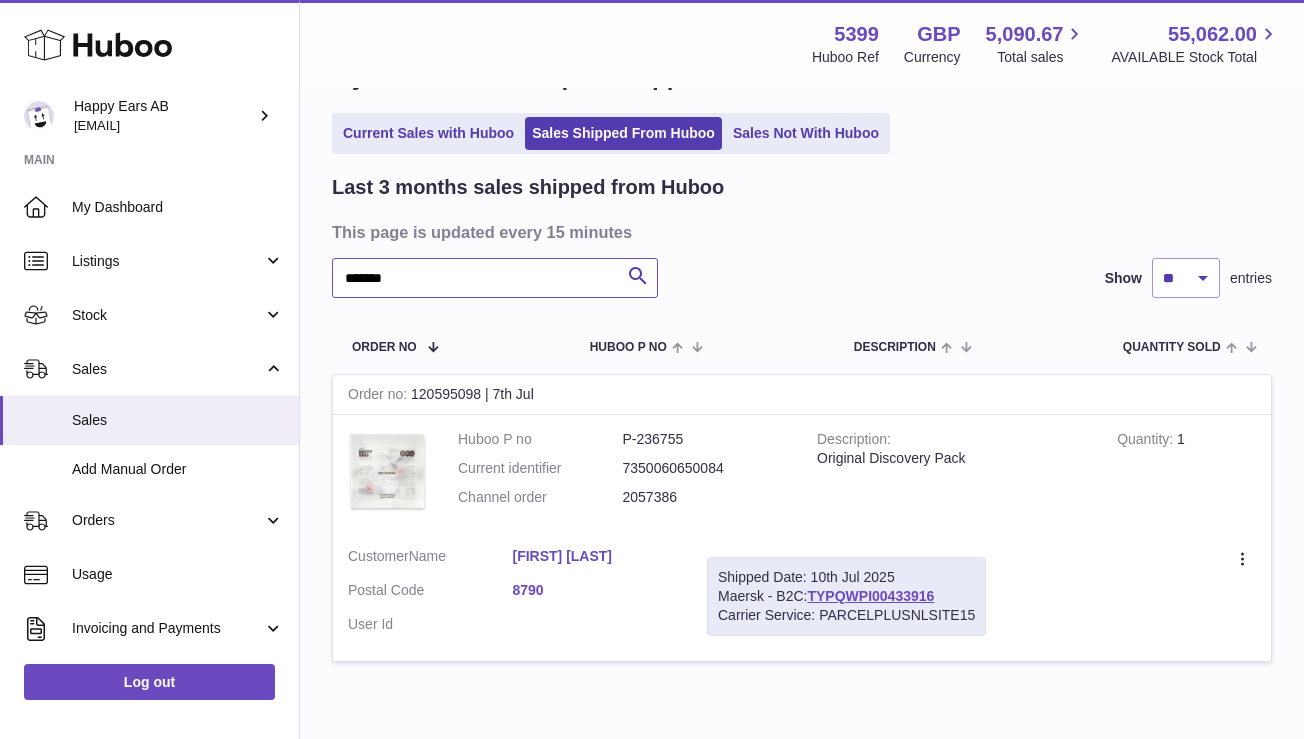 scroll, scrollTop: 173, scrollLeft: 0, axis: vertical 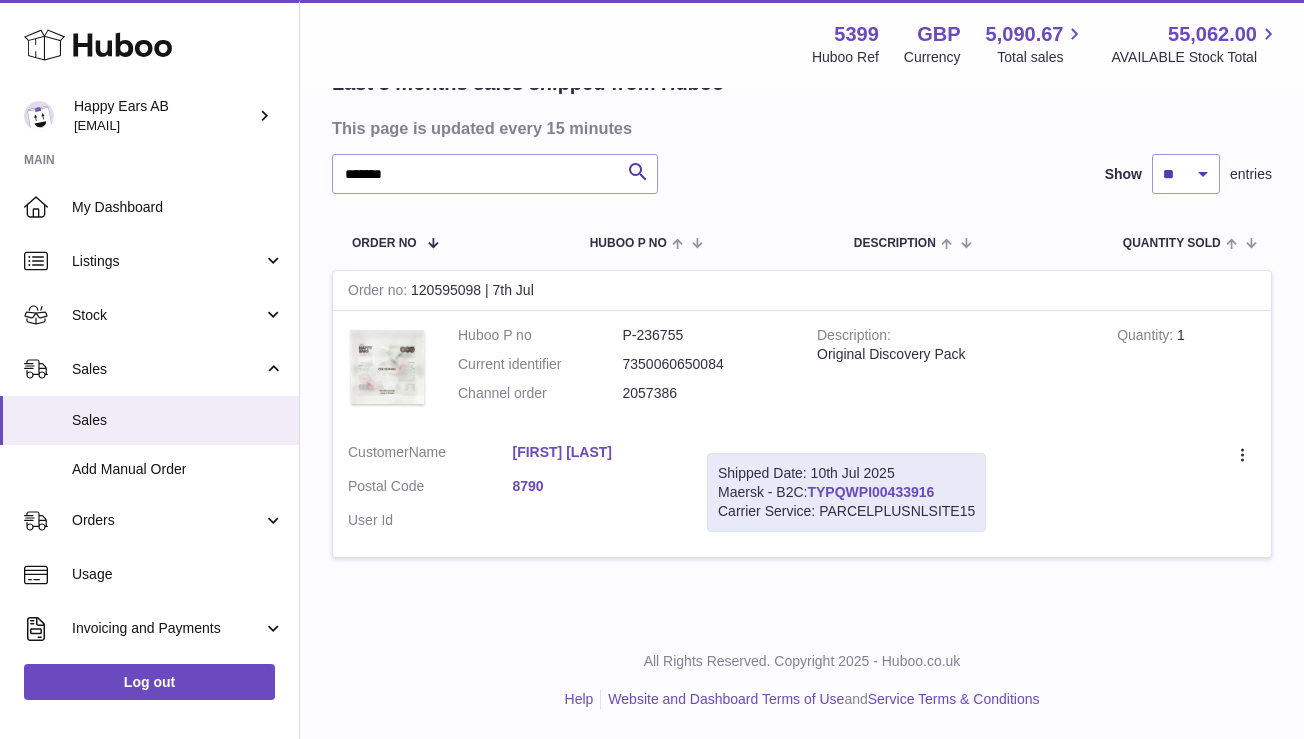 click on "TYPQWPI00433916" at bounding box center [870, 492] 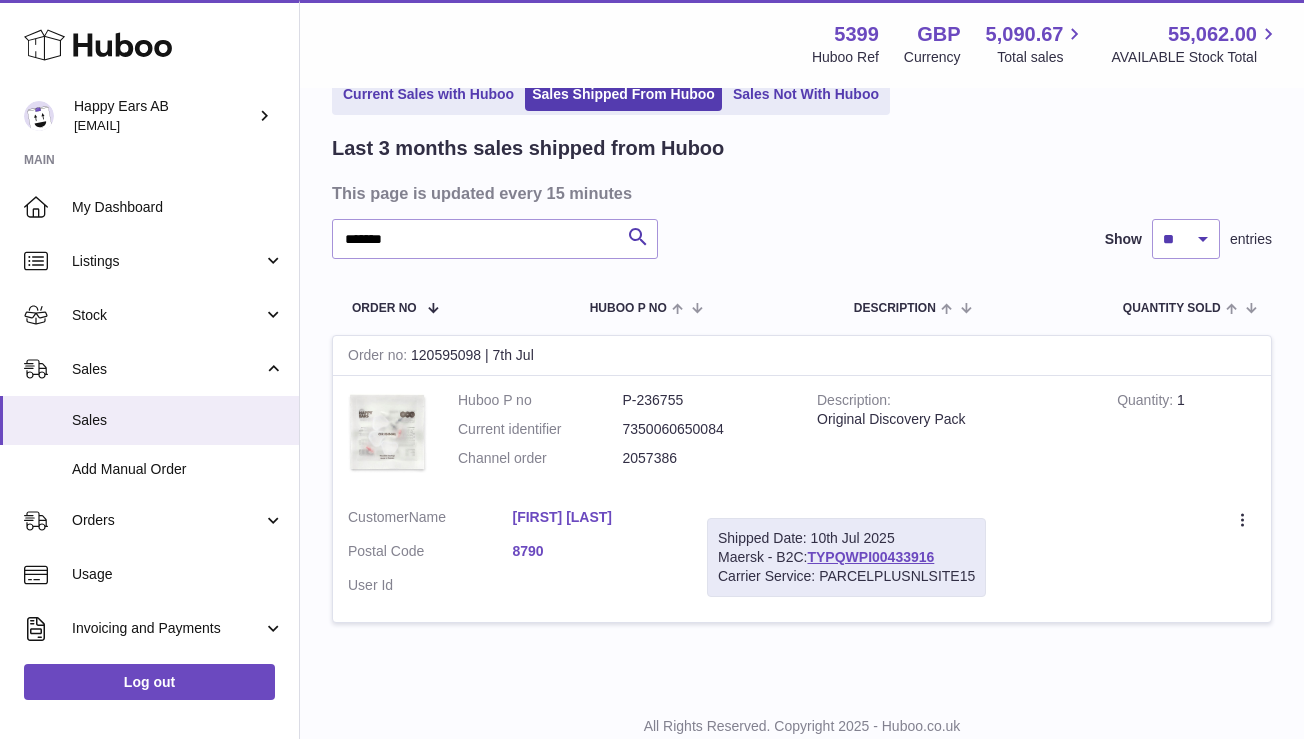 scroll, scrollTop: 7, scrollLeft: 0, axis: vertical 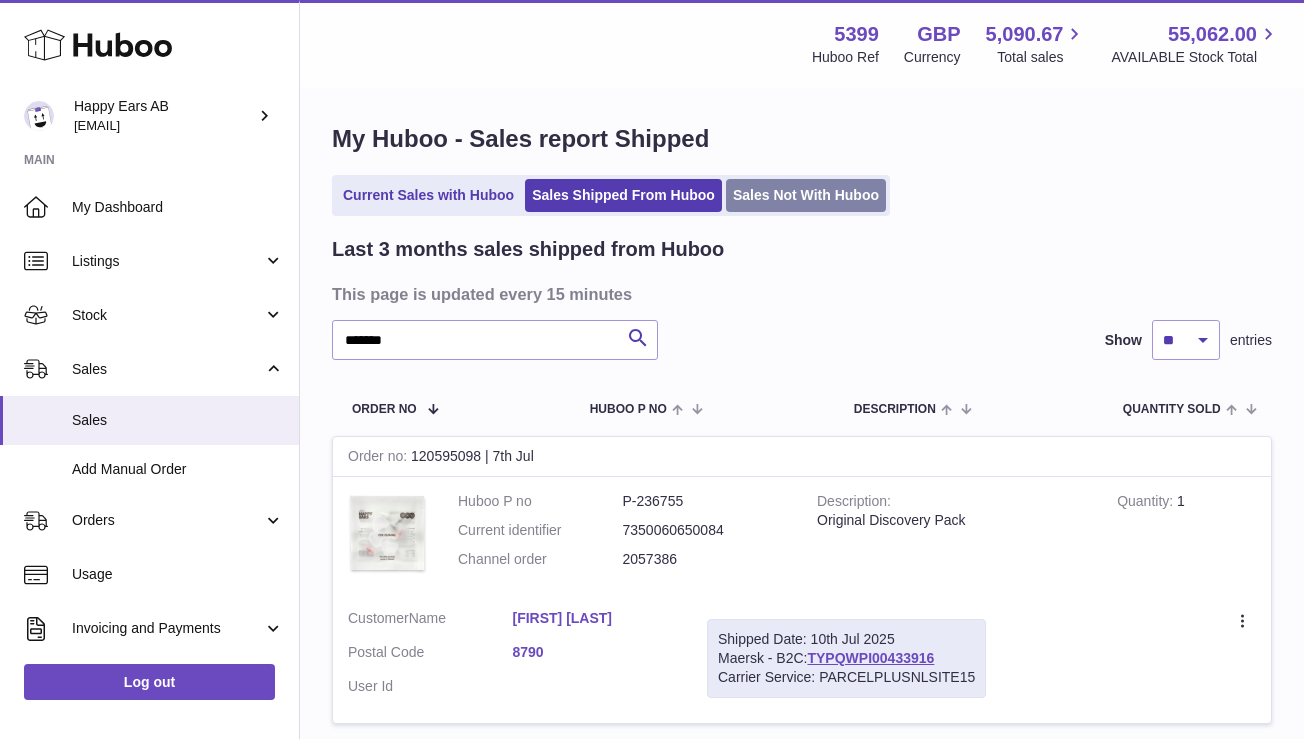 click on "Sales Not With Huboo" at bounding box center (806, 195) 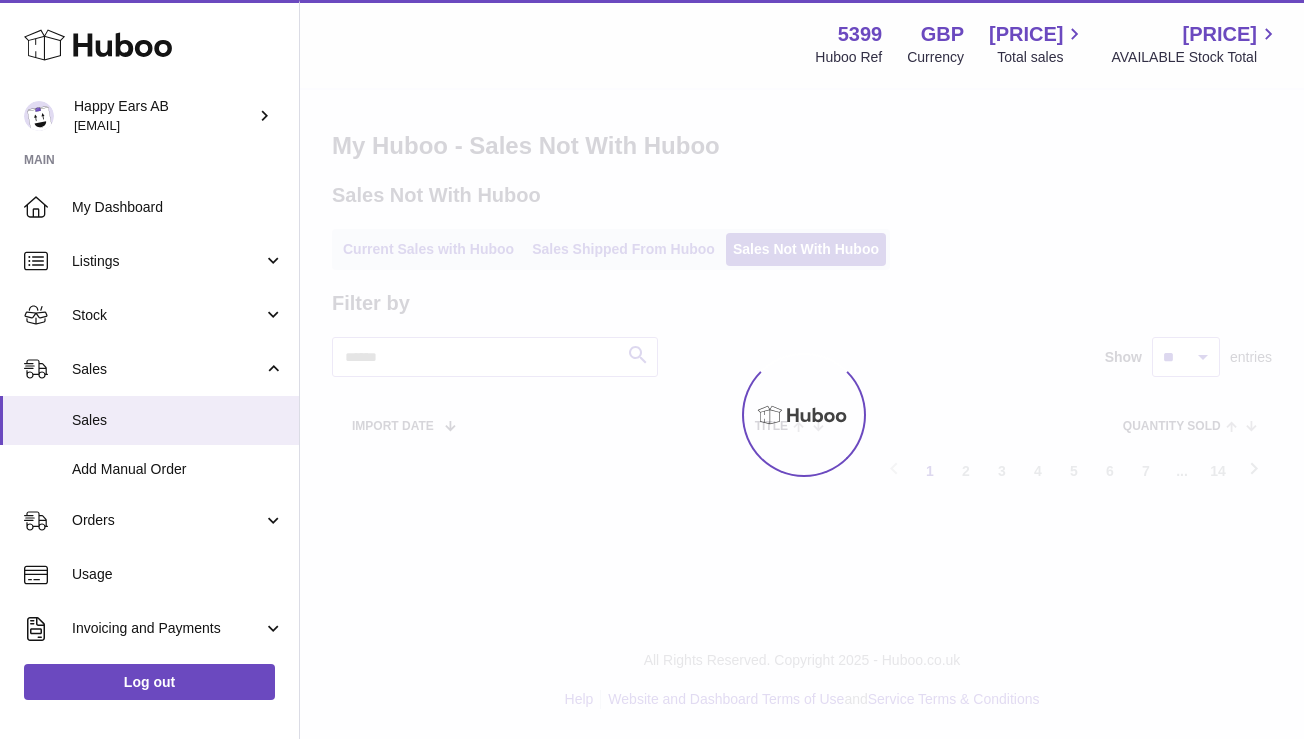 scroll, scrollTop: 0, scrollLeft: 0, axis: both 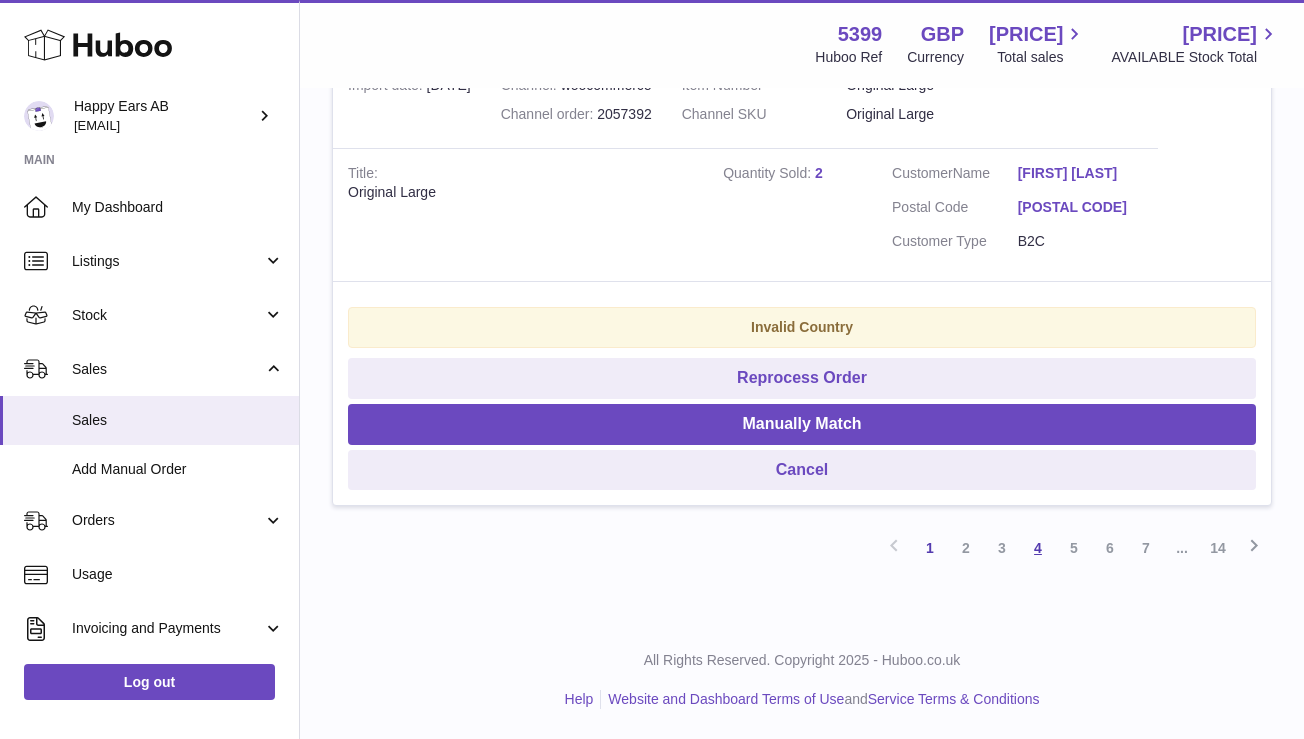 click on "4" at bounding box center (1038, 548) 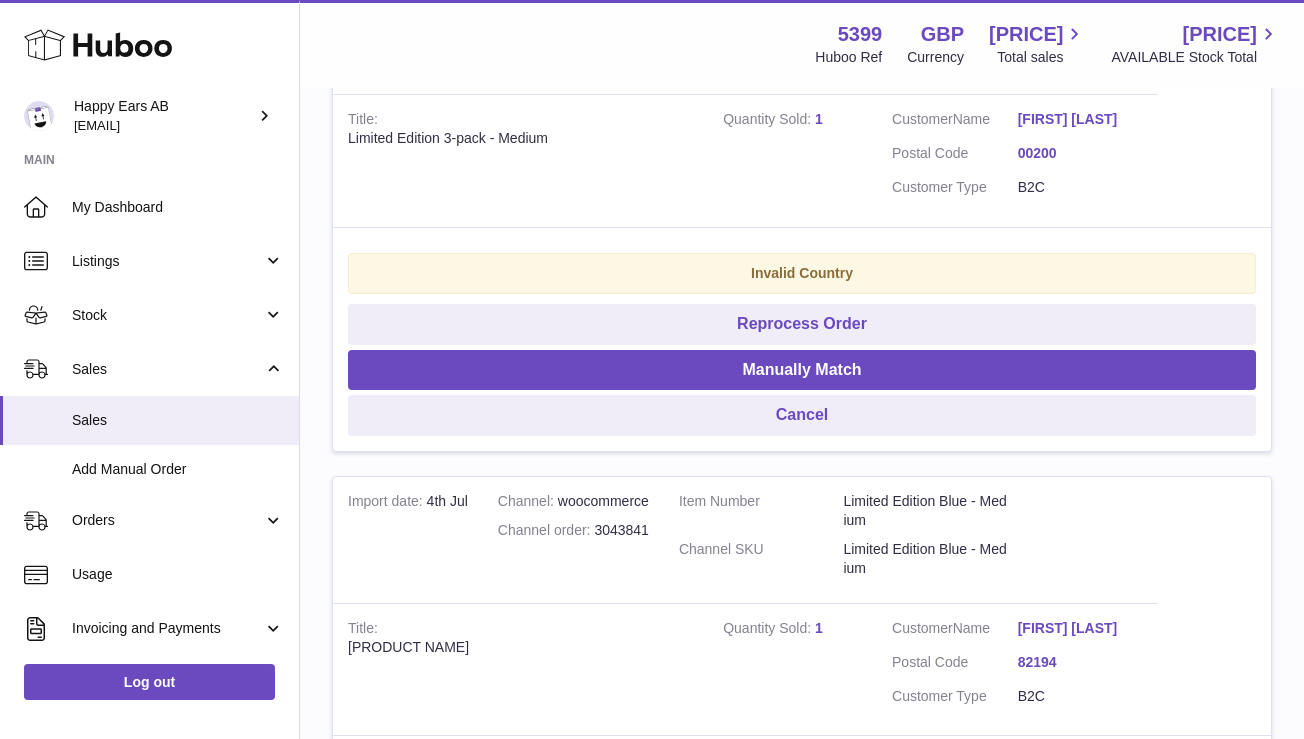 scroll, scrollTop: 4757, scrollLeft: 0, axis: vertical 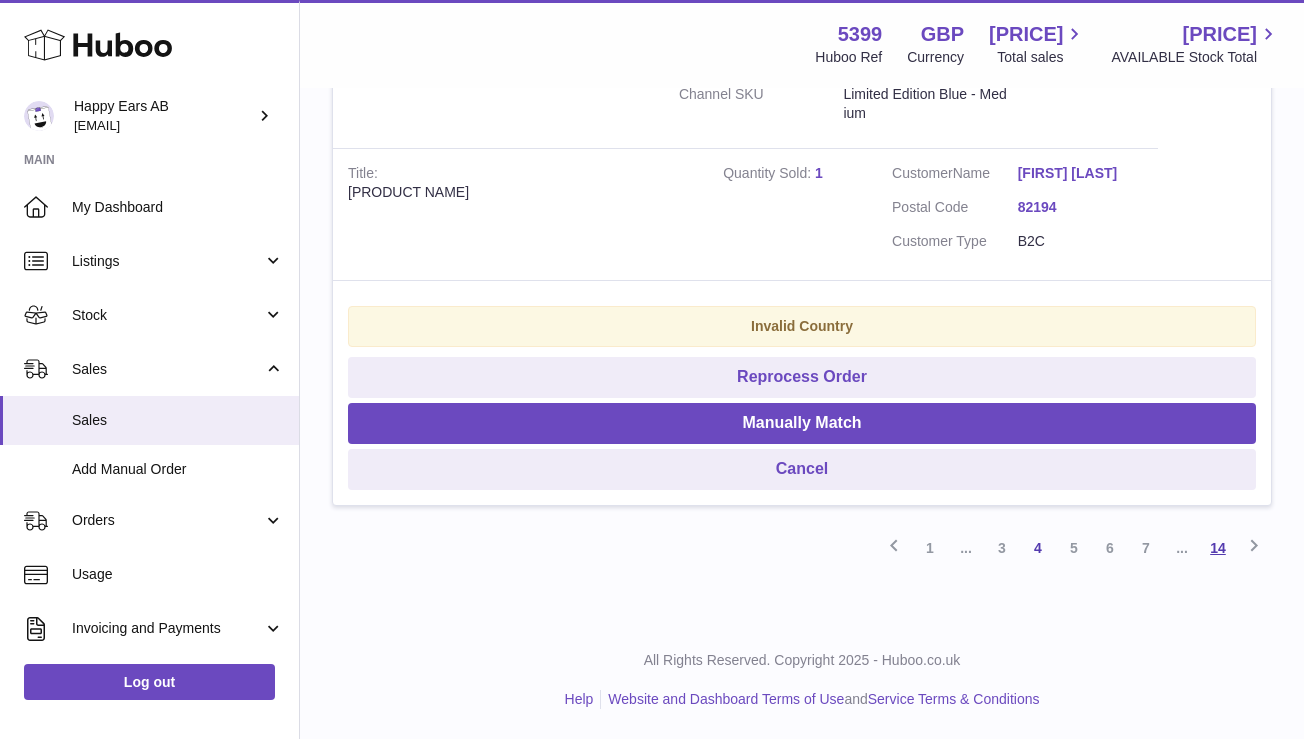 click on "14" at bounding box center [1218, 548] 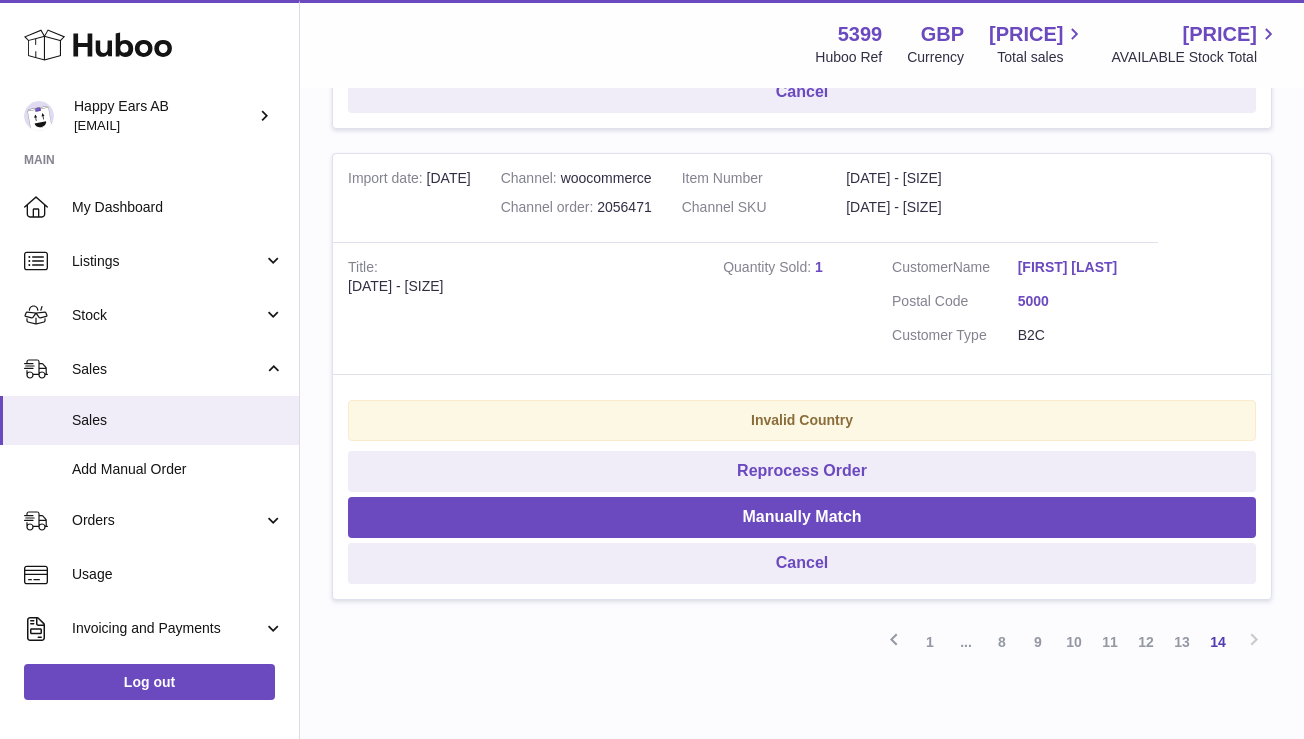 scroll, scrollTop: 1743, scrollLeft: 0, axis: vertical 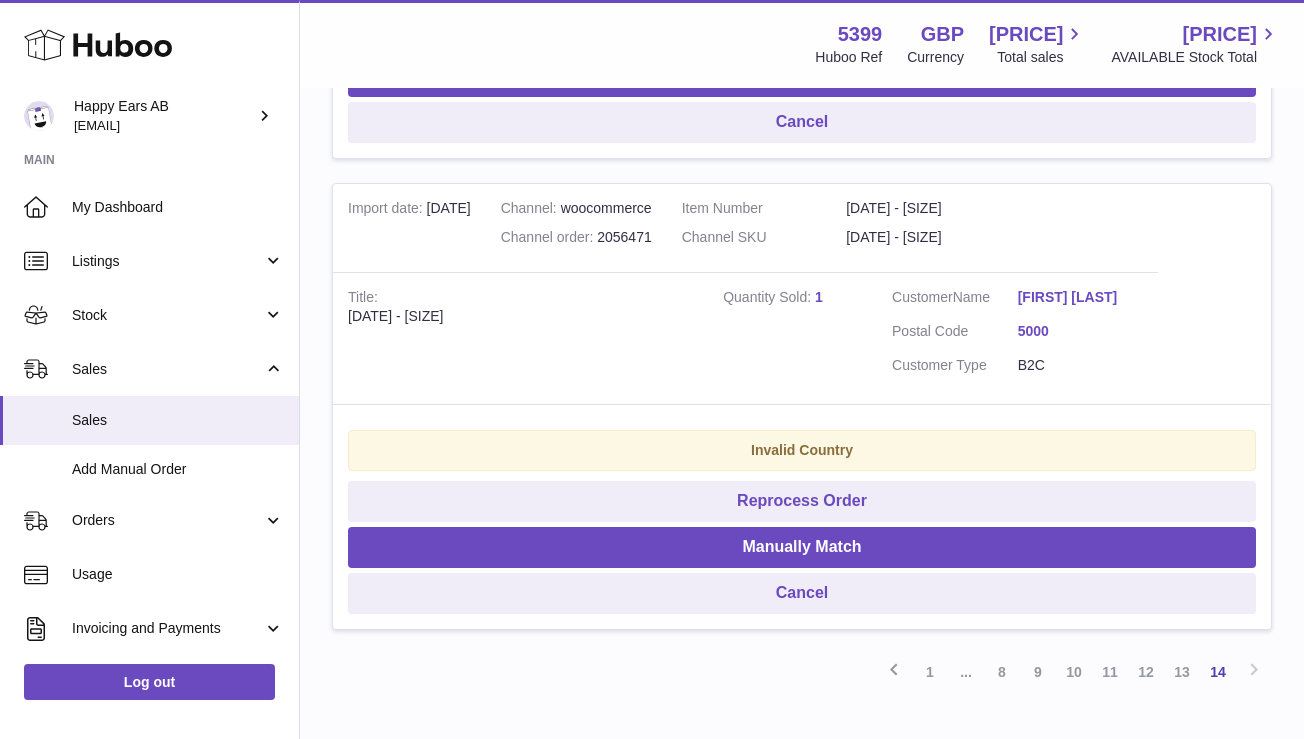 click on "Ralf Waspe" at bounding box center [1081, 297] 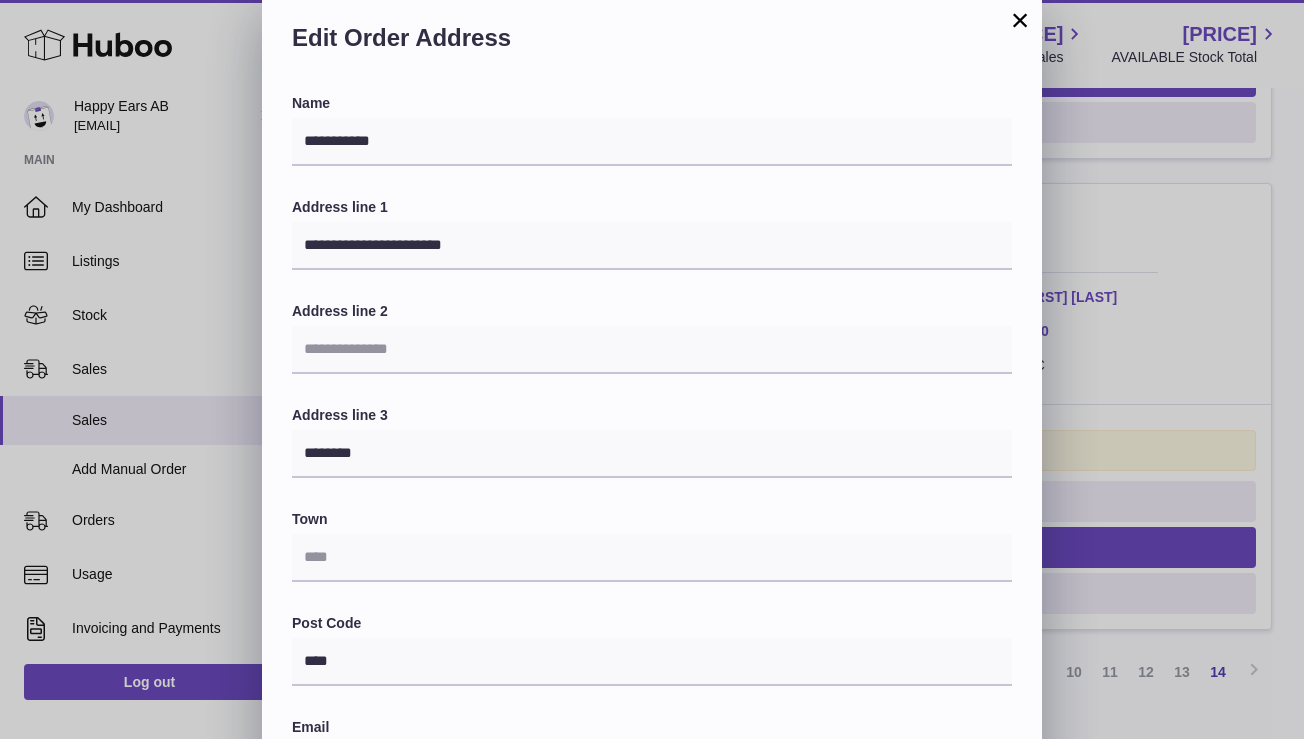scroll, scrollTop: 0, scrollLeft: 0, axis: both 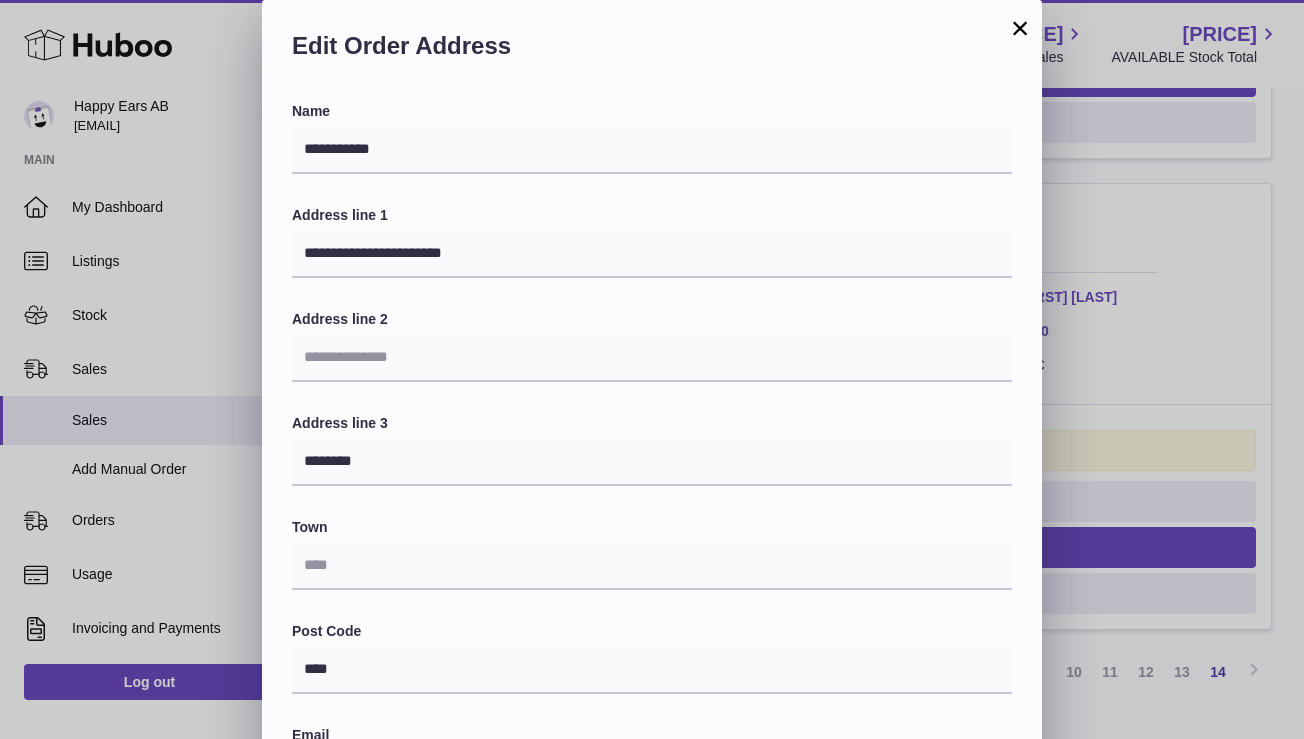 click on "×" at bounding box center [1020, 28] 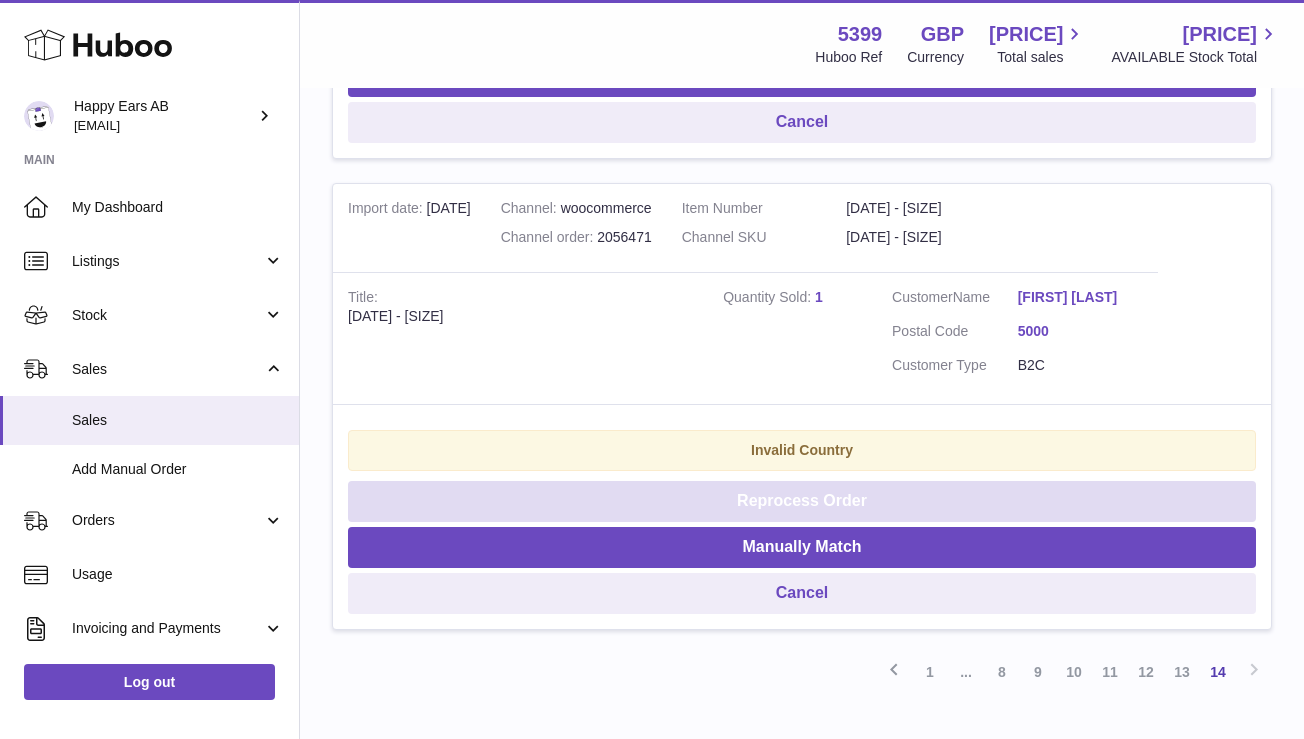 click on "Reprocess Order" at bounding box center (802, 501) 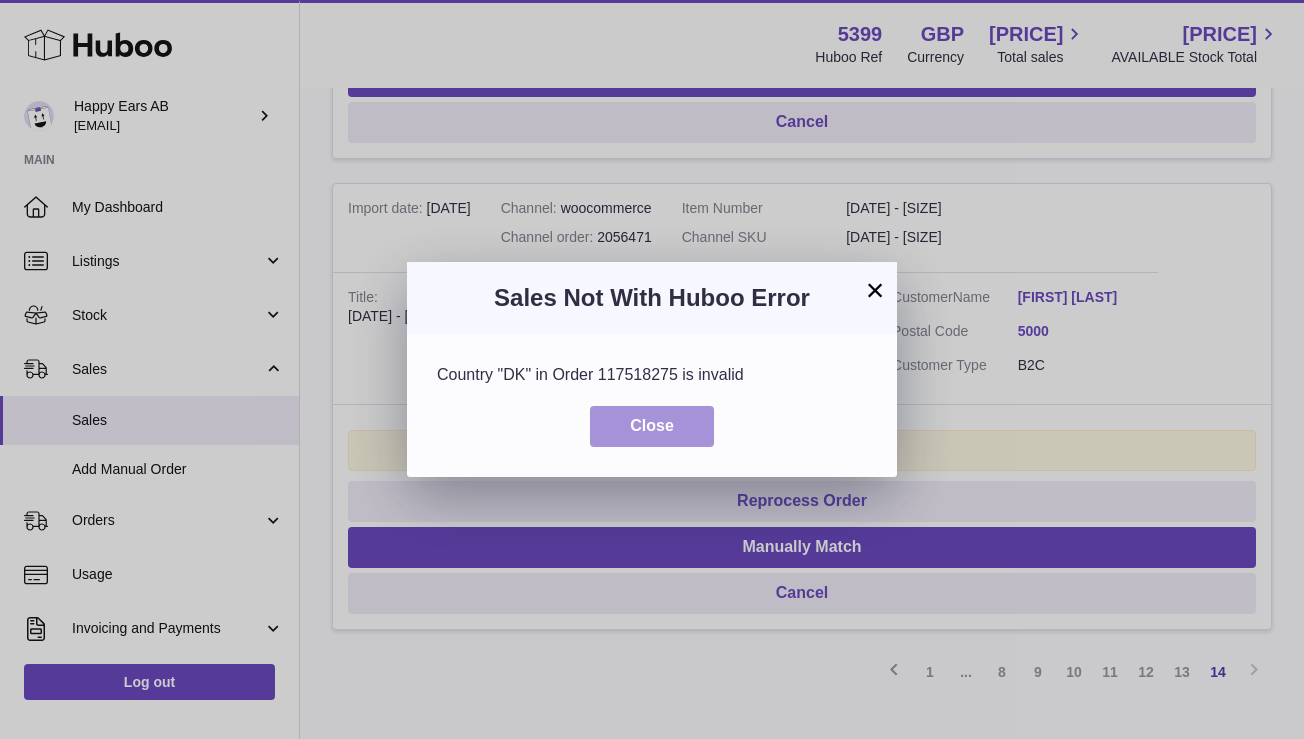 click on "Close" at bounding box center [652, 426] 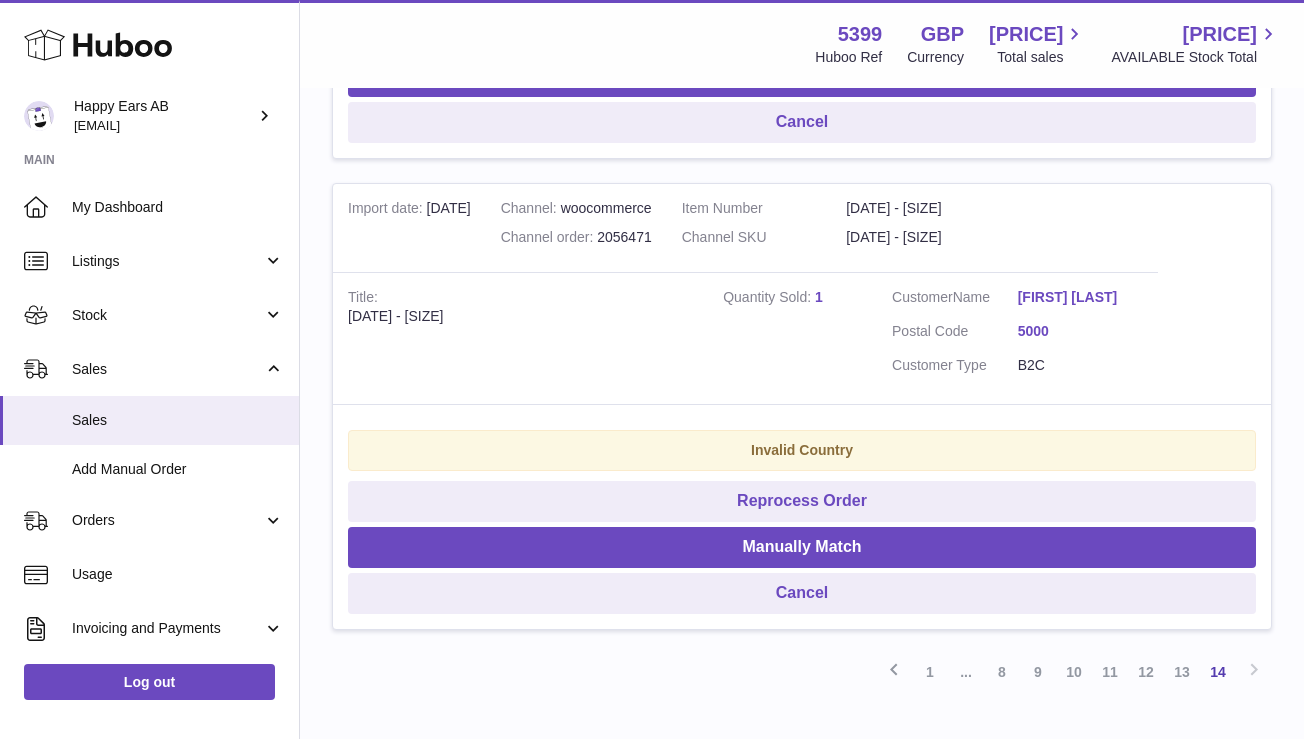 click on "Ralf Waspe" at bounding box center (1081, 297) 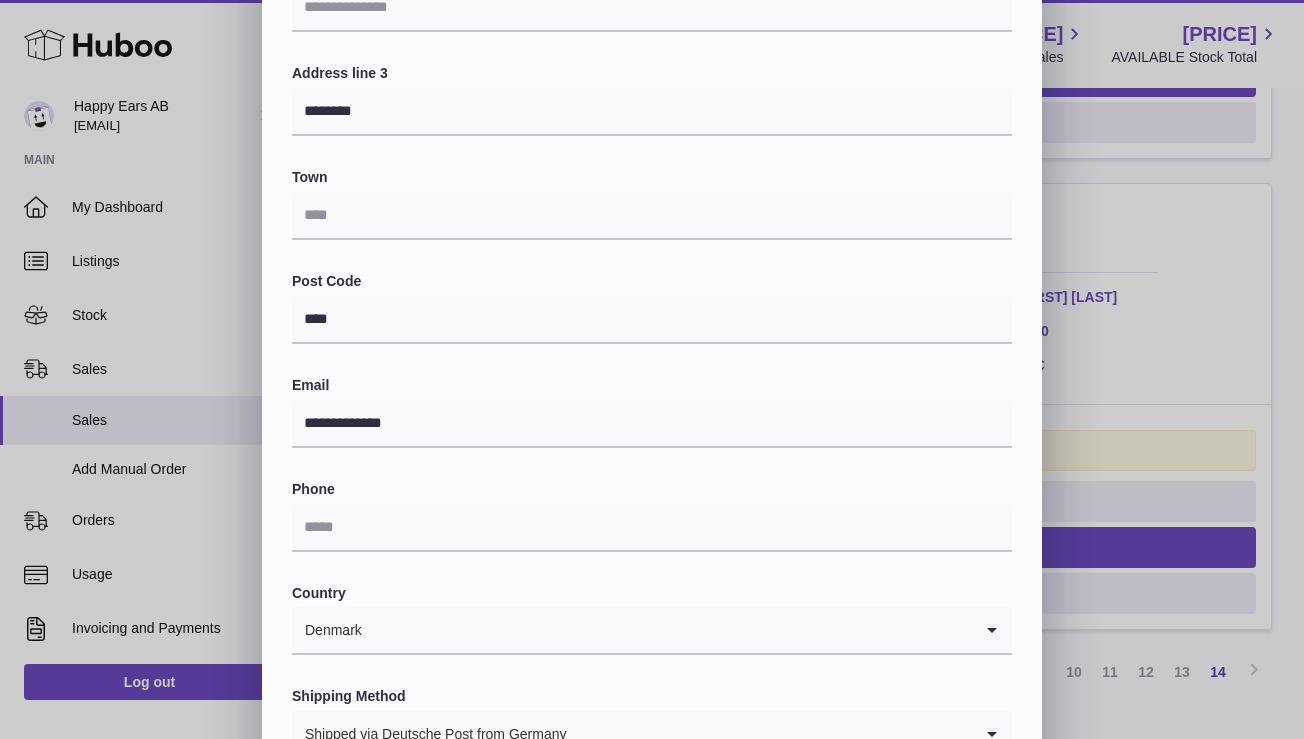 scroll, scrollTop: 463, scrollLeft: 0, axis: vertical 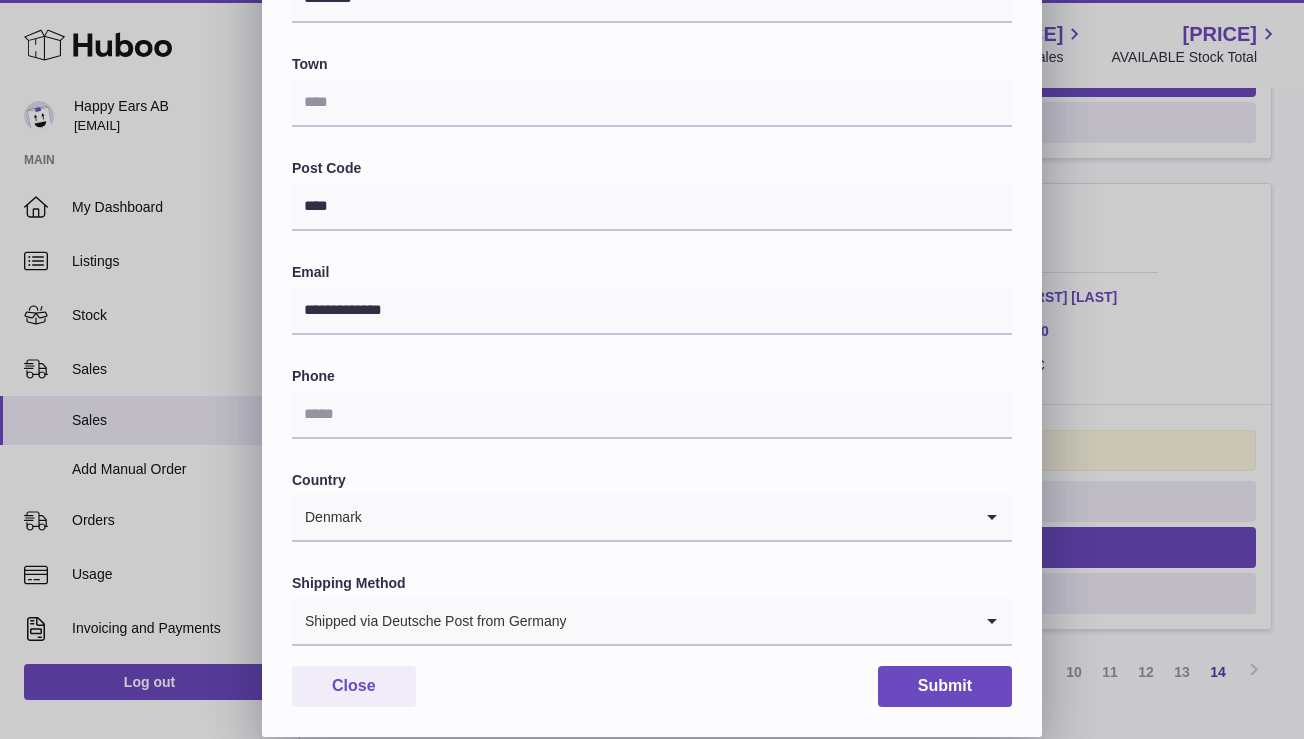 click on "Denmark" at bounding box center [632, 517] 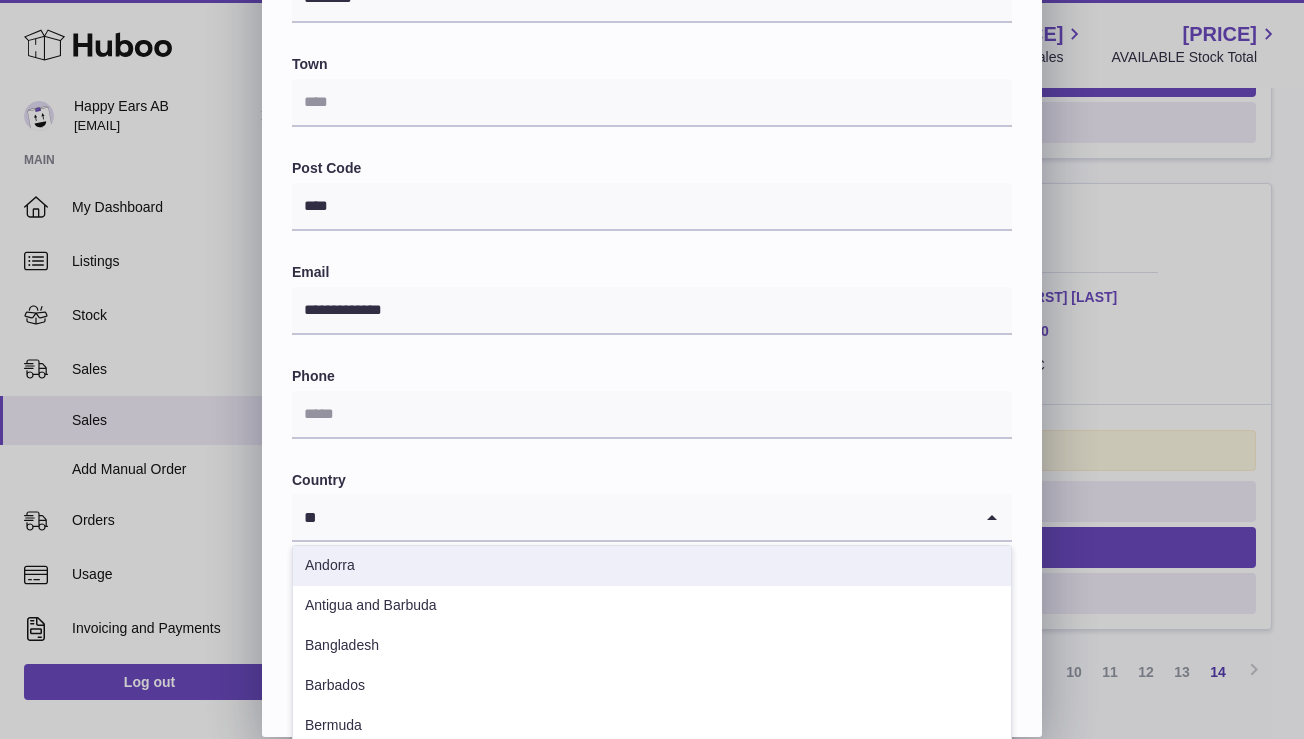 scroll, scrollTop: 0, scrollLeft: 0, axis: both 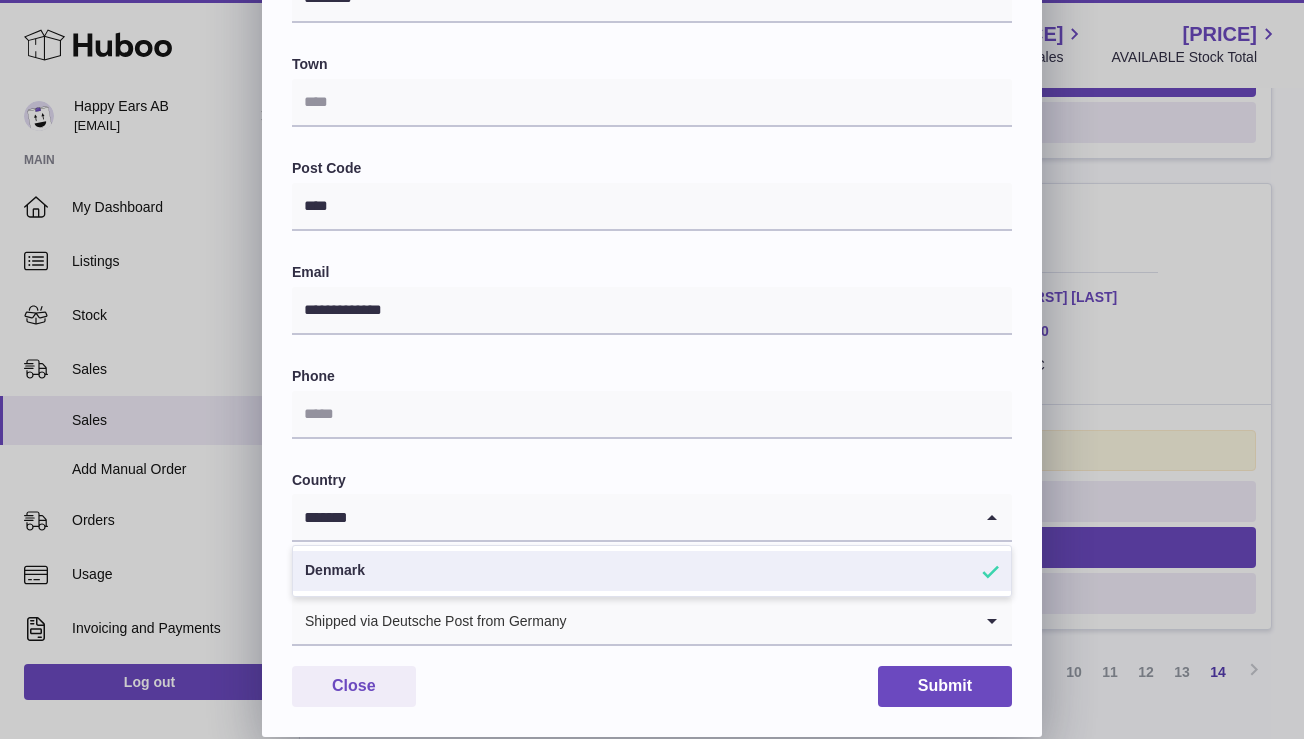 click on "Denmark" at bounding box center (652, 571) 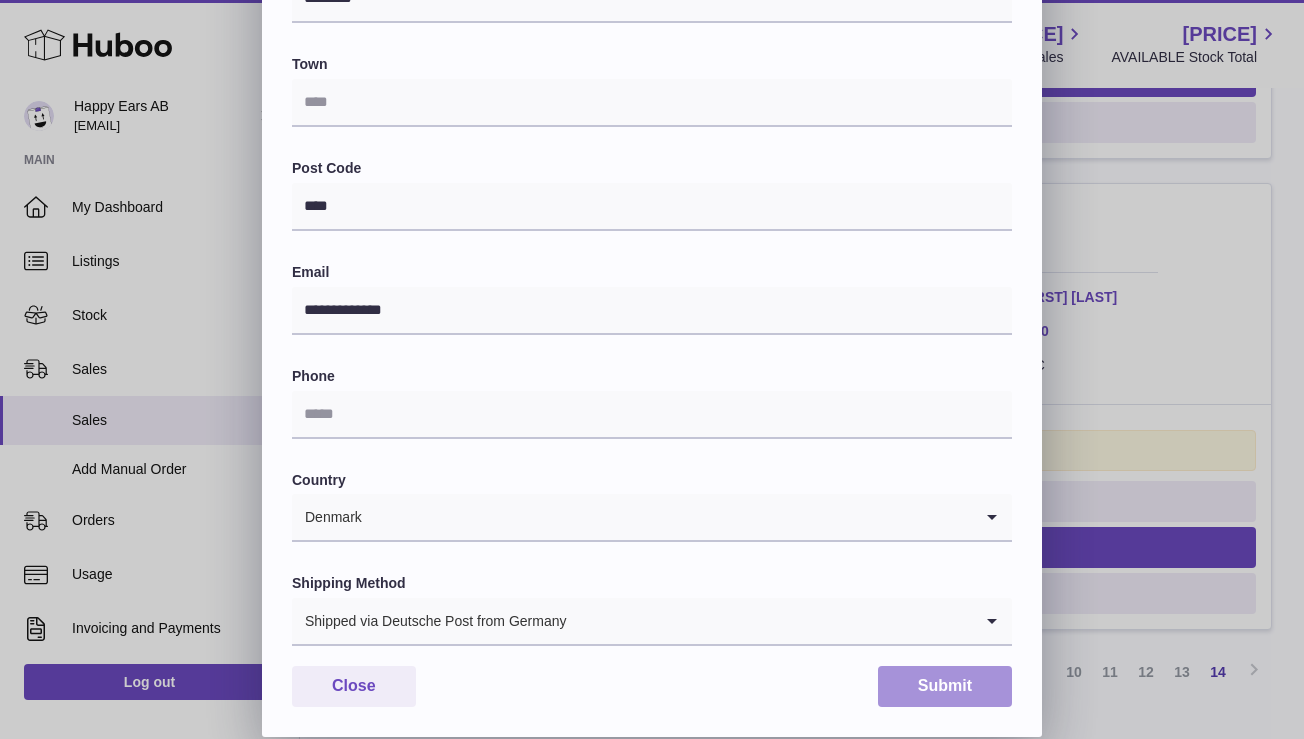 click on "Submit" at bounding box center [945, 686] 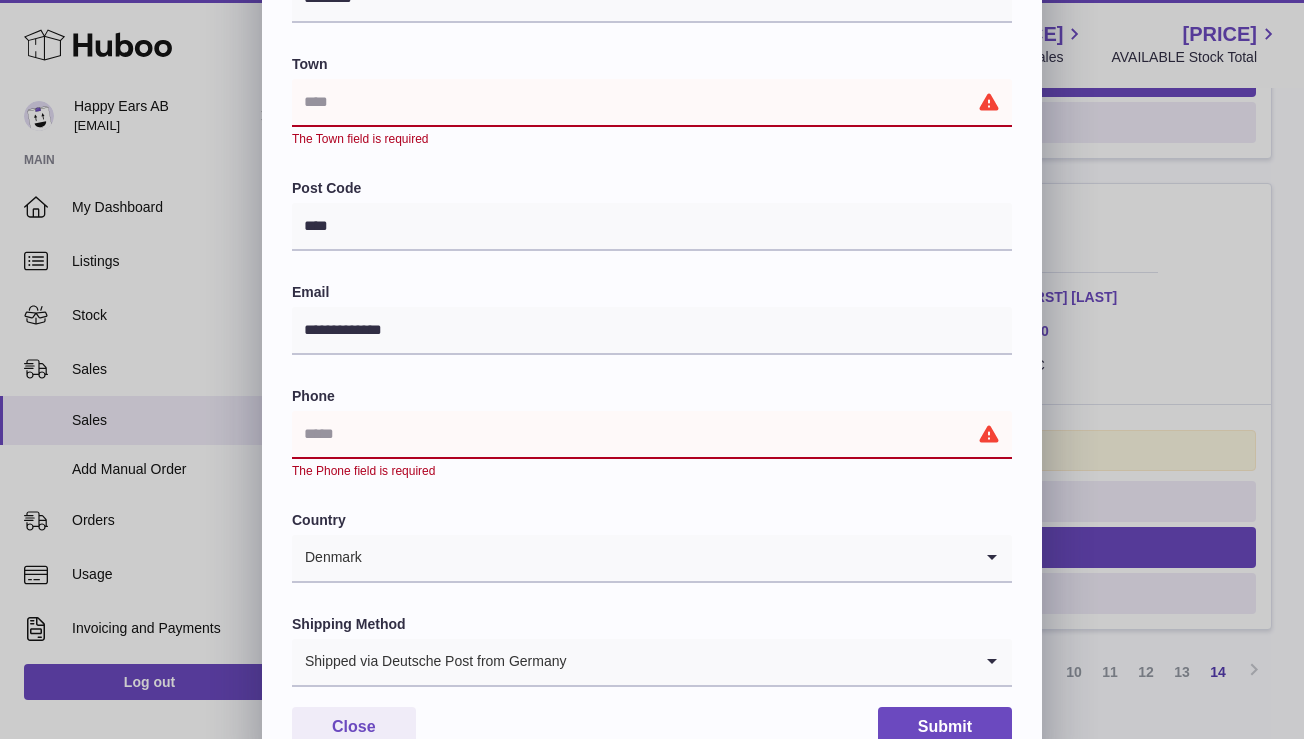 click at bounding box center (652, 435) 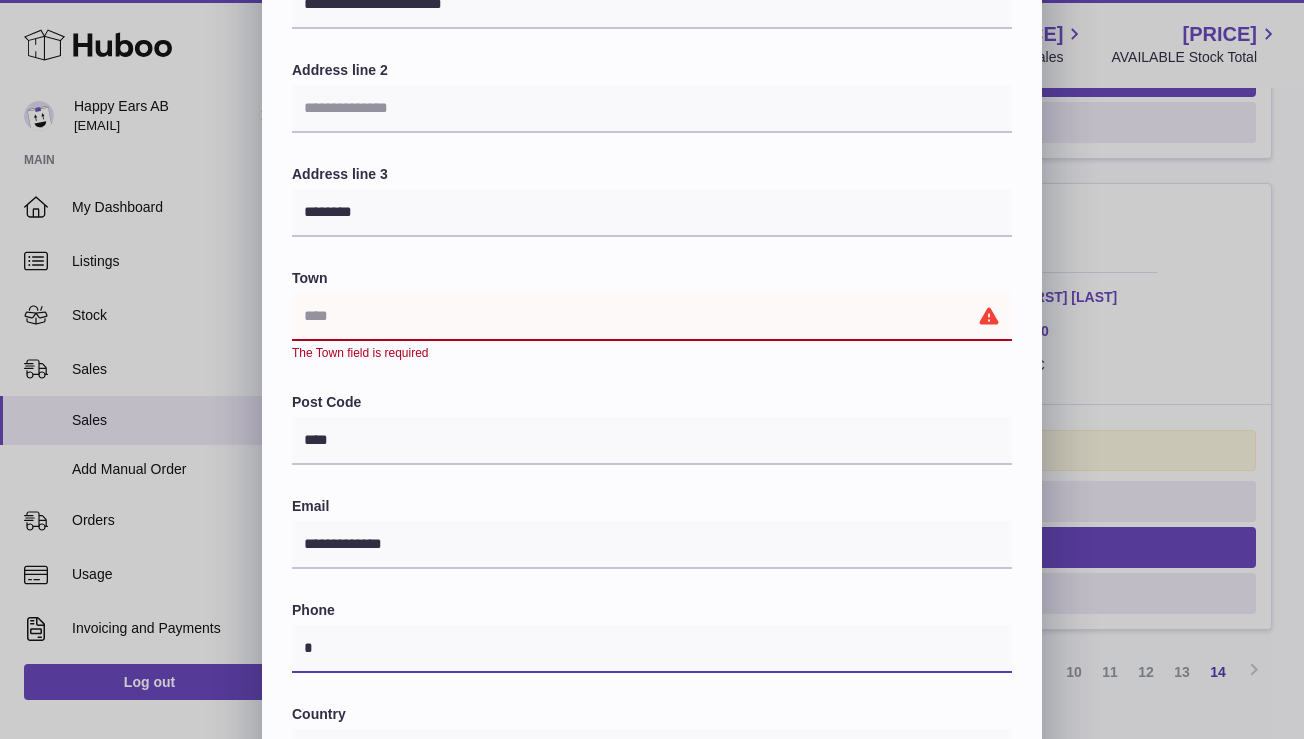 scroll, scrollTop: 225, scrollLeft: 0, axis: vertical 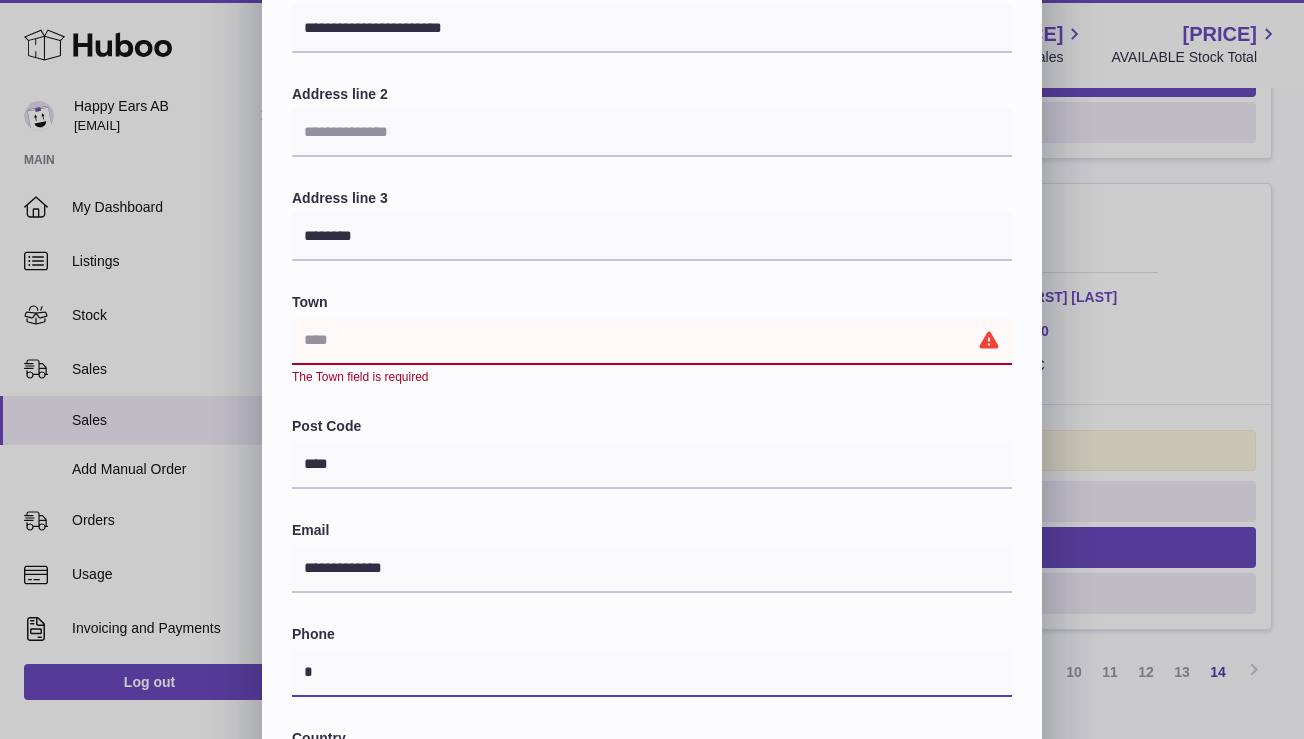 type on "*" 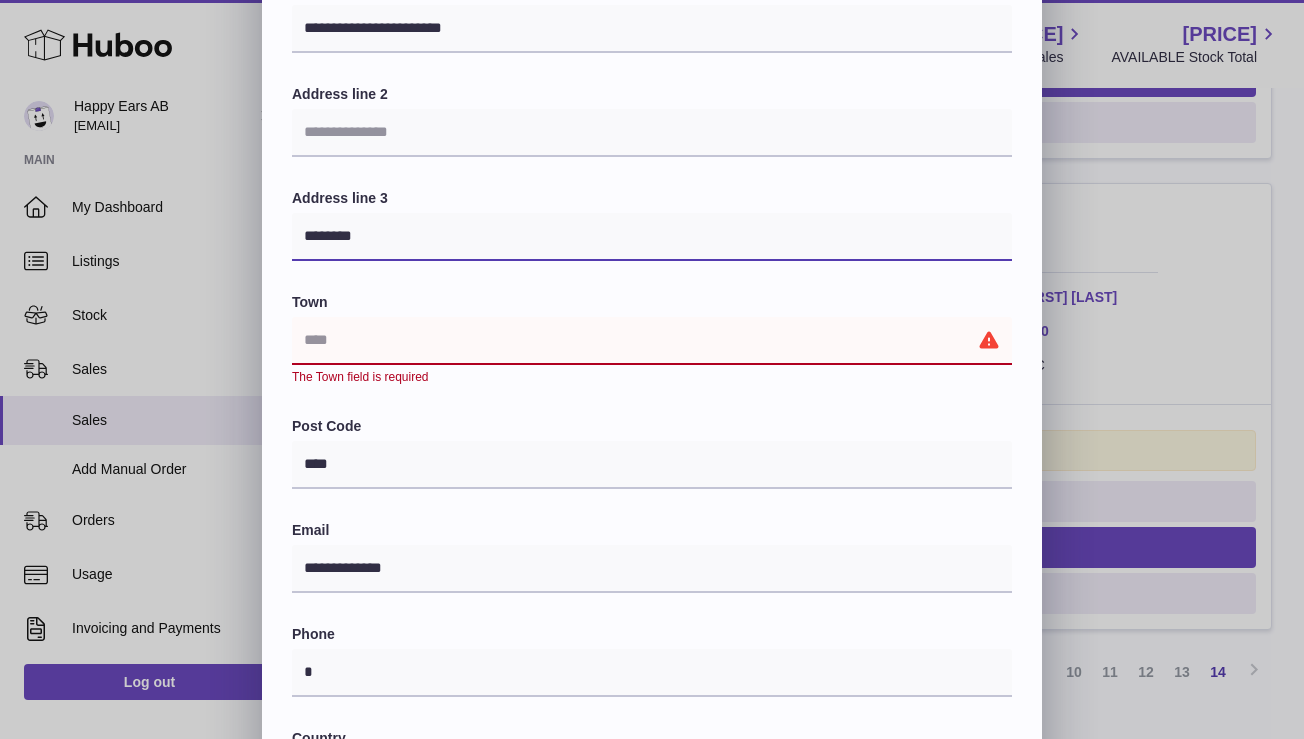 drag, startPoint x: 379, startPoint y: 237, endPoint x: 275, endPoint y: 236, distance: 104.00481 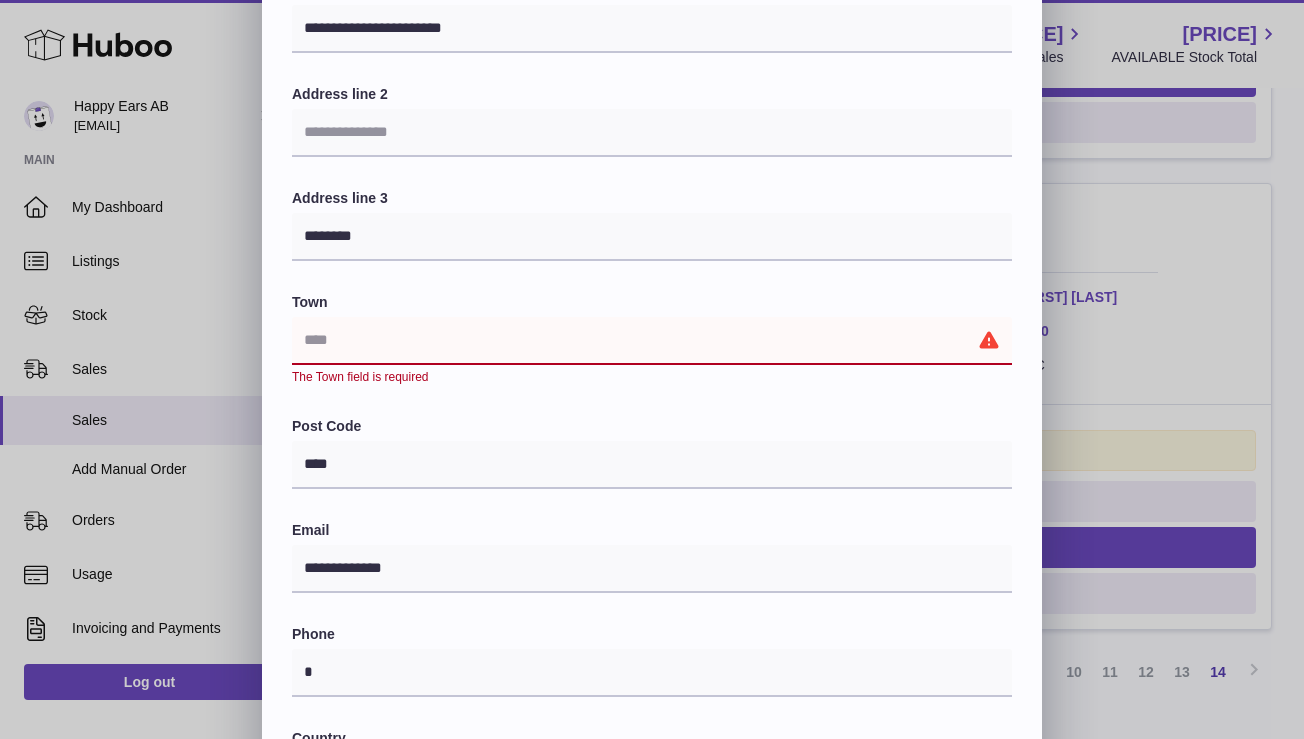 click at bounding box center [652, 341] 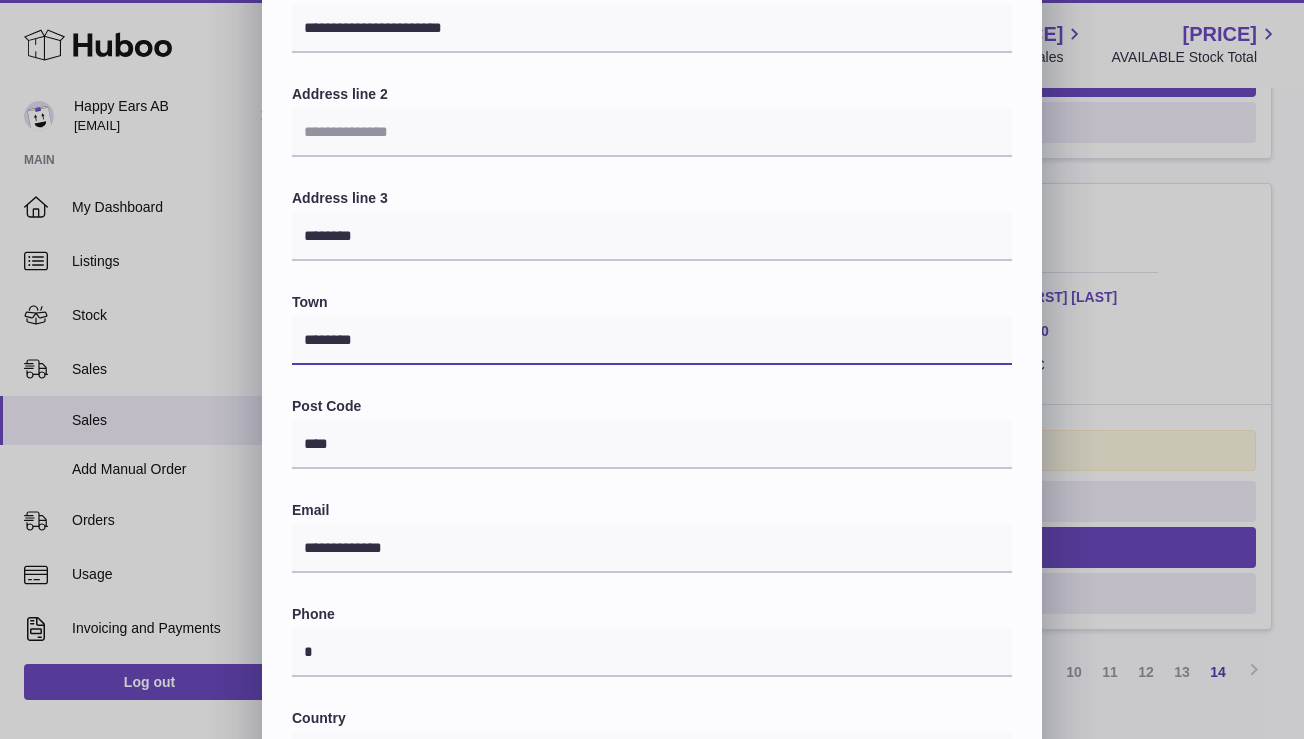 type on "********" 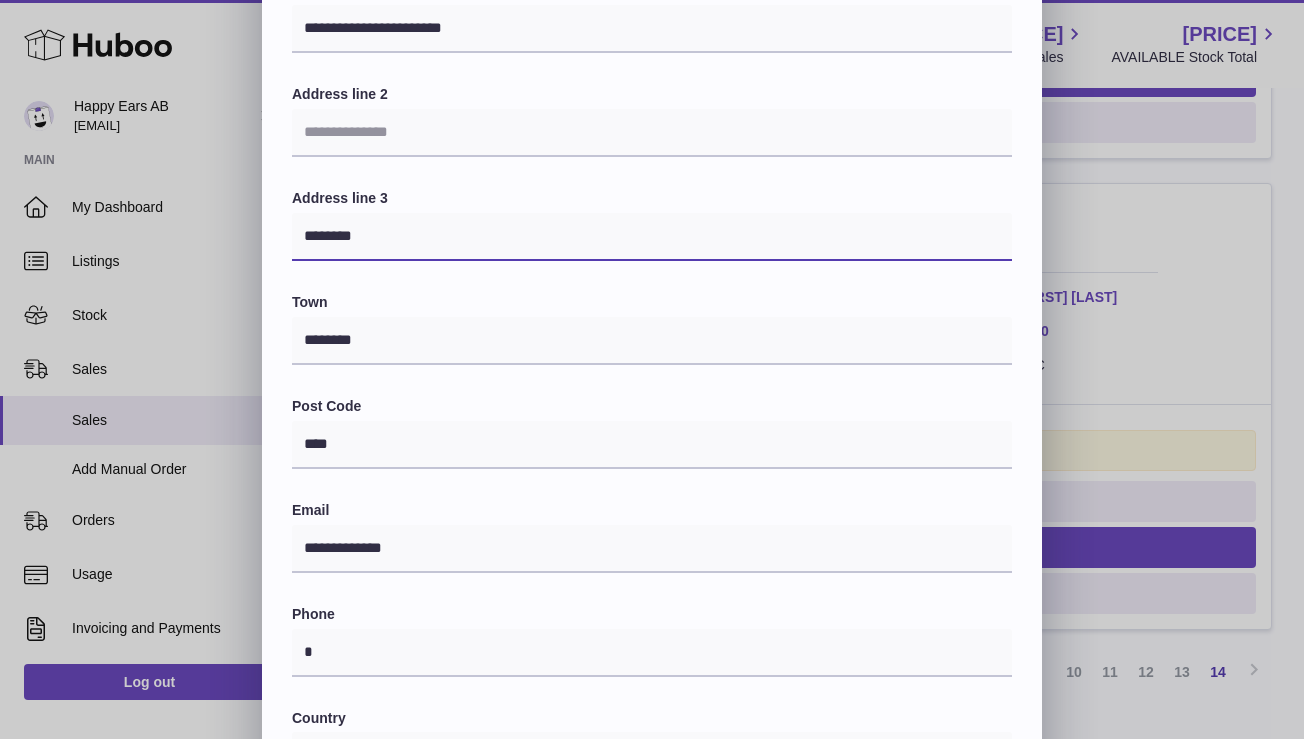 drag, startPoint x: 398, startPoint y: 232, endPoint x: 235, endPoint y: 232, distance: 163 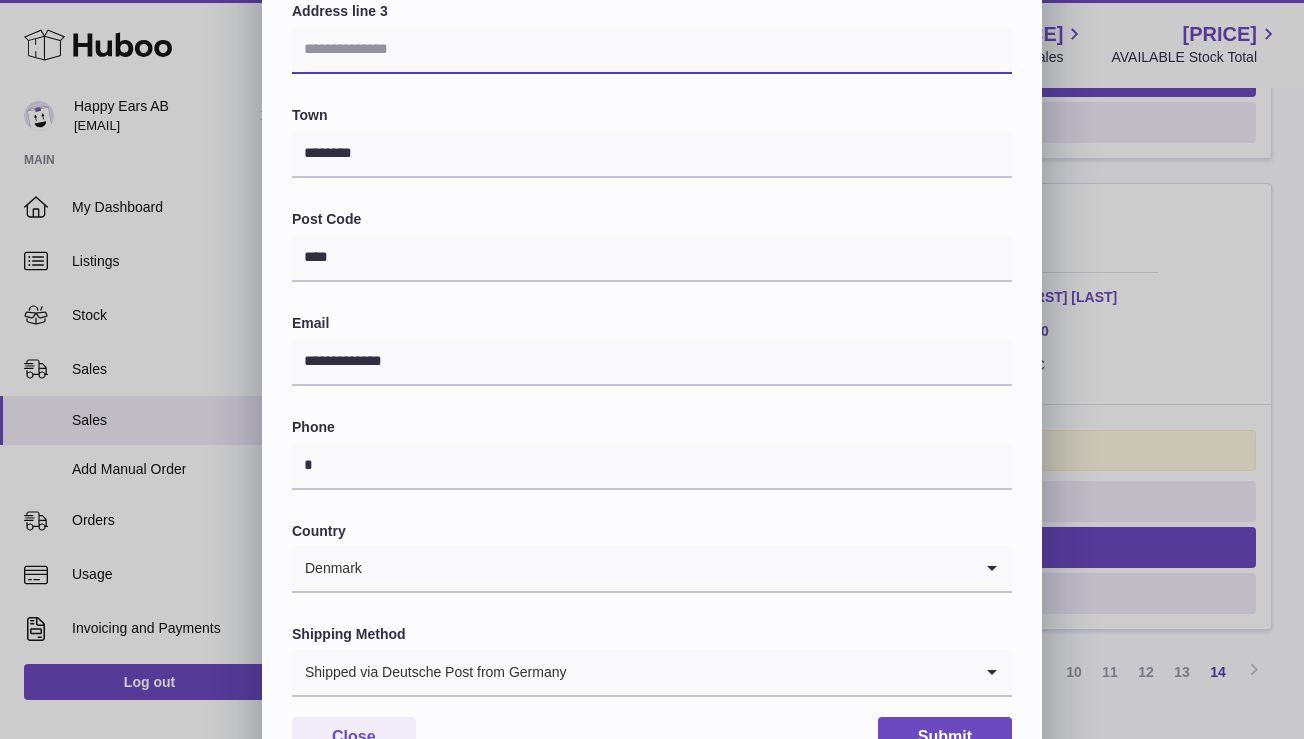 scroll, scrollTop: 463, scrollLeft: 0, axis: vertical 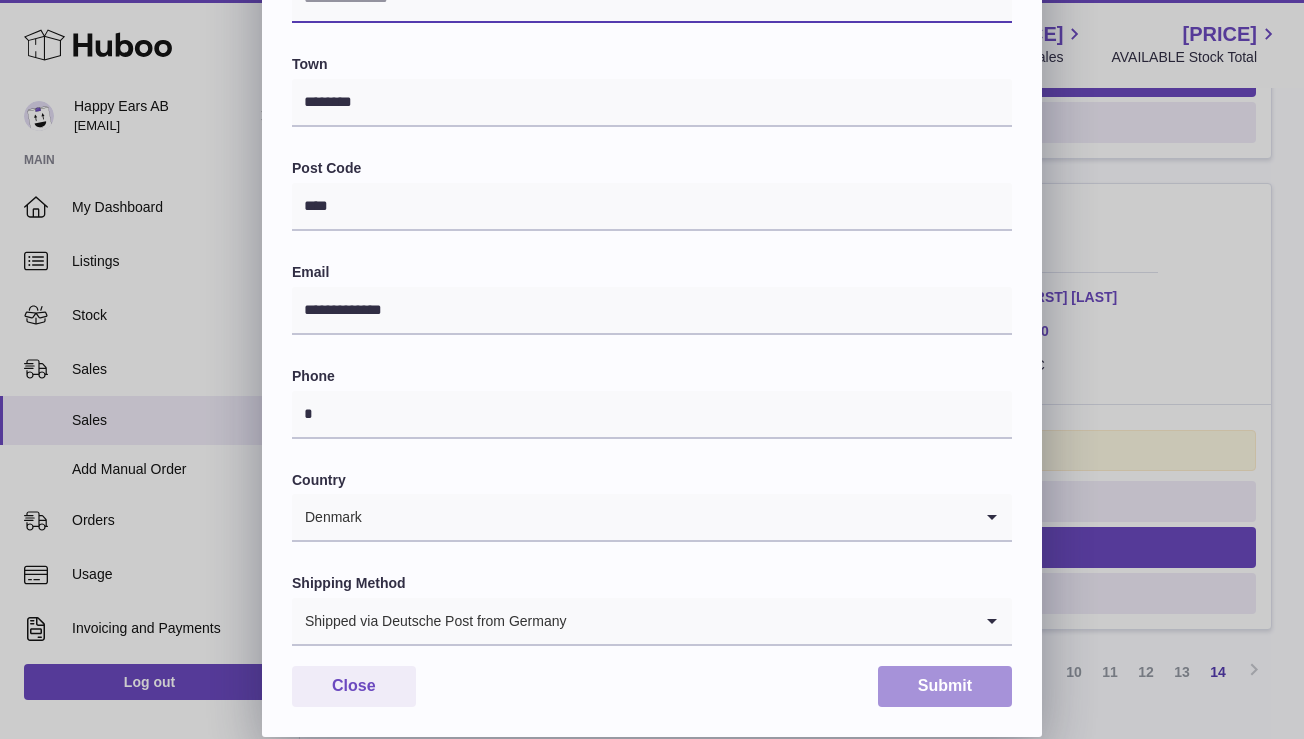 type 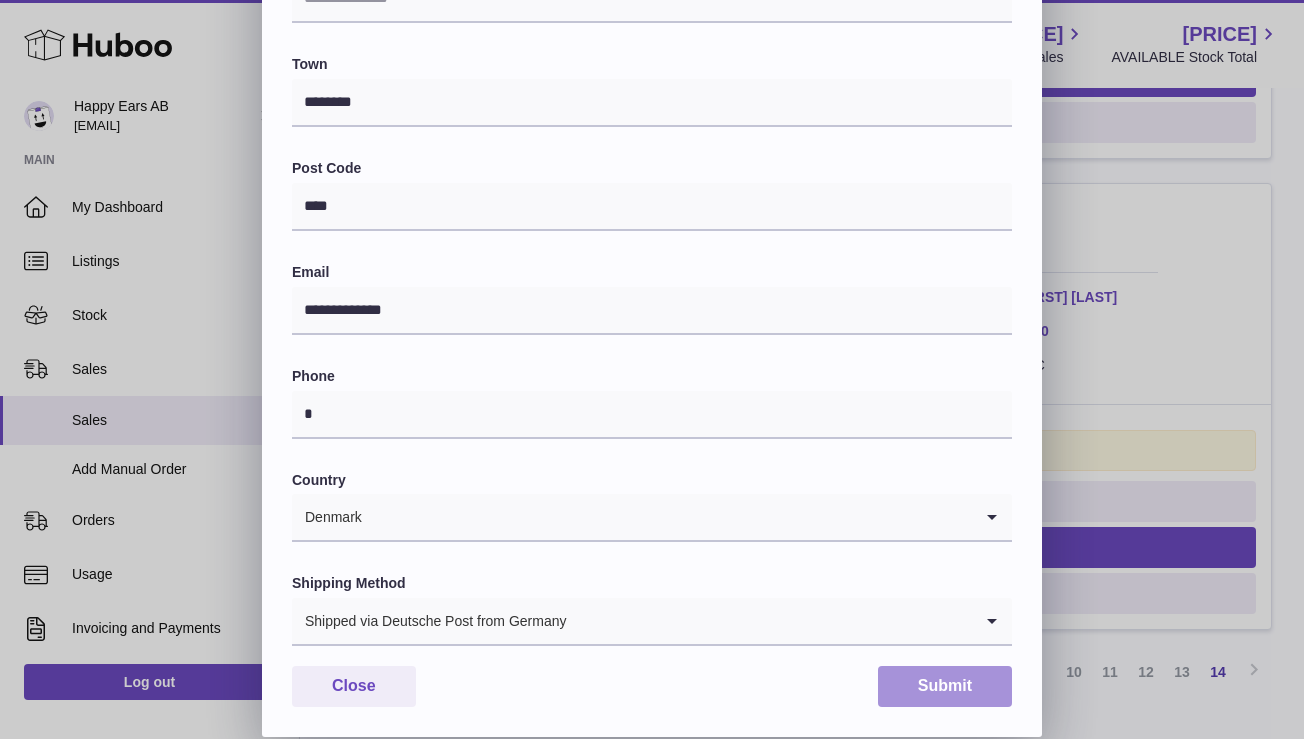 click on "Submit" at bounding box center (945, 686) 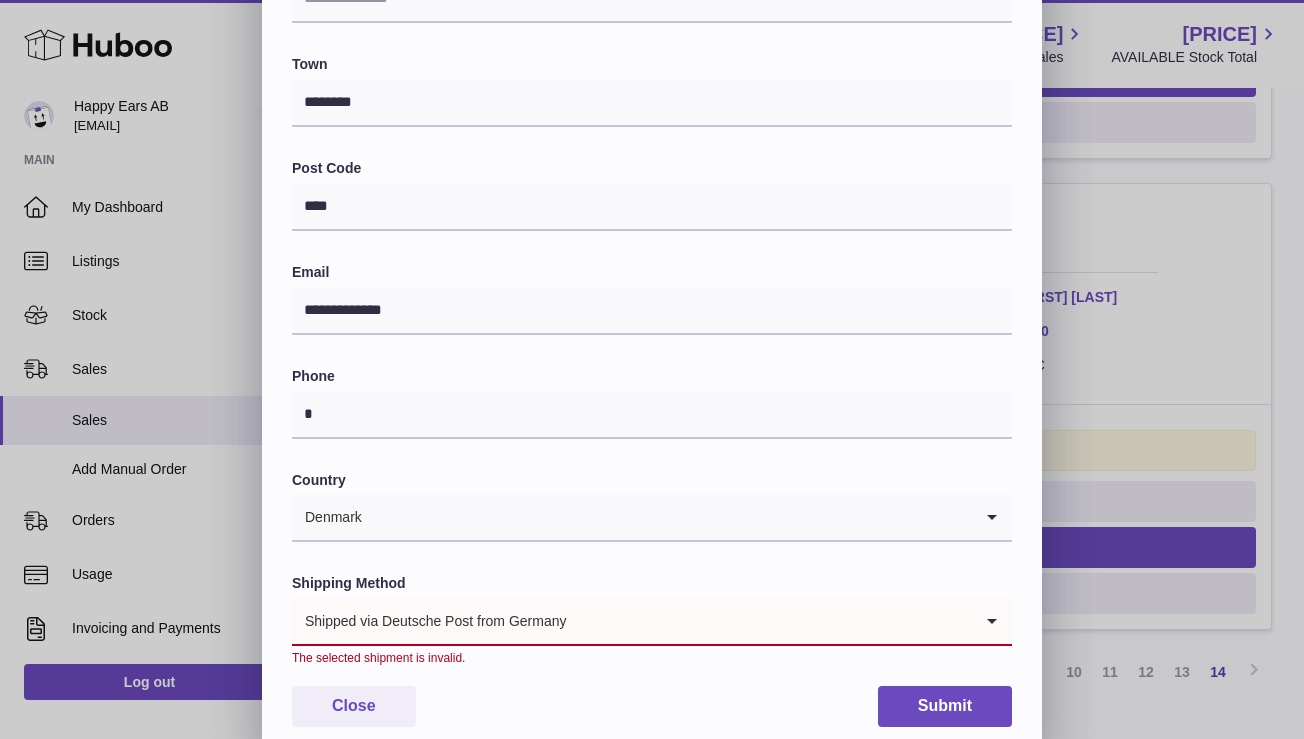 click on "Shipped via Deutsche Post from Germany" at bounding box center (632, 621) 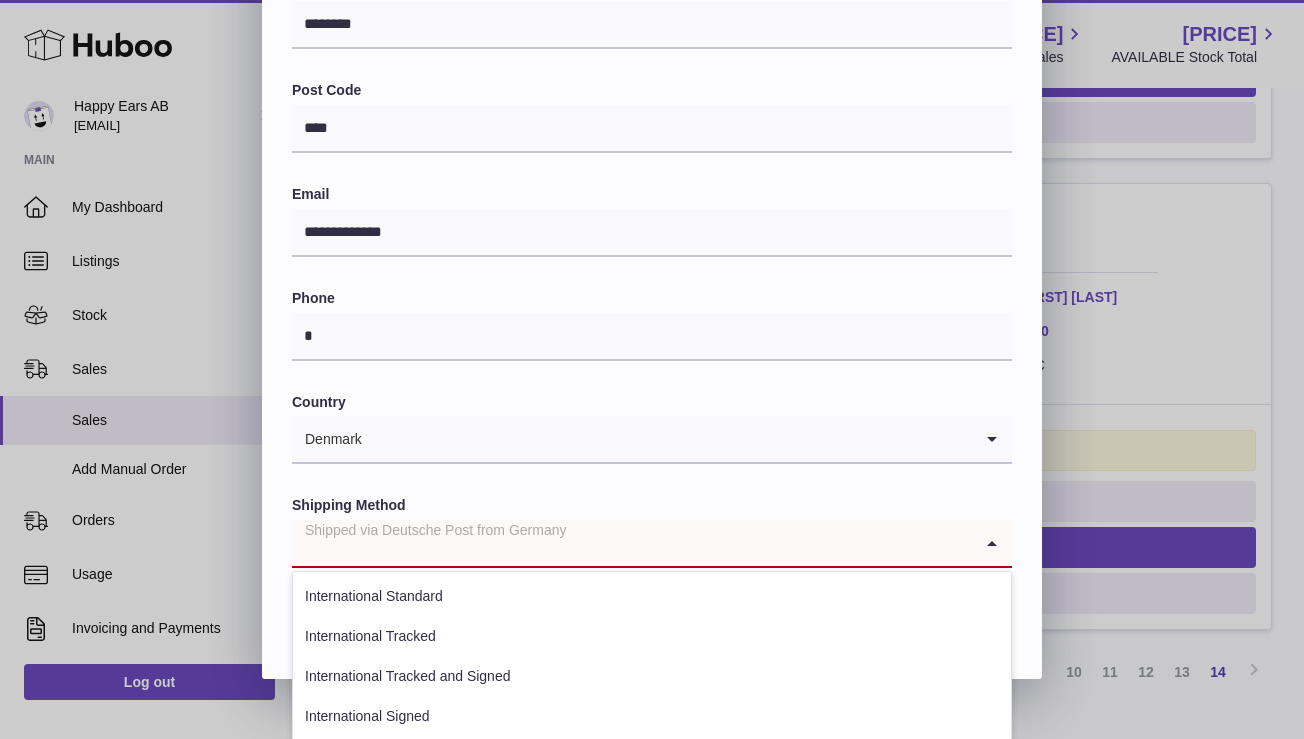 scroll, scrollTop: 564, scrollLeft: 0, axis: vertical 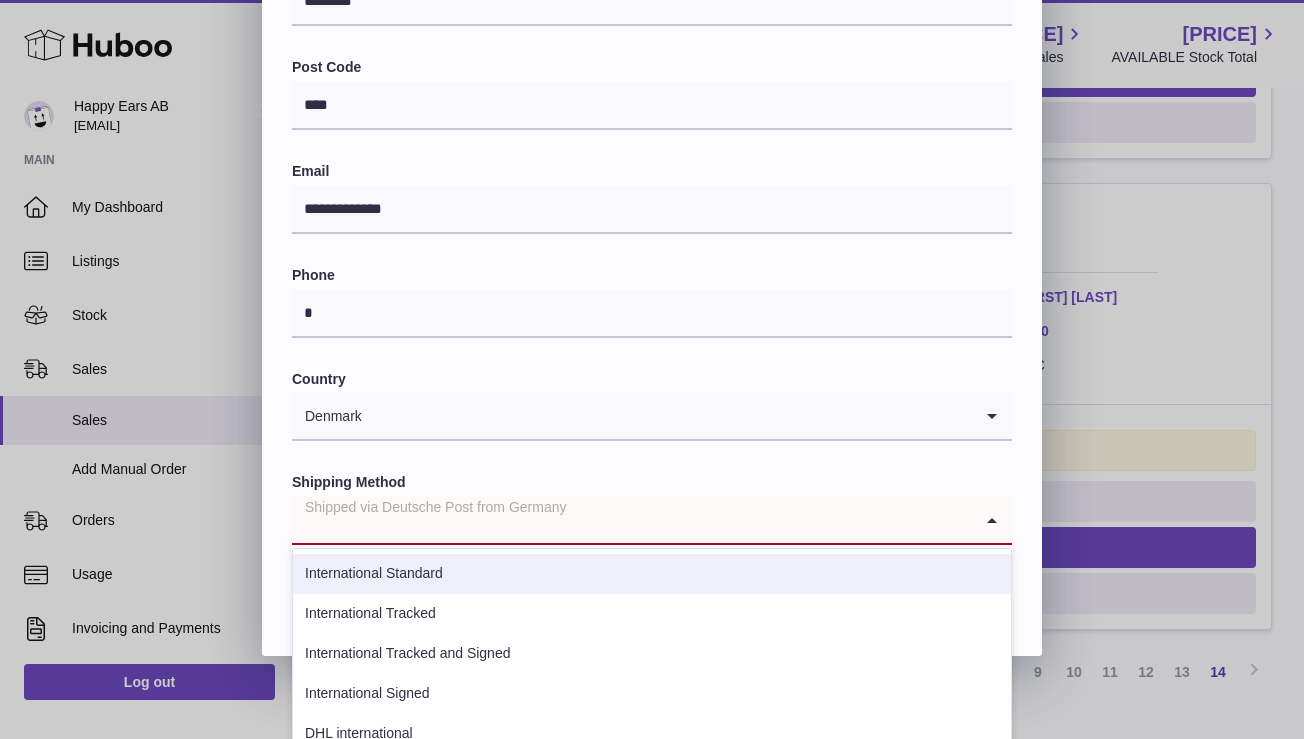 click on "International Standard" at bounding box center (652, 574) 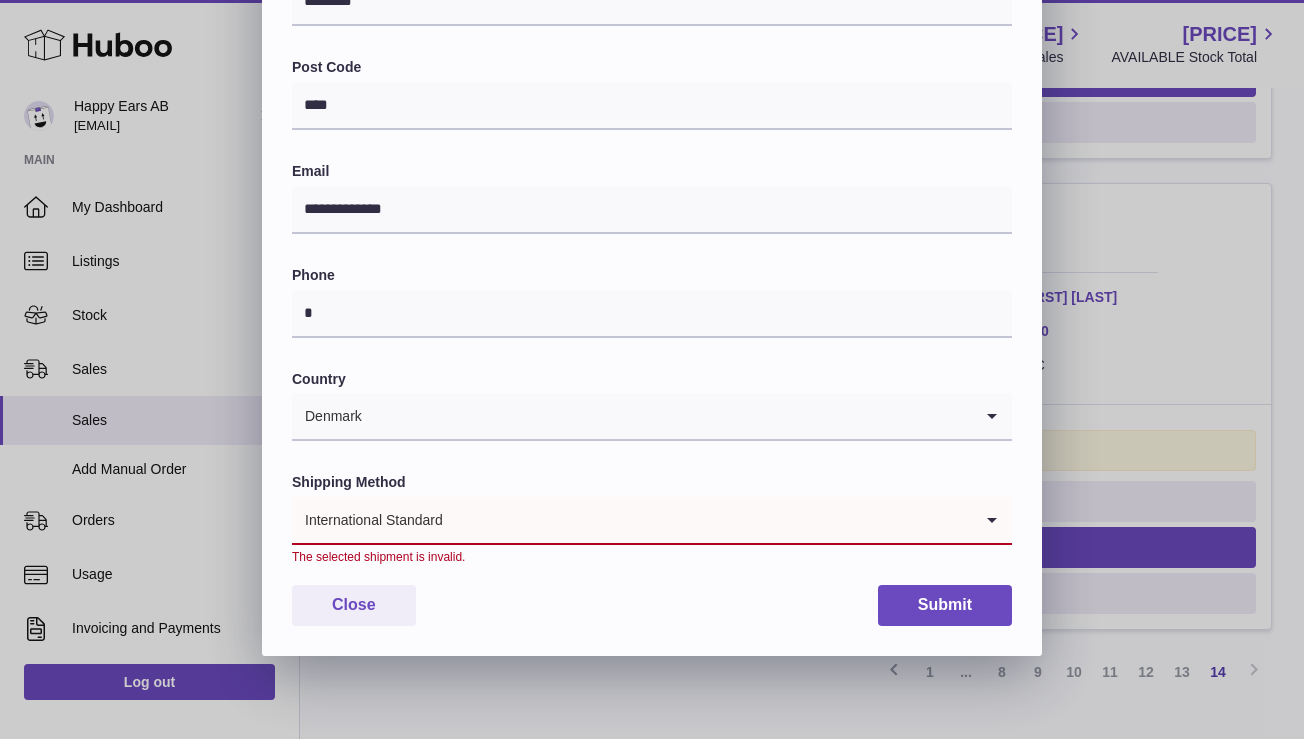 scroll, scrollTop: 483, scrollLeft: 0, axis: vertical 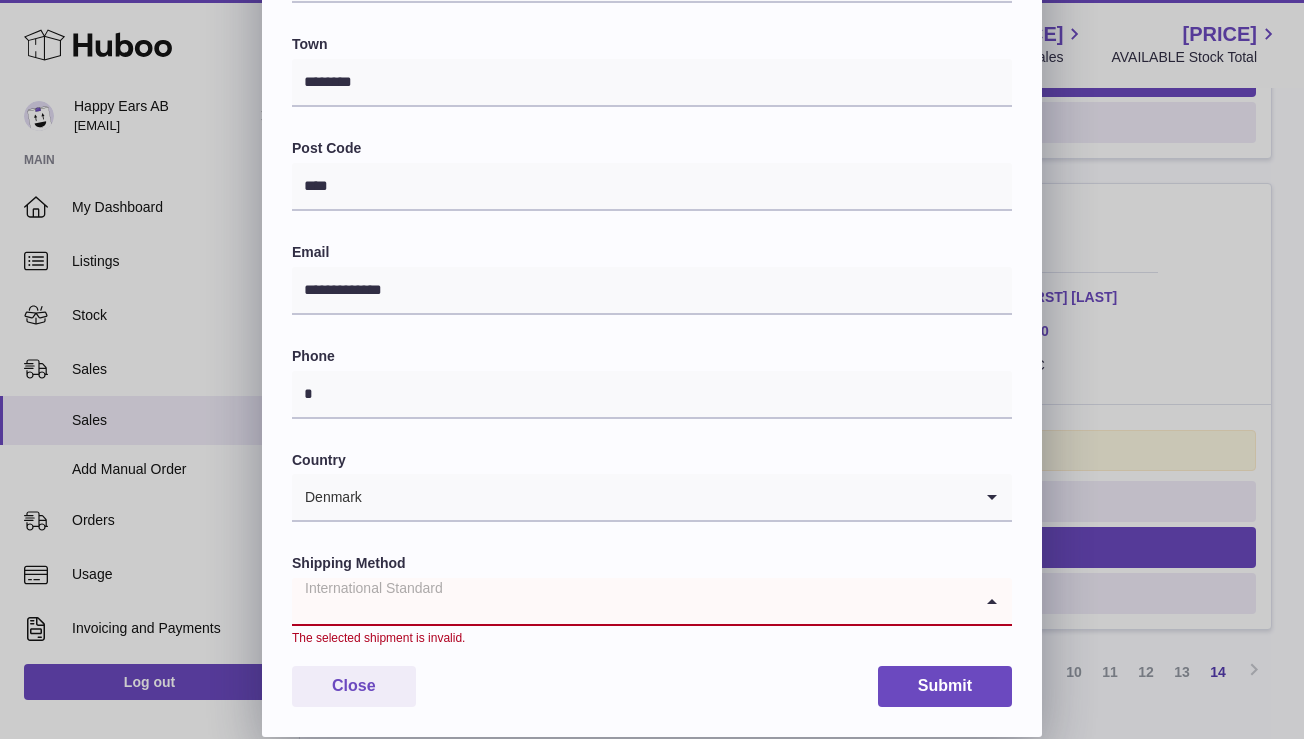 click at bounding box center (632, 601) 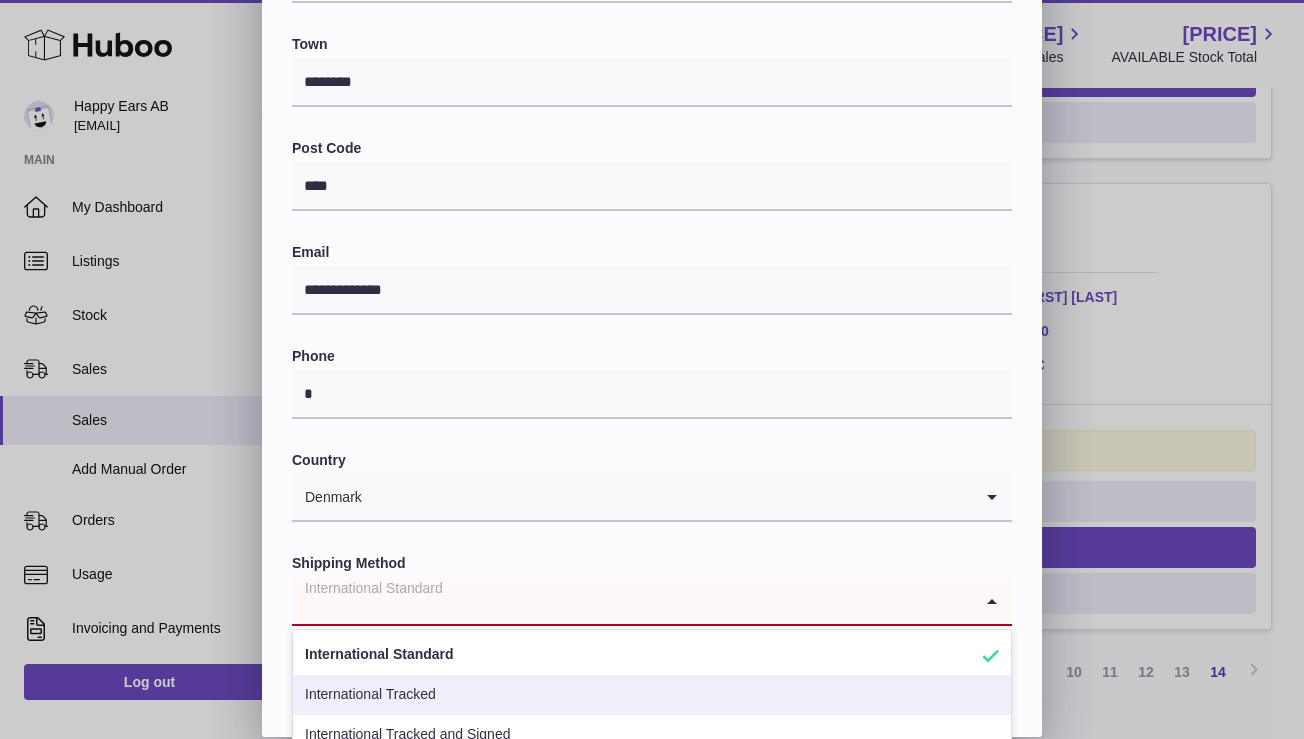 click on "International Tracked" at bounding box center (652, 695) 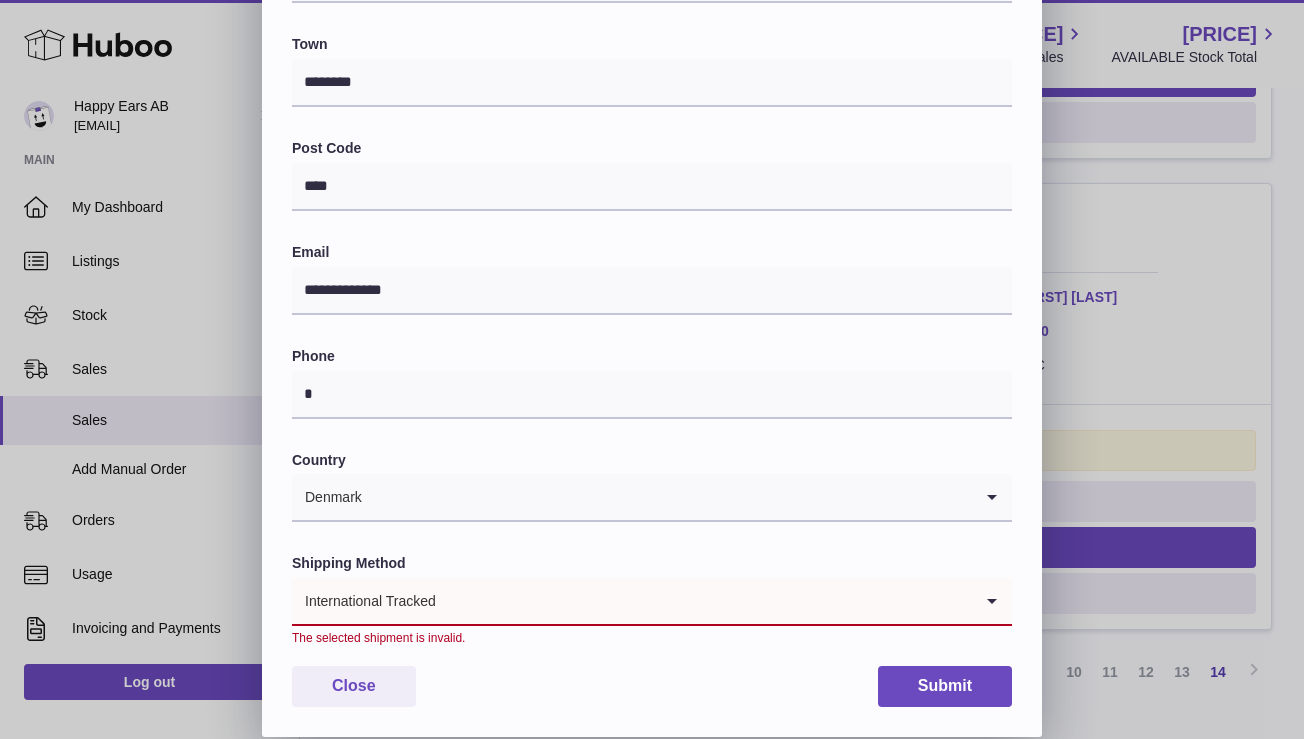 click at bounding box center [704, 601] 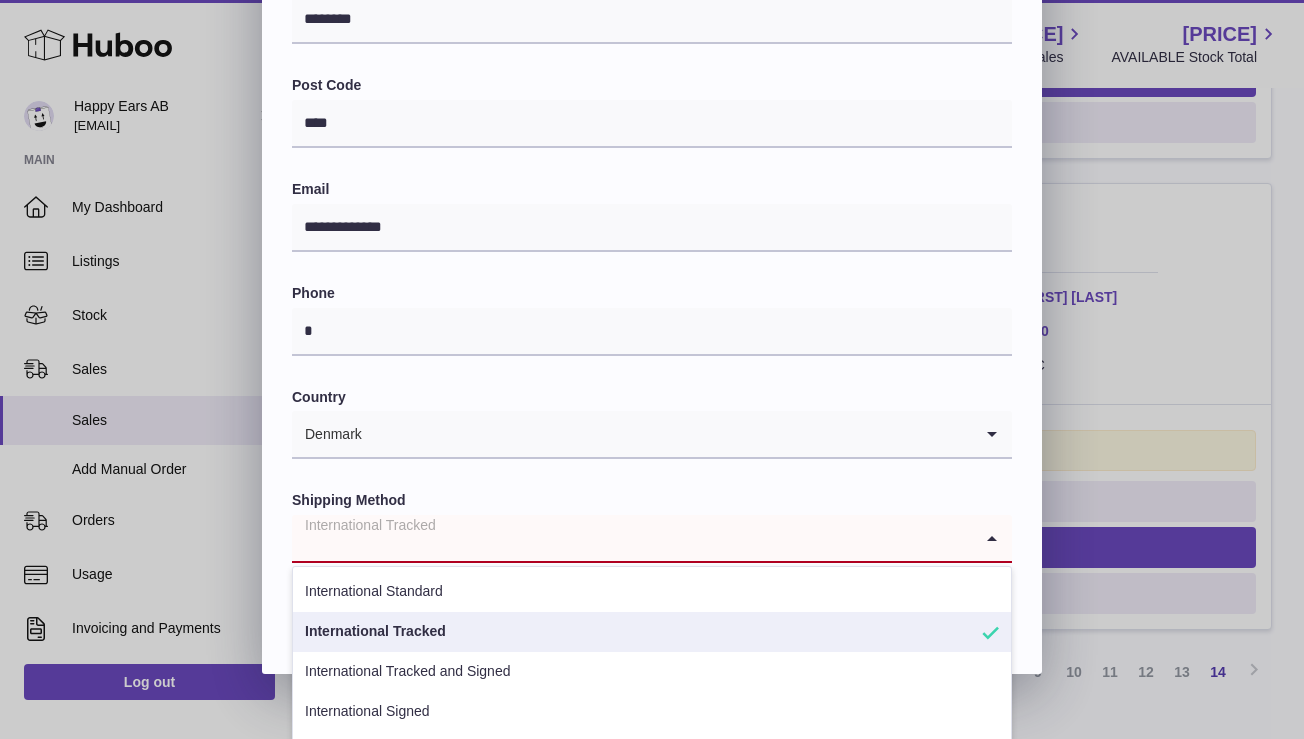 scroll, scrollTop: 625, scrollLeft: 0, axis: vertical 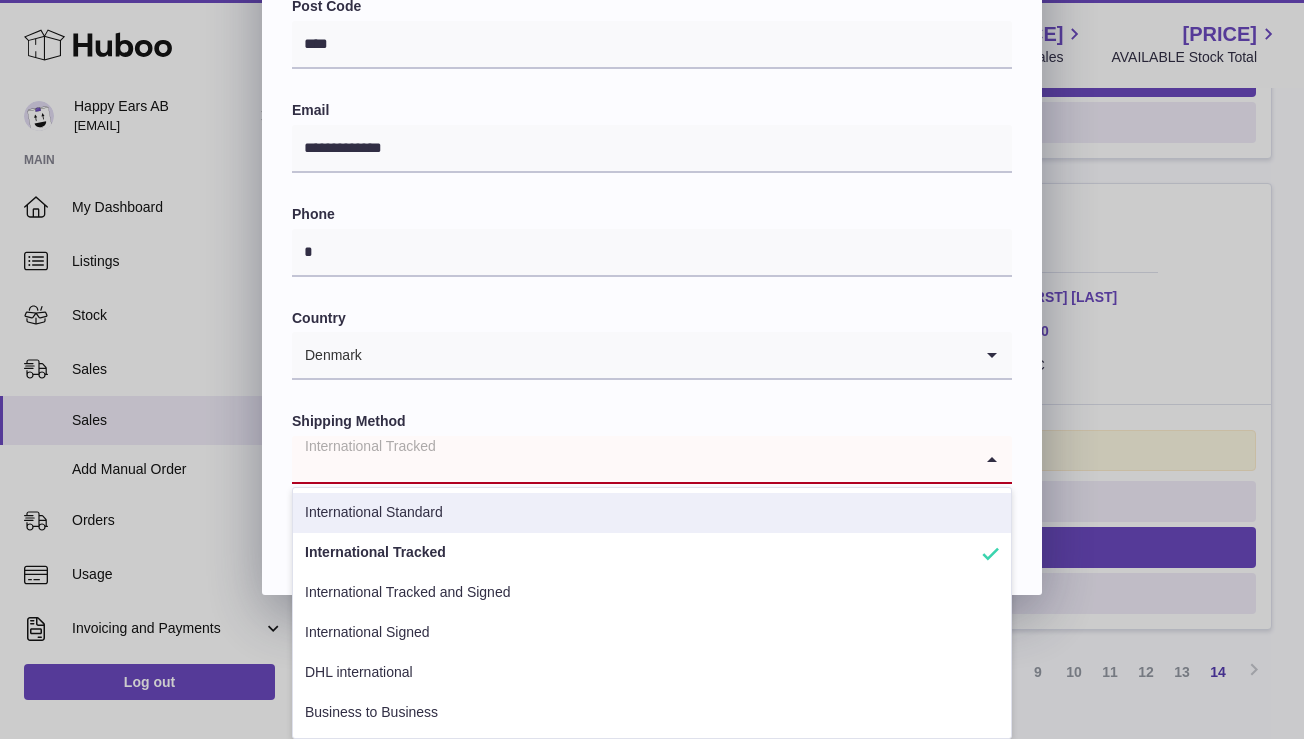 click on "International Standard" at bounding box center [652, 513] 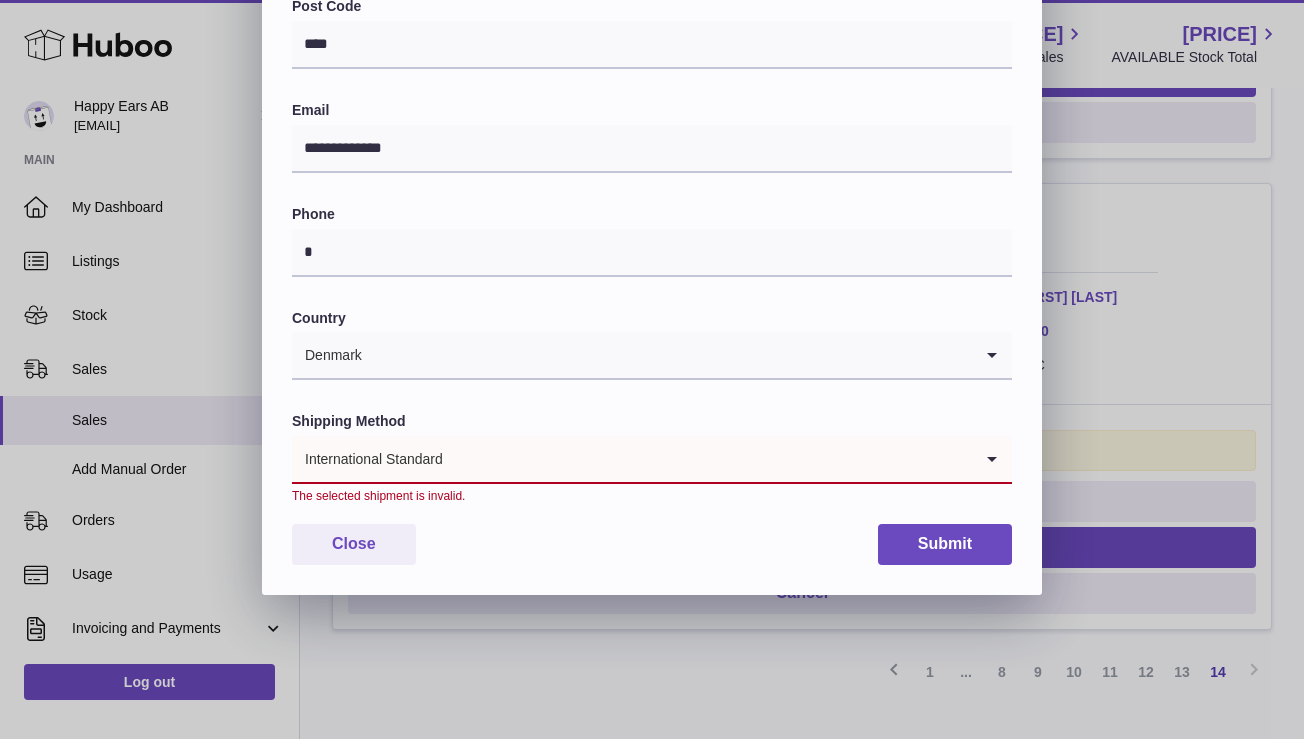 scroll, scrollTop: 483, scrollLeft: 0, axis: vertical 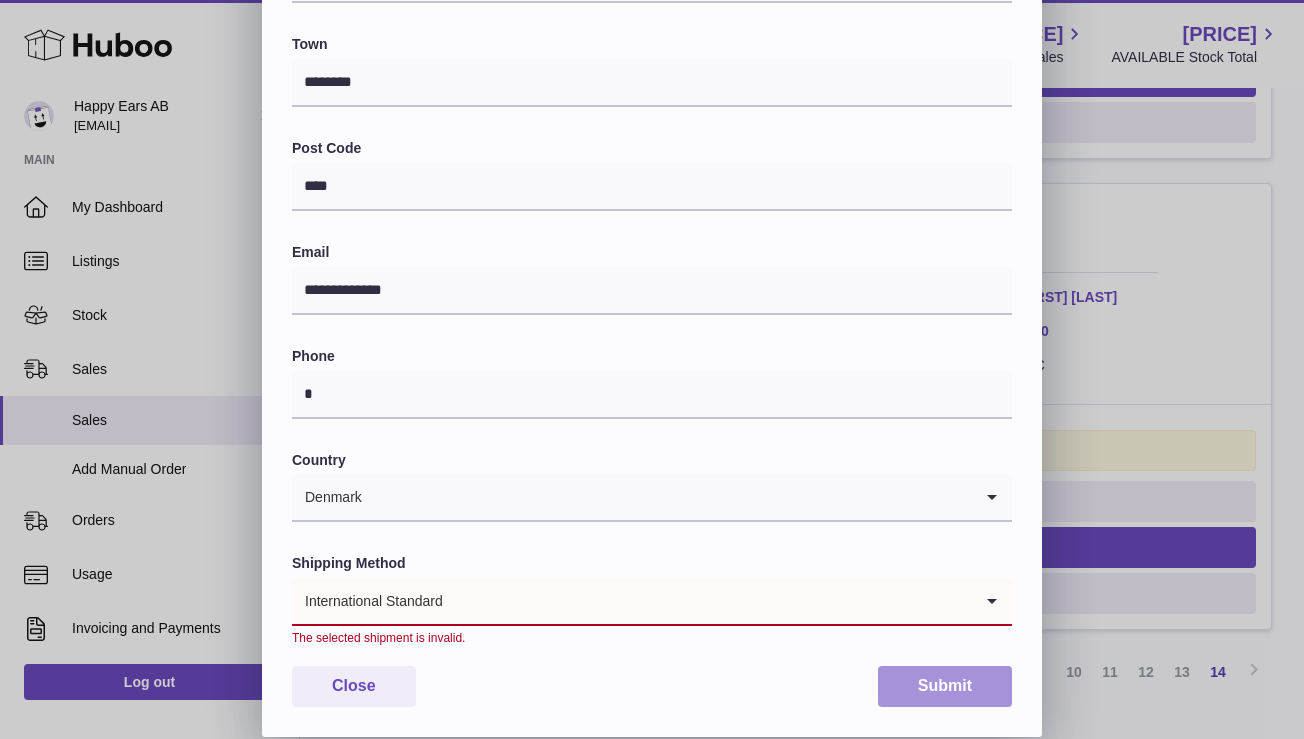 click on "Submit" at bounding box center (945, 686) 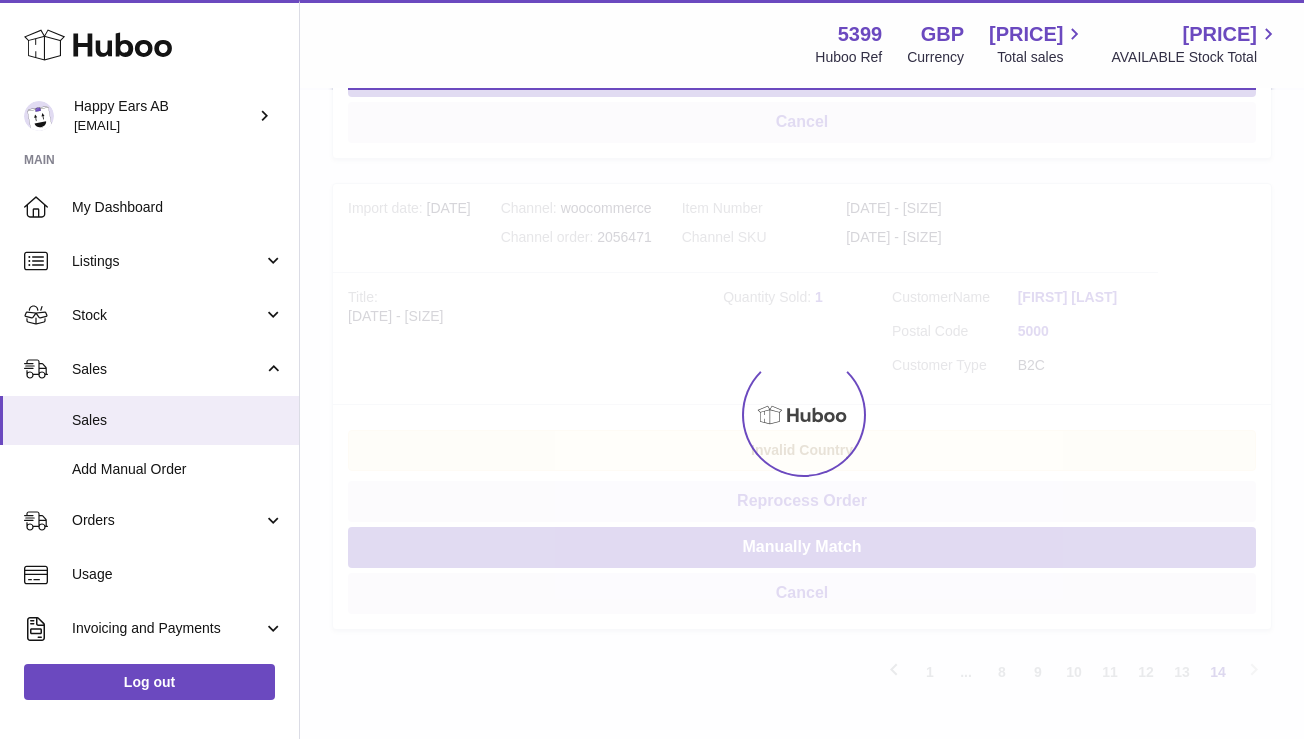 scroll, scrollTop: 0, scrollLeft: 0, axis: both 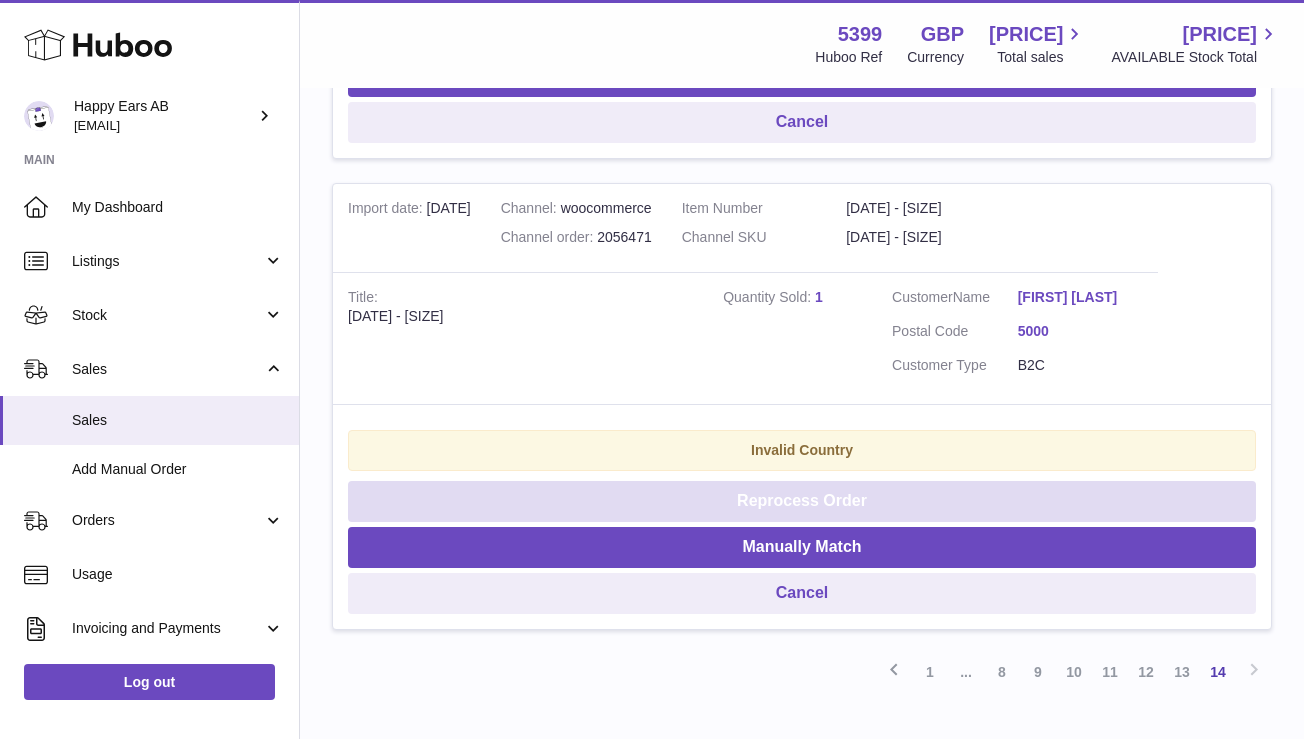 click on "Reprocess Order" at bounding box center [802, 501] 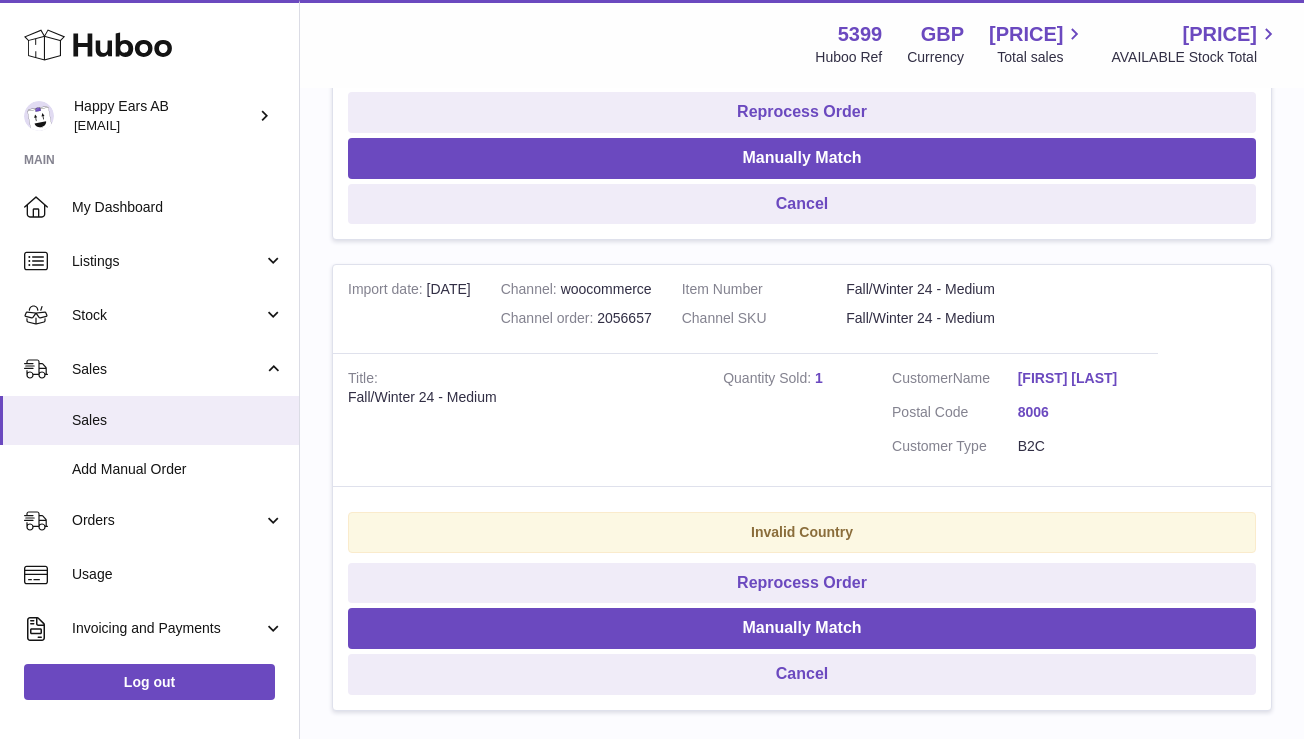 scroll, scrollTop: 1171, scrollLeft: 0, axis: vertical 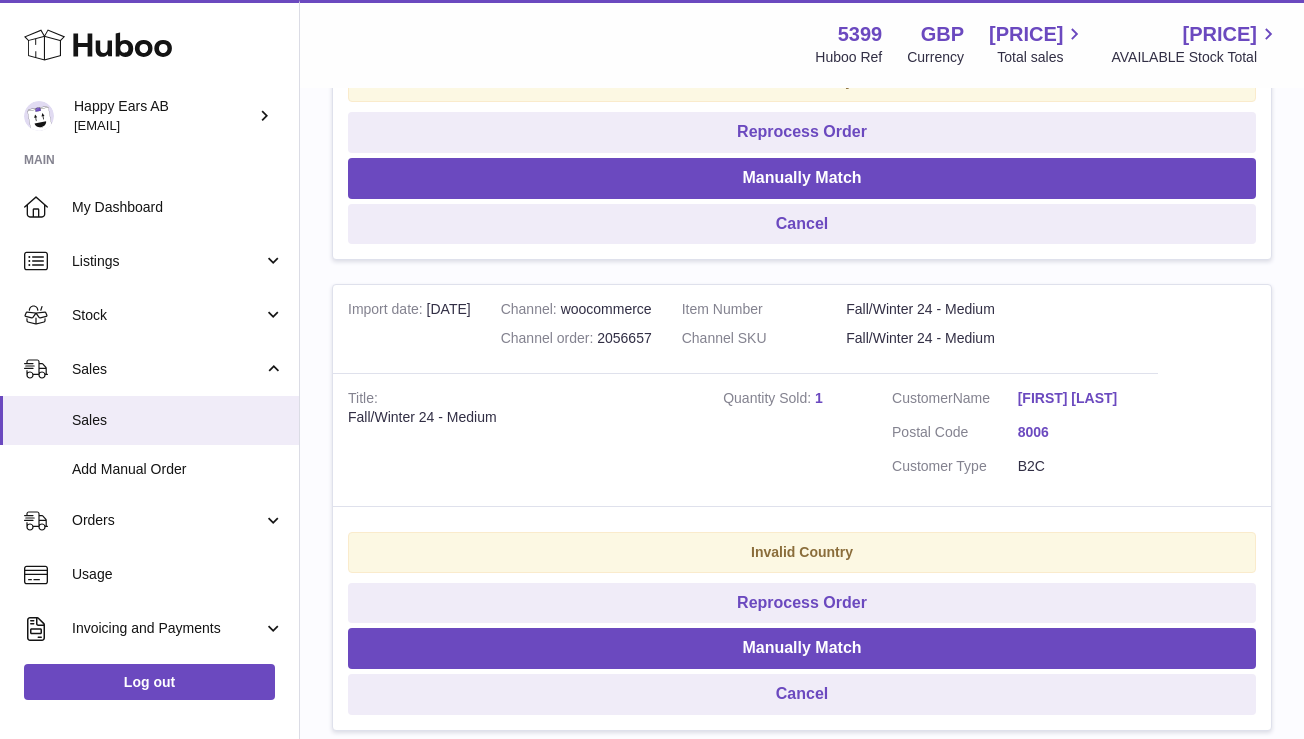click on "Anne Morgenstern" at bounding box center [1081, 398] 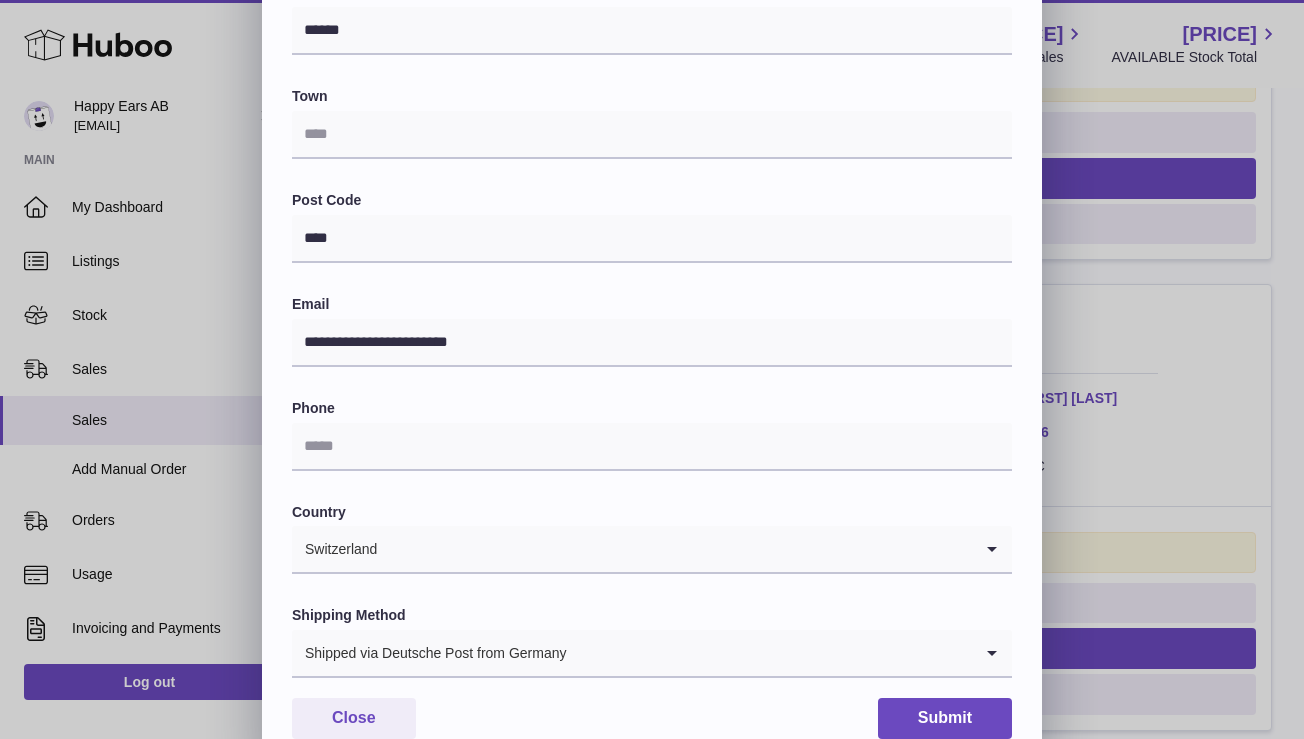 scroll, scrollTop: 448, scrollLeft: 0, axis: vertical 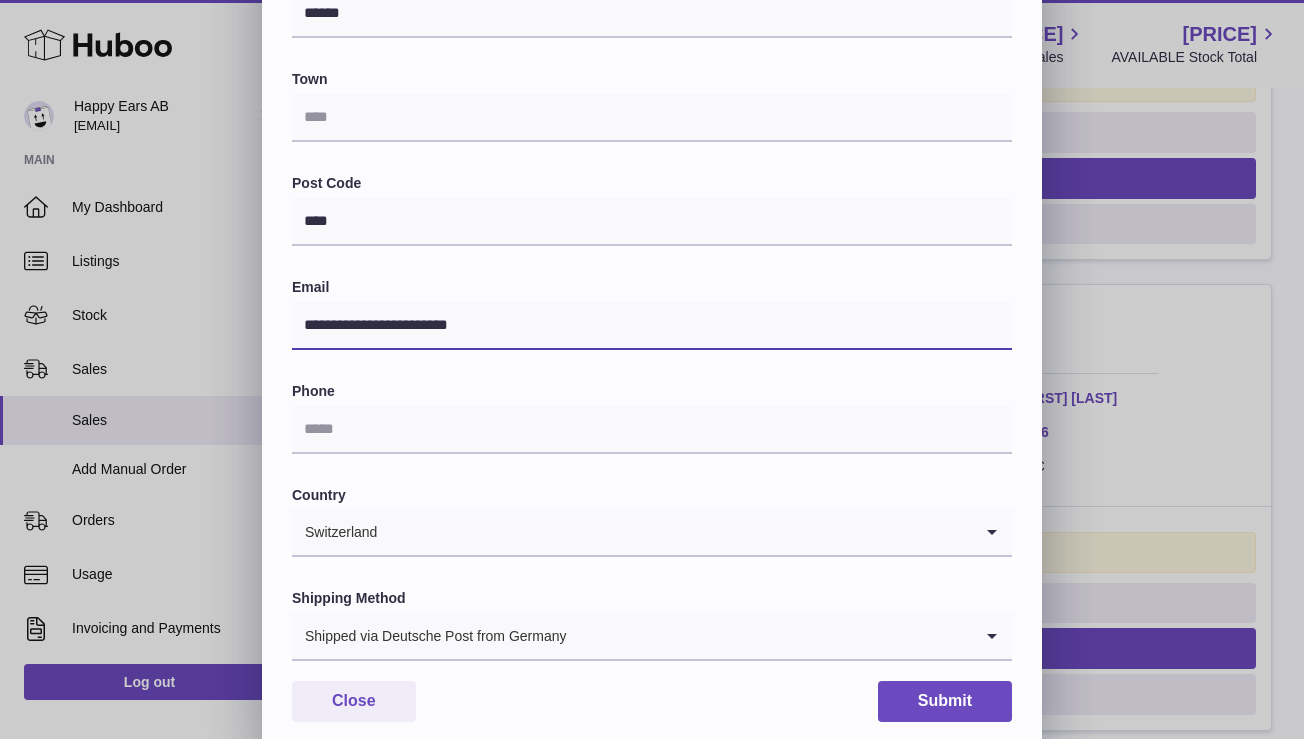 drag, startPoint x: 501, startPoint y: 324, endPoint x: 301, endPoint y: 324, distance: 200 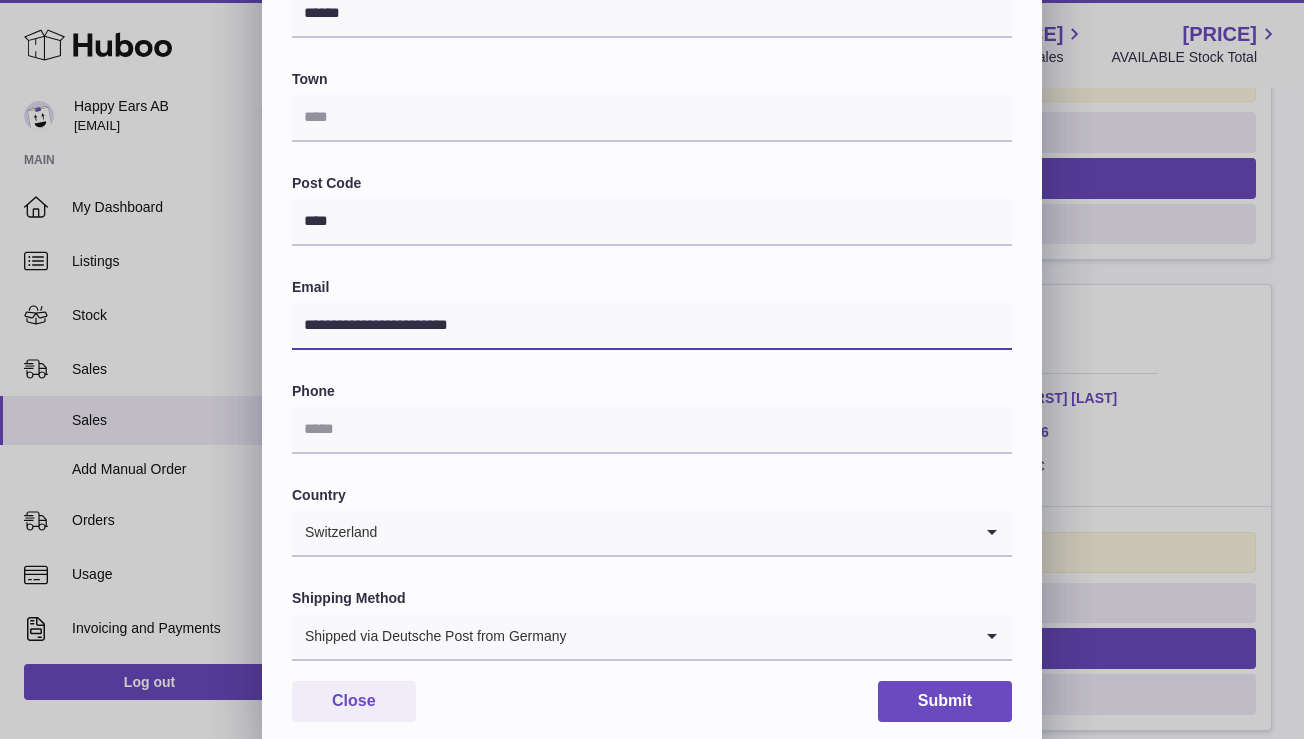 scroll, scrollTop: 463, scrollLeft: 0, axis: vertical 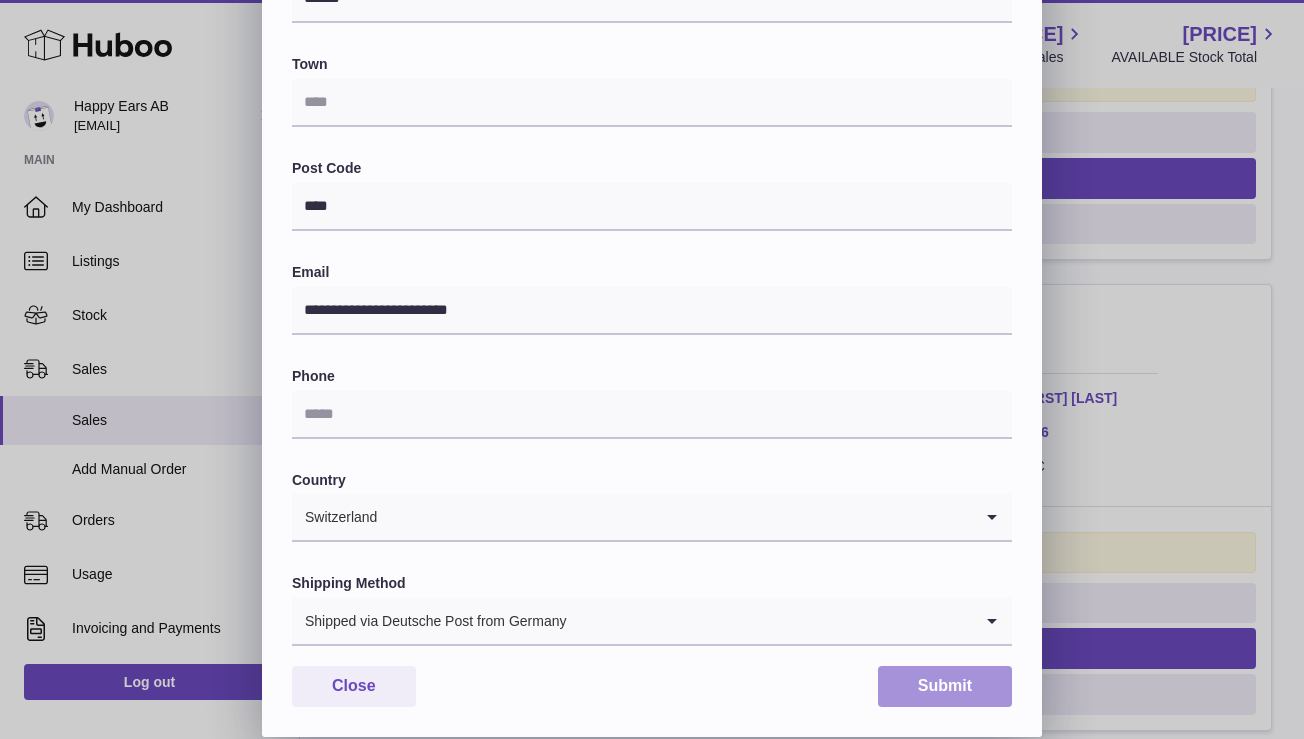 click on "Submit" at bounding box center (945, 686) 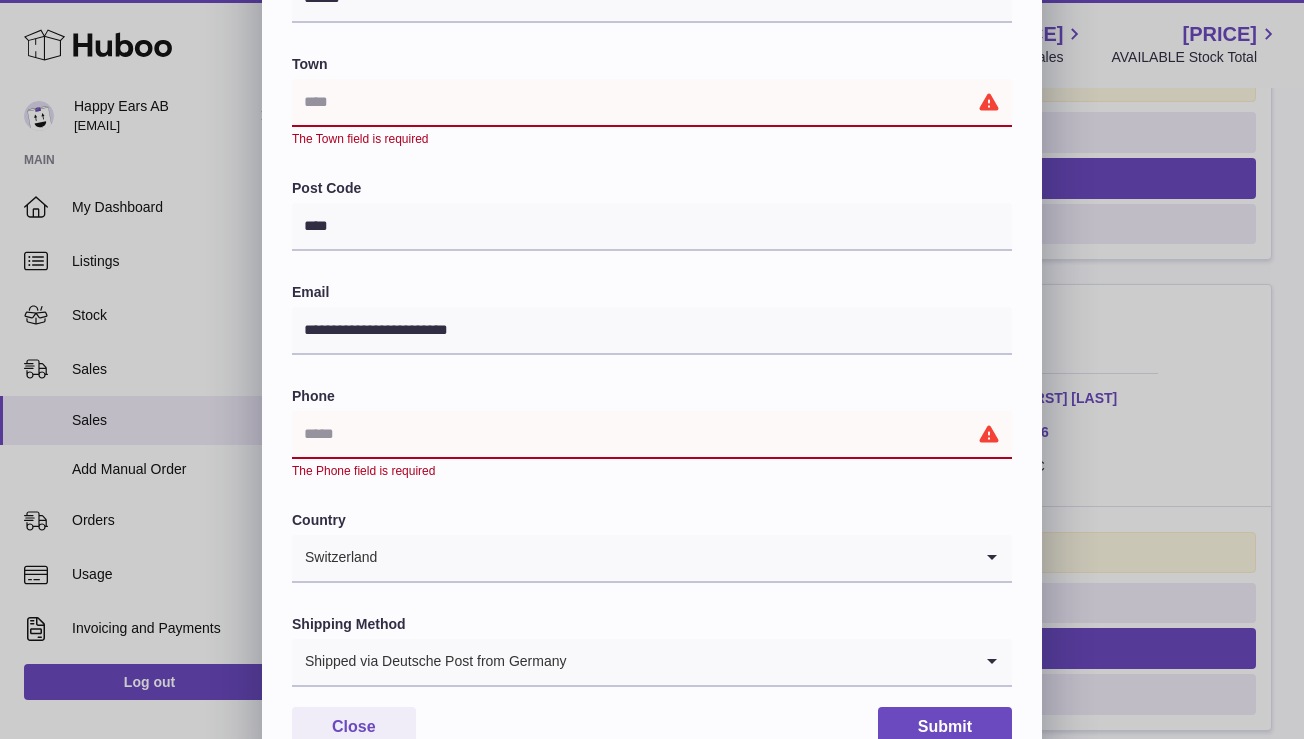 click at bounding box center (652, 435) 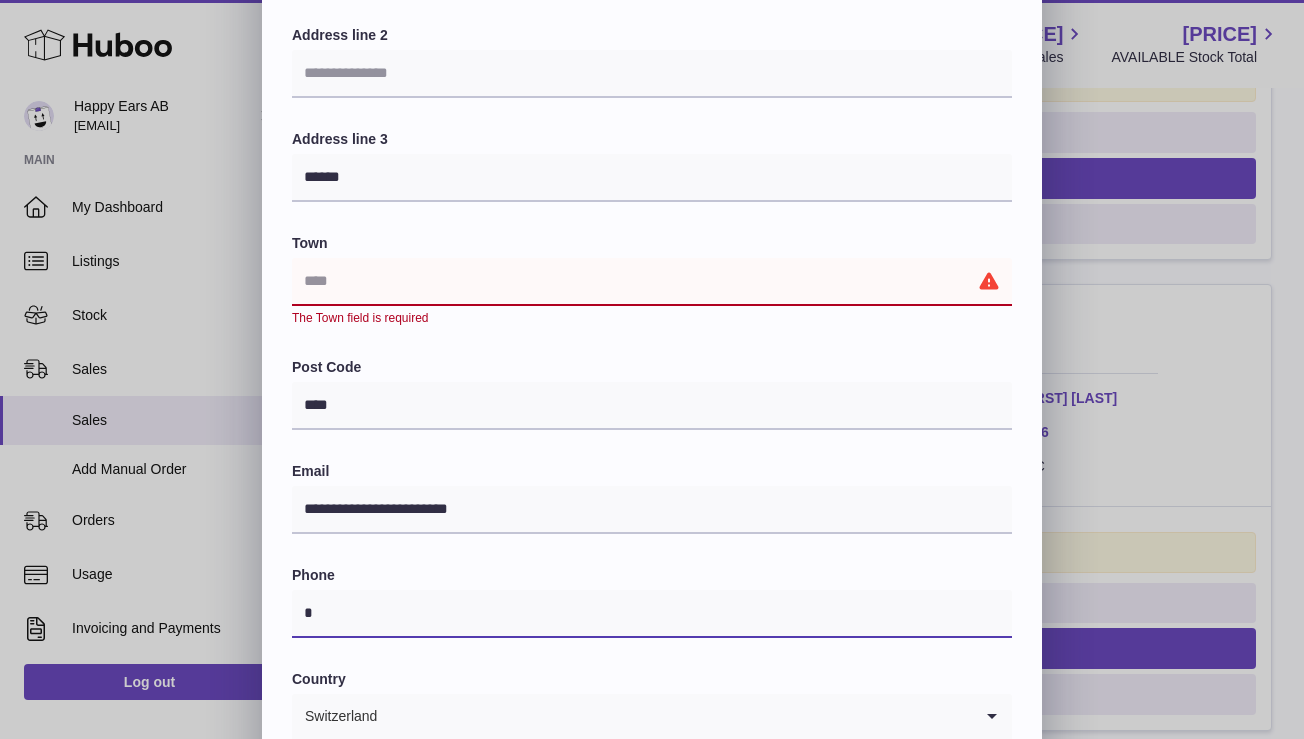 scroll, scrollTop: 280, scrollLeft: 0, axis: vertical 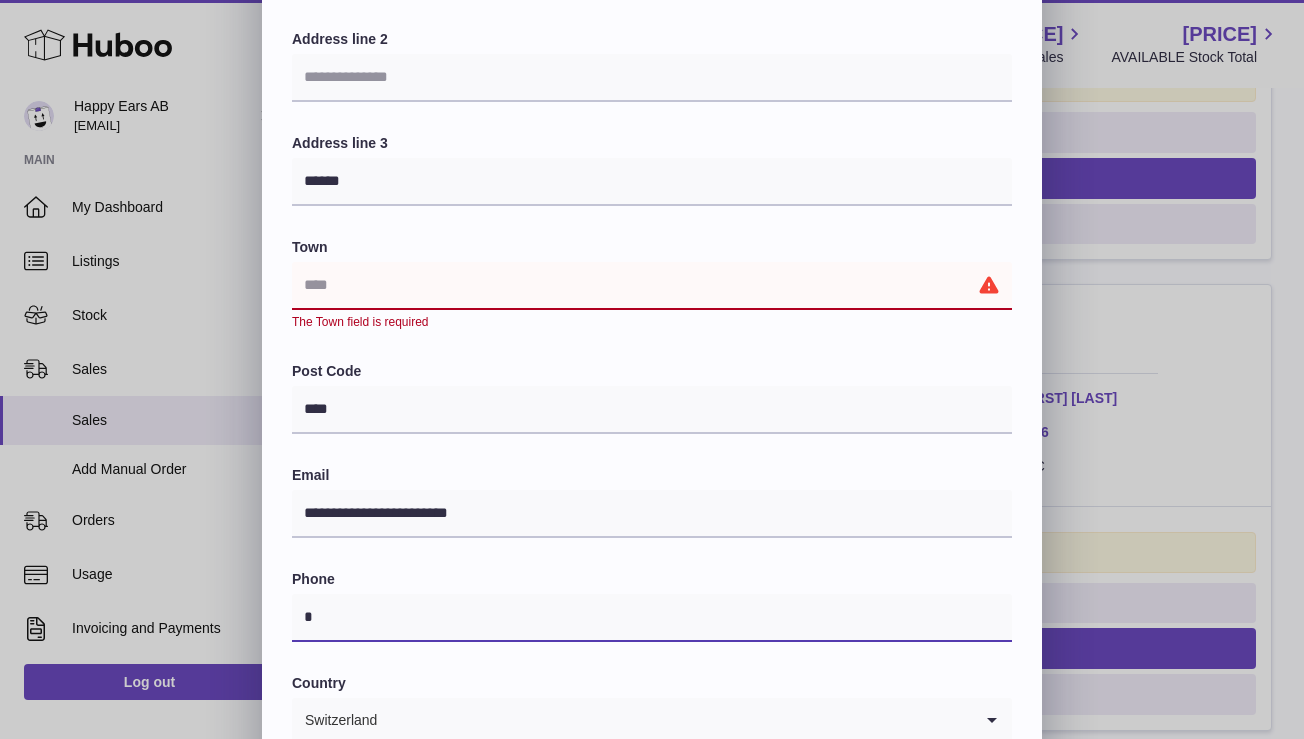 type on "*" 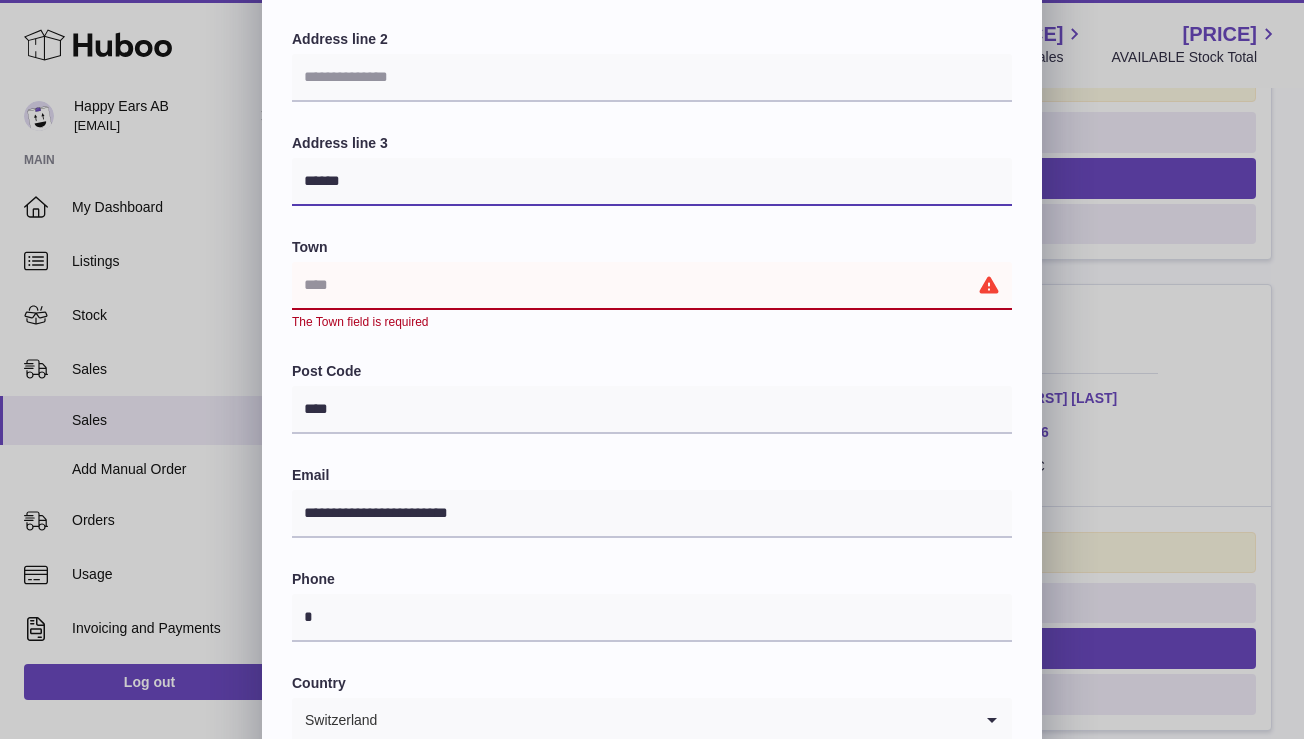 drag, startPoint x: 367, startPoint y: 179, endPoint x: 280, endPoint y: 182, distance: 87.05171 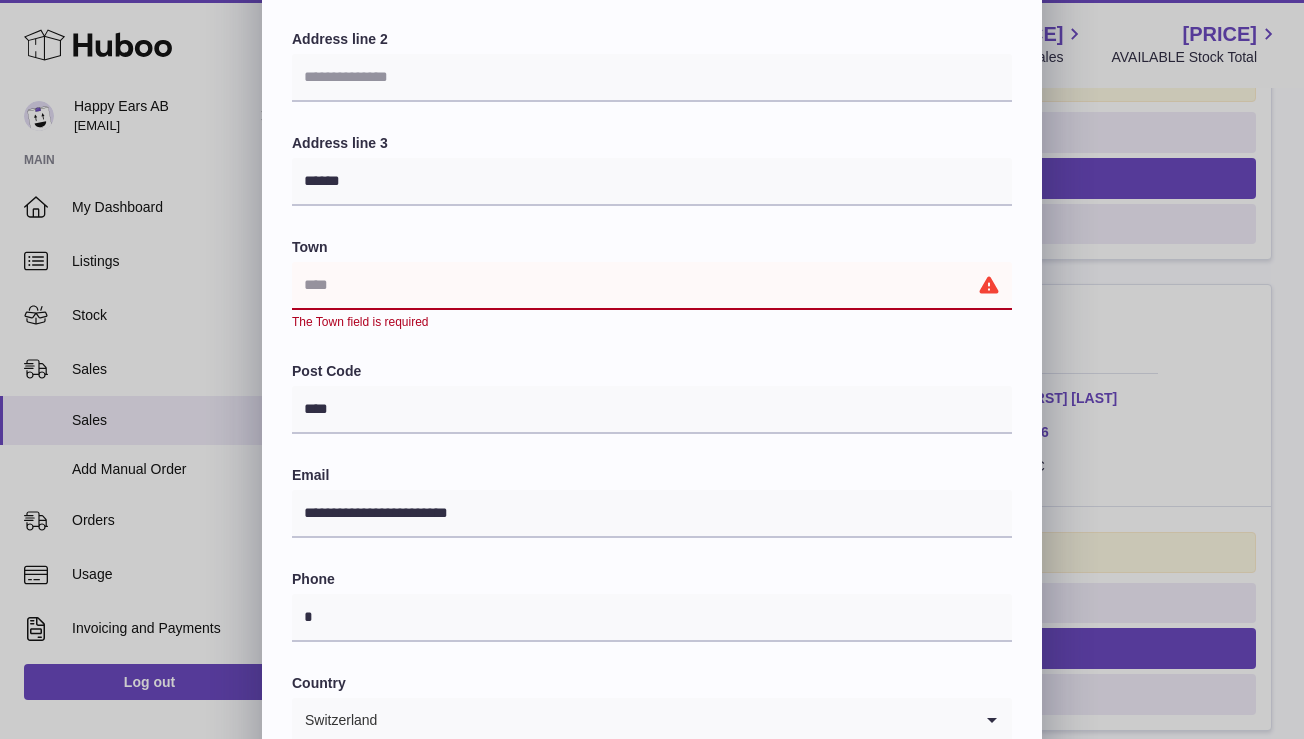 click at bounding box center [652, 286] 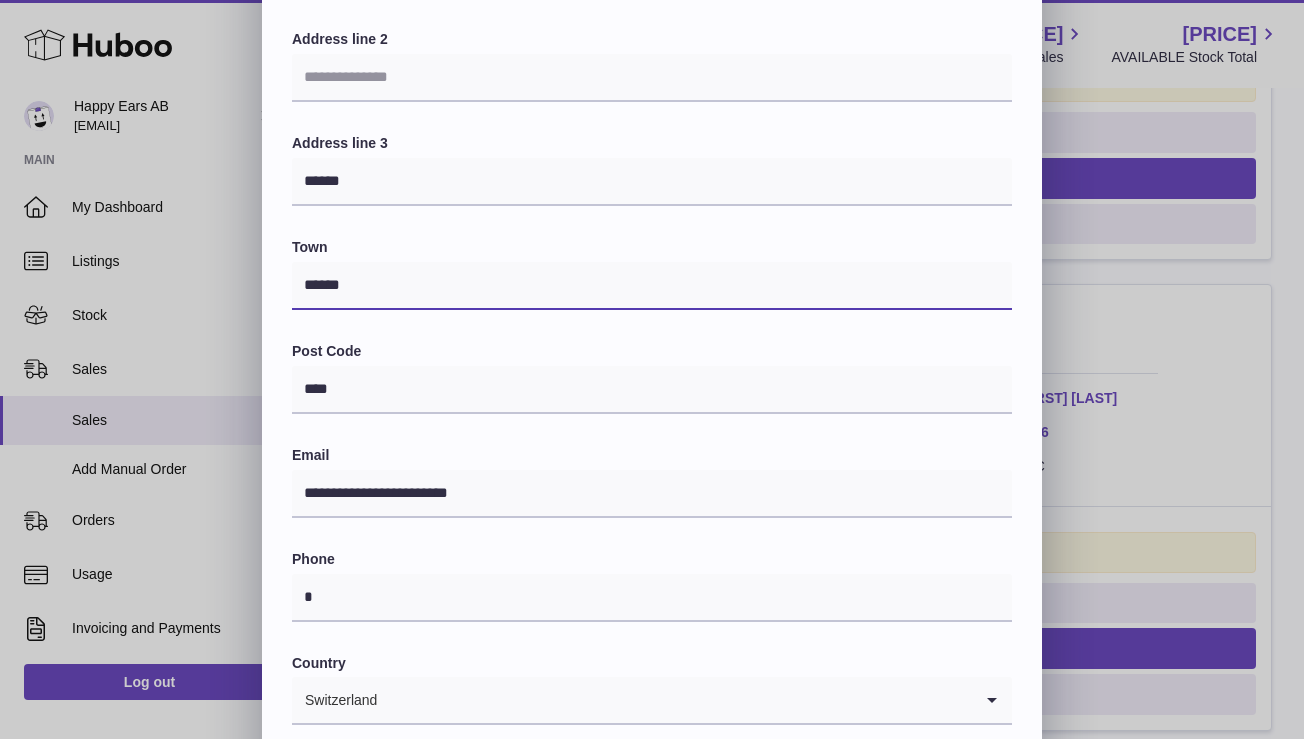 type on "******" 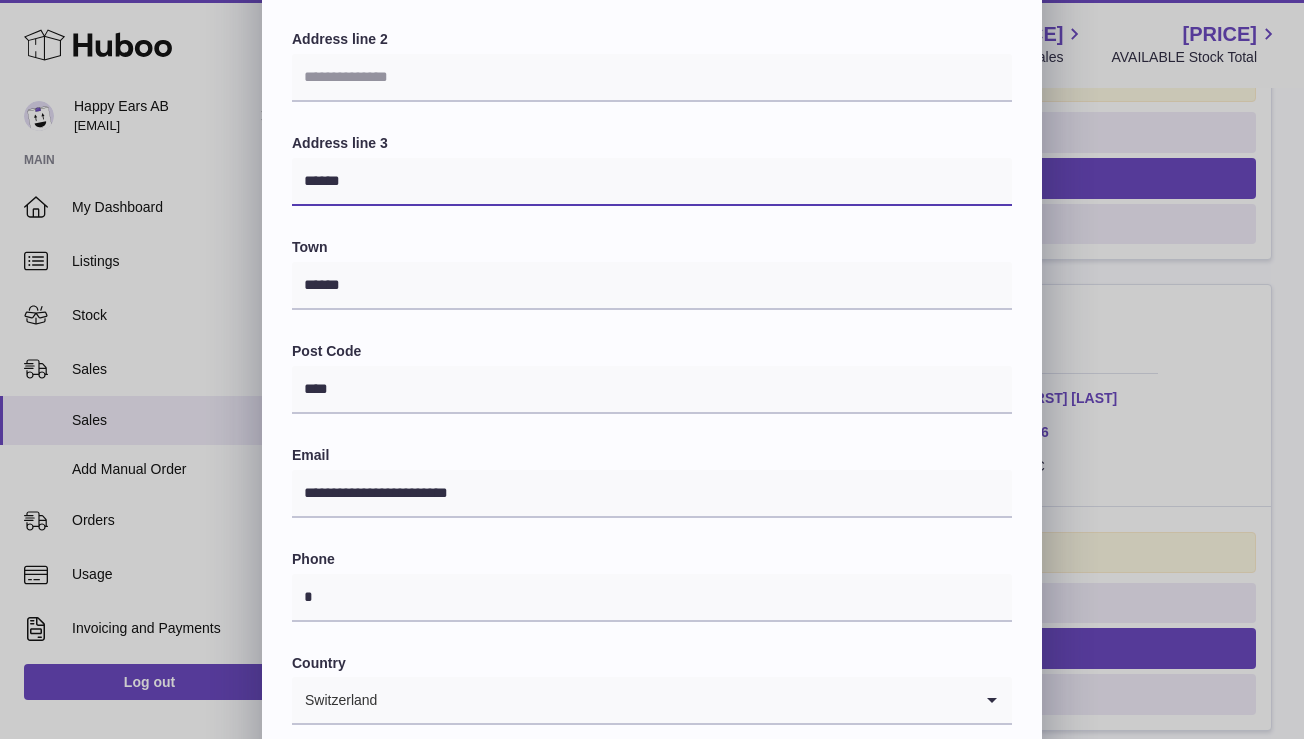 click on "******" at bounding box center [652, 182] 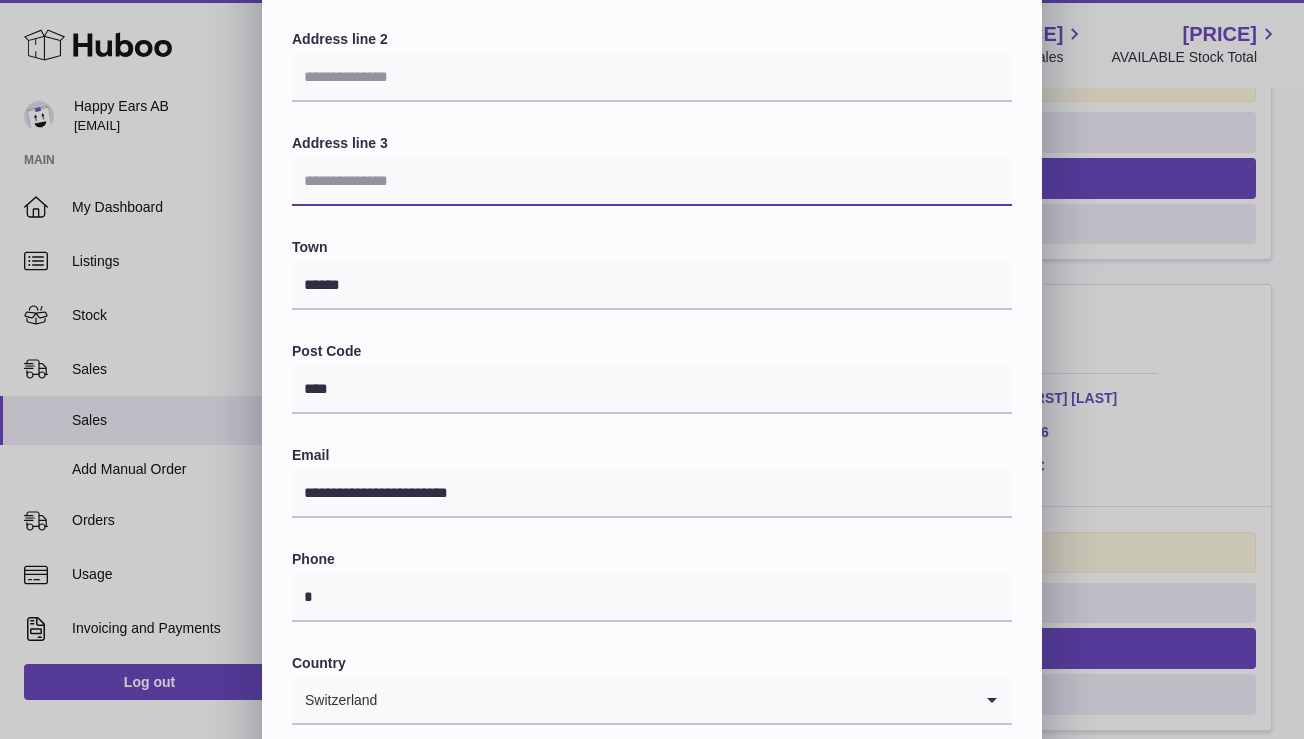 scroll, scrollTop: 463, scrollLeft: 0, axis: vertical 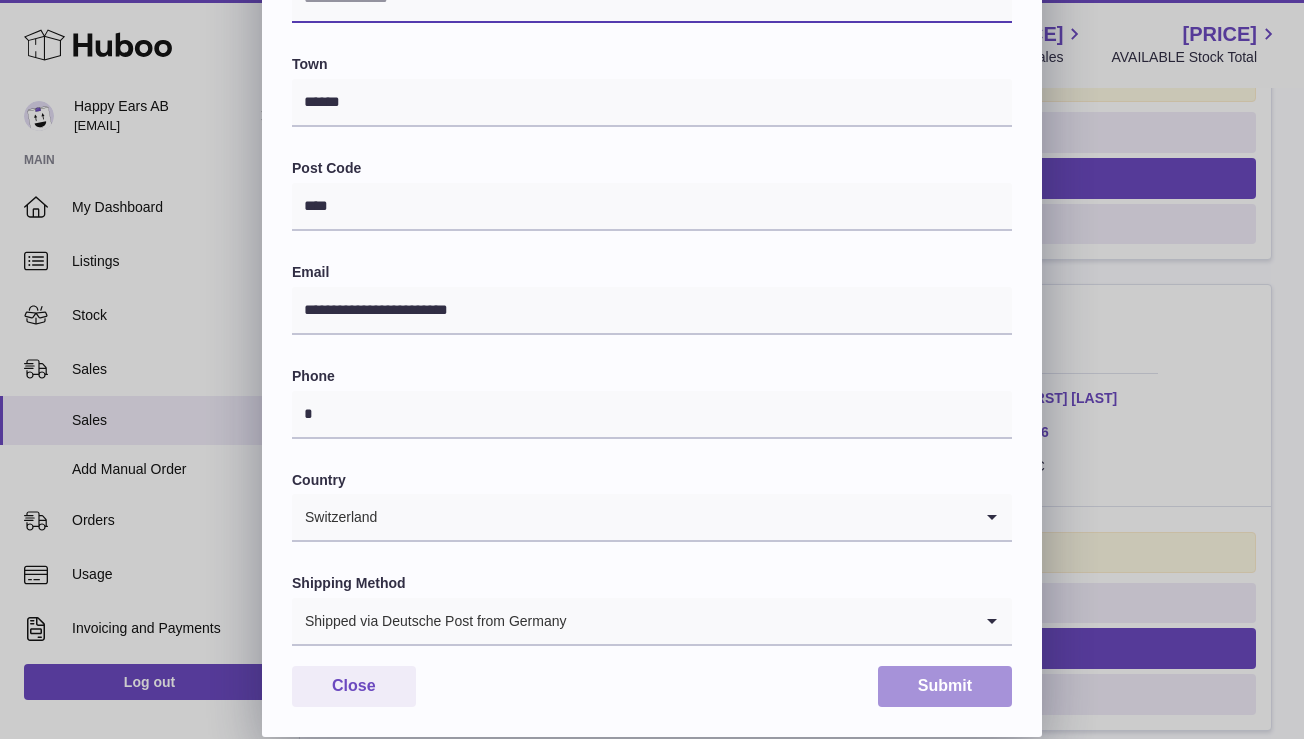 type 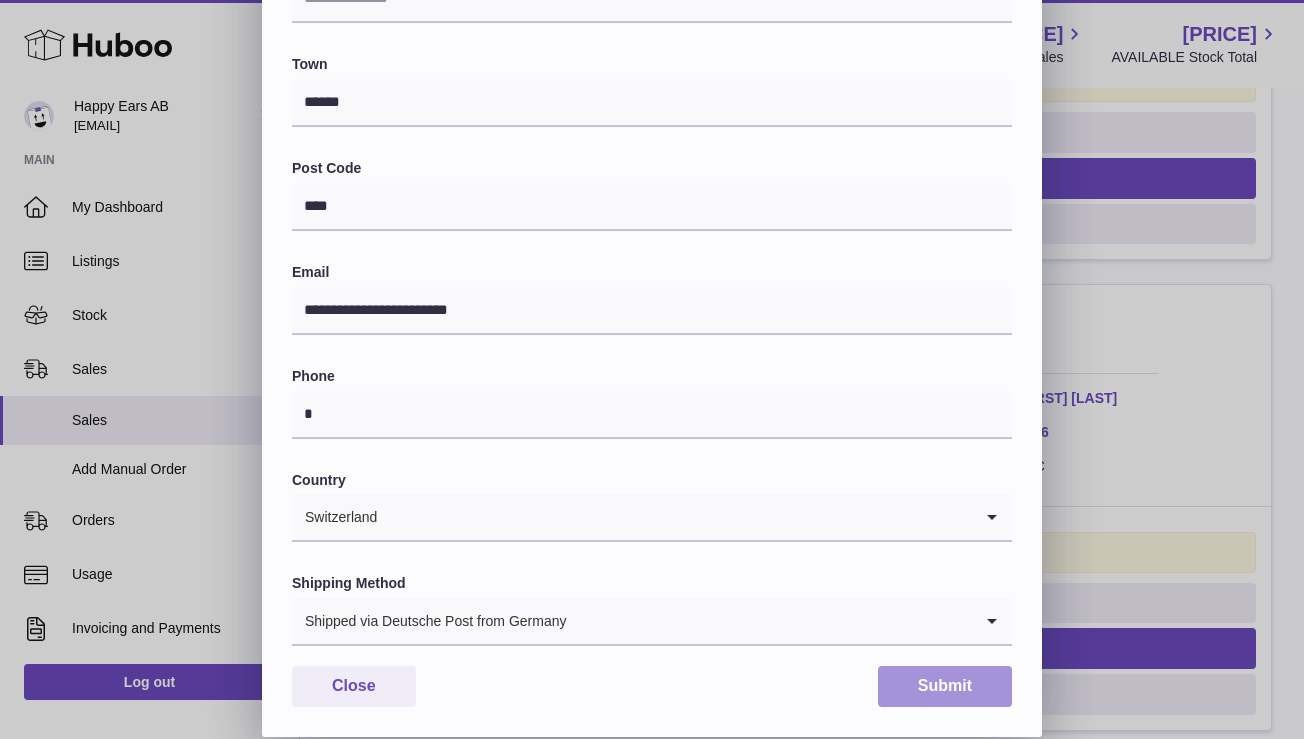 click on "Submit" at bounding box center (945, 686) 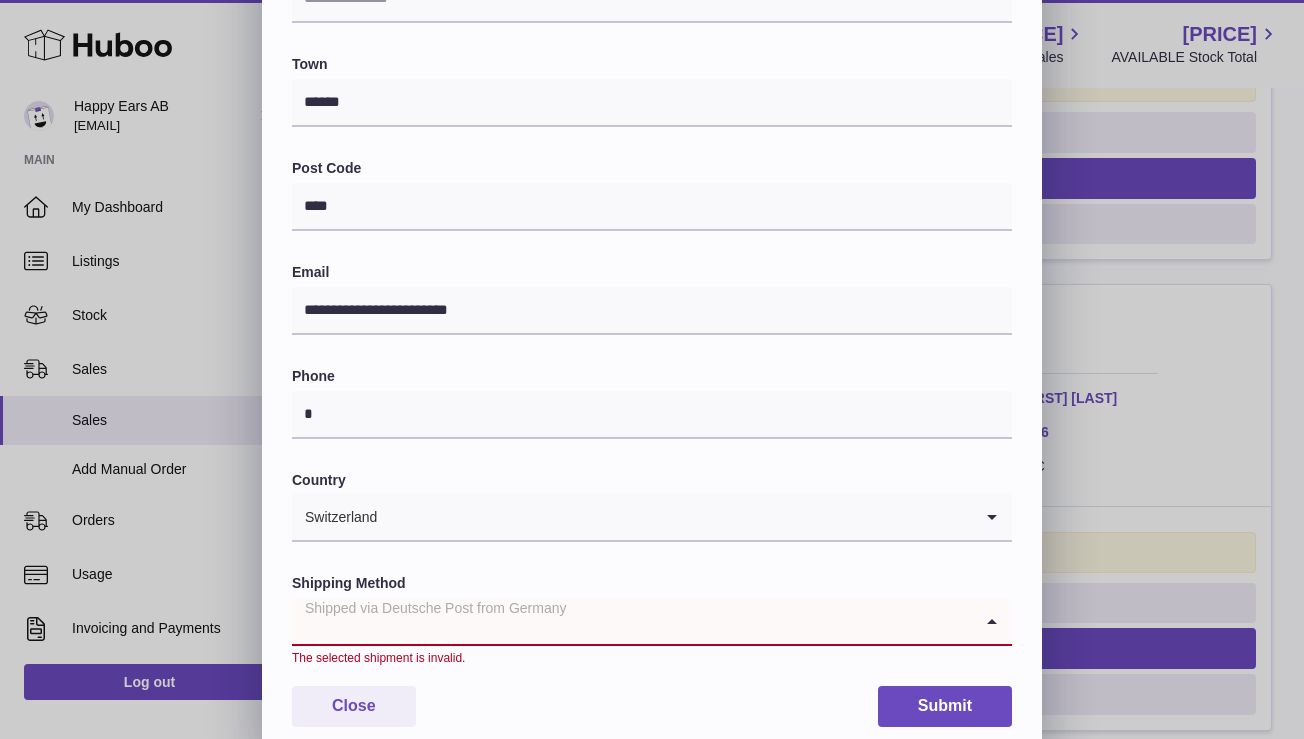 click at bounding box center [632, 621] 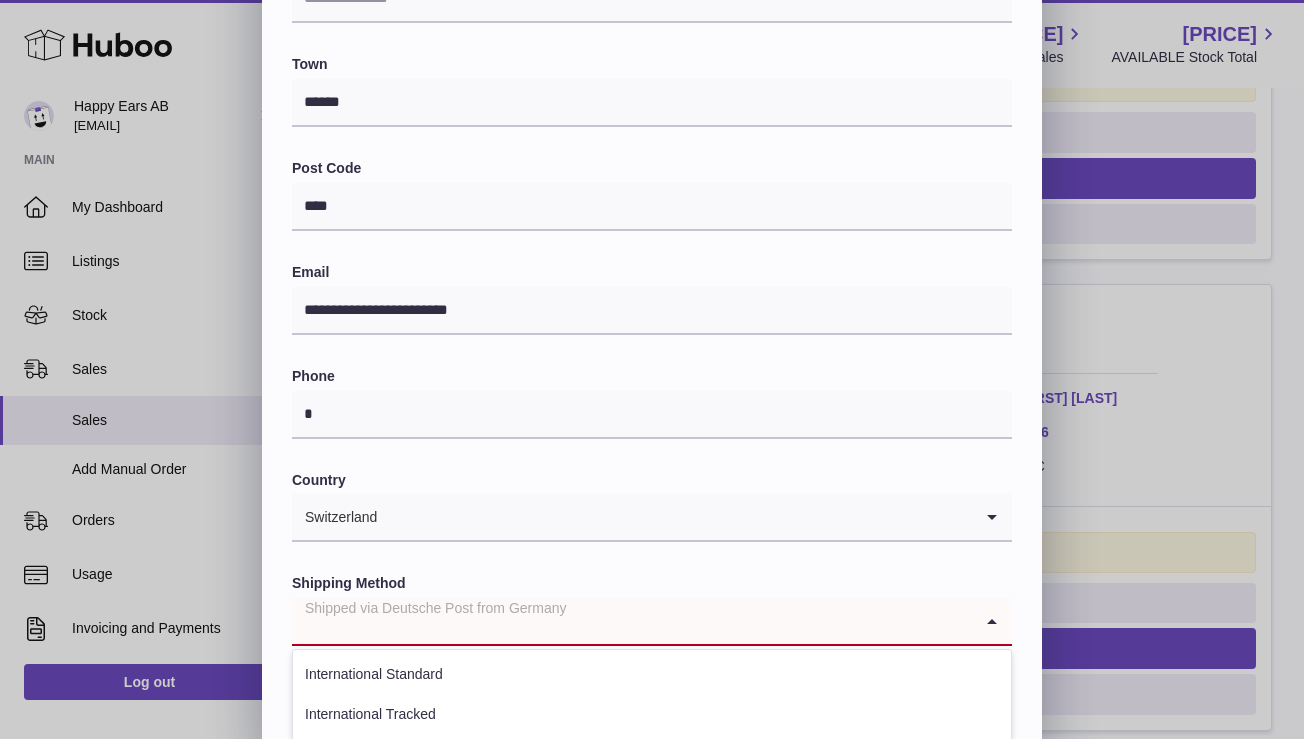 scroll, scrollTop: 625, scrollLeft: 0, axis: vertical 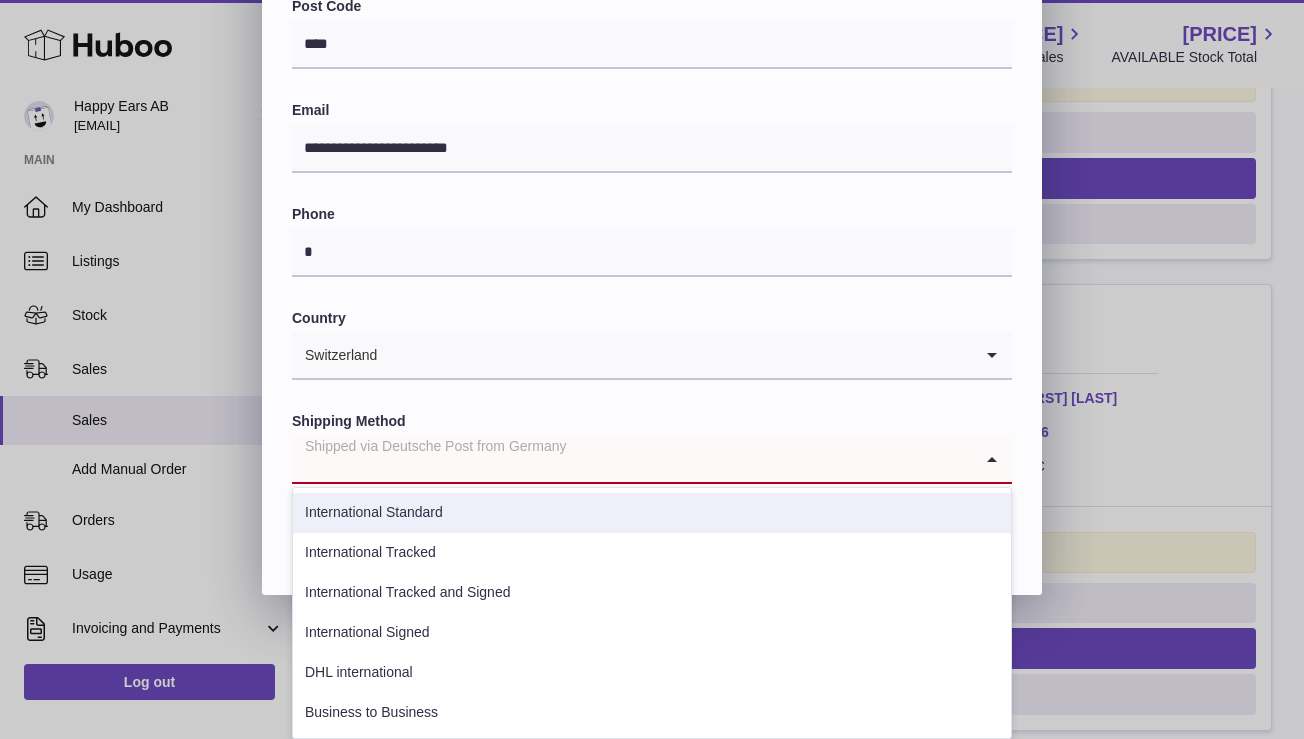 click on "International Standard" at bounding box center (652, 513) 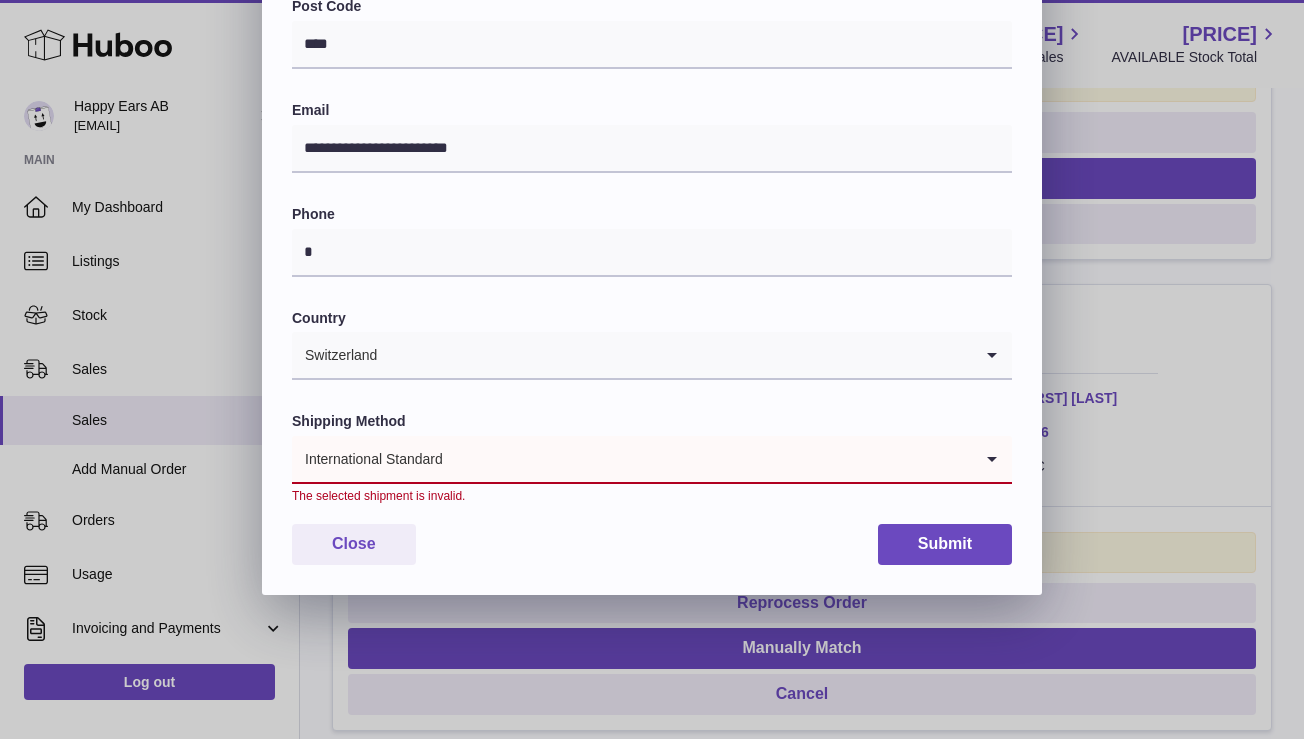 scroll, scrollTop: 483, scrollLeft: 0, axis: vertical 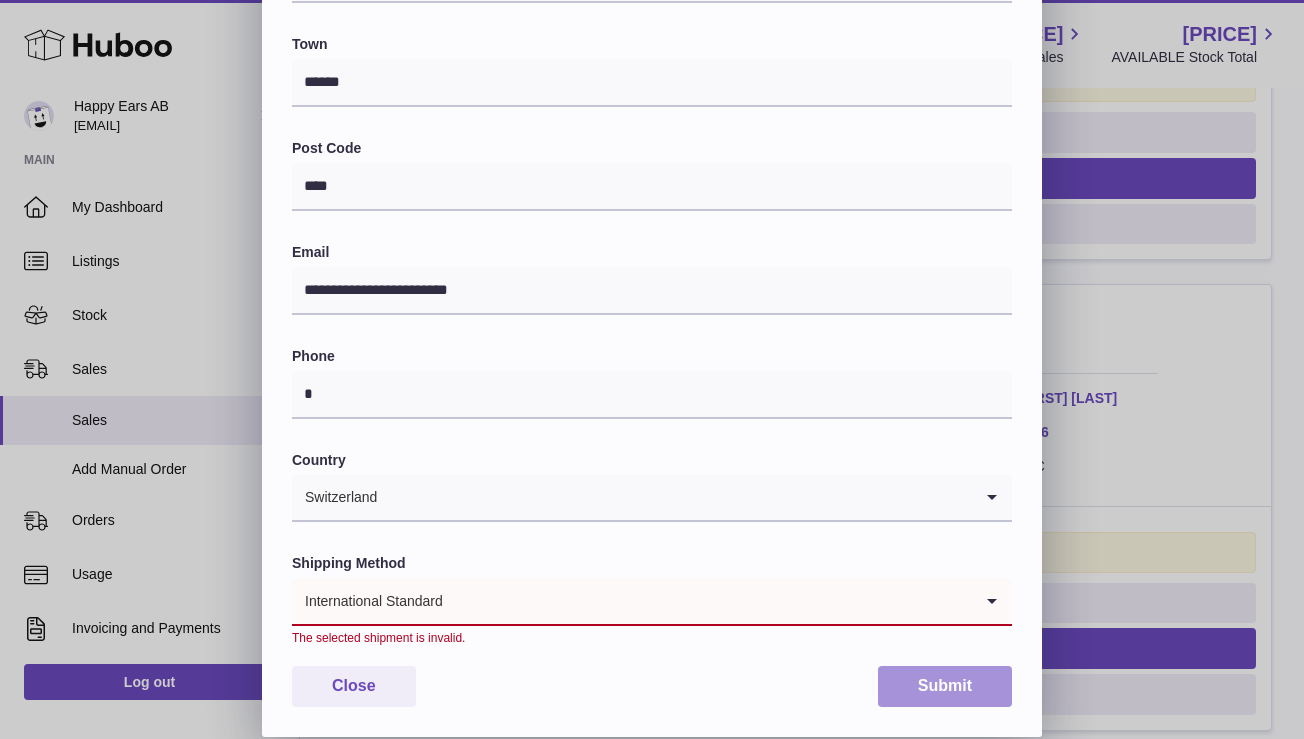 click on "Submit" at bounding box center [945, 686] 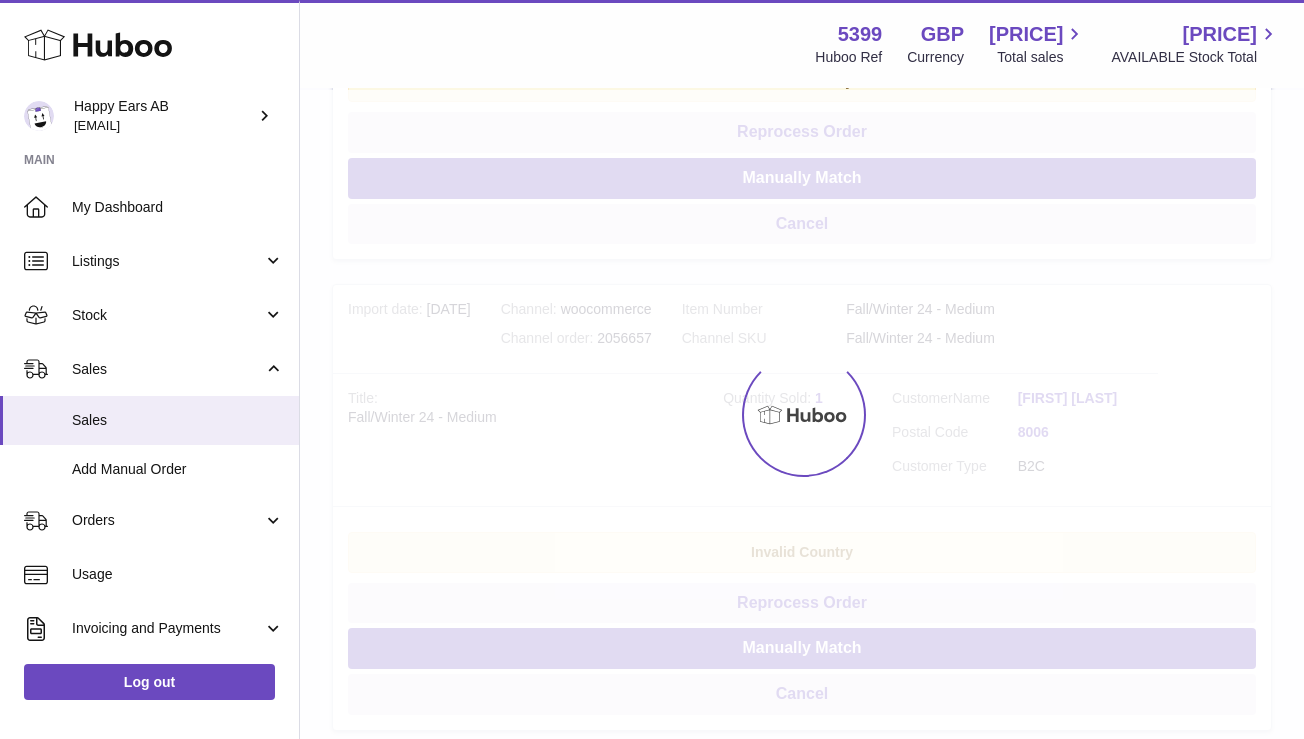 scroll, scrollTop: 0, scrollLeft: 0, axis: both 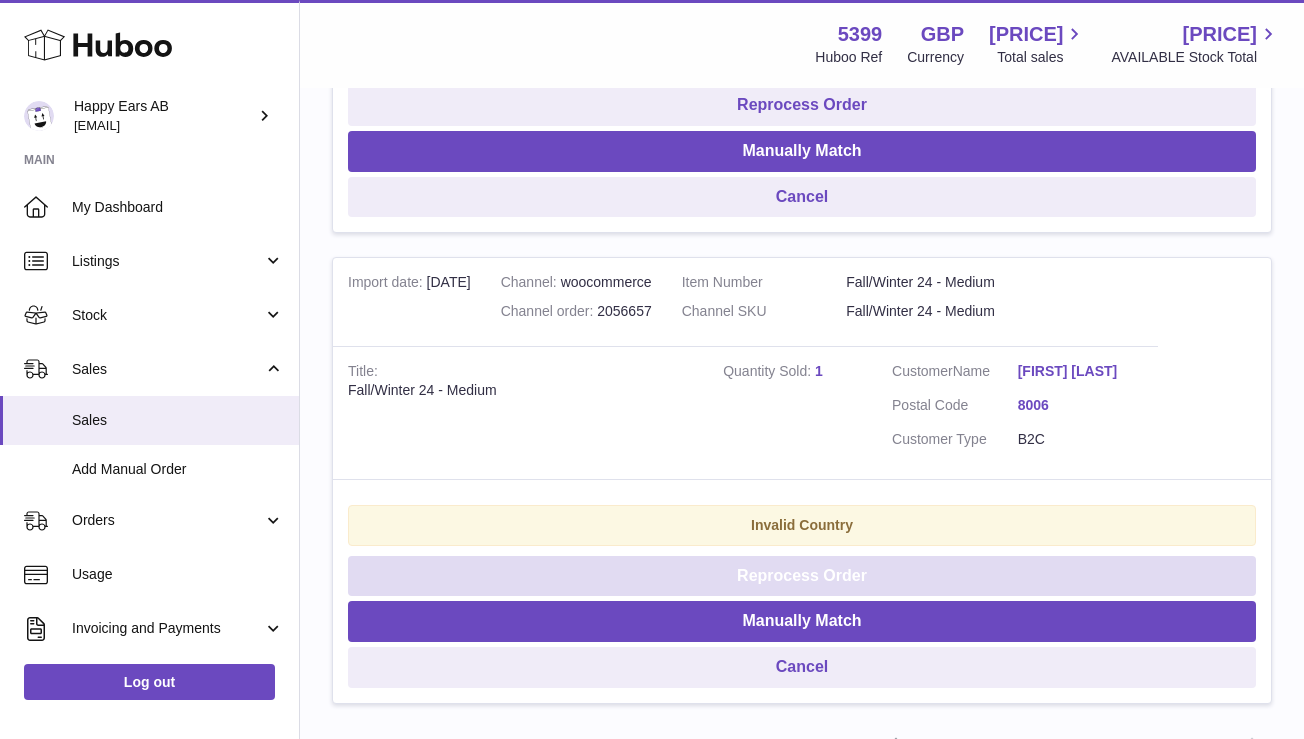 click on "Reprocess Order" at bounding box center [802, 576] 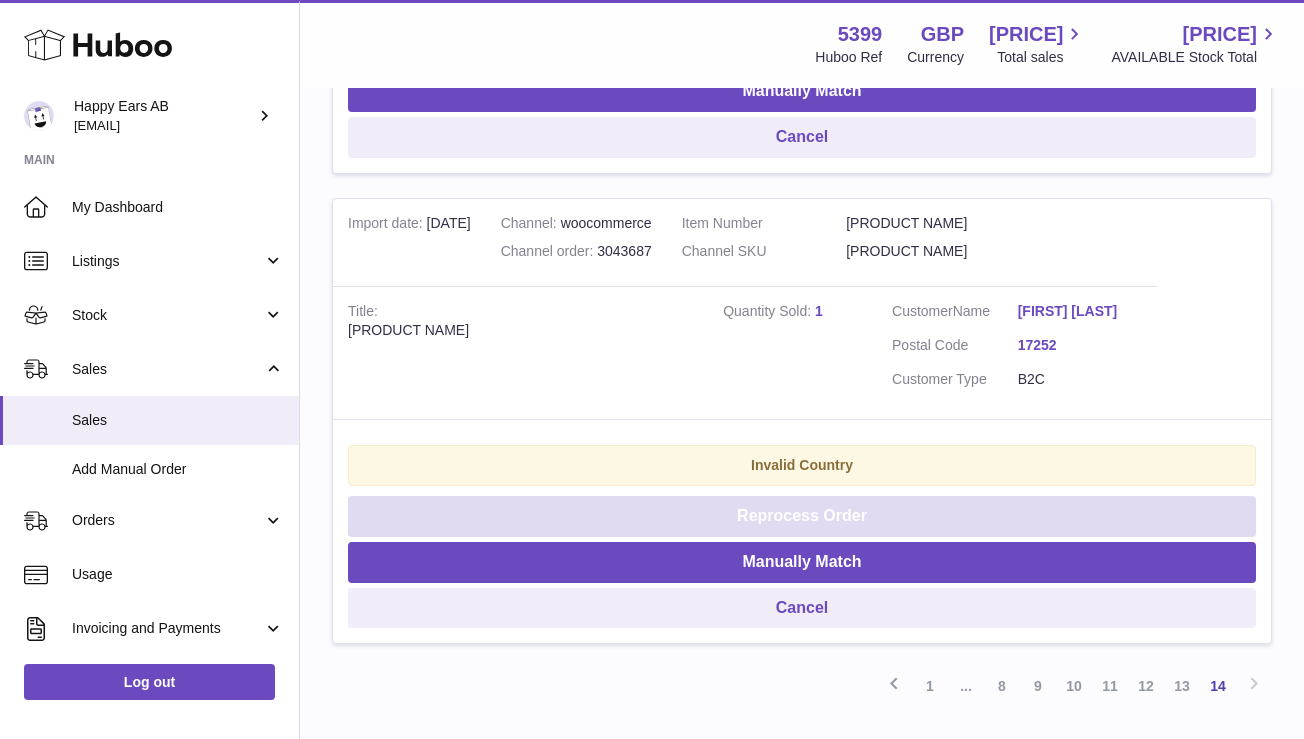 scroll, scrollTop: 775, scrollLeft: 0, axis: vertical 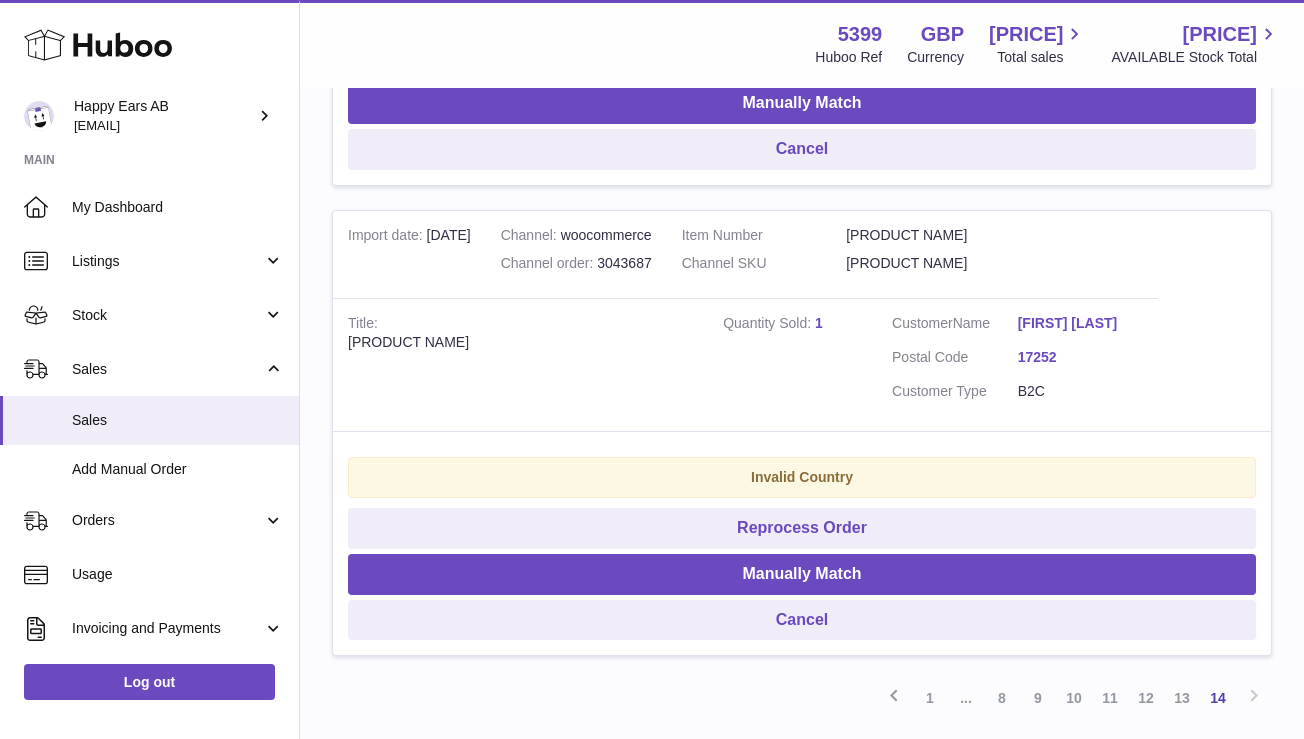 click on "Moritz Müller" at bounding box center [1081, 323] 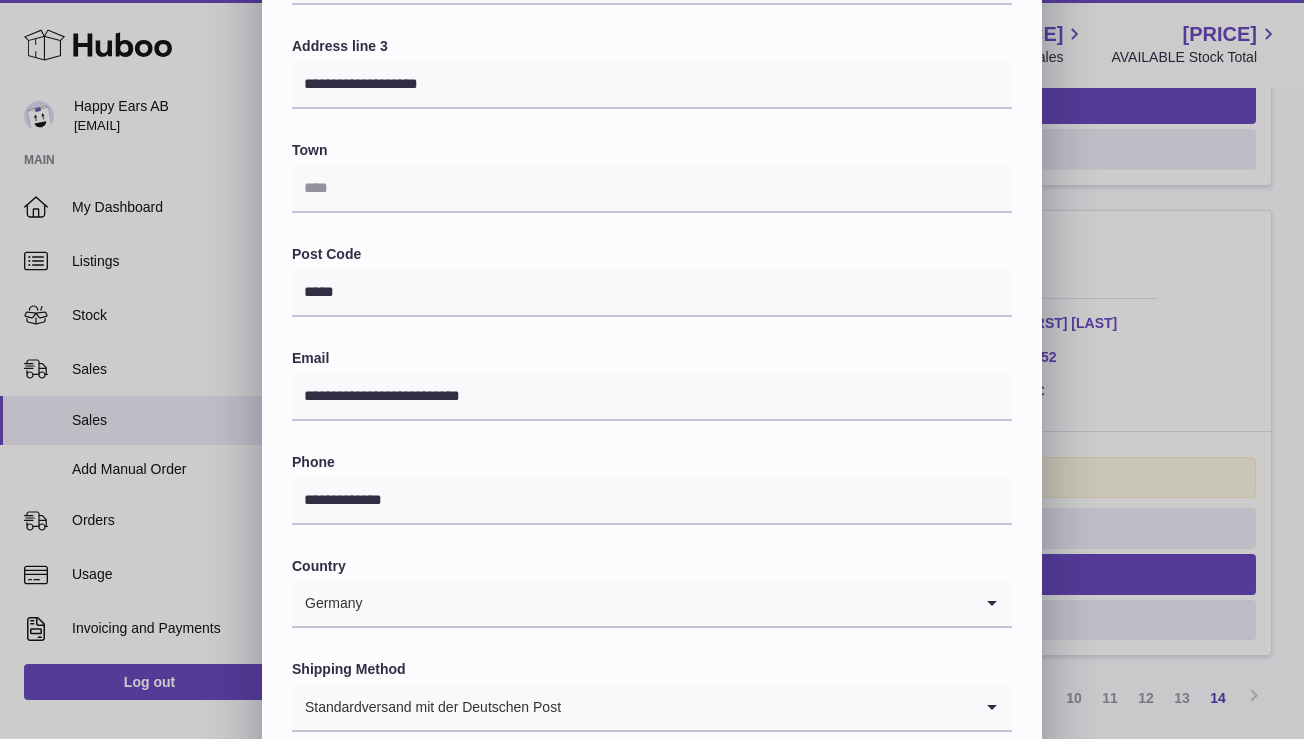 scroll, scrollTop: 463, scrollLeft: 0, axis: vertical 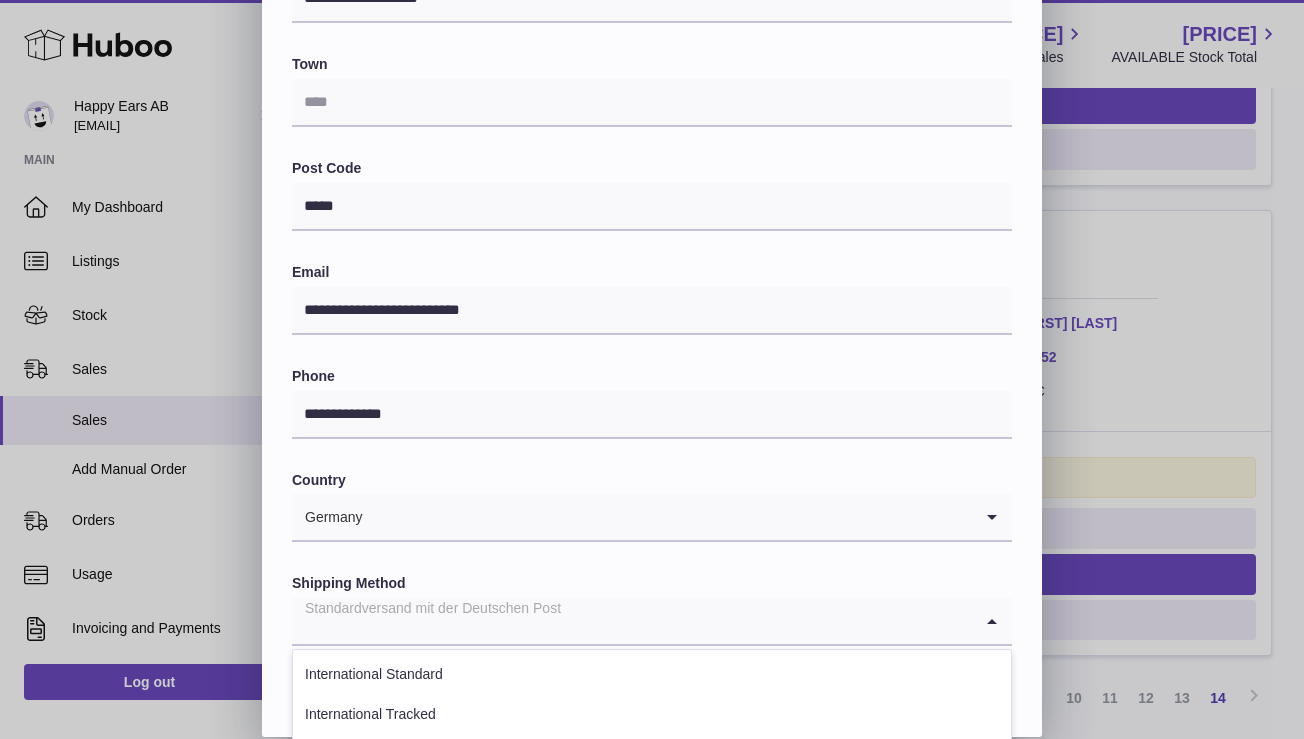 click at bounding box center [632, 621] 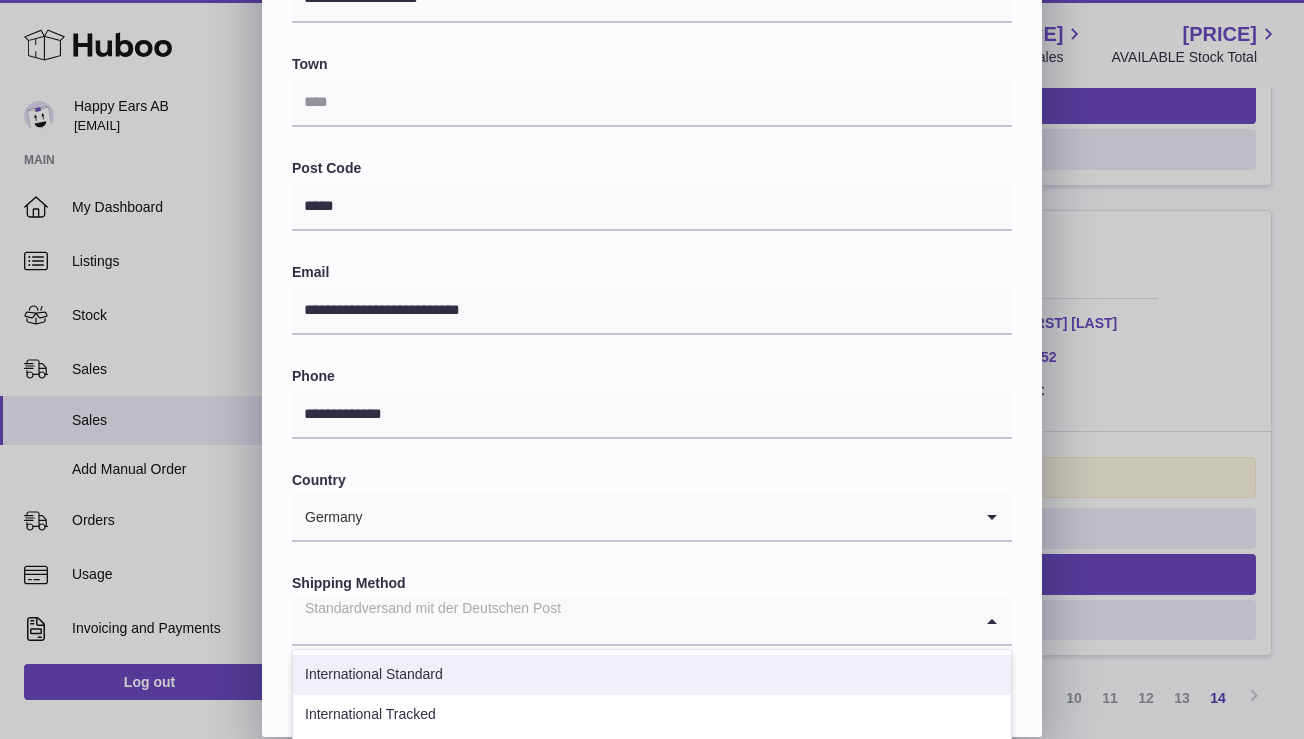 click on "International Standard" at bounding box center (652, 675) 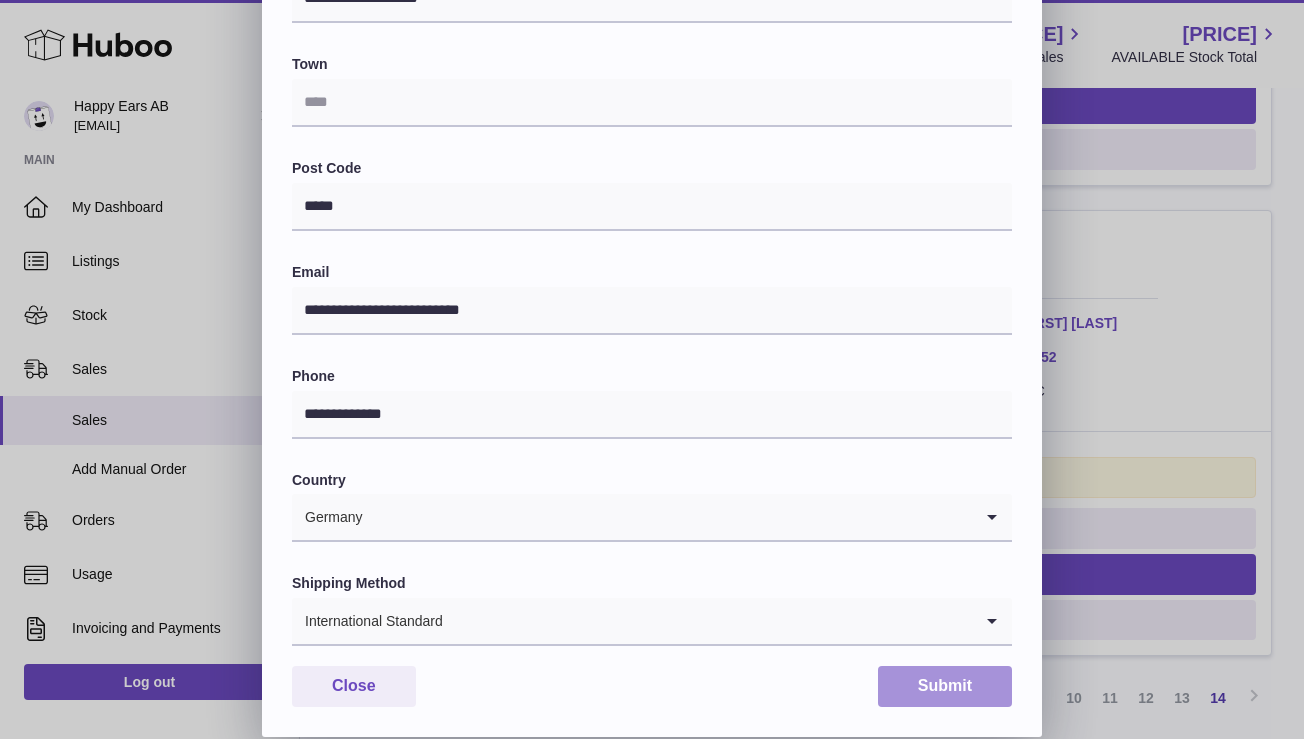 click on "Submit" at bounding box center (945, 686) 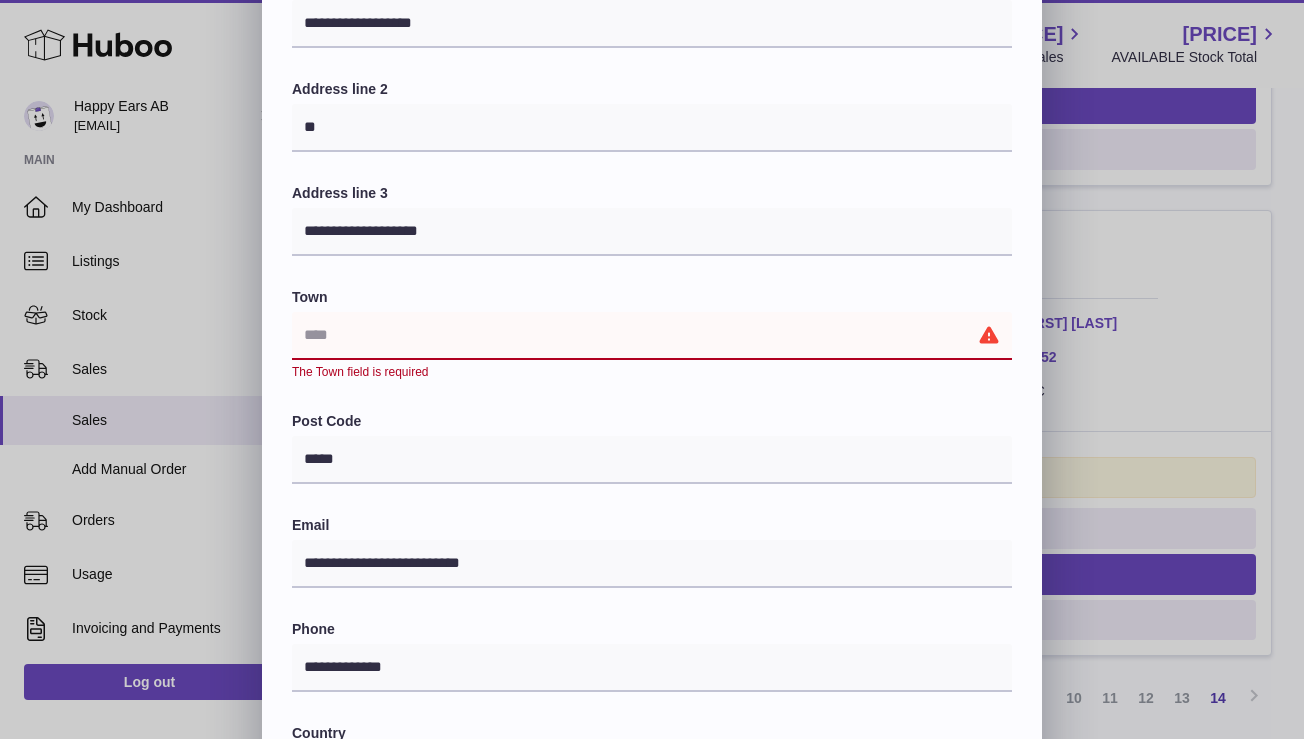 scroll, scrollTop: 221, scrollLeft: 0, axis: vertical 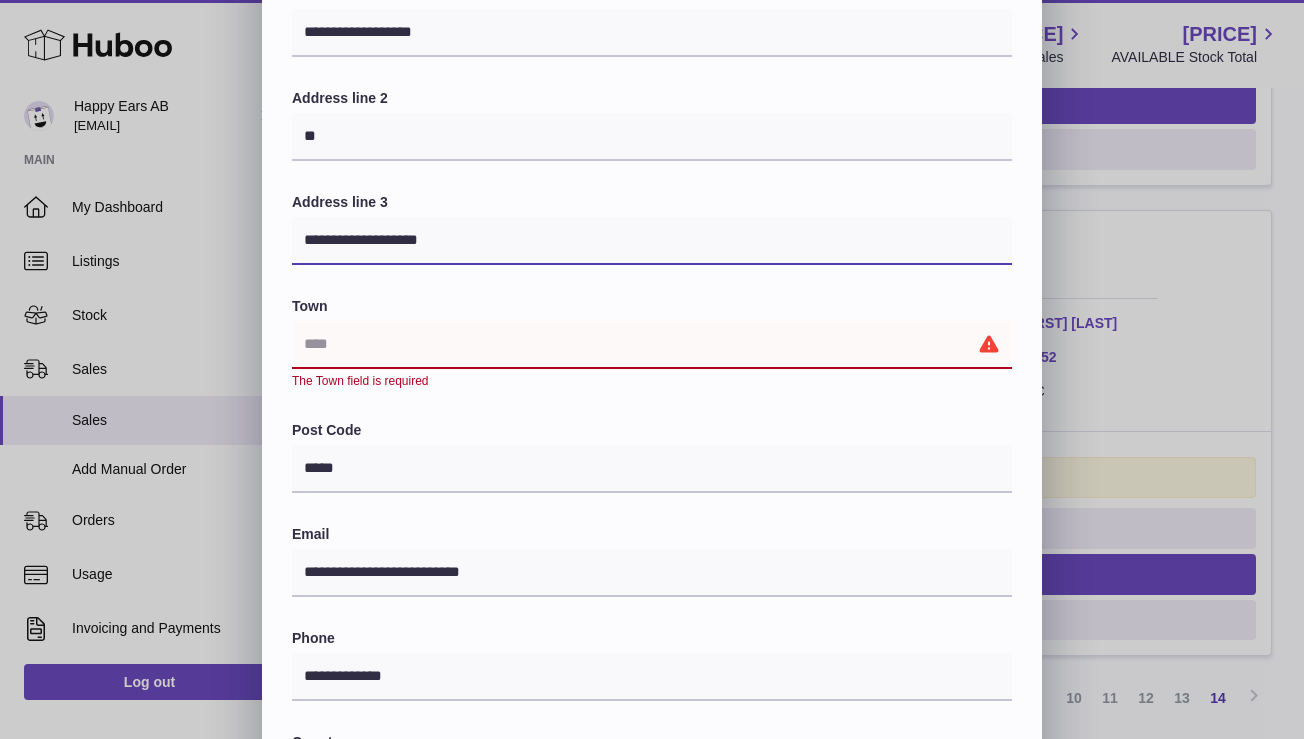 drag, startPoint x: 458, startPoint y: 241, endPoint x: 295, endPoint y: 238, distance: 163.0276 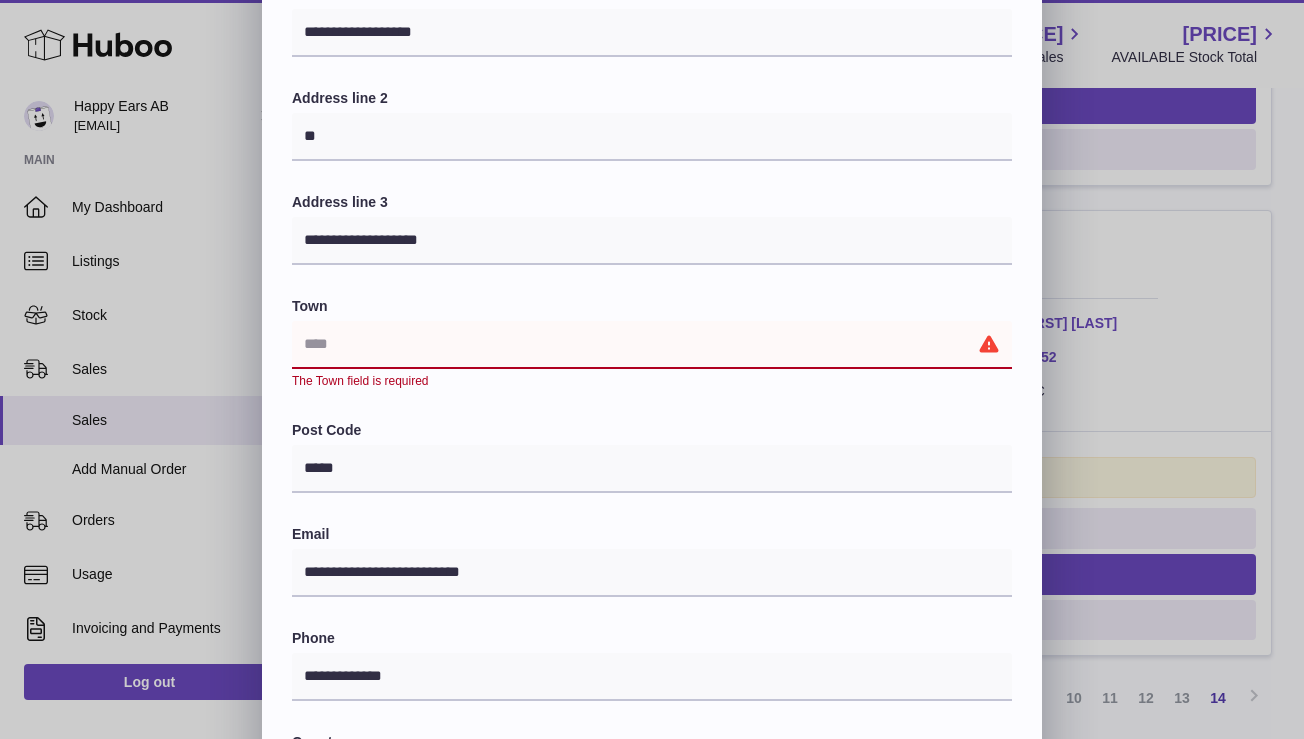 click at bounding box center (652, 345) 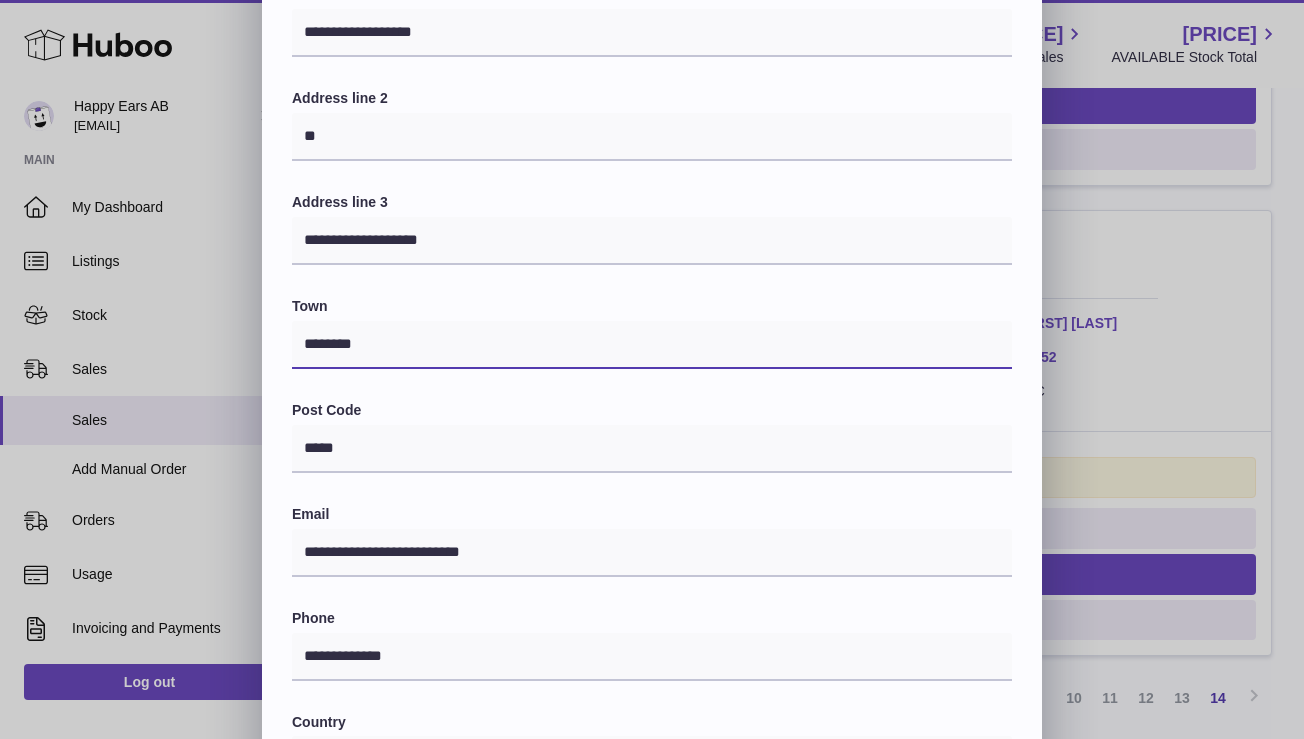 type on "********" 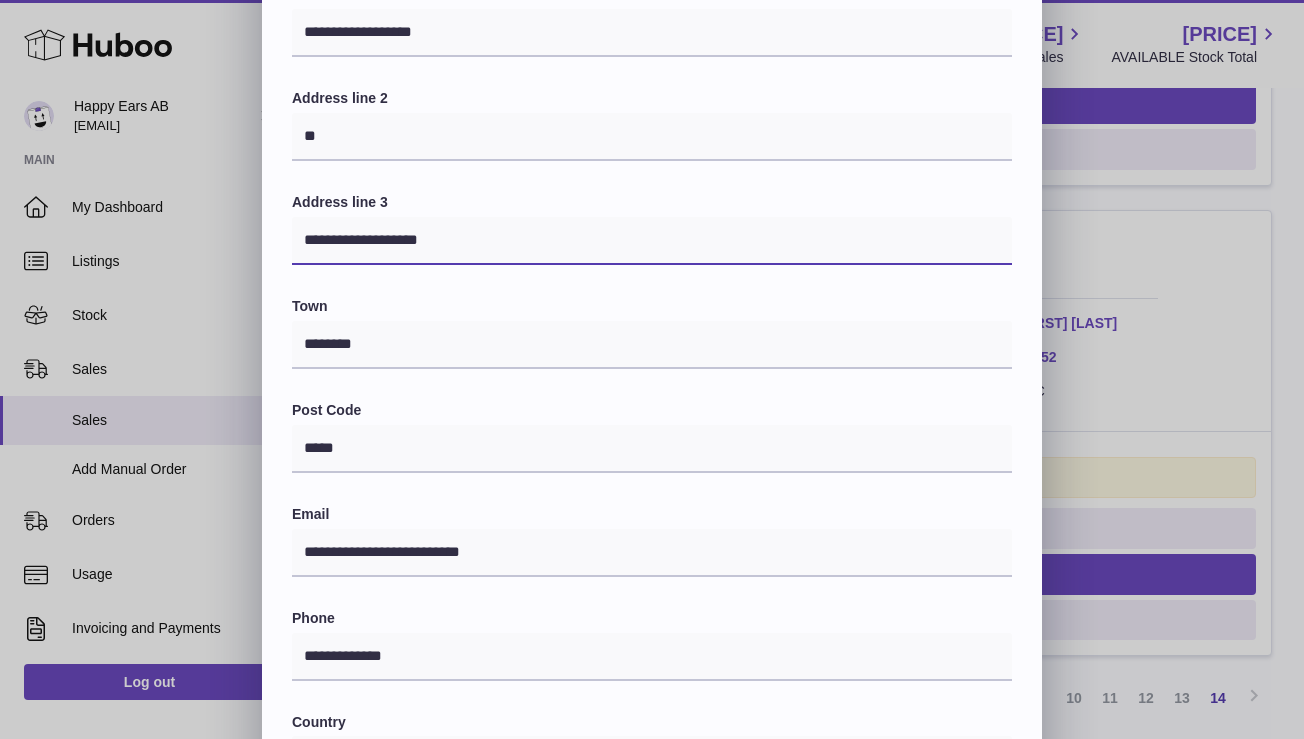 drag, startPoint x: 460, startPoint y: 246, endPoint x: 410, endPoint y: 246, distance: 50 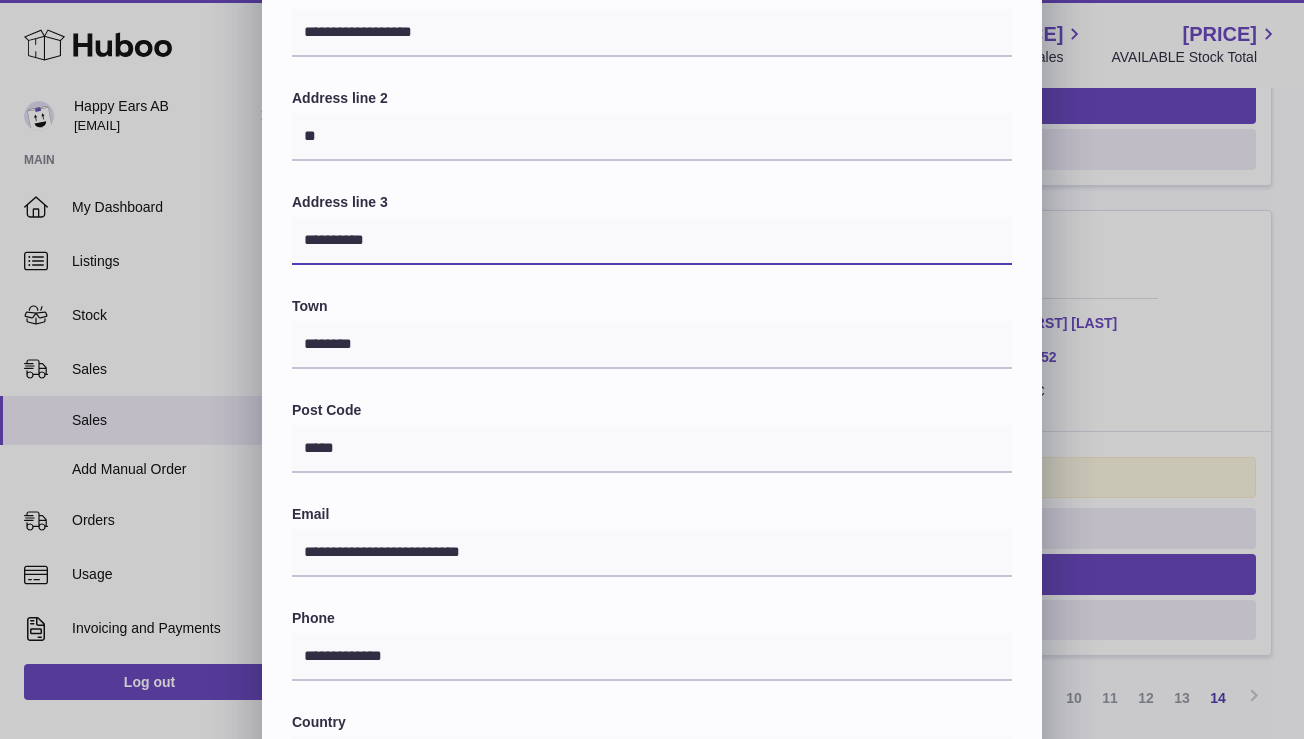 scroll, scrollTop: 463, scrollLeft: 0, axis: vertical 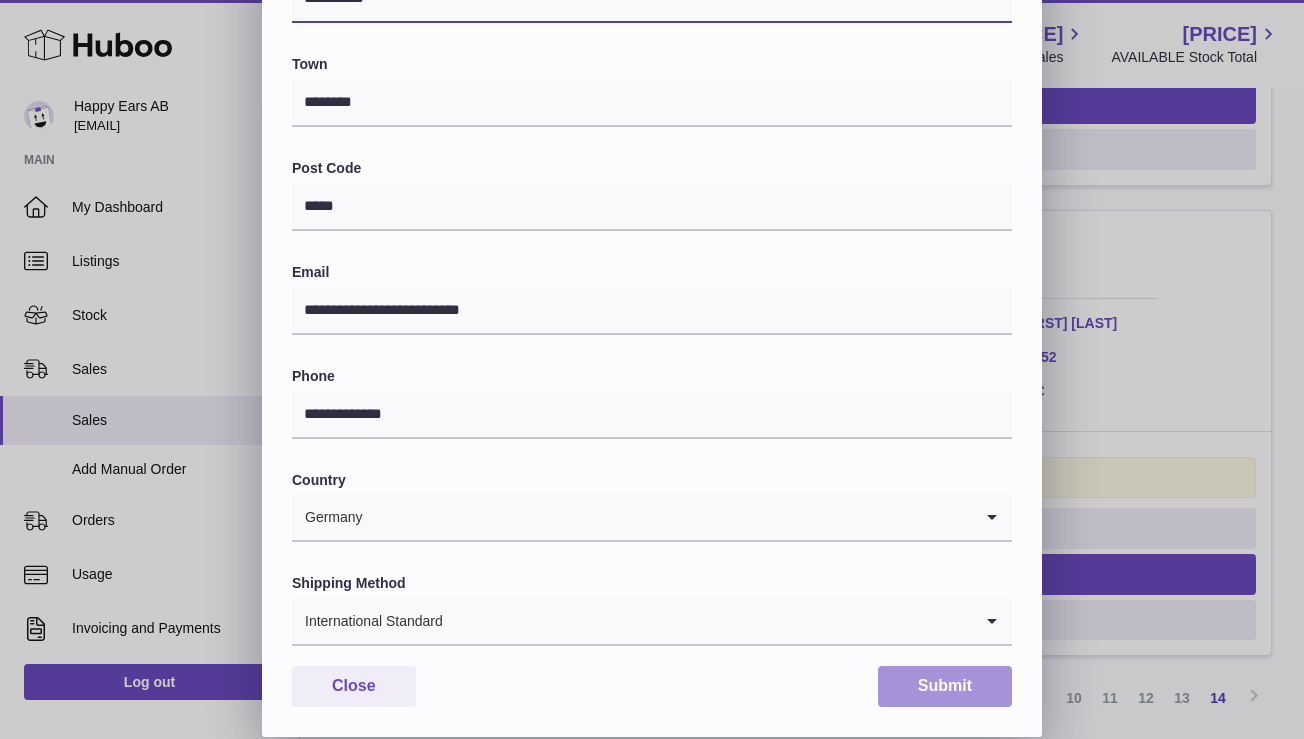 type on "**********" 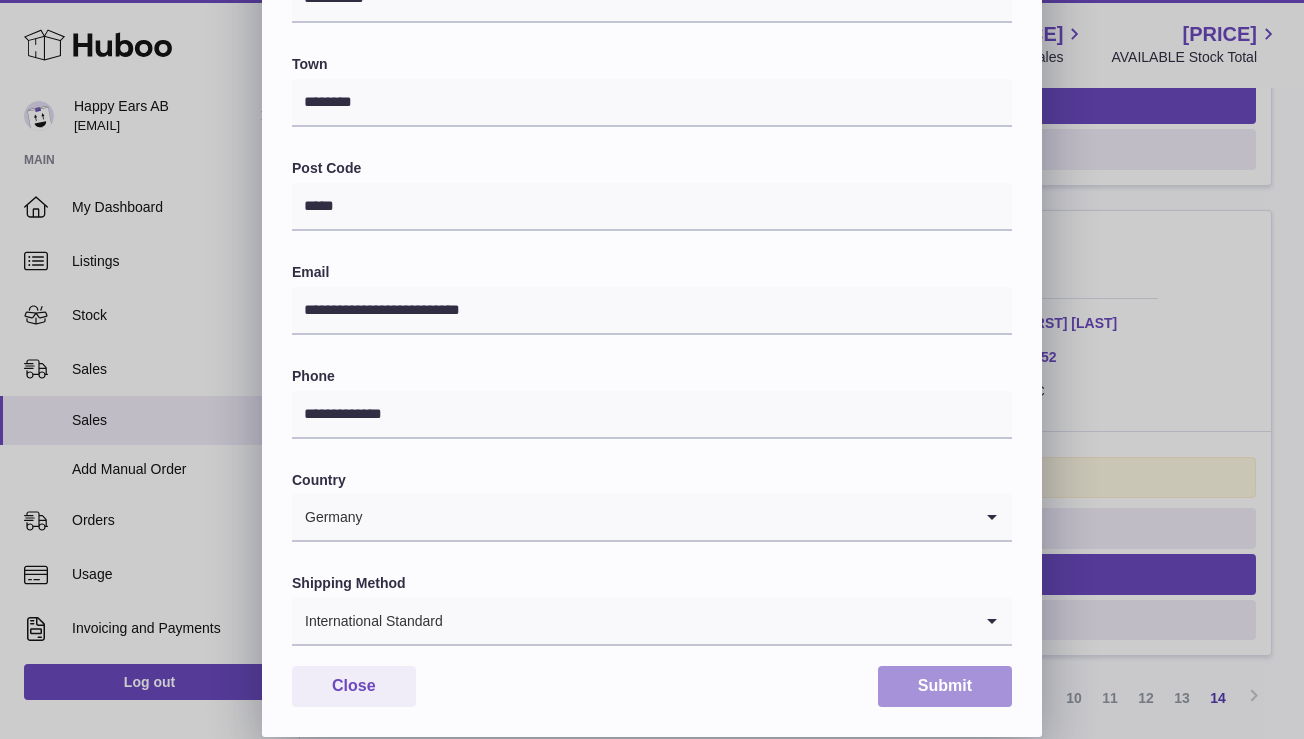 click on "Submit" at bounding box center [945, 686] 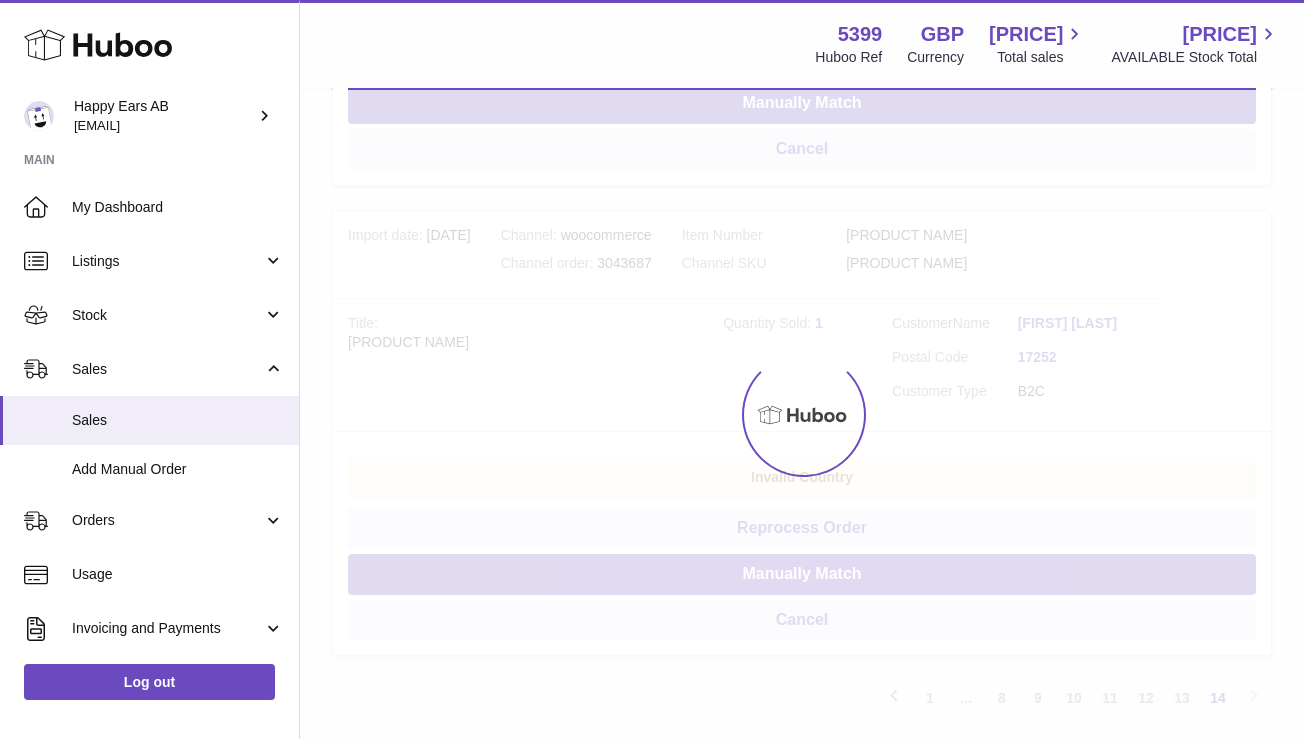 scroll, scrollTop: 0, scrollLeft: 0, axis: both 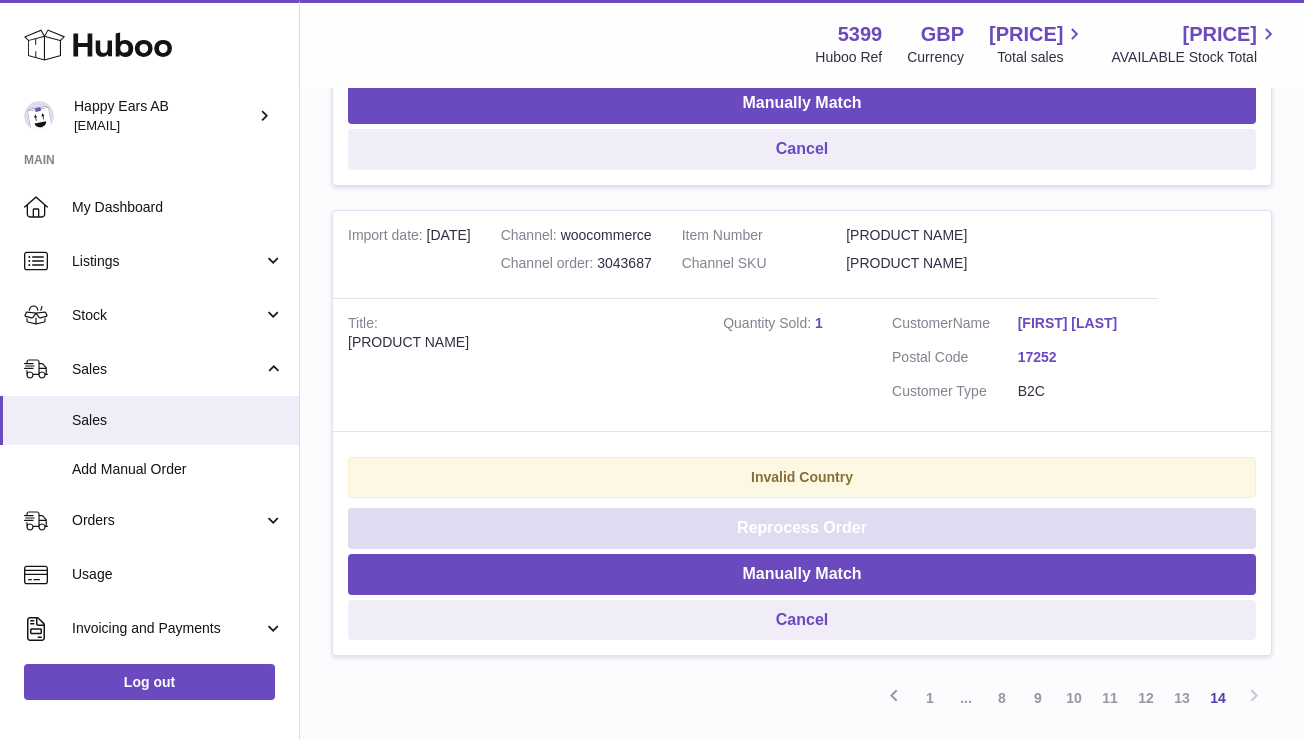 click on "Reprocess Order" at bounding box center (802, 528) 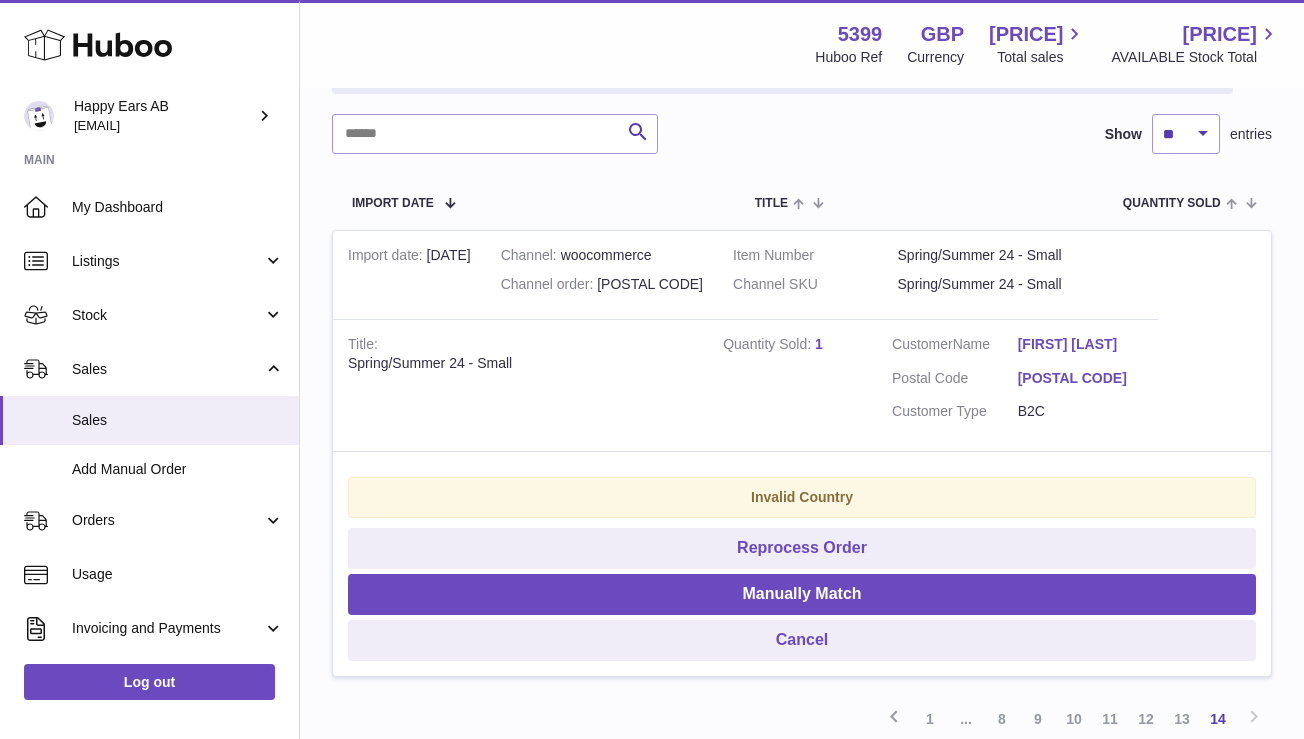 scroll, scrollTop: 278, scrollLeft: 0, axis: vertical 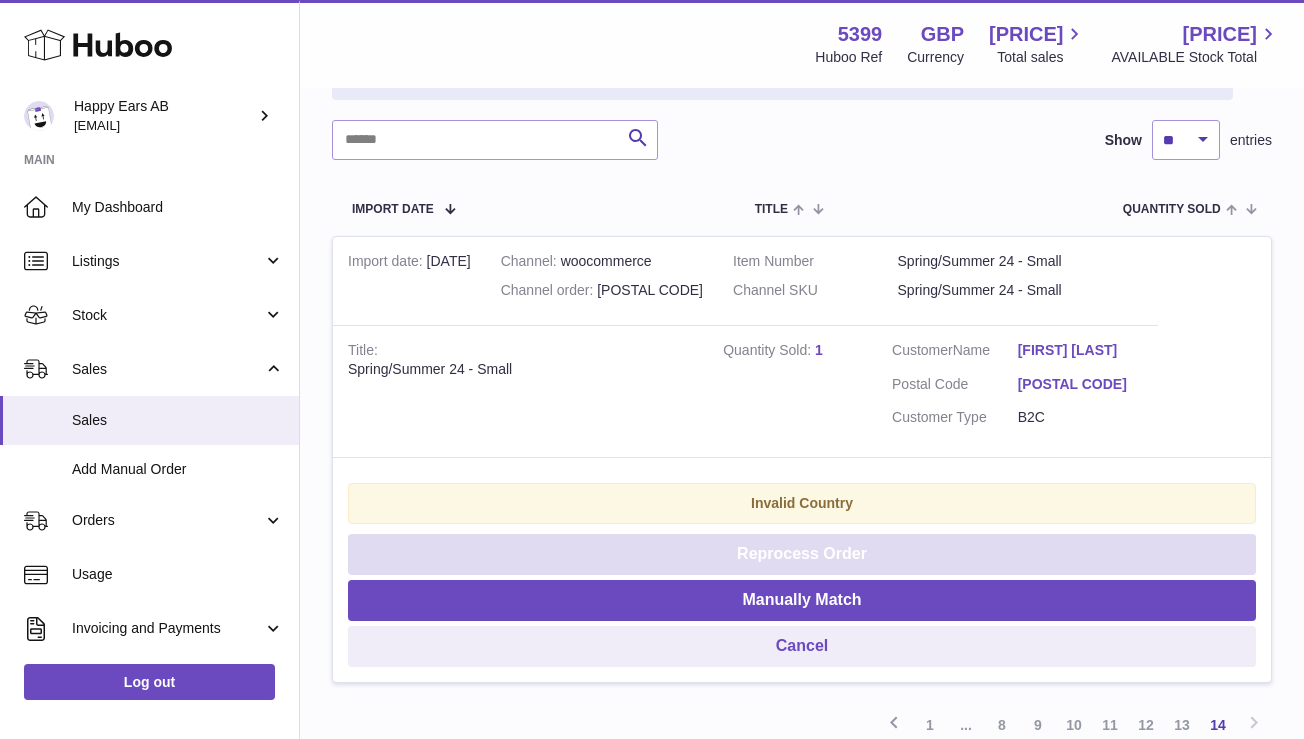 click on "Reprocess Order" at bounding box center (802, 554) 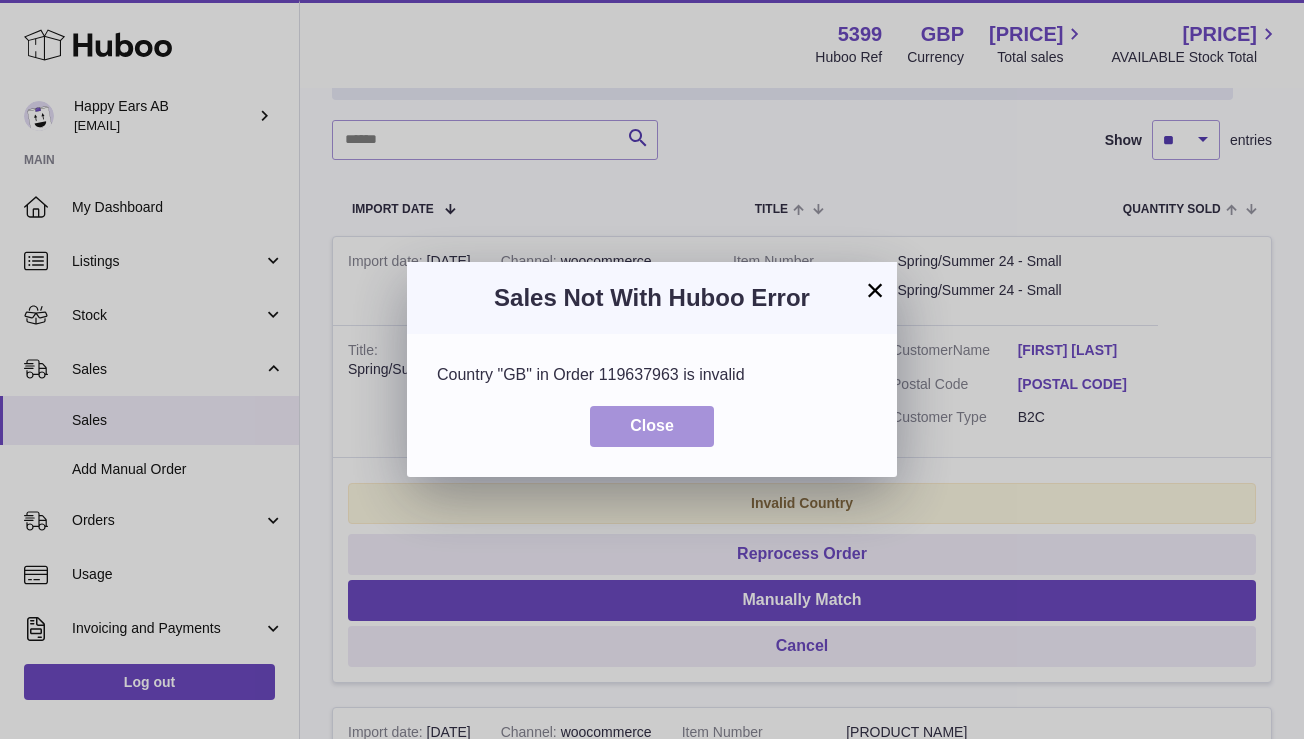 click on "Close" at bounding box center [652, 426] 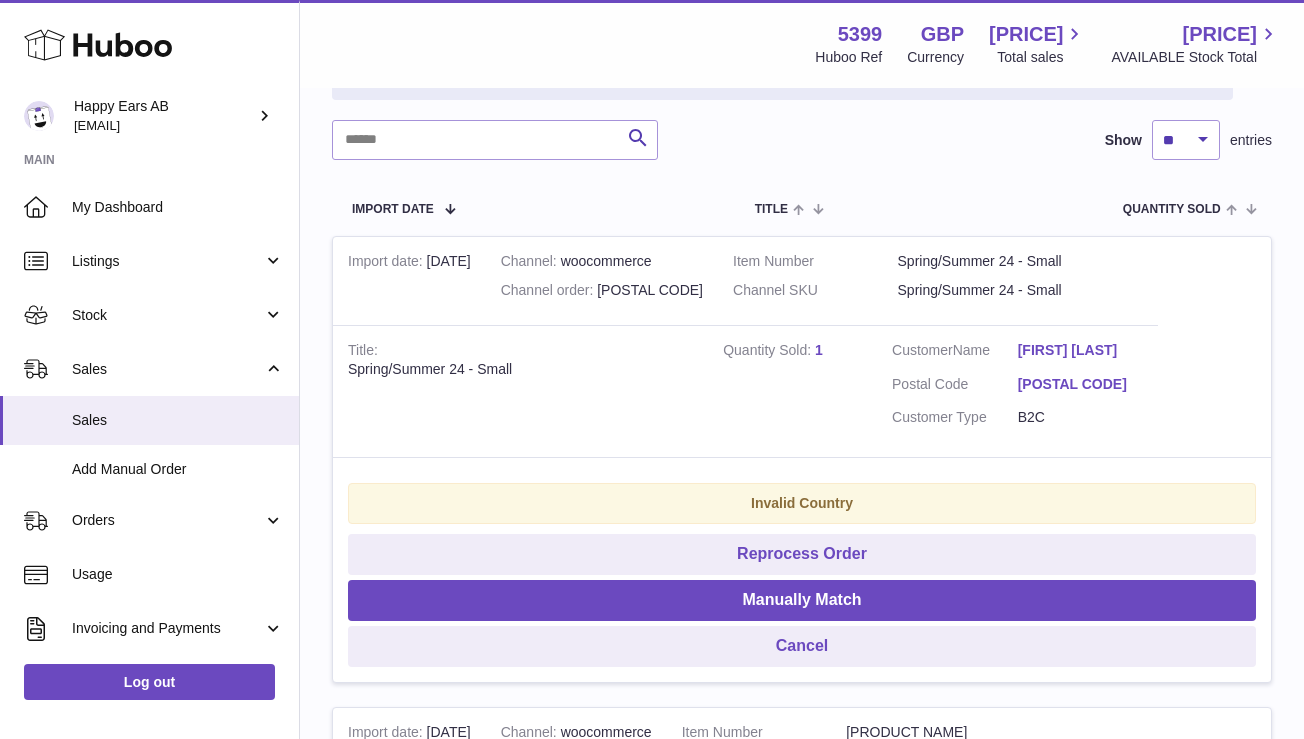 click on "Keely Sanderson" at bounding box center [1081, 350] 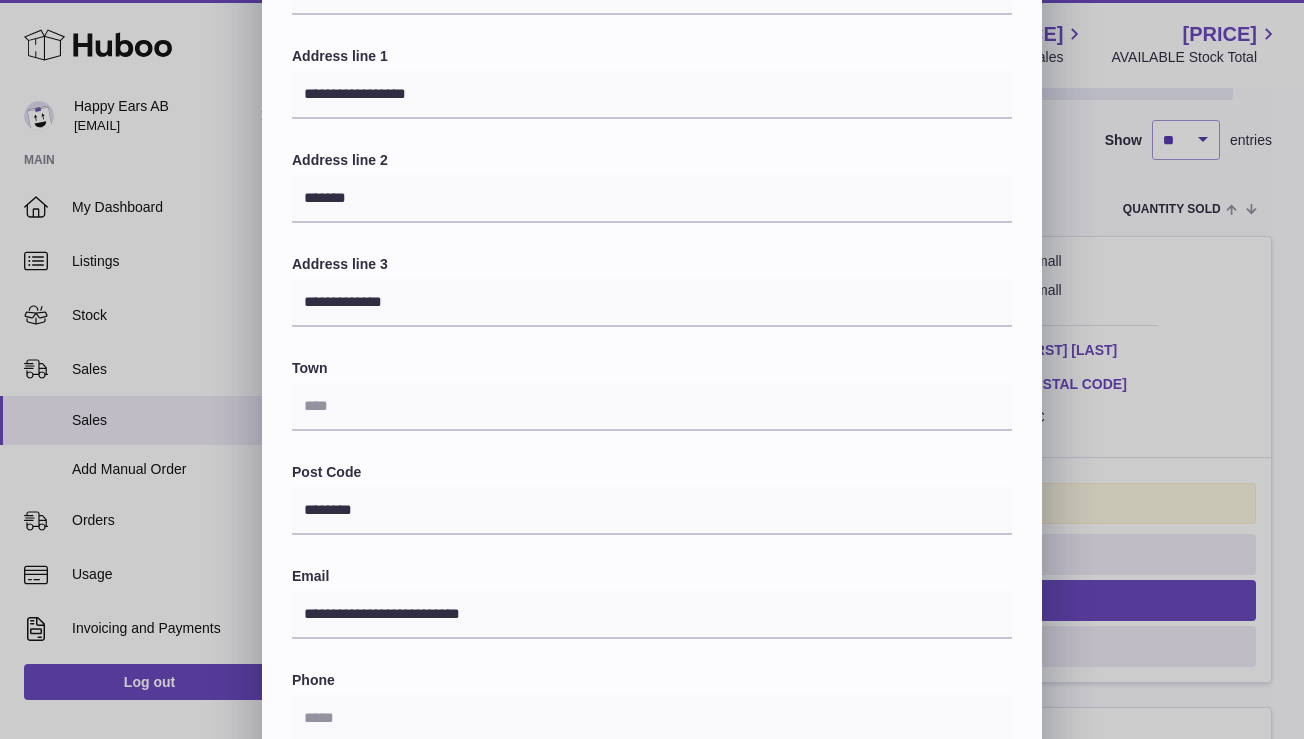 scroll, scrollTop: 163, scrollLeft: 0, axis: vertical 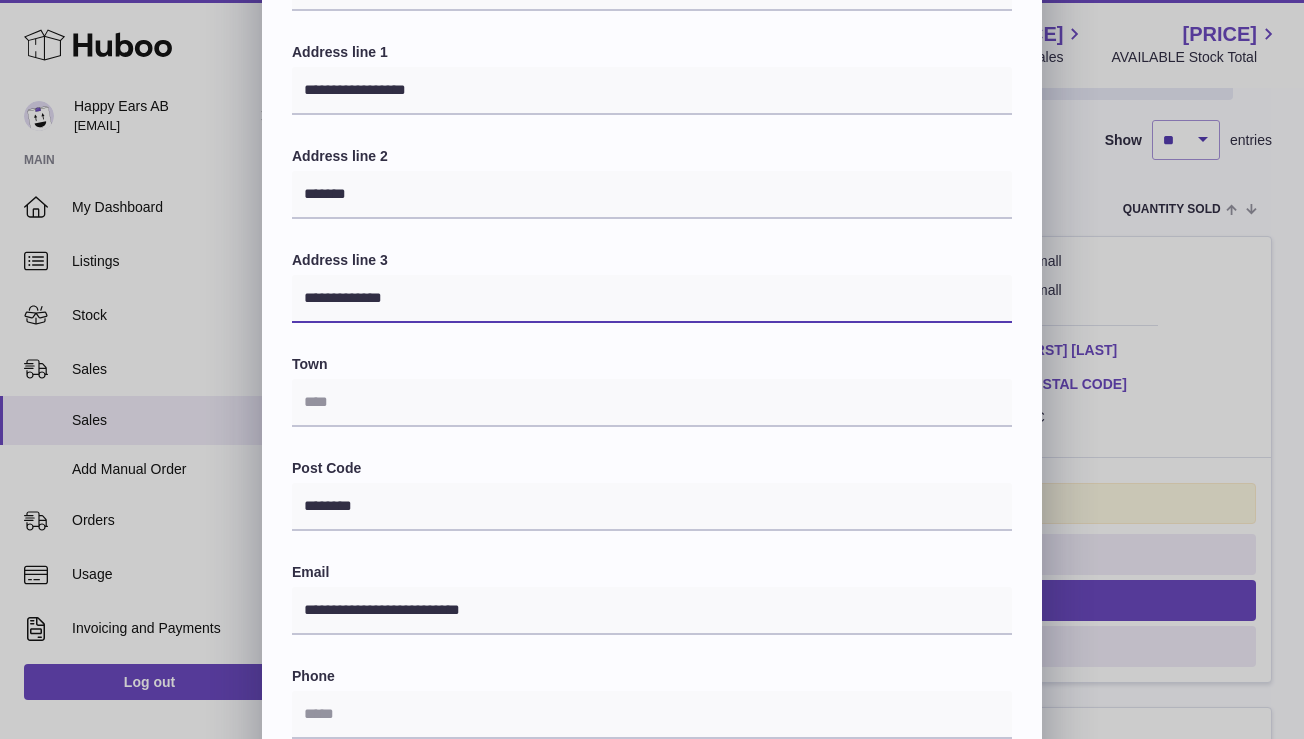 drag, startPoint x: 391, startPoint y: 304, endPoint x: 310, endPoint y: 304, distance: 81 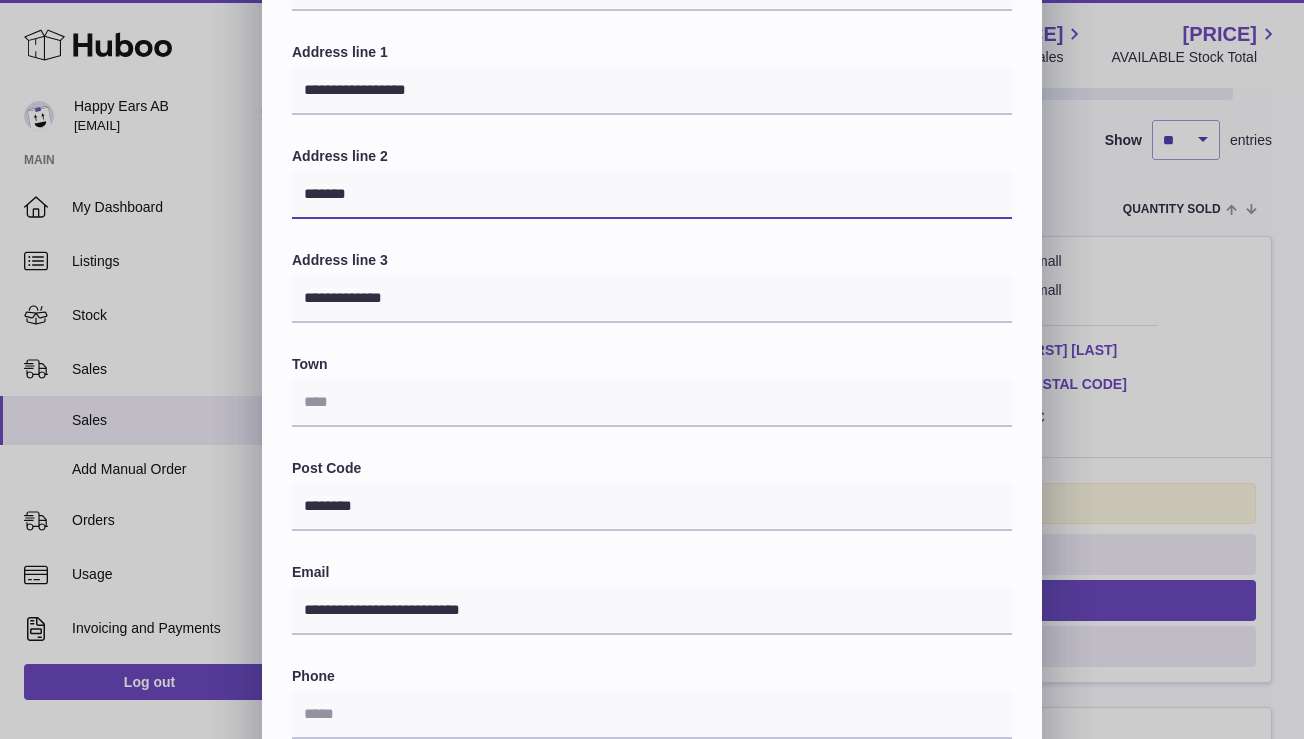 click on "*******" at bounding box center [652, 195] 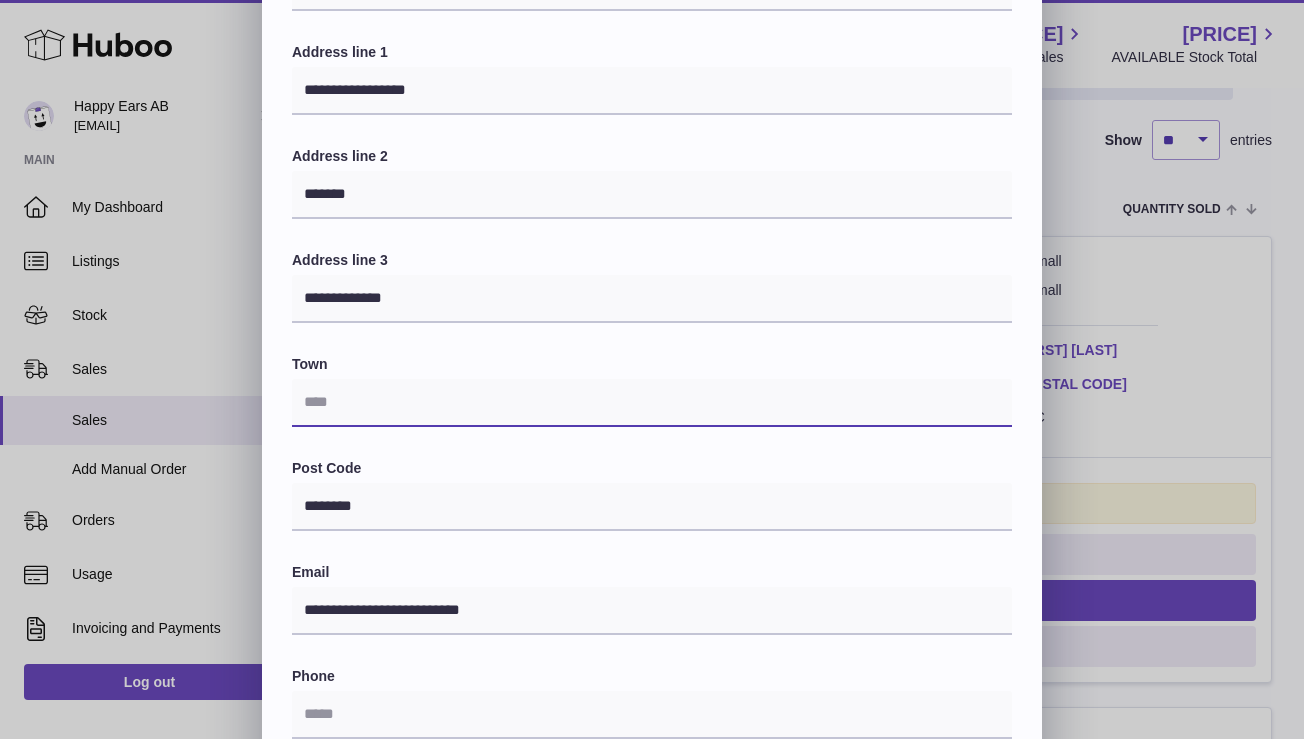 click at bounding box center [652, 403] 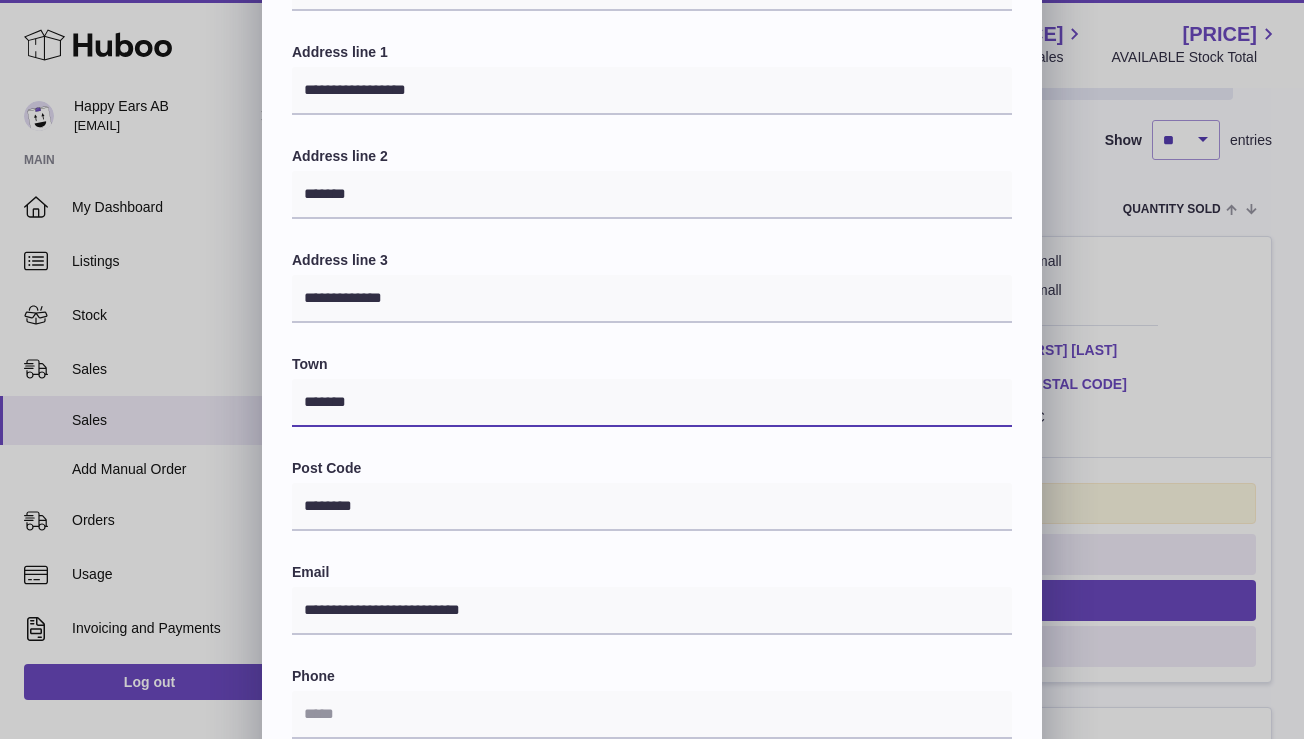 type on "*******" 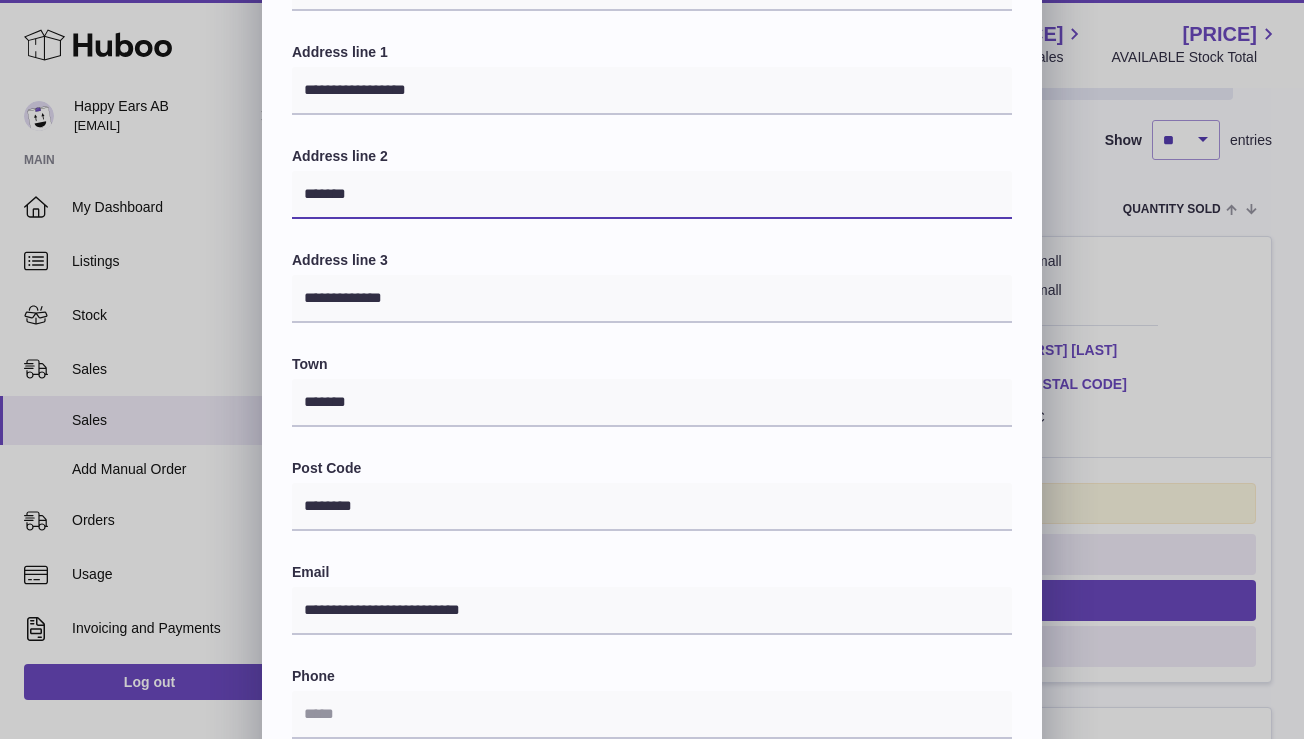 drag, startPoint x: 383, startPoint y: 193, endPoint x: 253, endPoint y: 185, distance: 130.24593 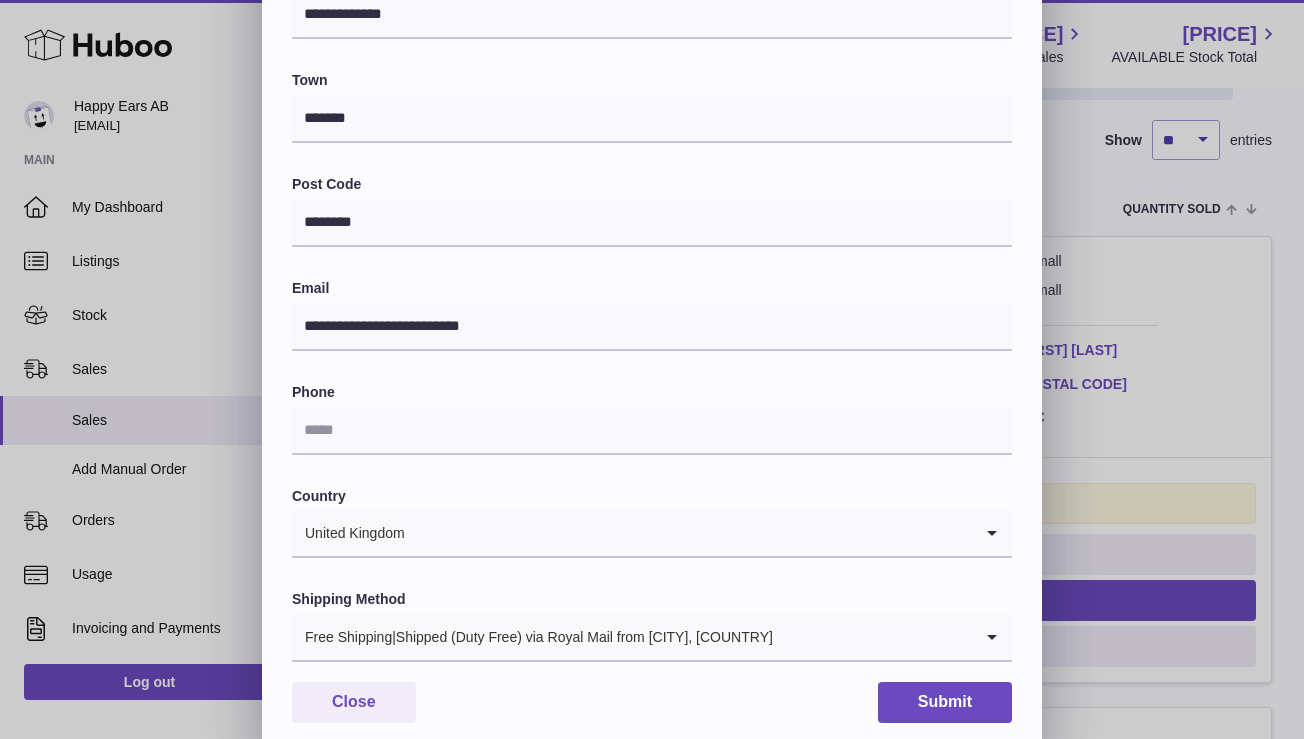 scroll, scrollTop: 463, scrollLeft: 0, axis: vertical 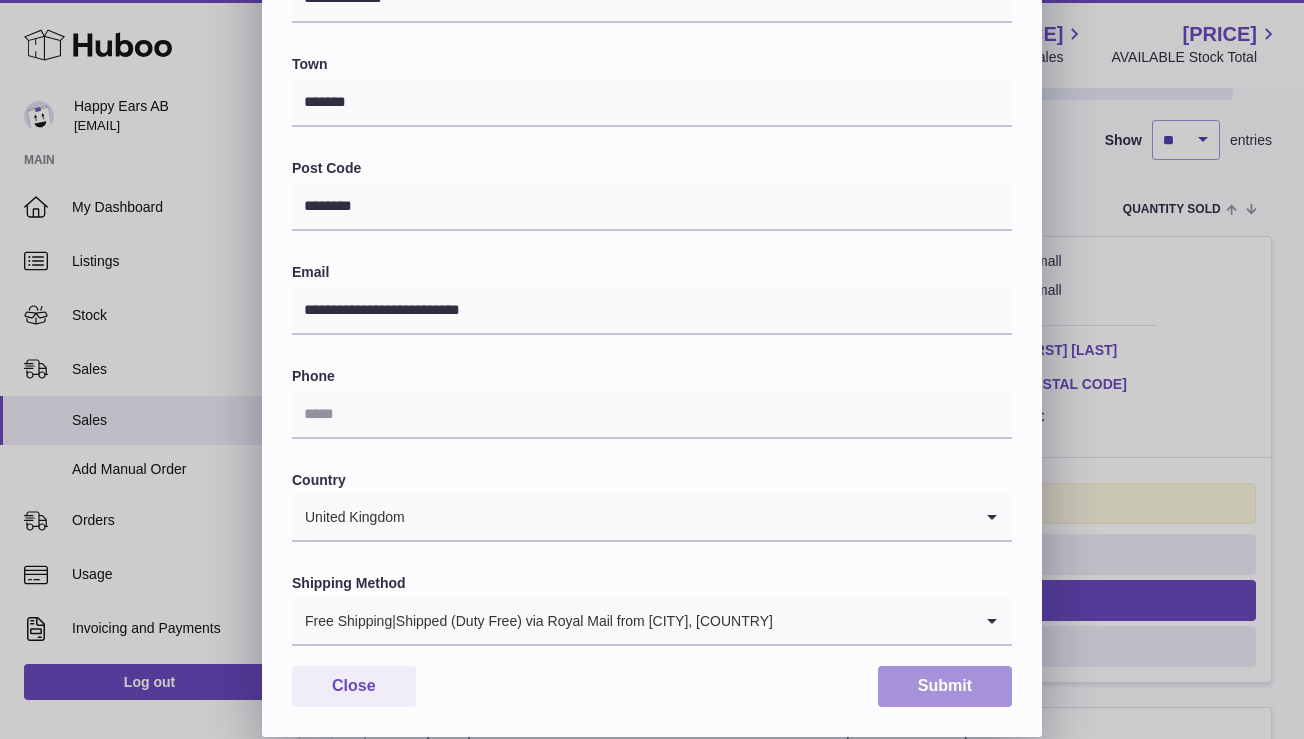 type 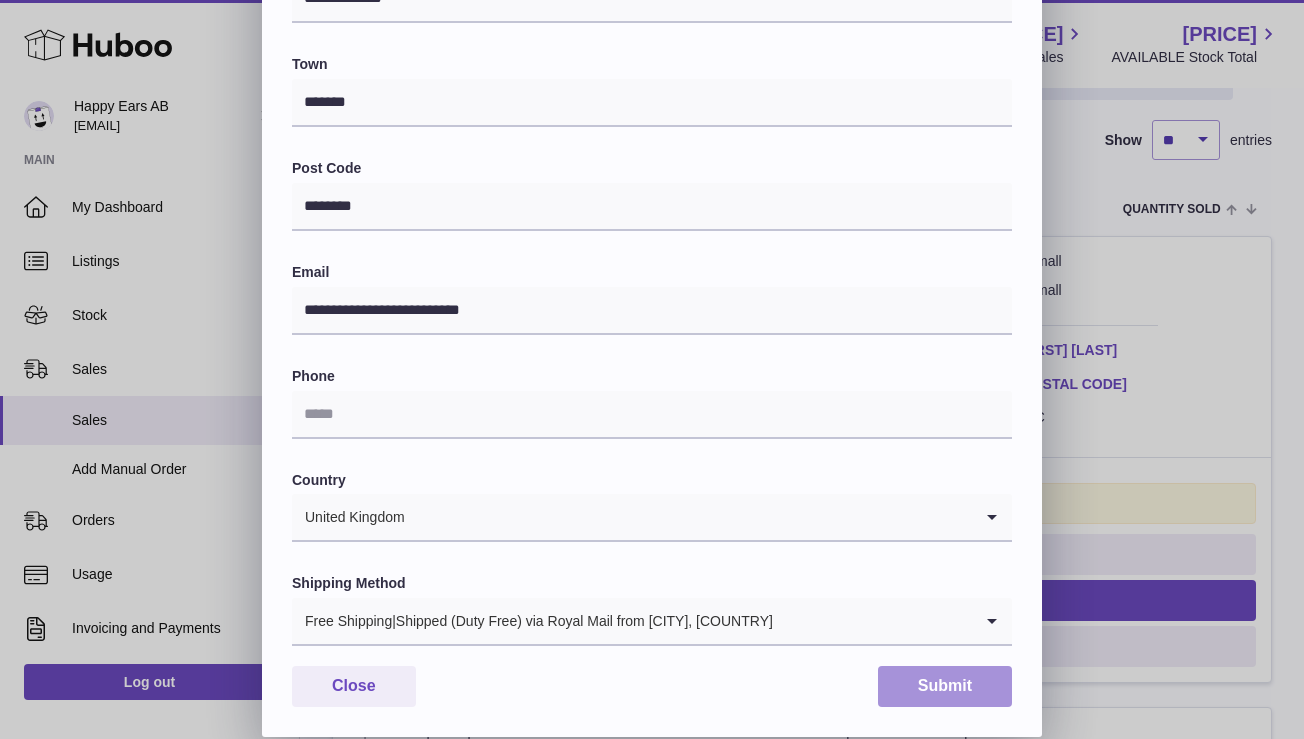click on "Submit" at bounding box center [945, 686] 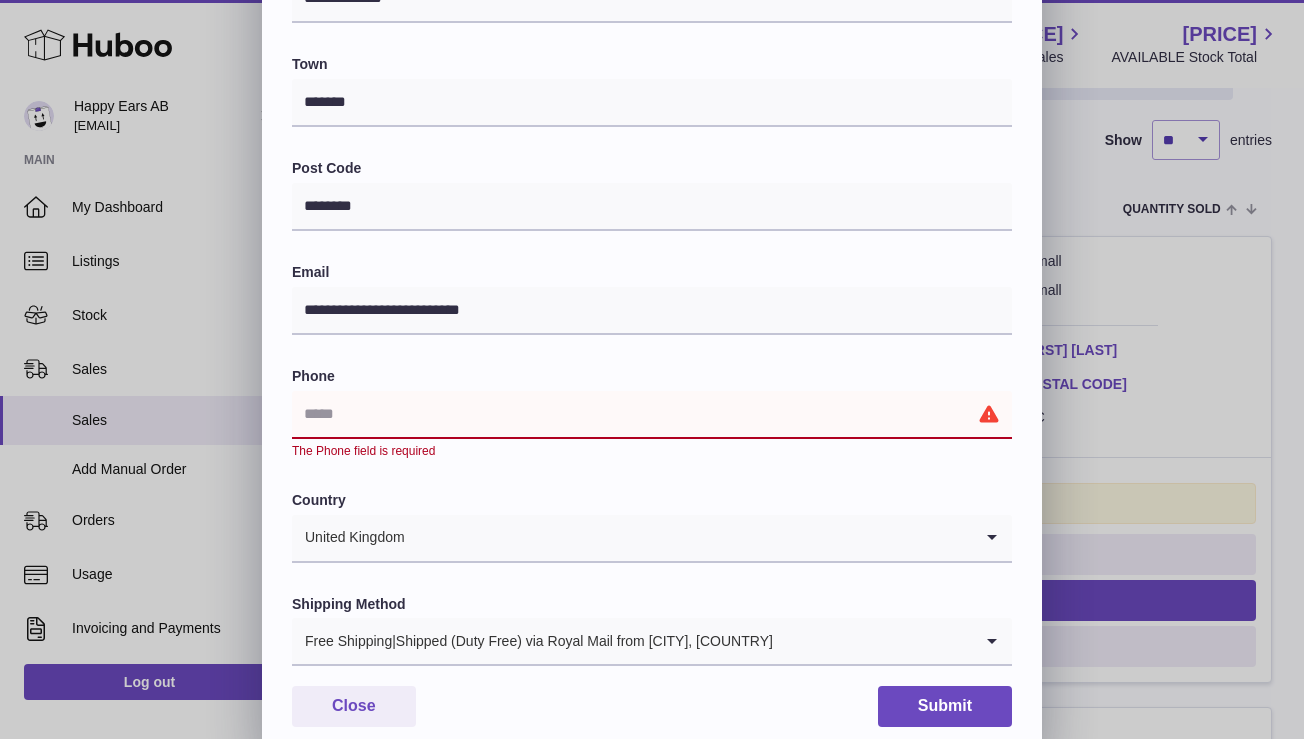 click at bounding box center [652, 415] 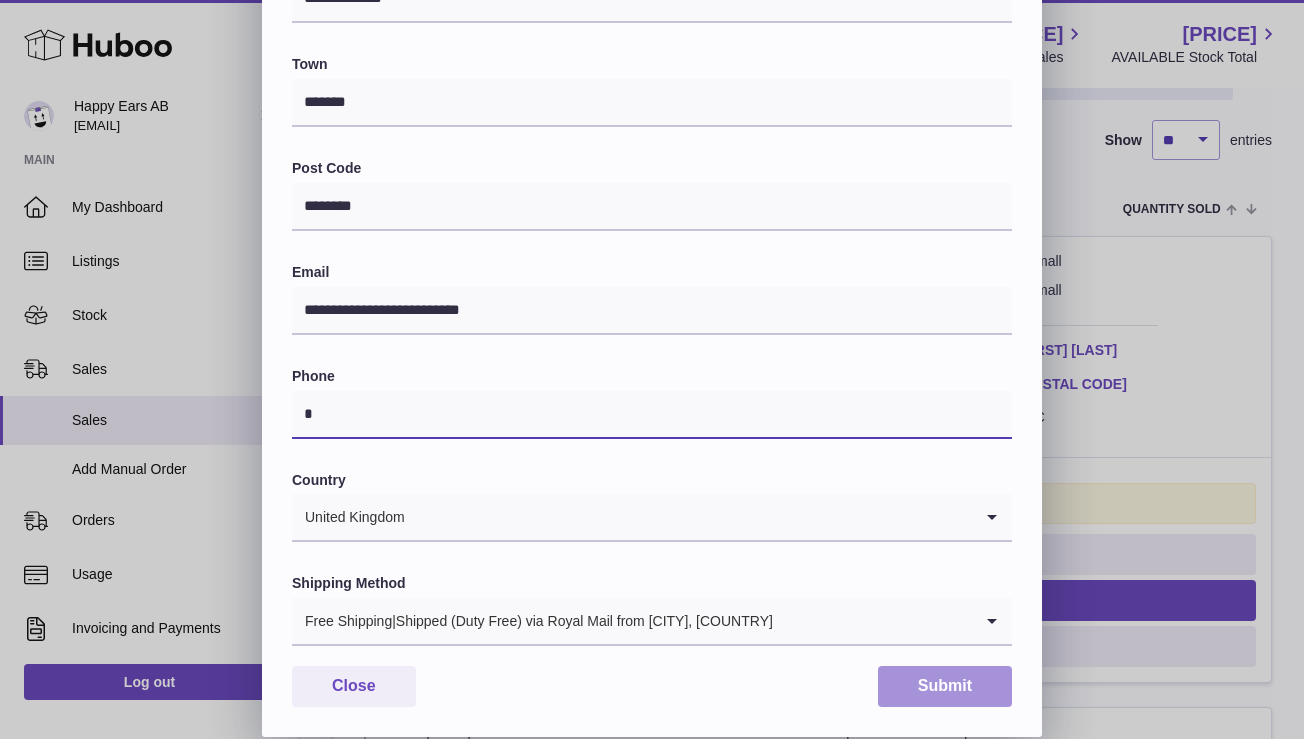 type on "*" 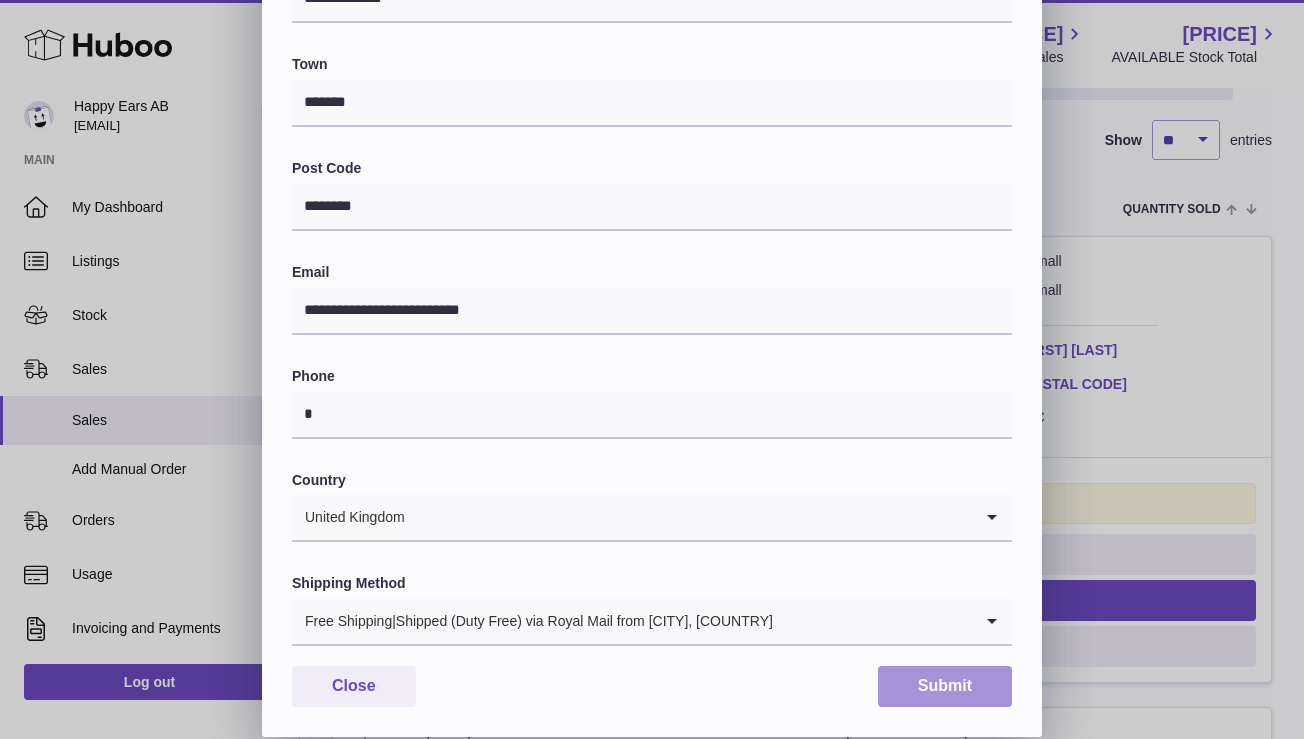click on "Submit" at bounding box center [945, 686] 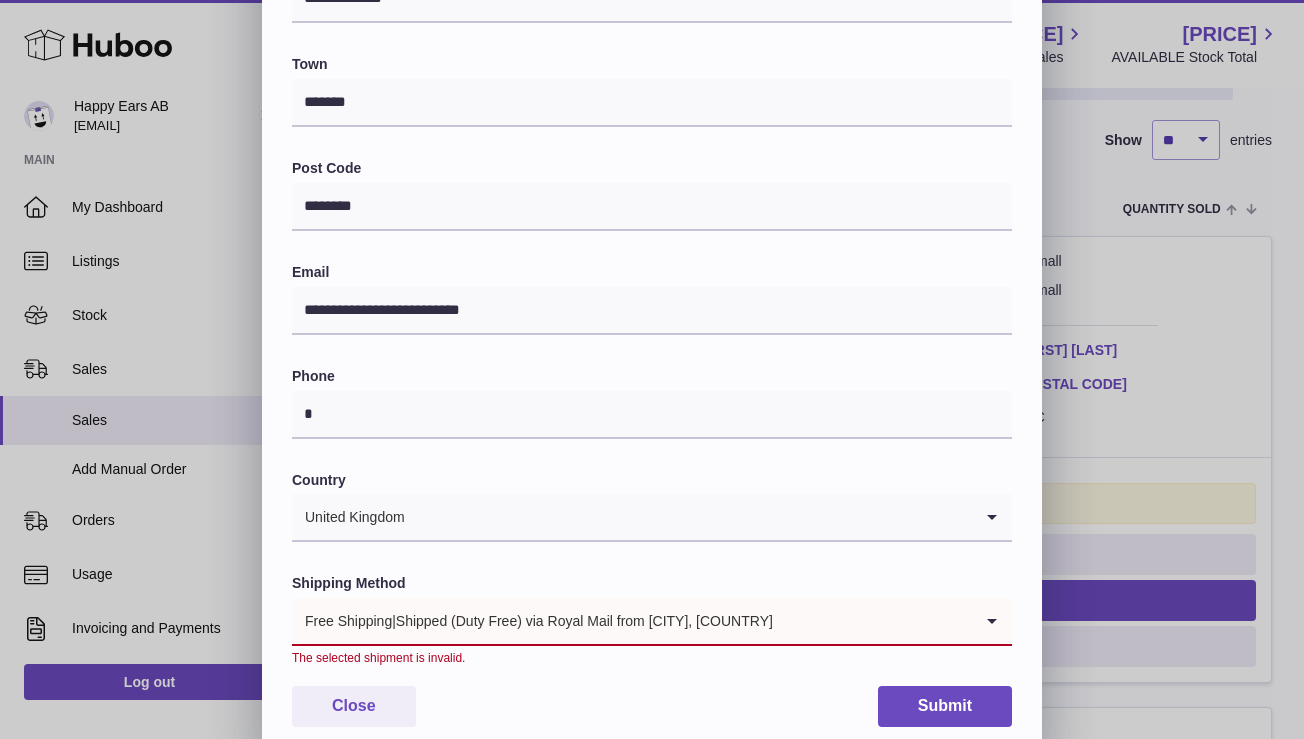 click at bounding box center [873, 621] 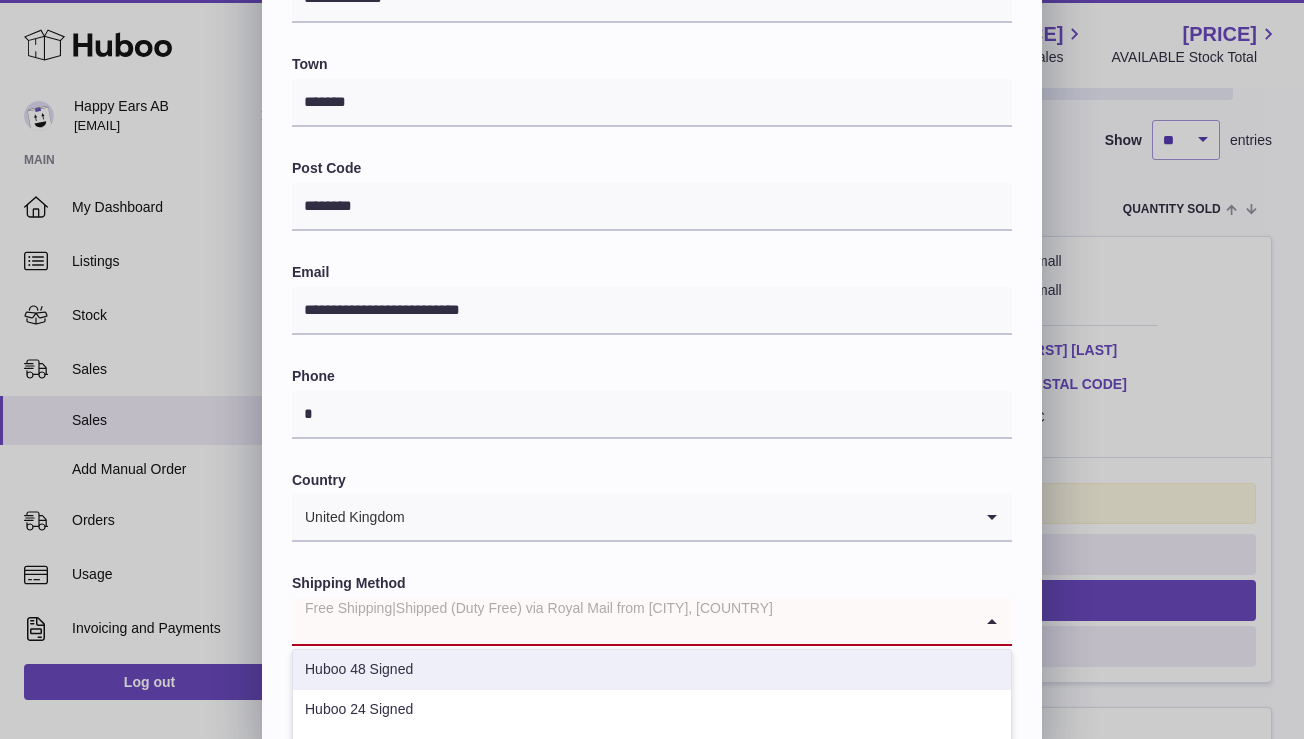 scroll, scrollTop: 0, scrollLeft: 0, axis: both 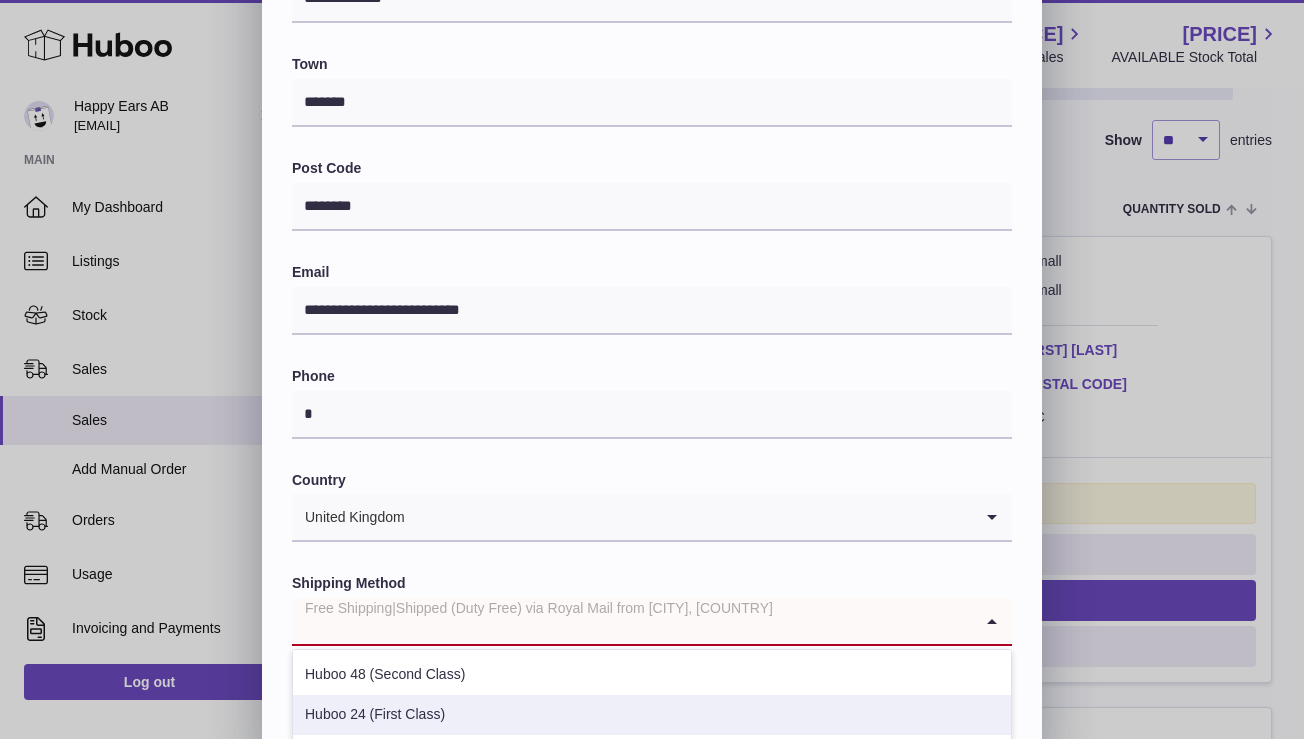 click on "Huboo 24 (First Class)" at bounding box center (652, 715) 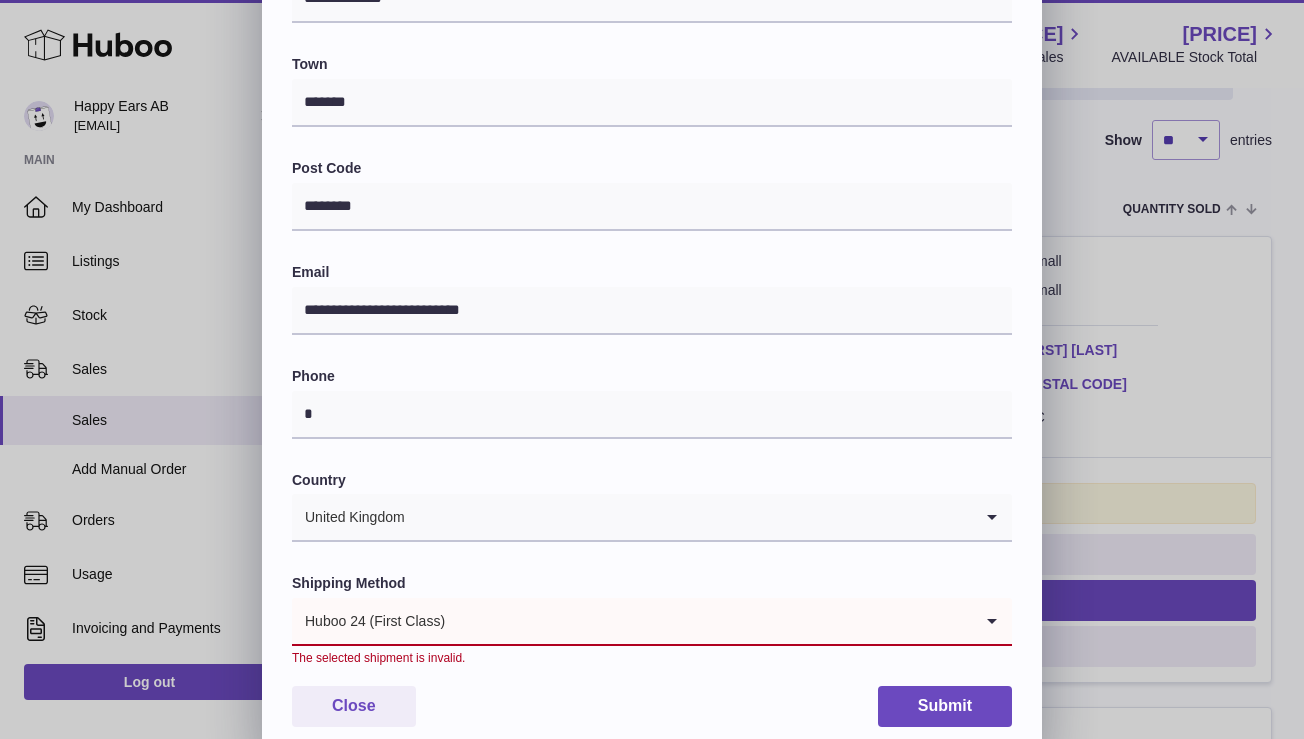 click on "Close
Submit" at bounding box center (652, 706) 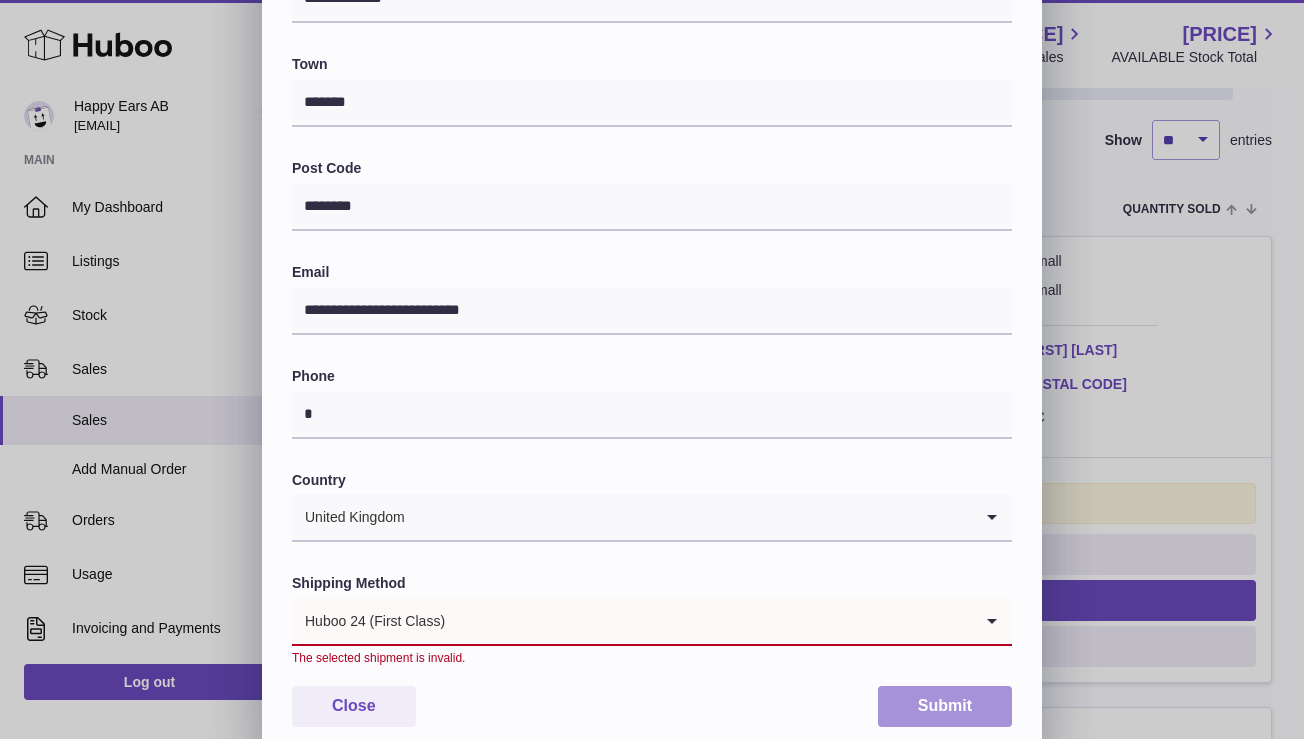 click on "Submit" at bounding box center [945, 706] 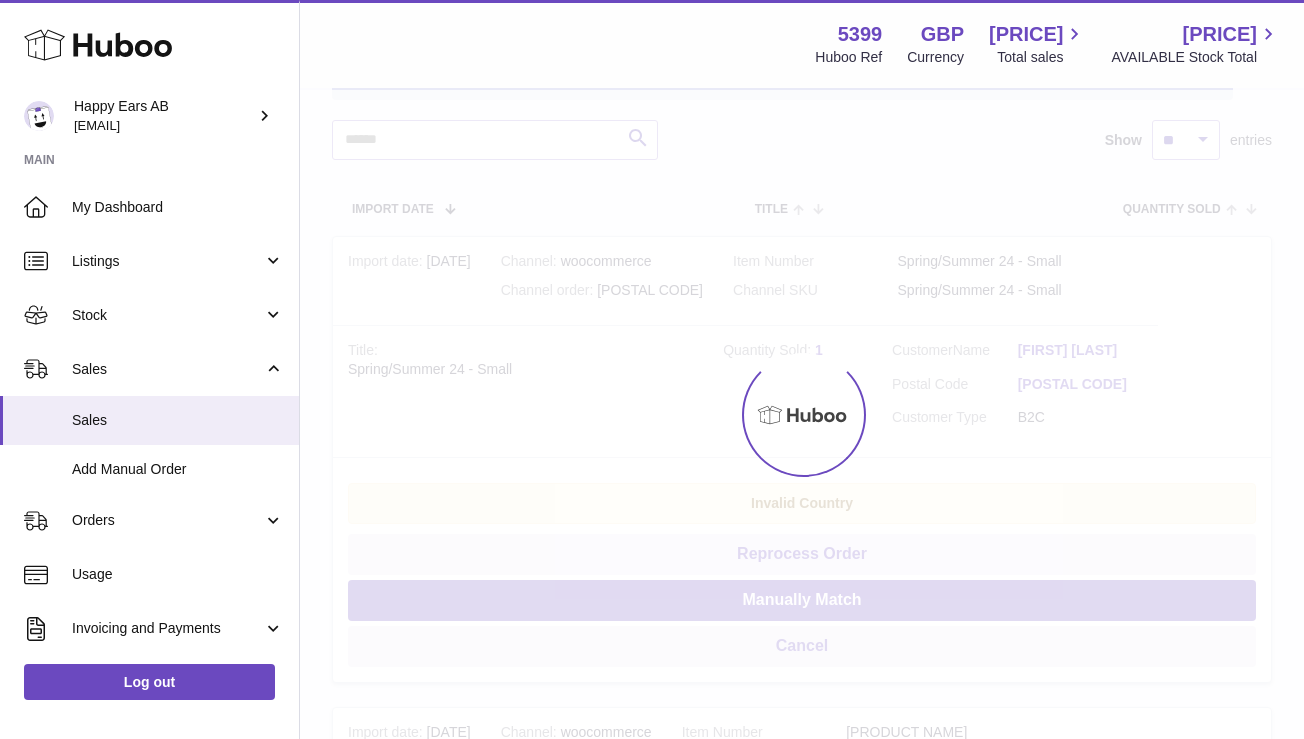 scroll, scrollTop: 0, scrollLeft: 0, axis: both 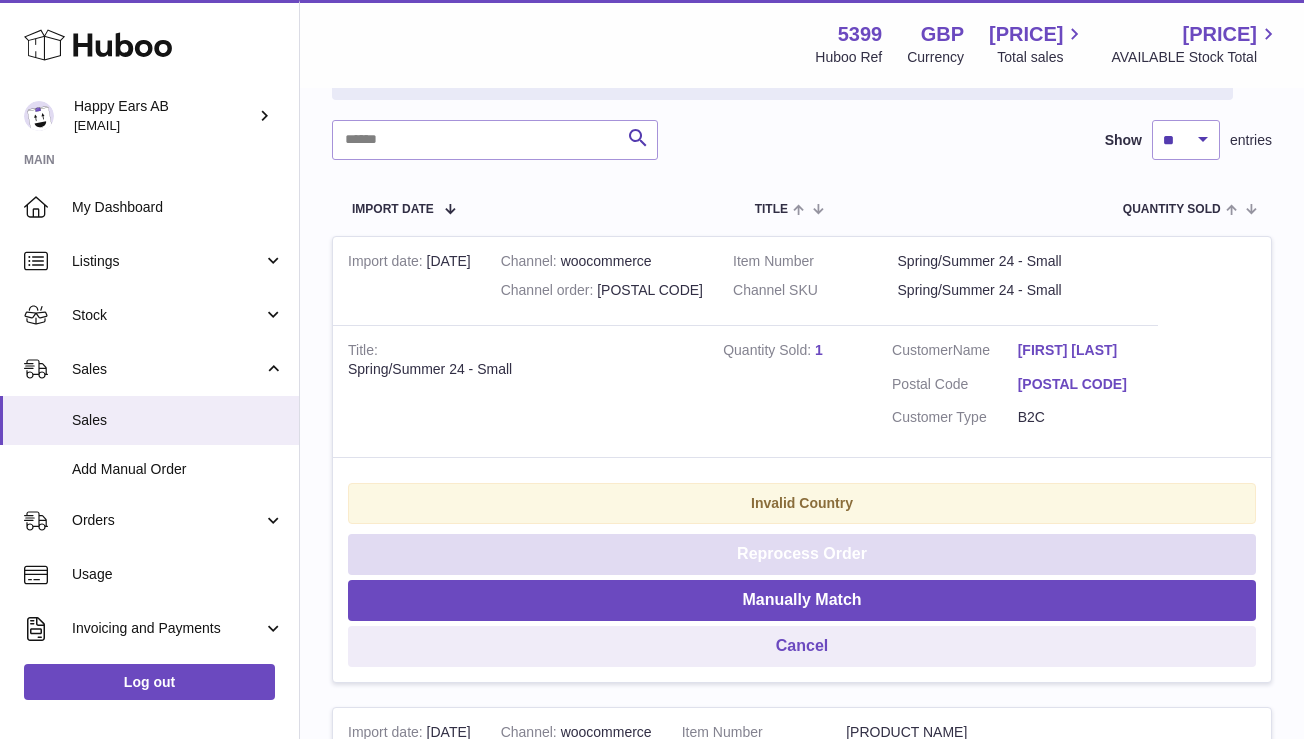 click on "Reprocess Order" at bounding box center [802, 554] 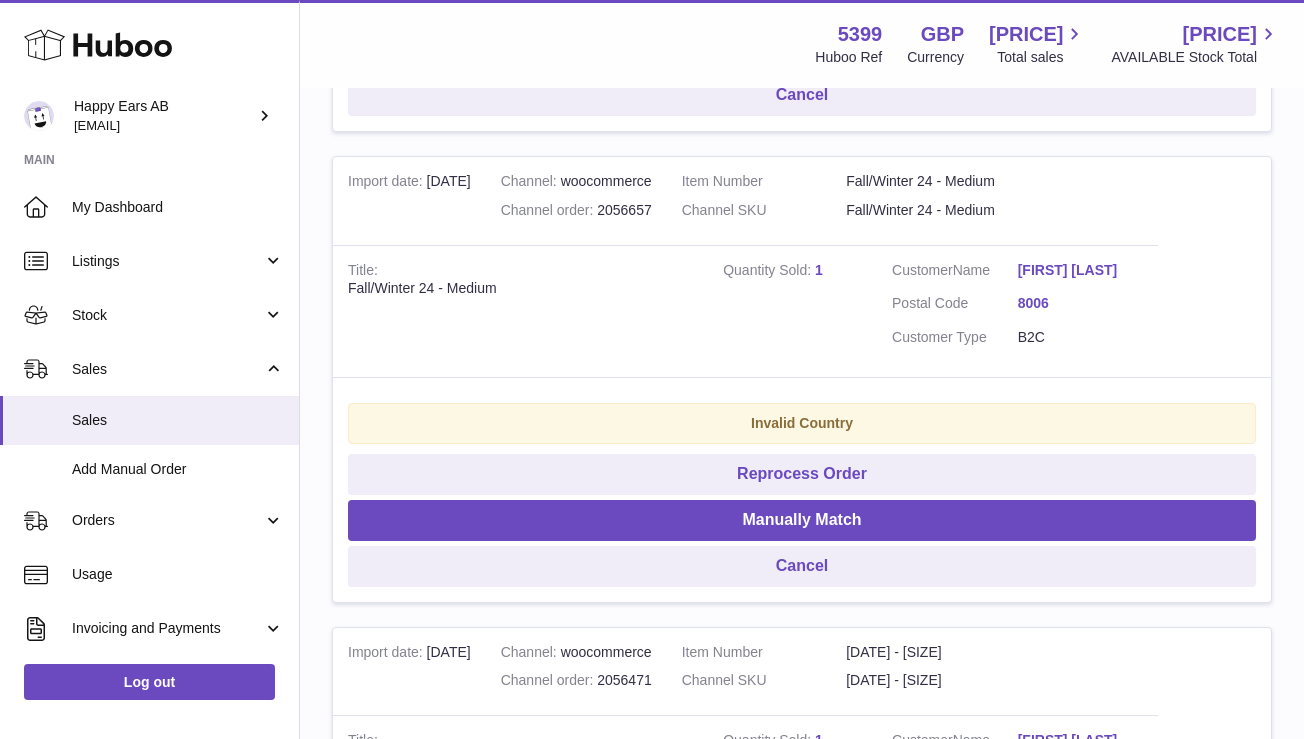 scroll, scrollTop: 793, scrollLeft: 0, axis: vertical 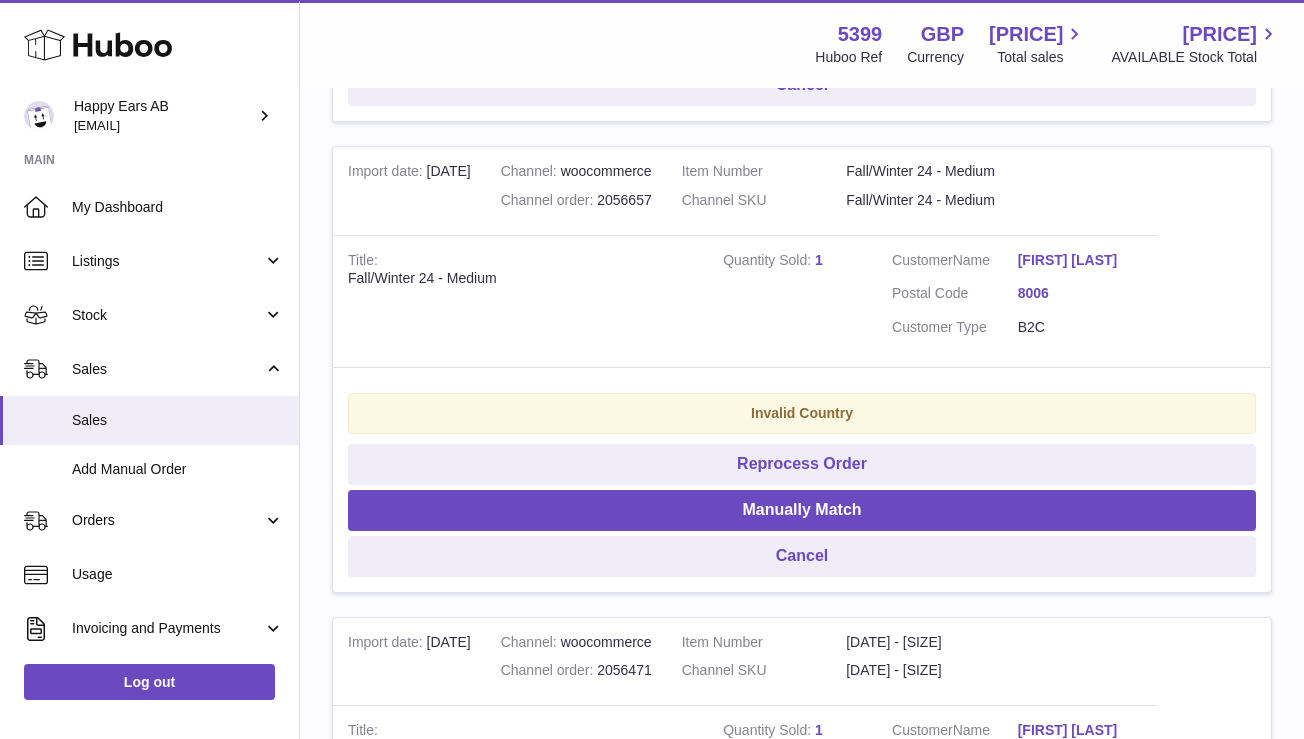 click on "Anne Morgenstern" at bounding box center (1081, 260) 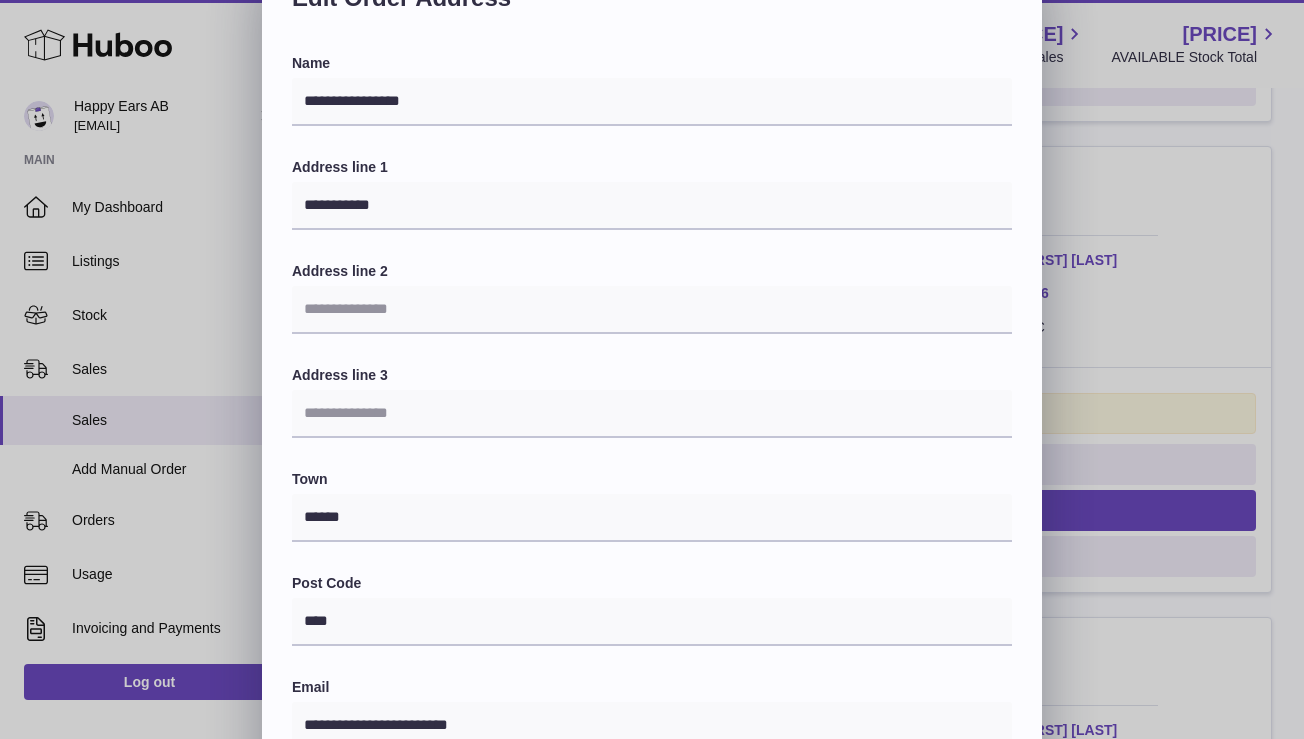 scroll, scrollTop: 0, scrollLeft: 0, axis: both 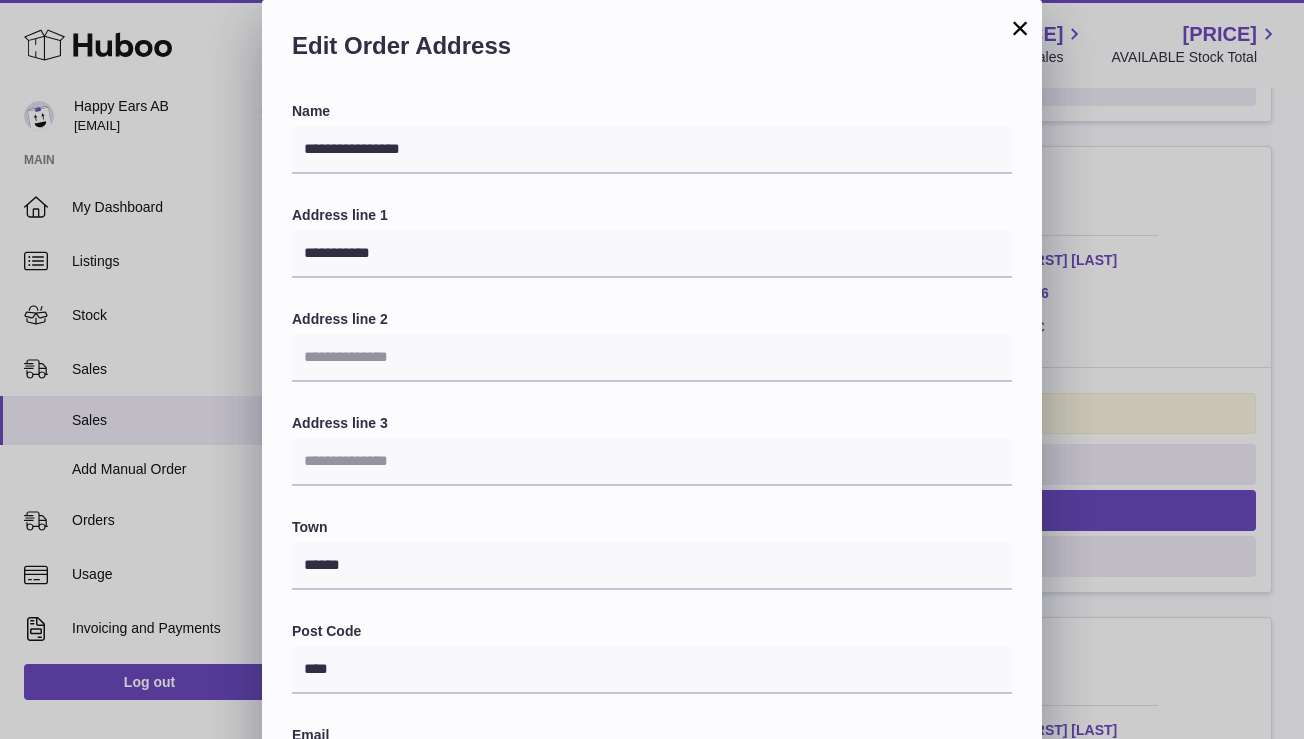 click on "×" at bounding box center [1020, 28] 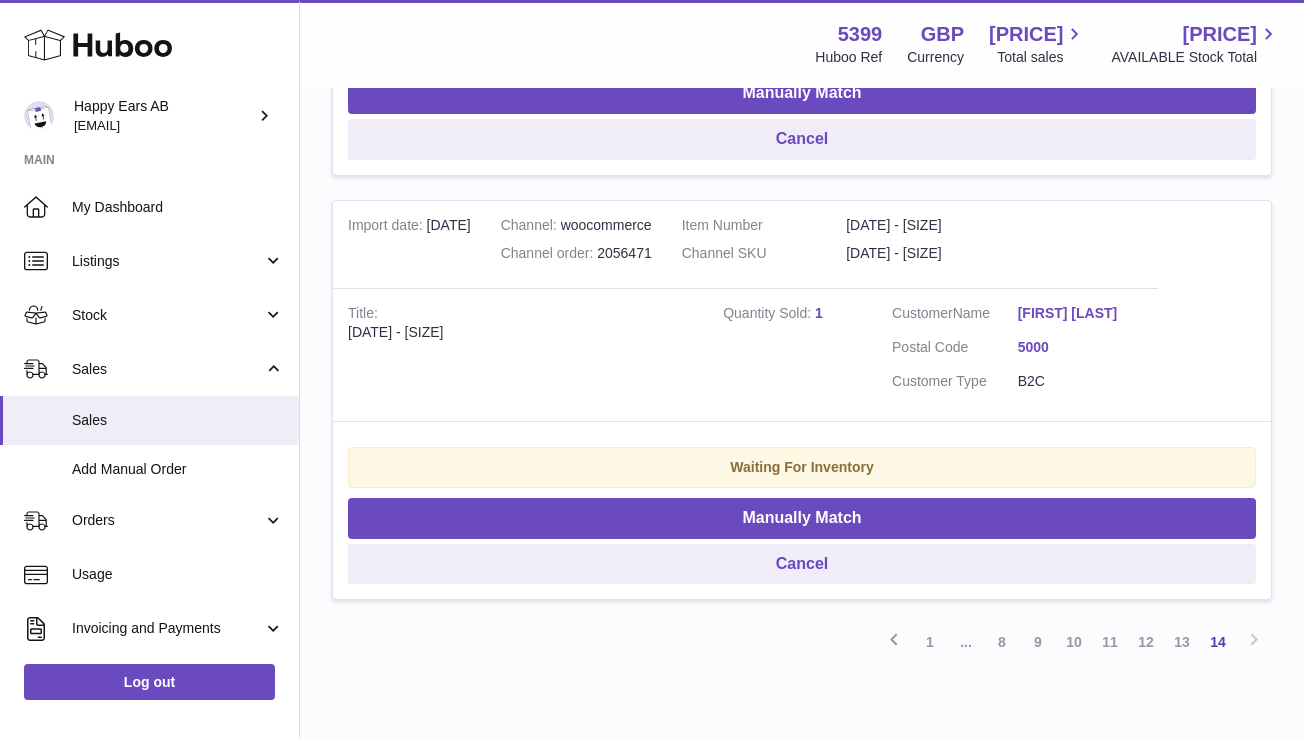 scroll, scrollTop: 1235, scrollLeft: 0, axis: vertical 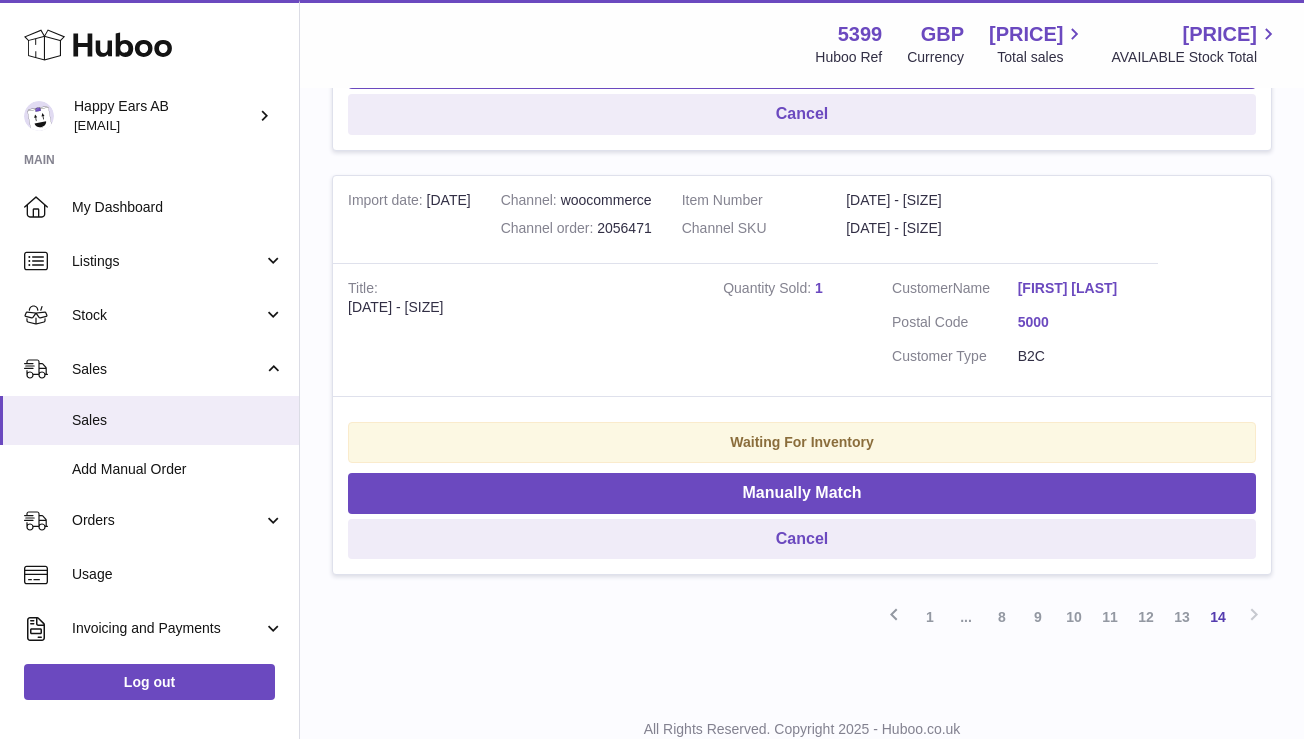 click on "Ralf Waspe" at bounding box center [1081, 288] 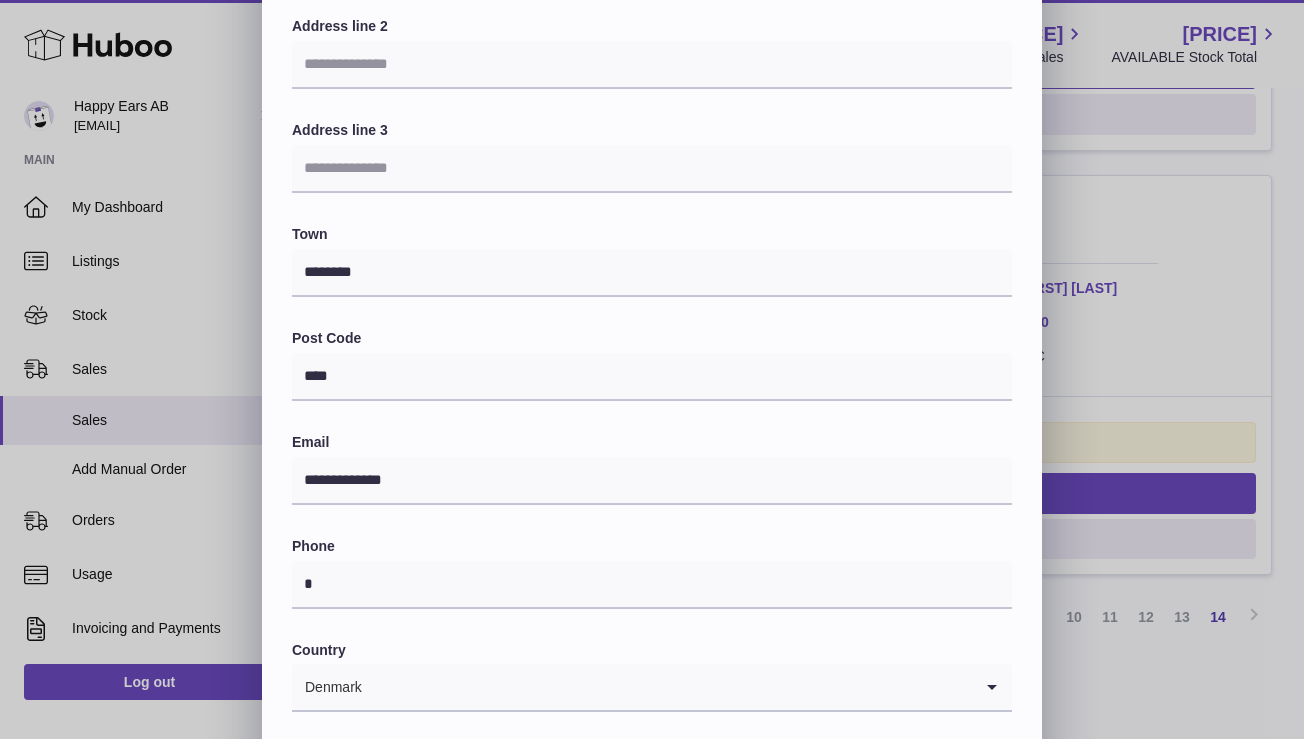 scroll, scrollTop: 306, scrollLeft: 0, axis: vertical 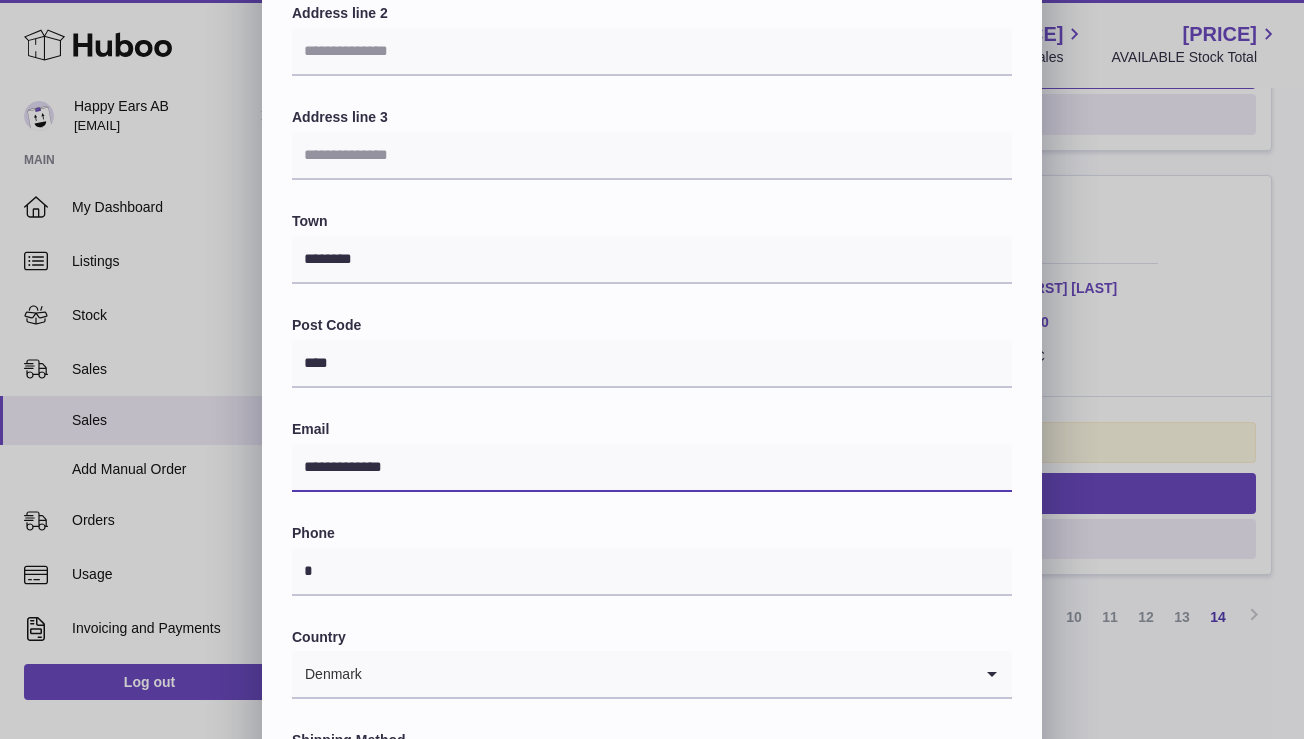 drag, startPoint x: 436, startPoint y: 476, endPoint x: 287, endPoint y: 469, distance: 149.16434 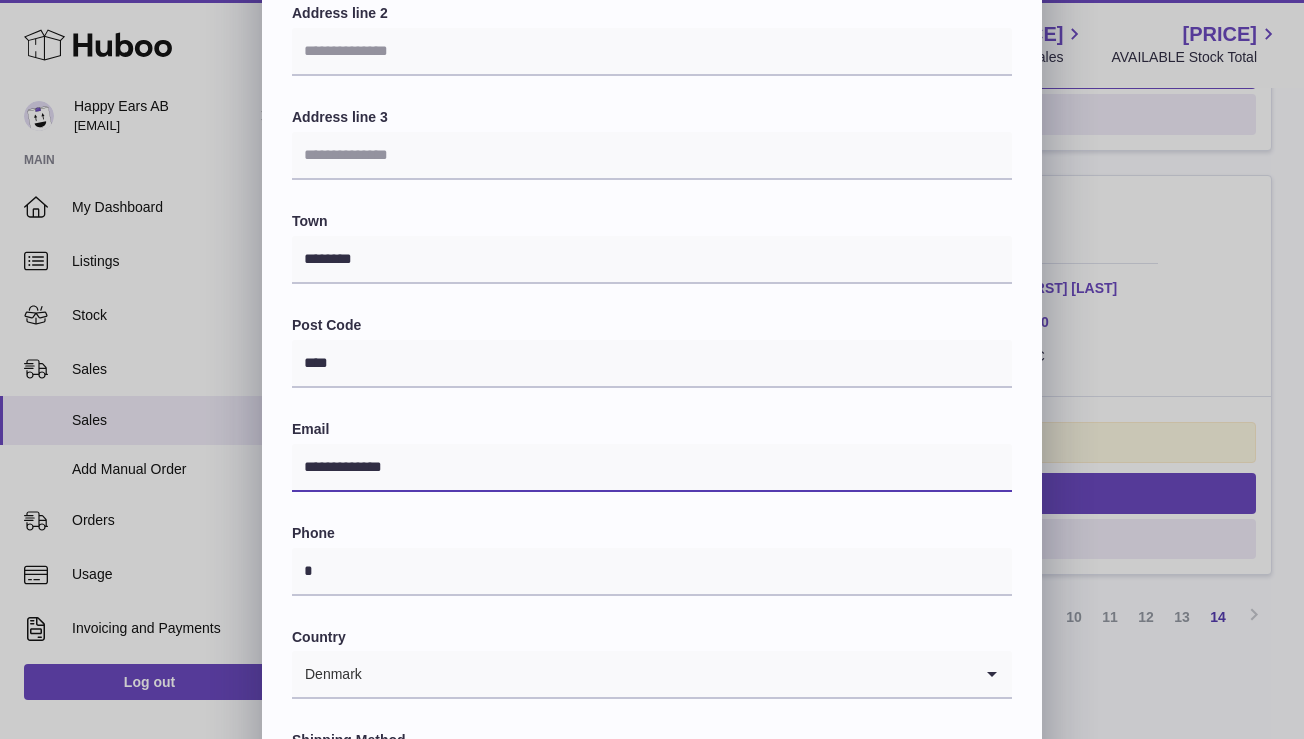 click on "**********" at bounding box center (652, 345) 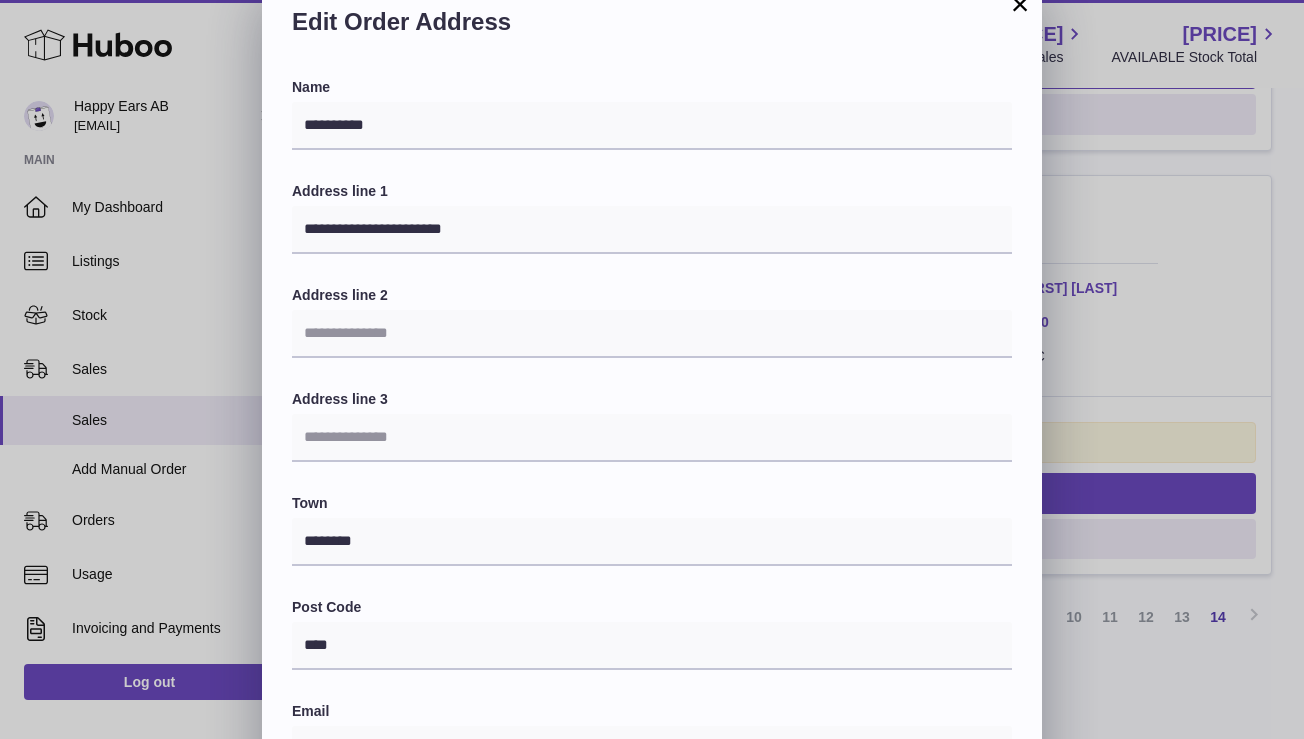 scroll, scrollTop: 0, scrollLeft: 0, axis: both 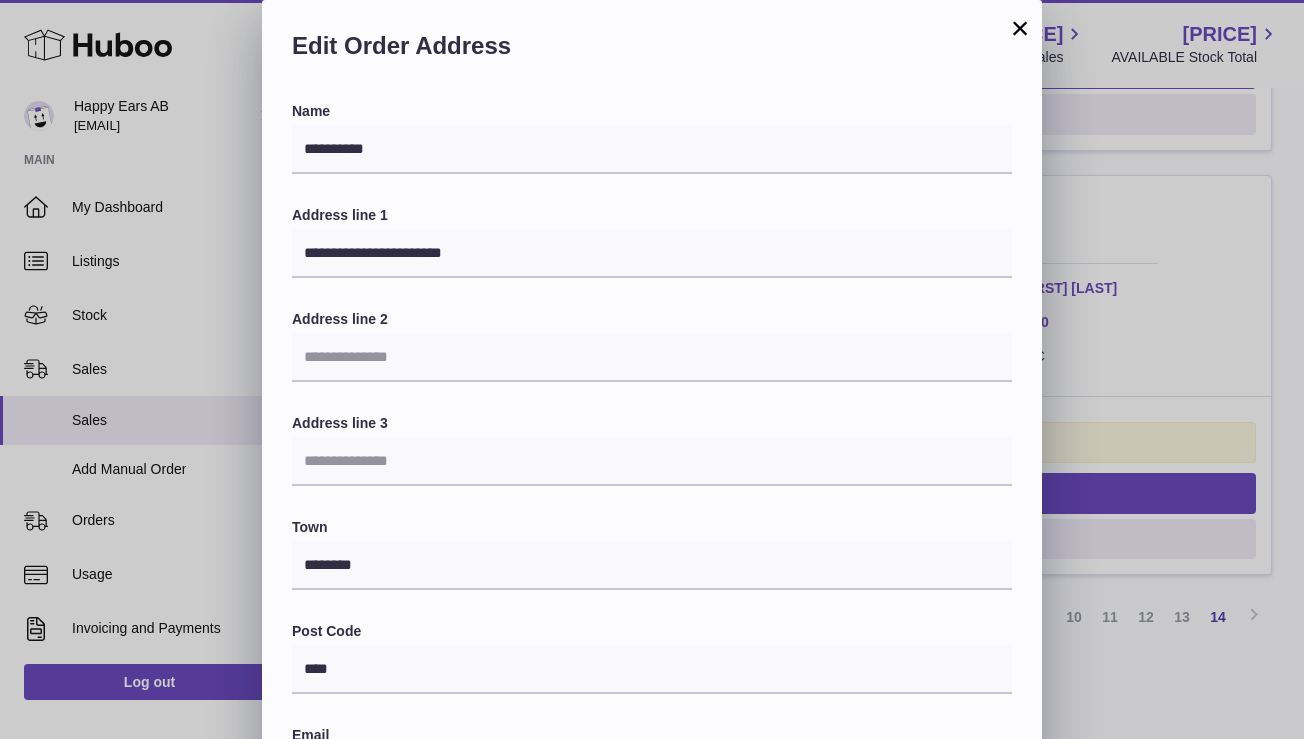 click on "×" at bounding box center [1020, 28] 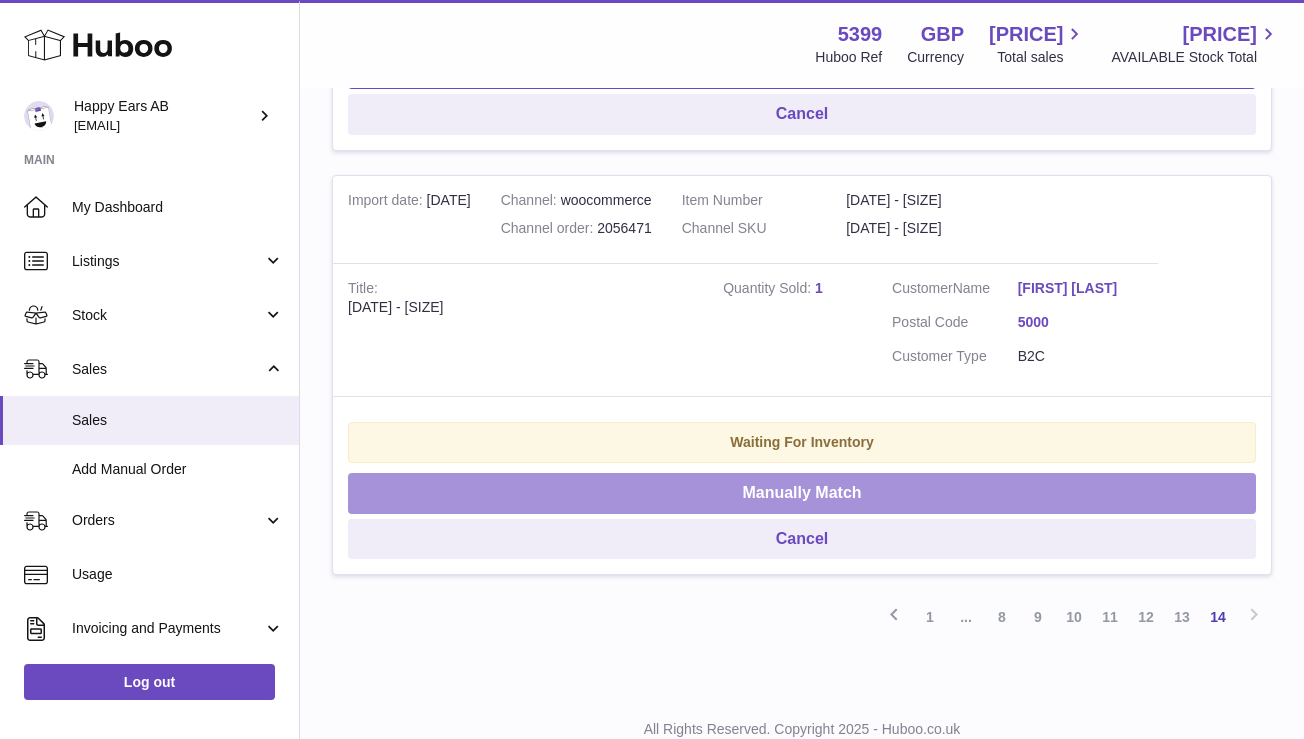 click on "Manually Match" at bounding box center (802, 493) 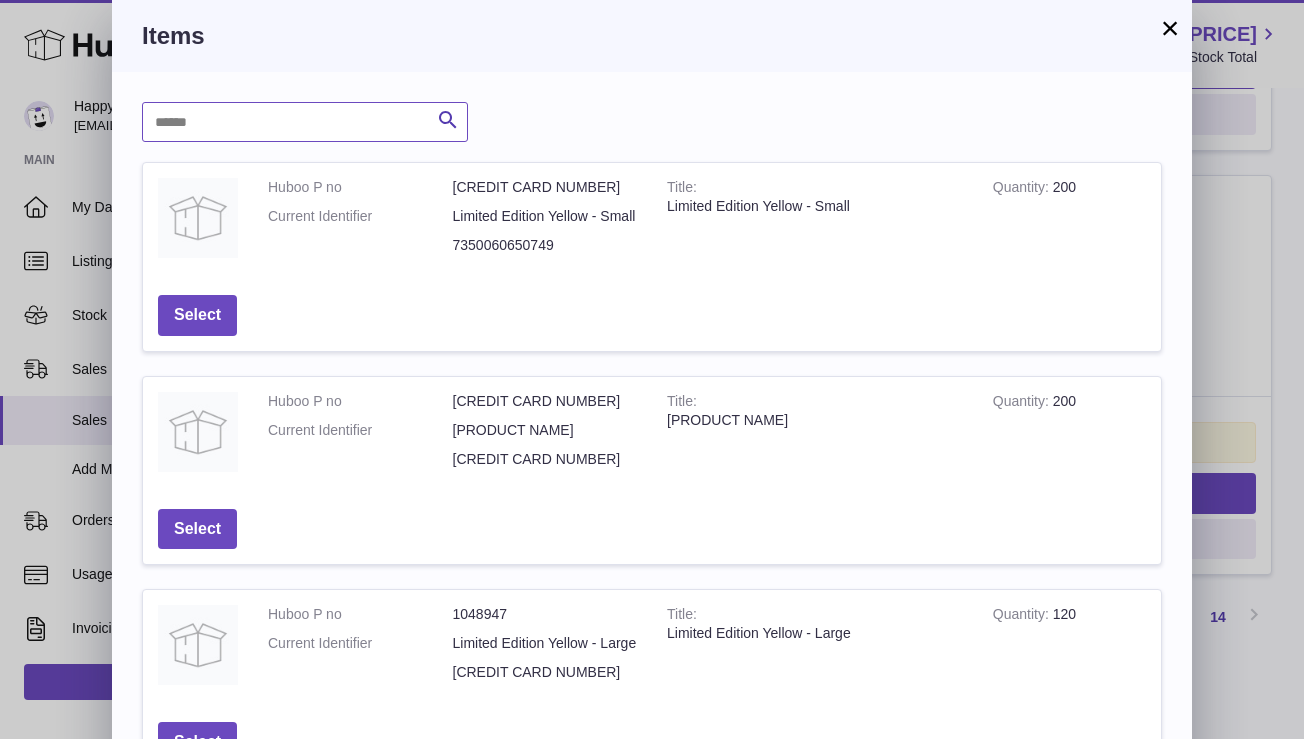 click at bounding box center [305, 122] 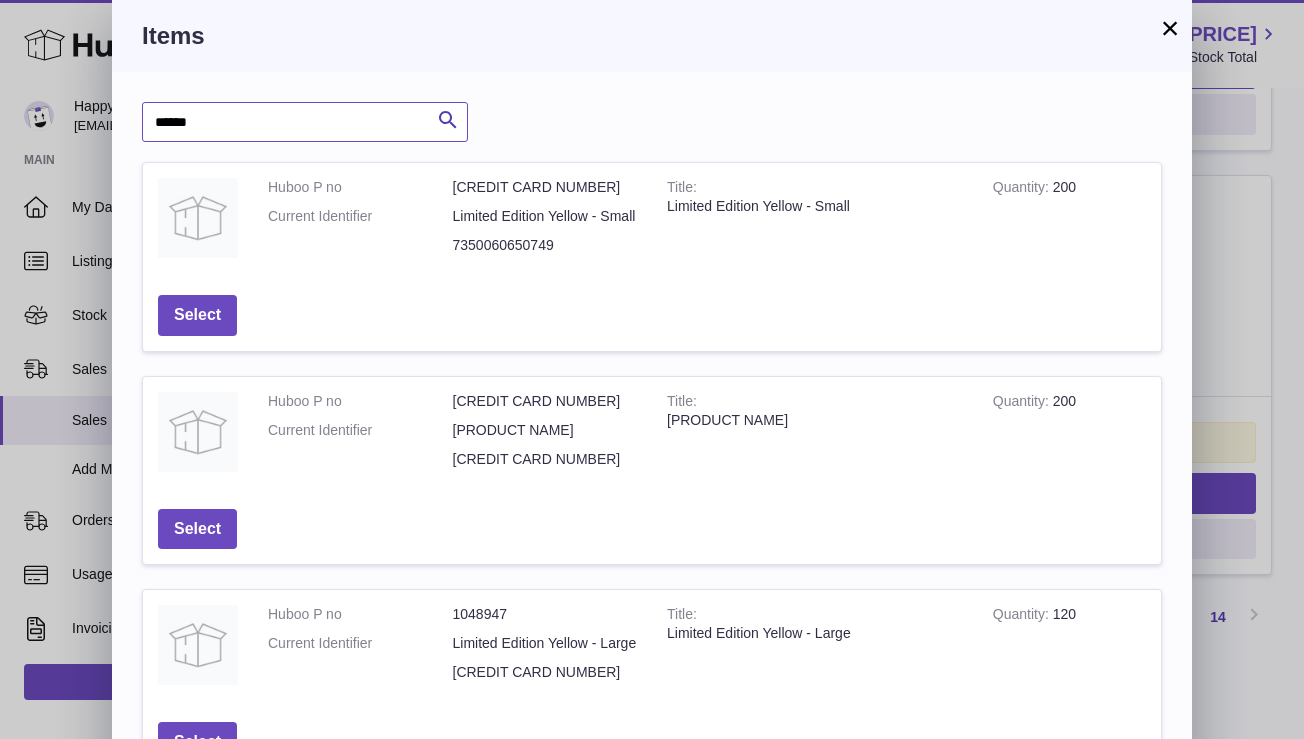 type on "******" 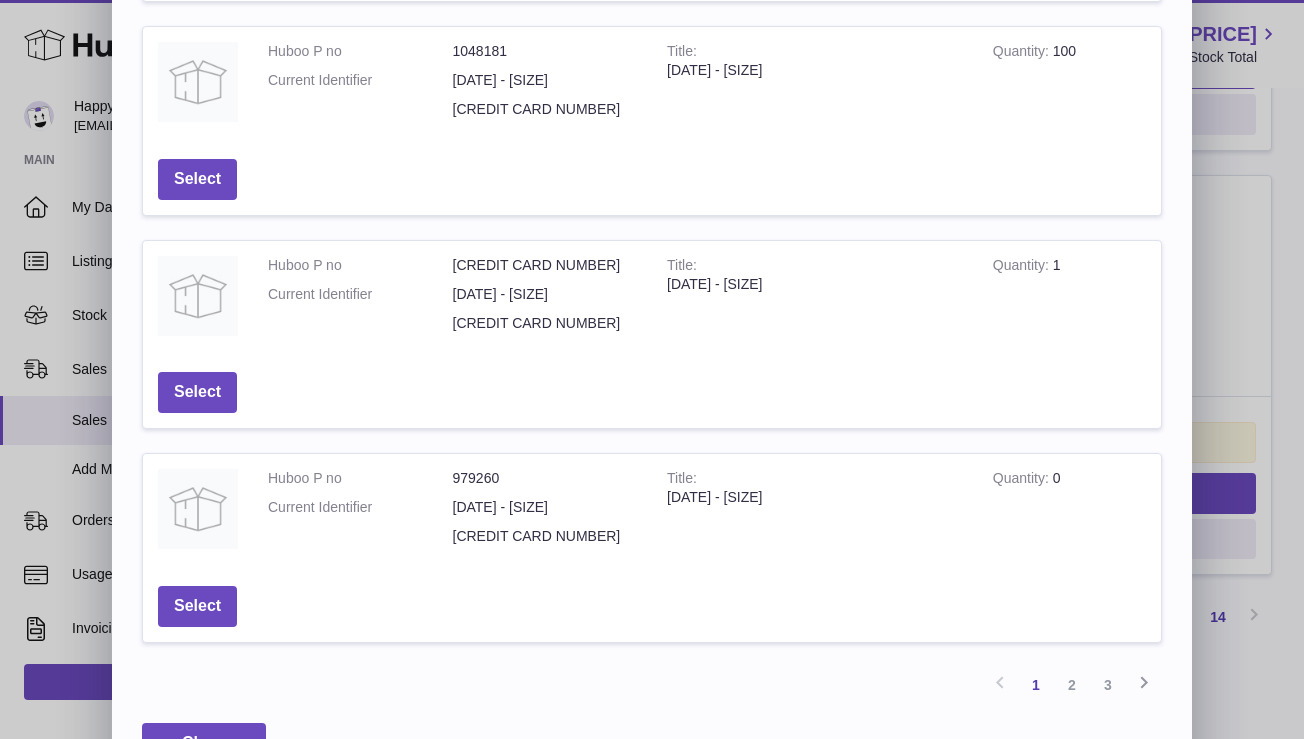 scroll, scrollTop: 619, scrollLeft: 0, axis: vertical 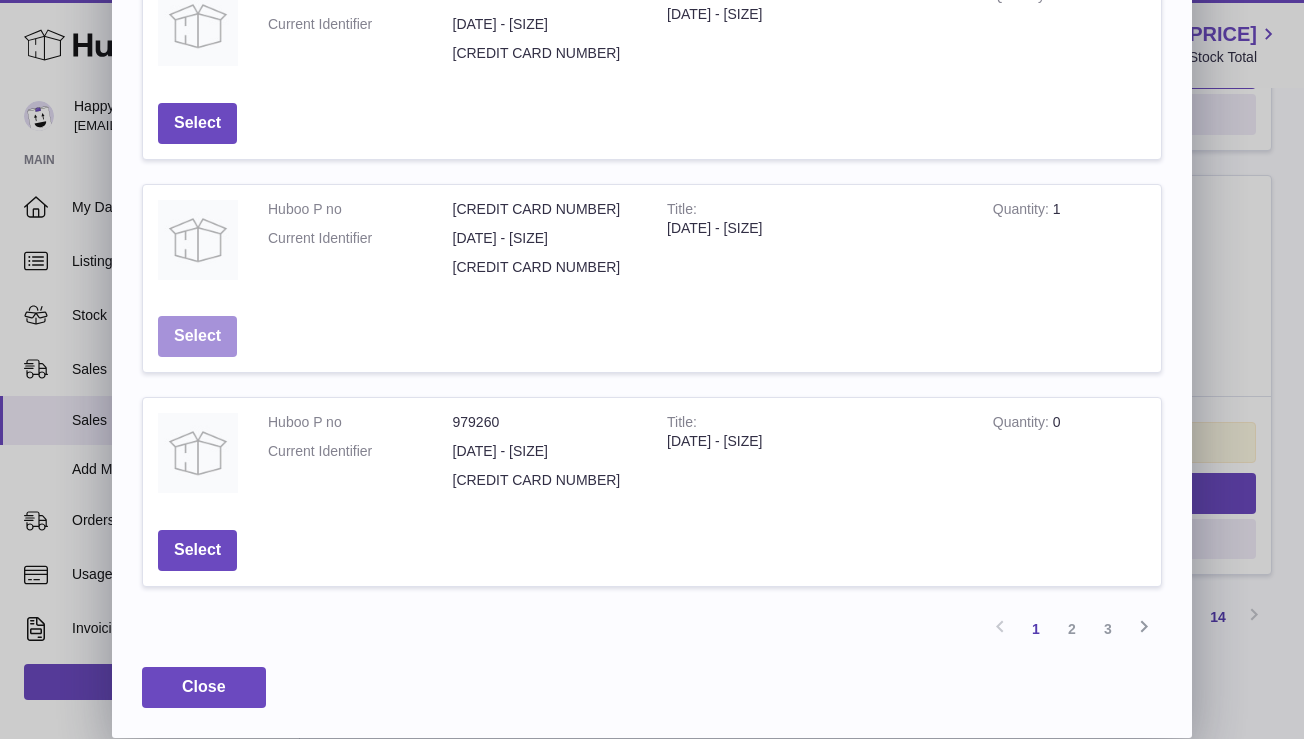 click on "Select" at bounding box center (197, 336) 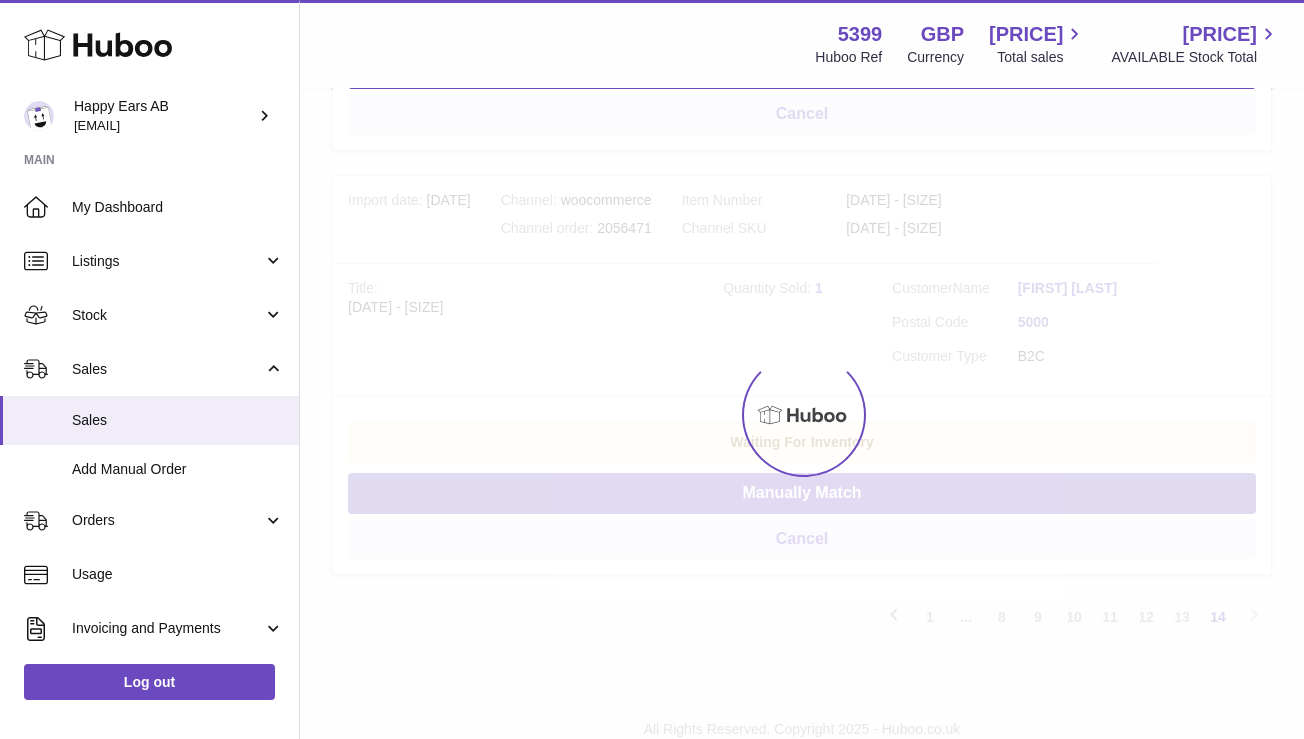 scroll, scrollTop: 0, scrollLeft: 0, axis: both 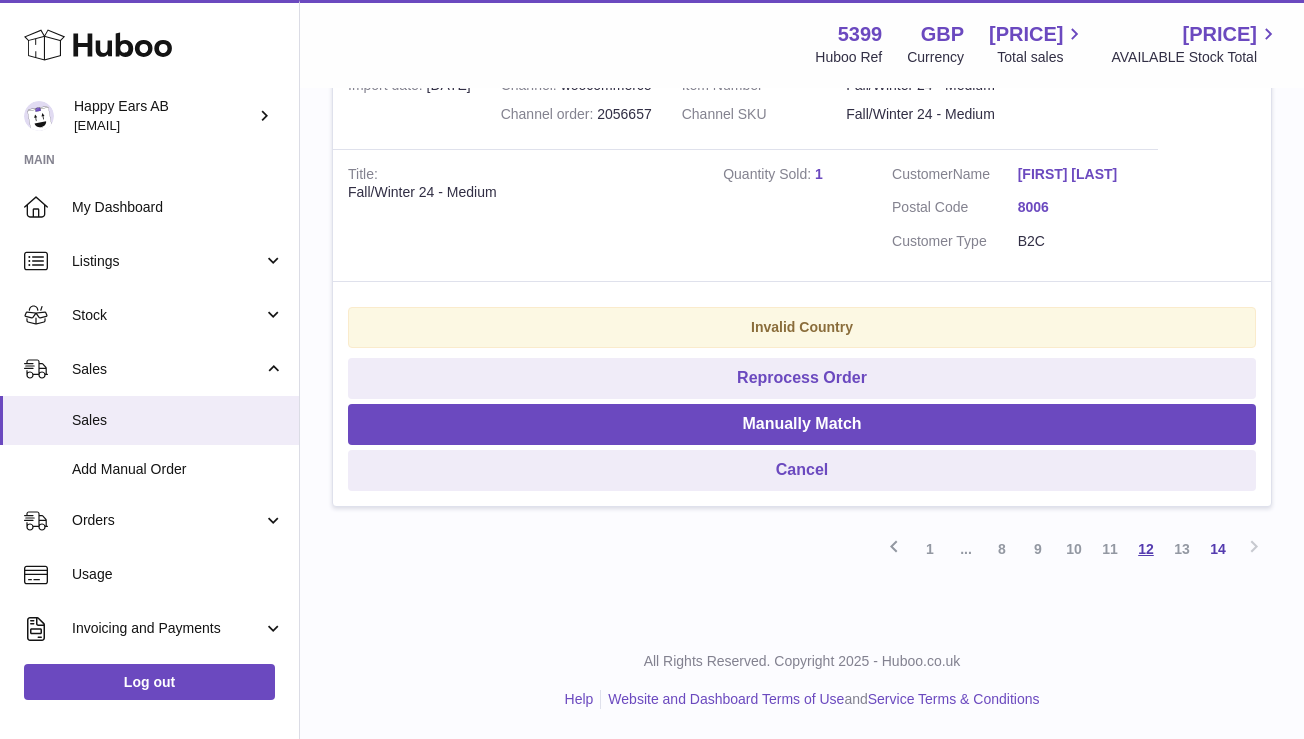 click on "12" at bounding box center (1146, 549) 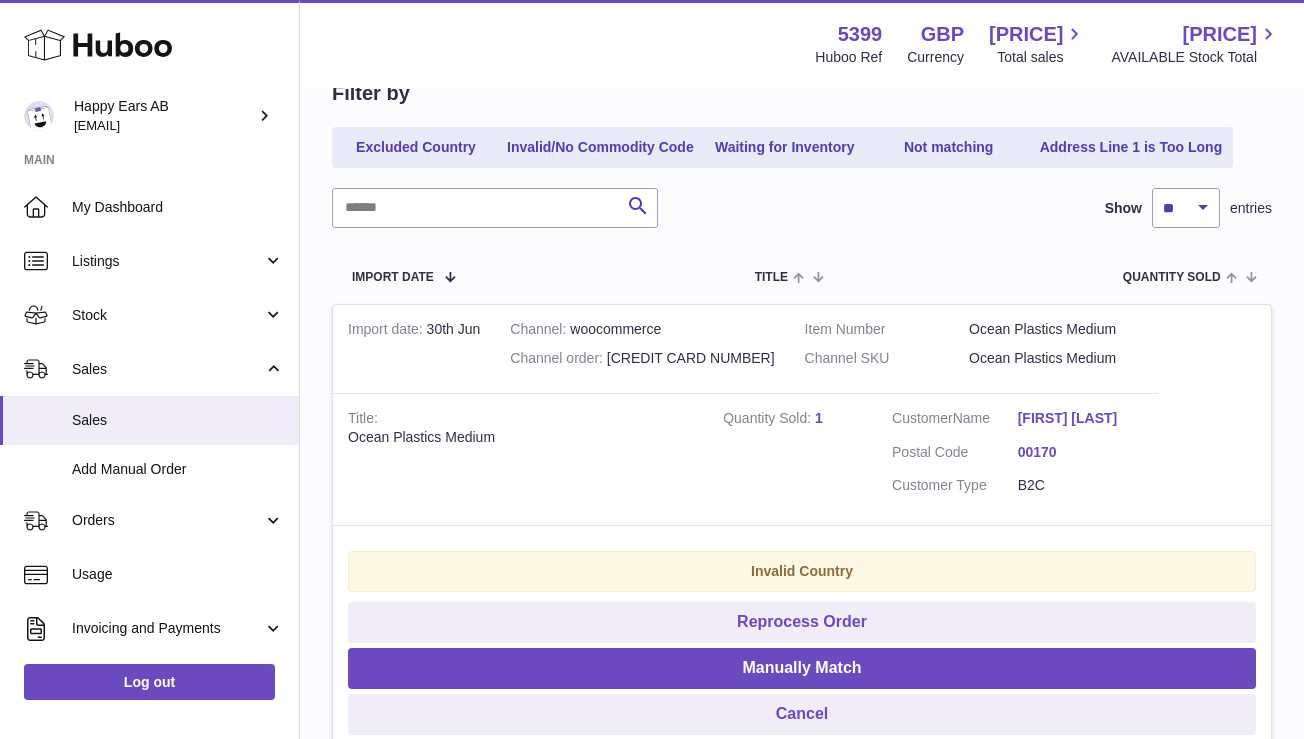 scroll, scrollTop: 230, scrollLeft: 0, axis: vertical 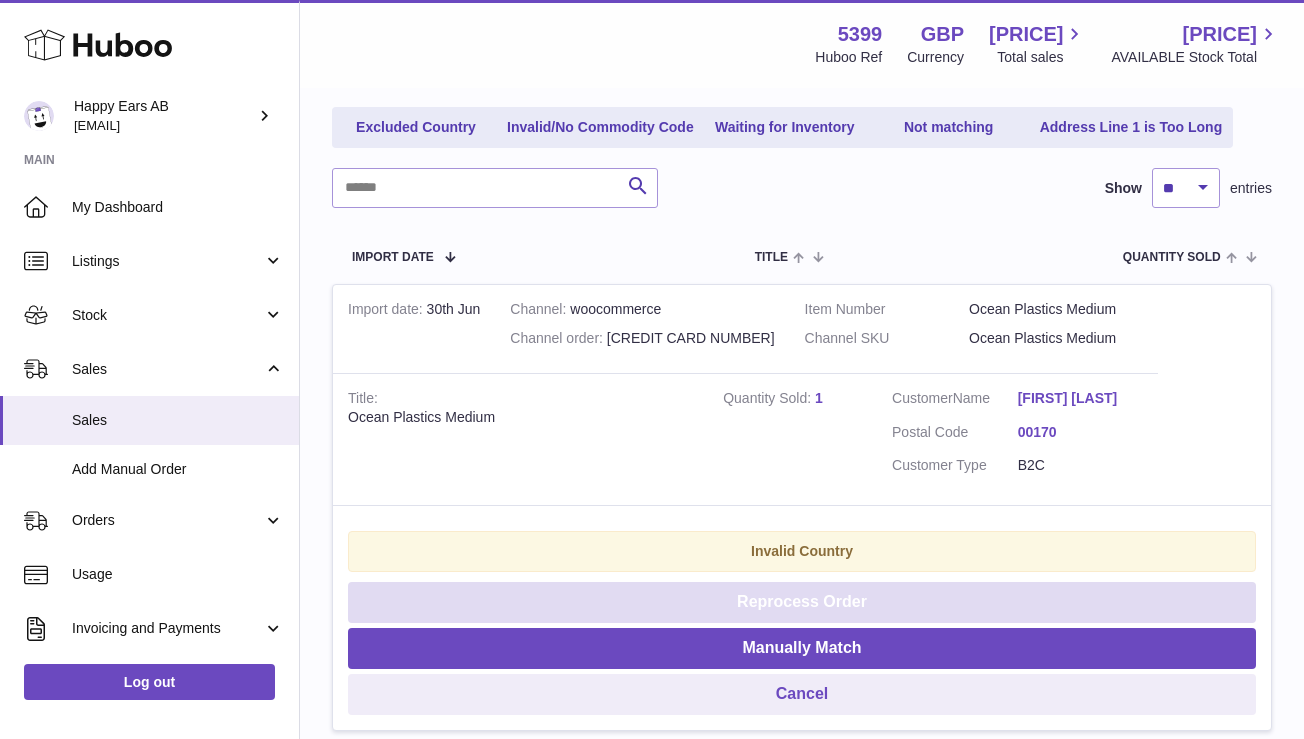 click on "Reprocess Order" at bounding box center [802, 602] 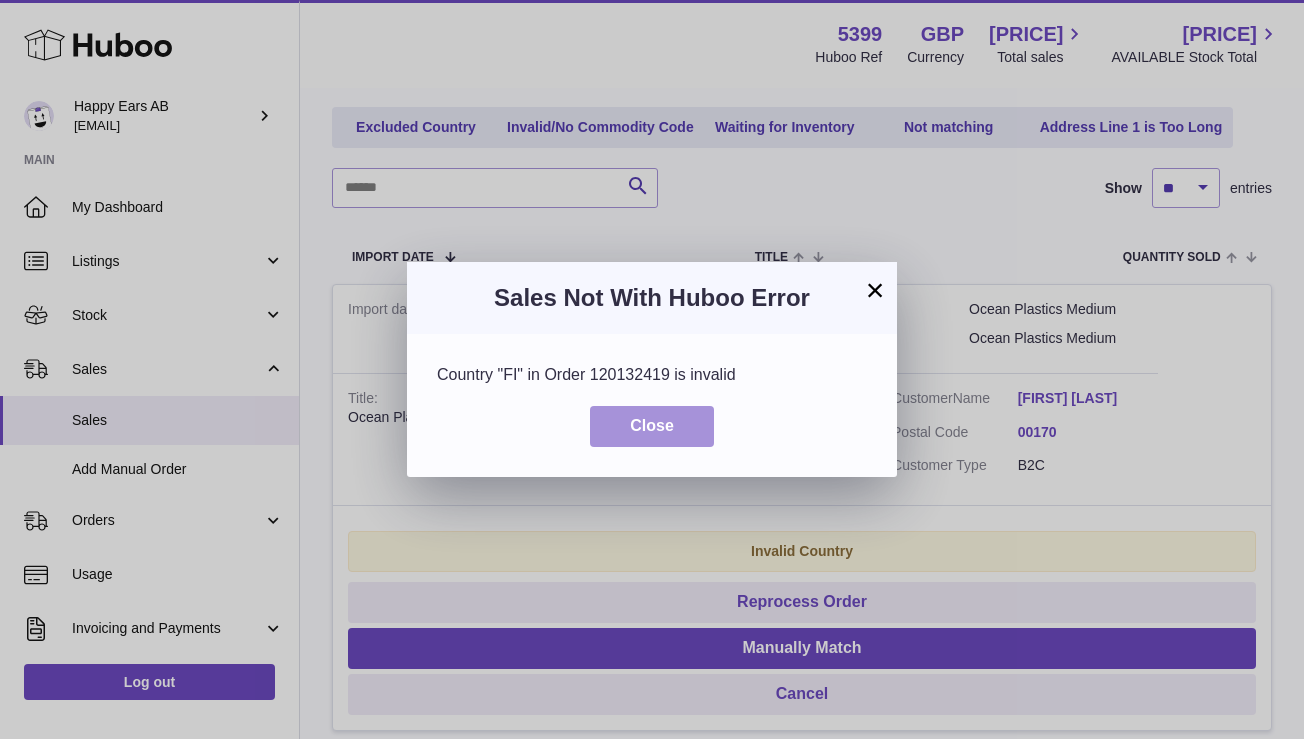click on "Close" at bounding box center (652, 426) 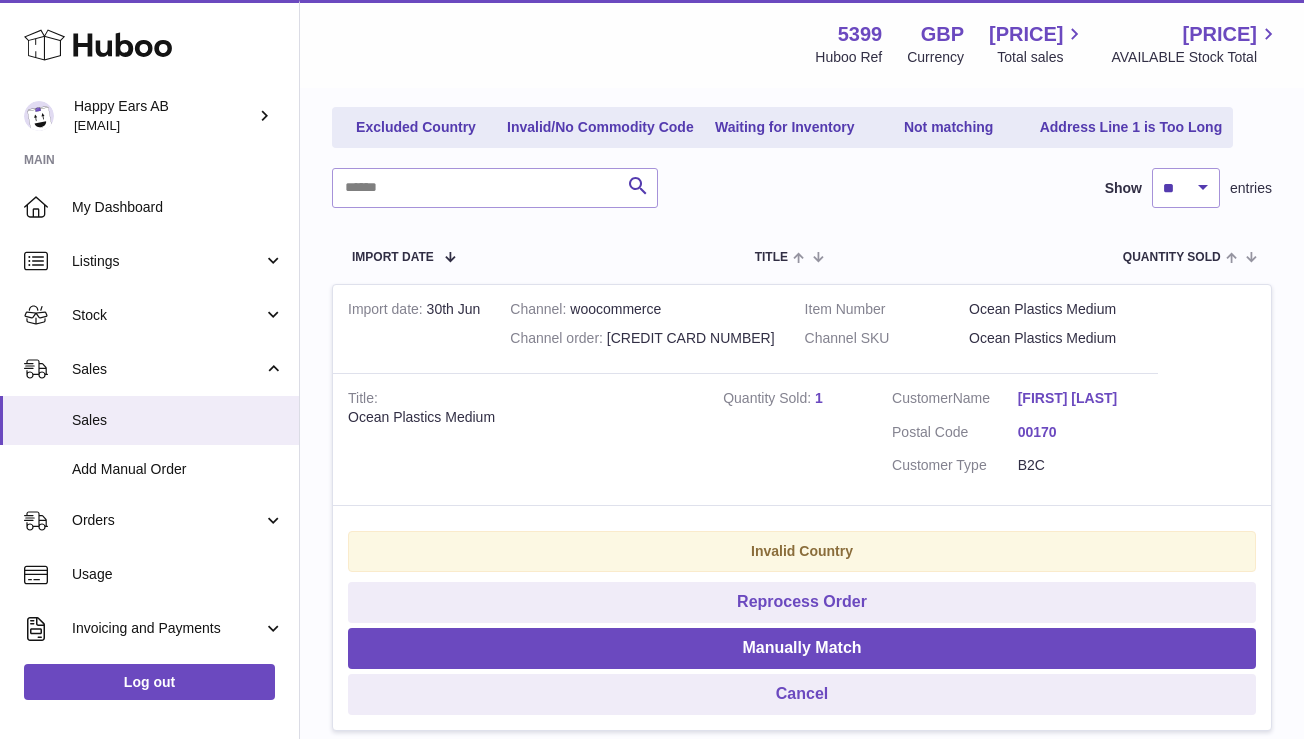 click on "Saatsi Pekka" at bounding box center (1081, 398) 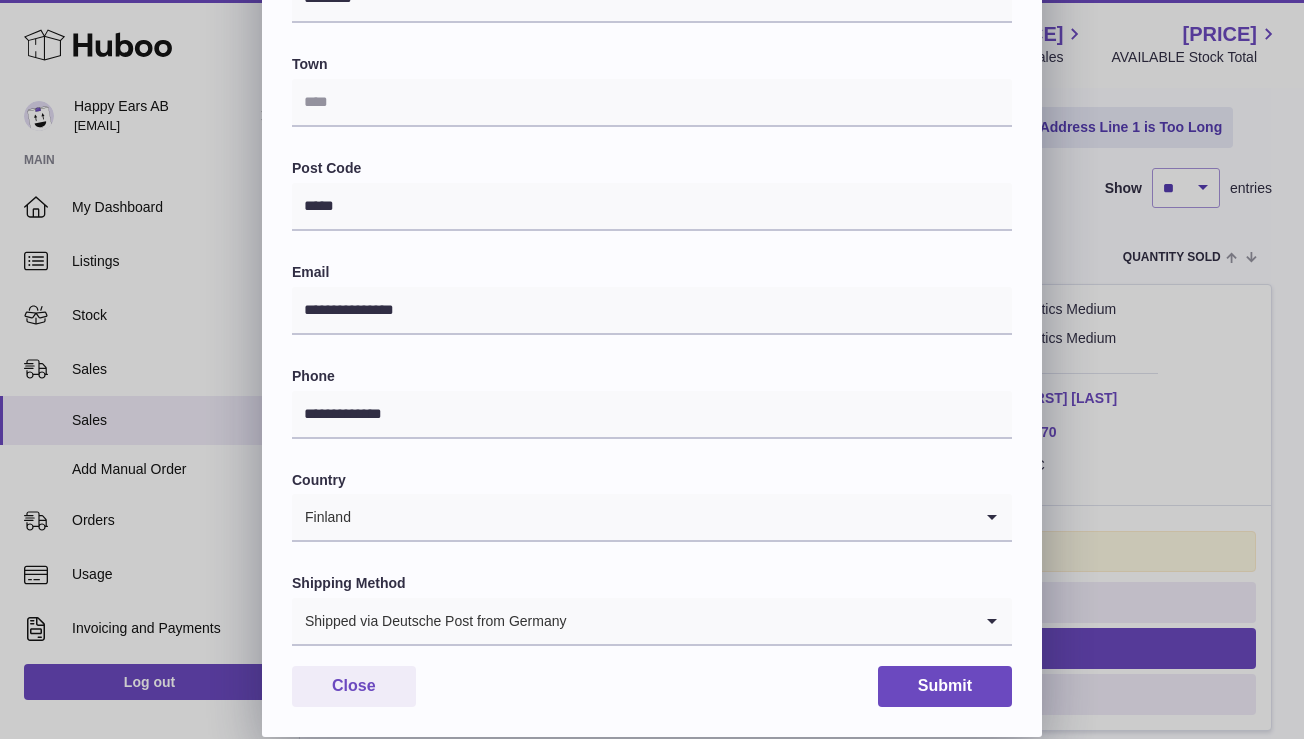 scroll, scrollTop: 0, scrollLeft: 0, axis: both 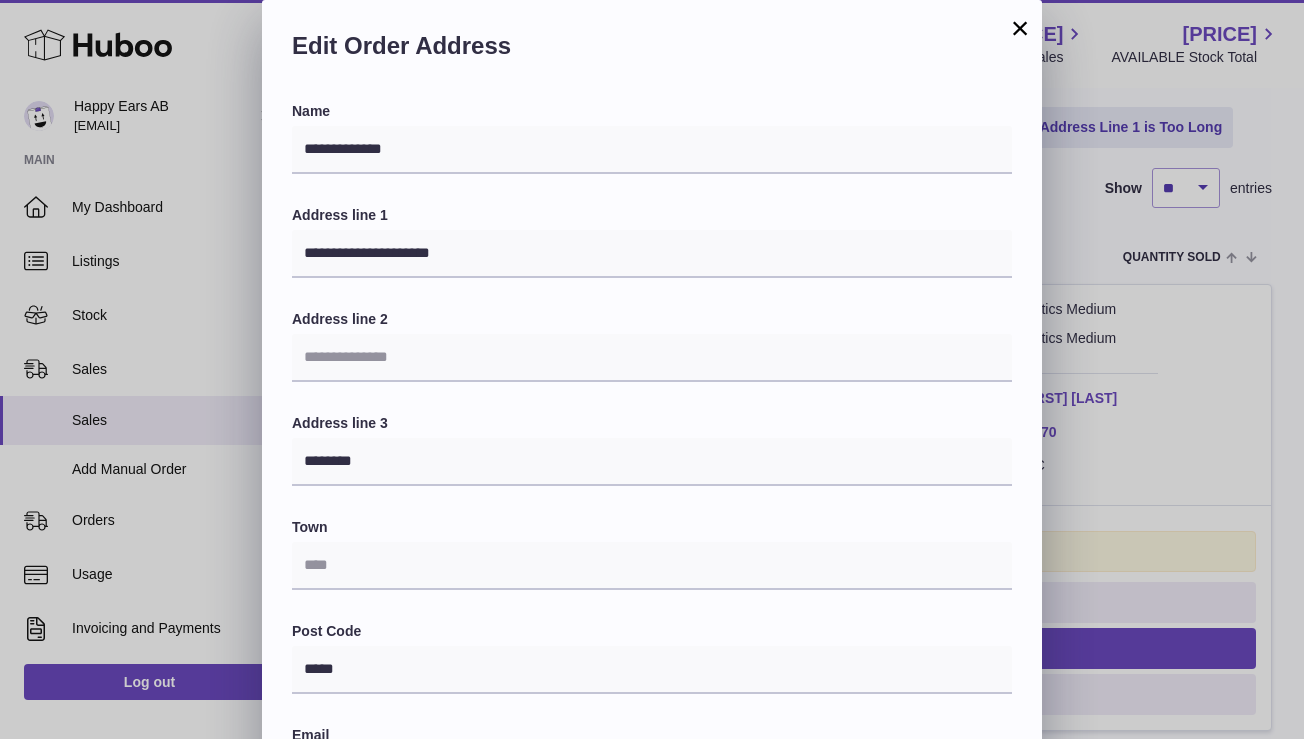 click on "×" at bounding box center [1020, 28] 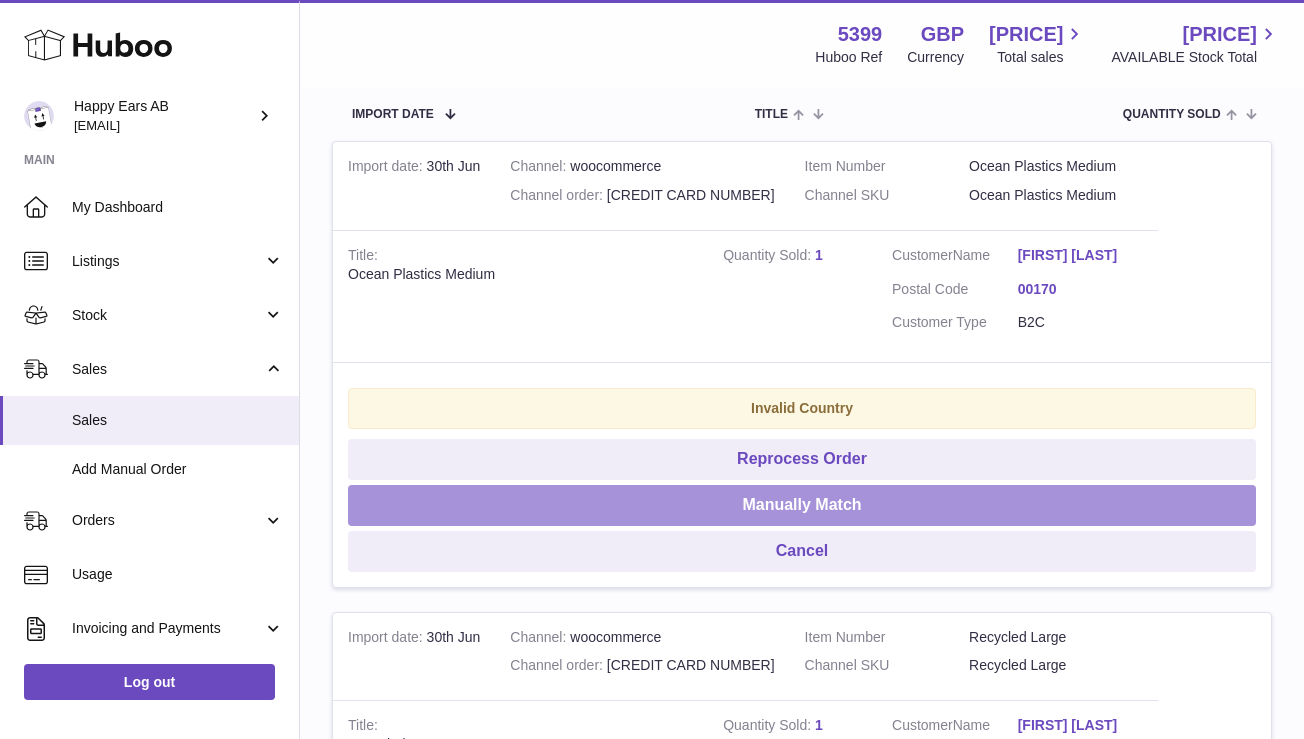 scroll, scrollTop: 367, scrollLeft: 0, axis: vertical 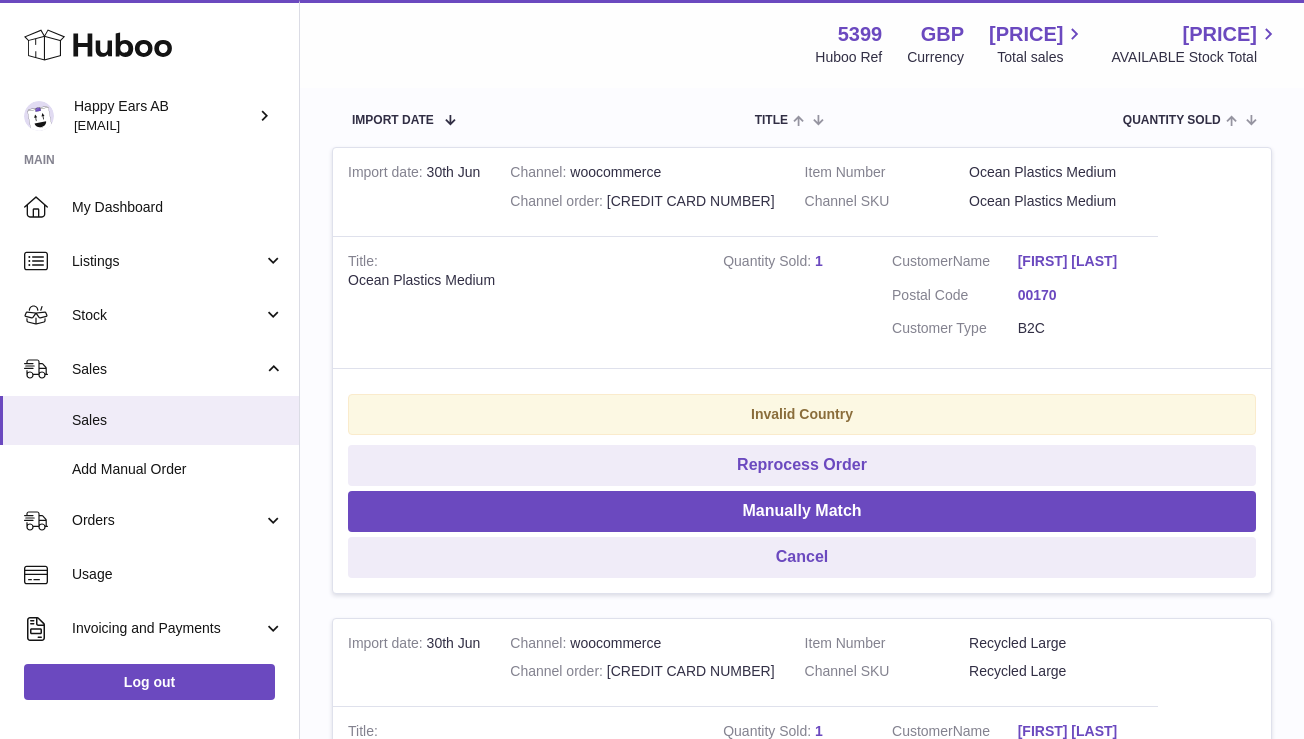 click on "Invalid Country" at bounding box center [802, 414] 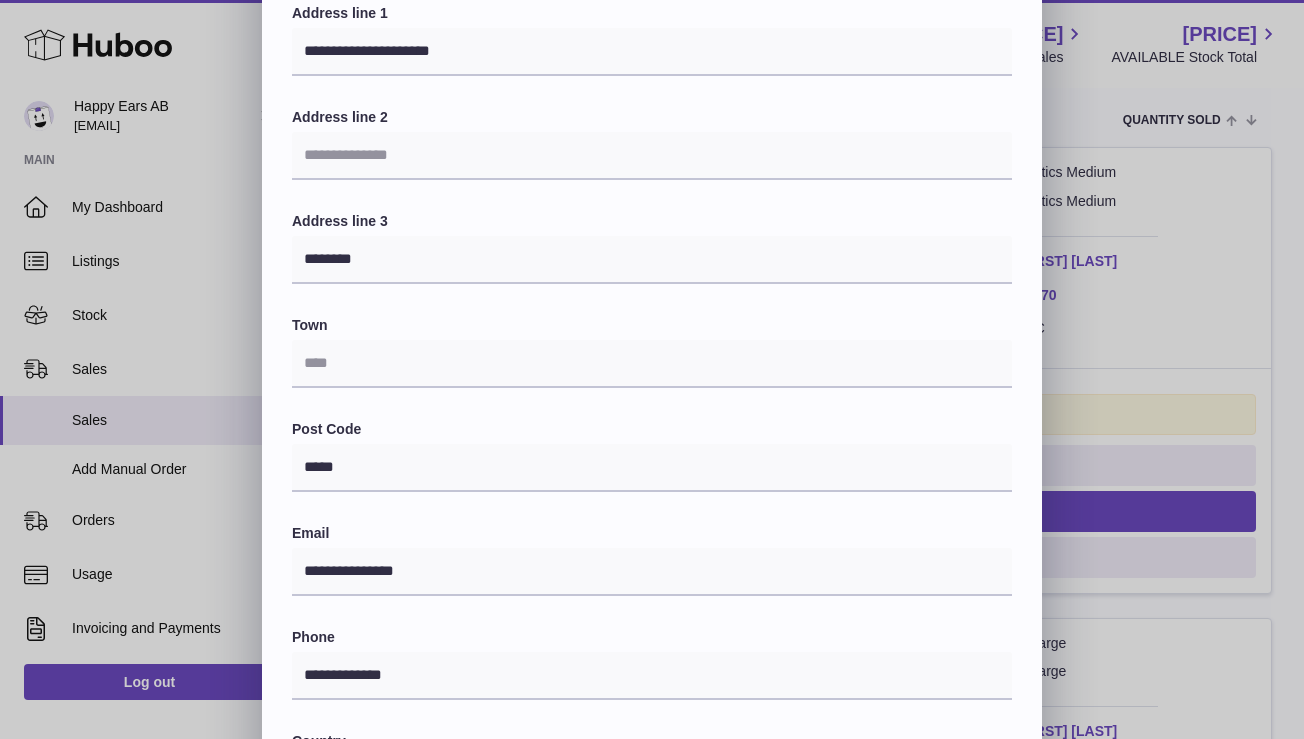 scroll, scrollTop: 280, scrollLeft: 0, axis: vertical 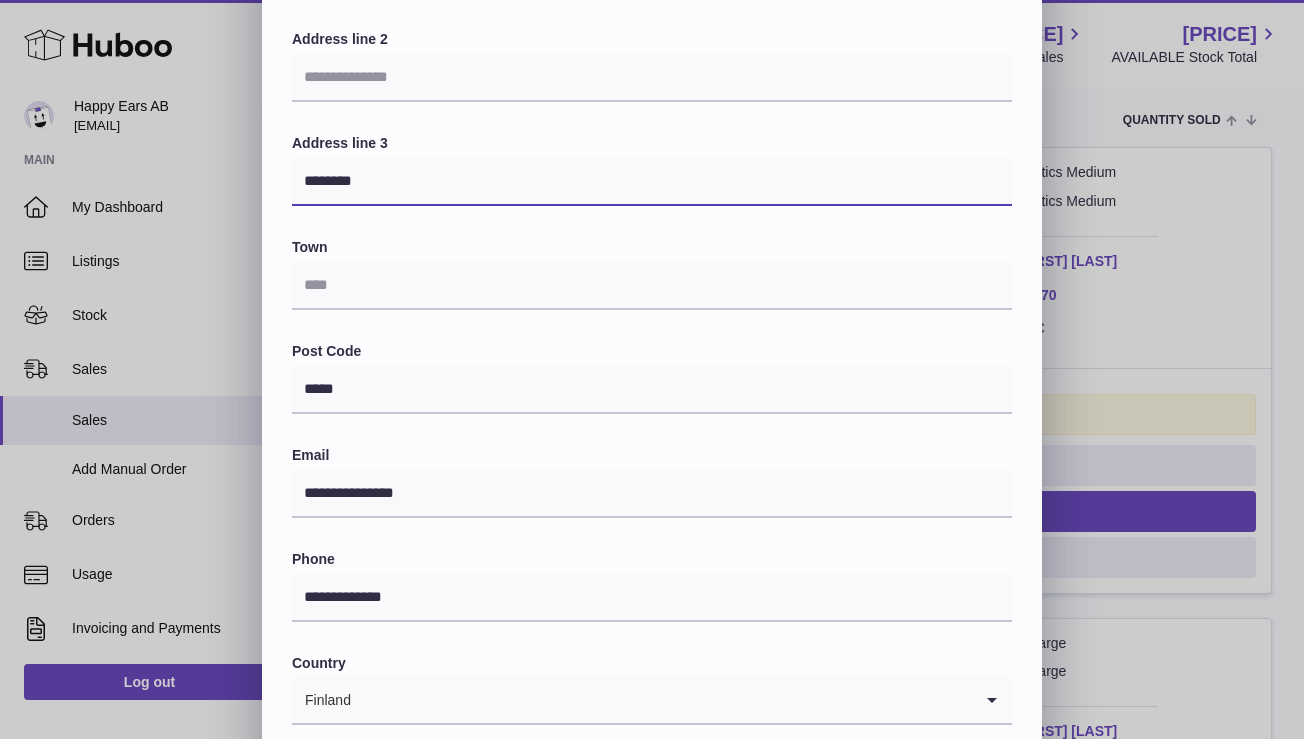 drag, startPoint x: 371, startPoint y: 181, endPoint x: 286, endPoint y: 178, distance: 85.052925 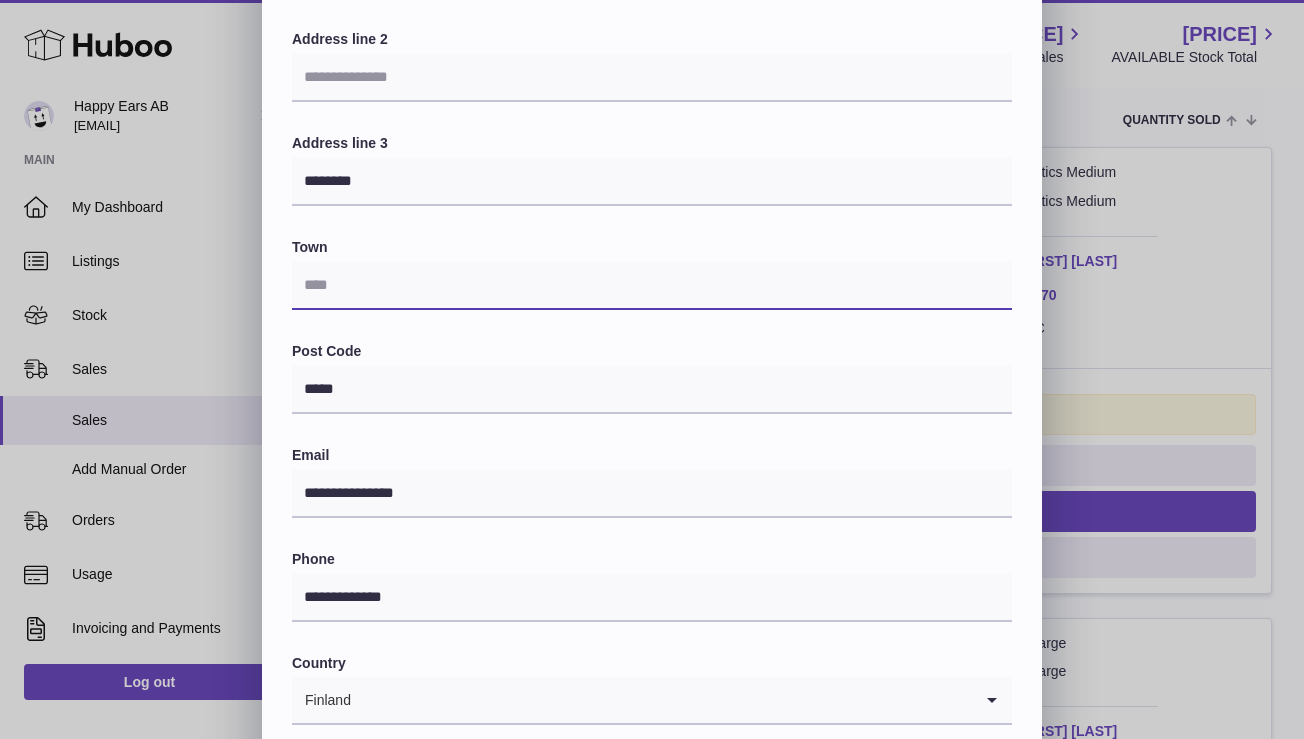 click at bounding box center [652, 286] 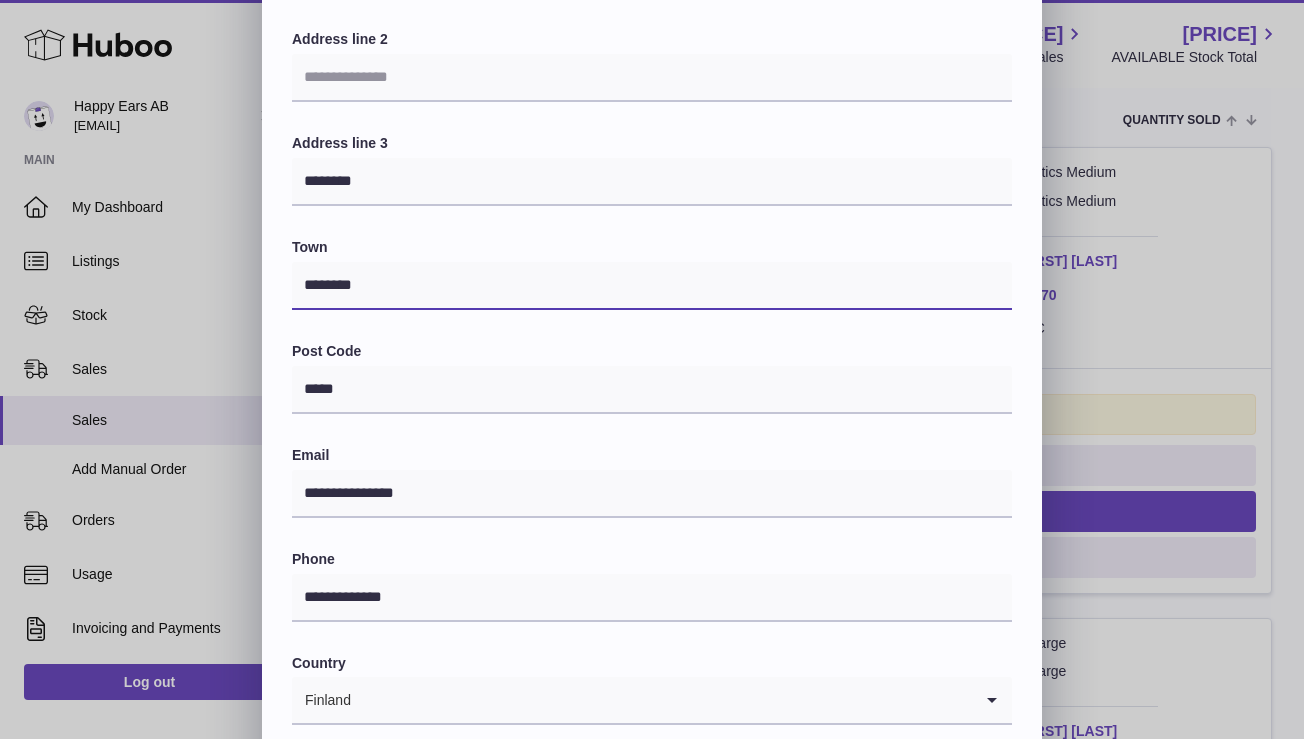 type on "********" 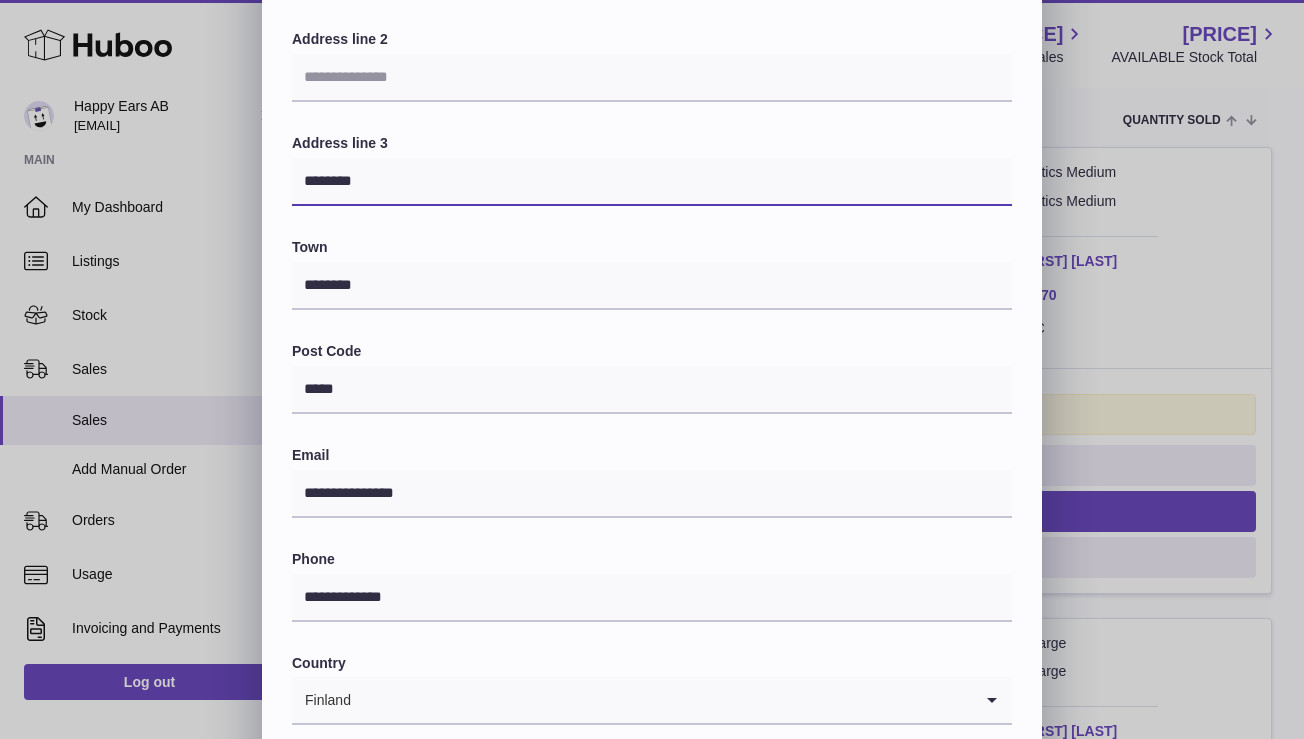 drag, startPoint x: 384, startPoint y: 172, endPoint x: 279, endPoint y: 168, distance: 105.076164 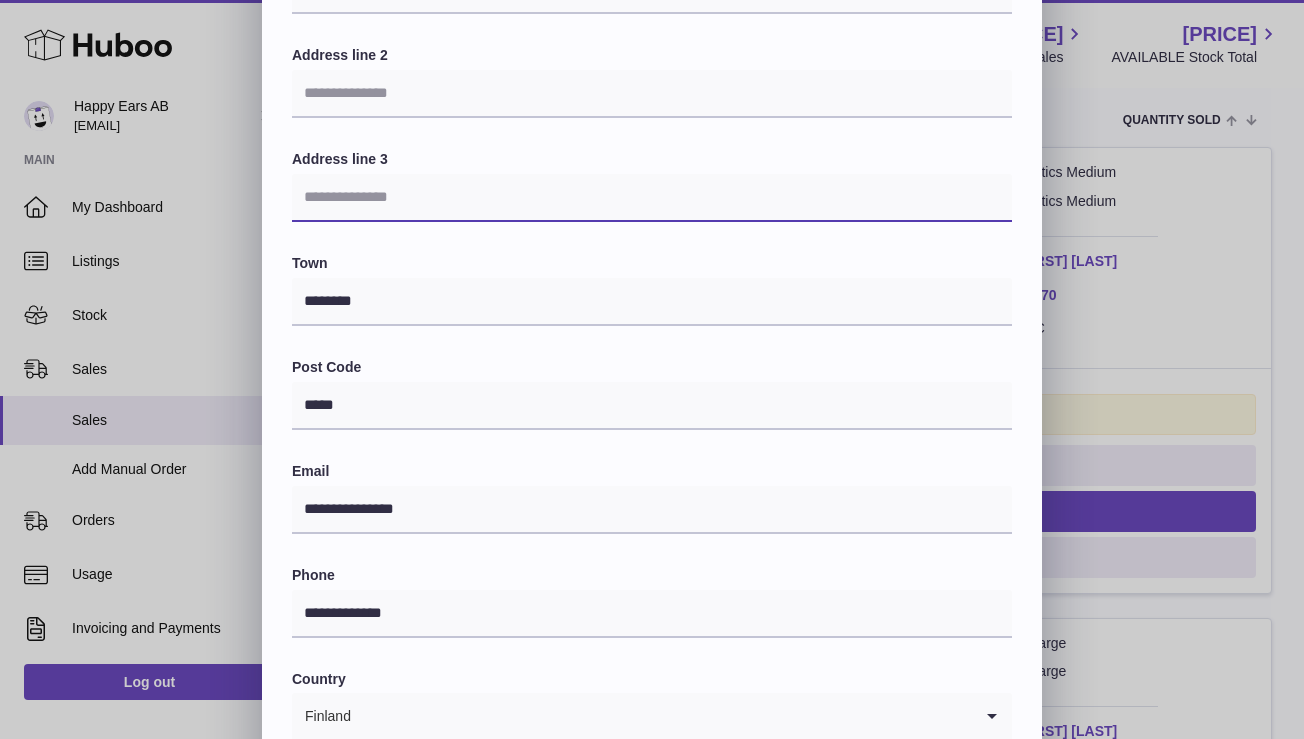 scroll, scrollTop: 256, scrollLeft: 0, axis: vertical 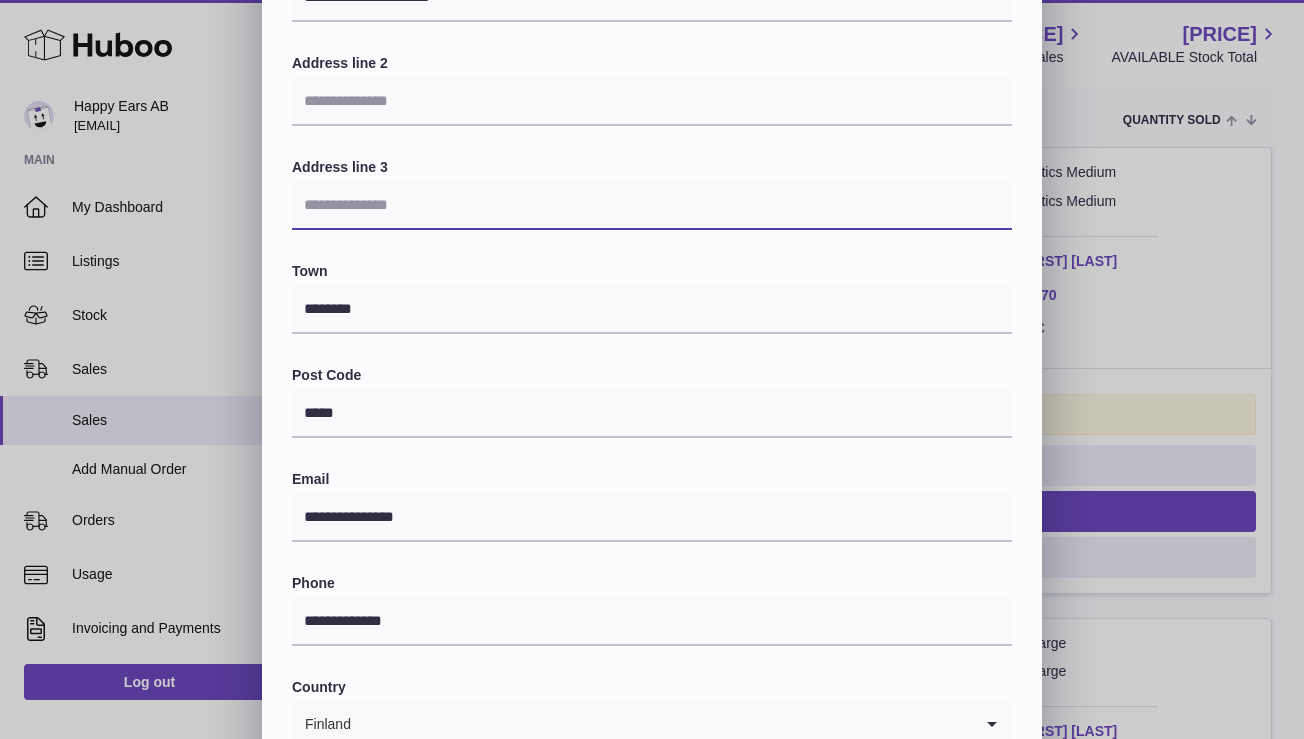 type 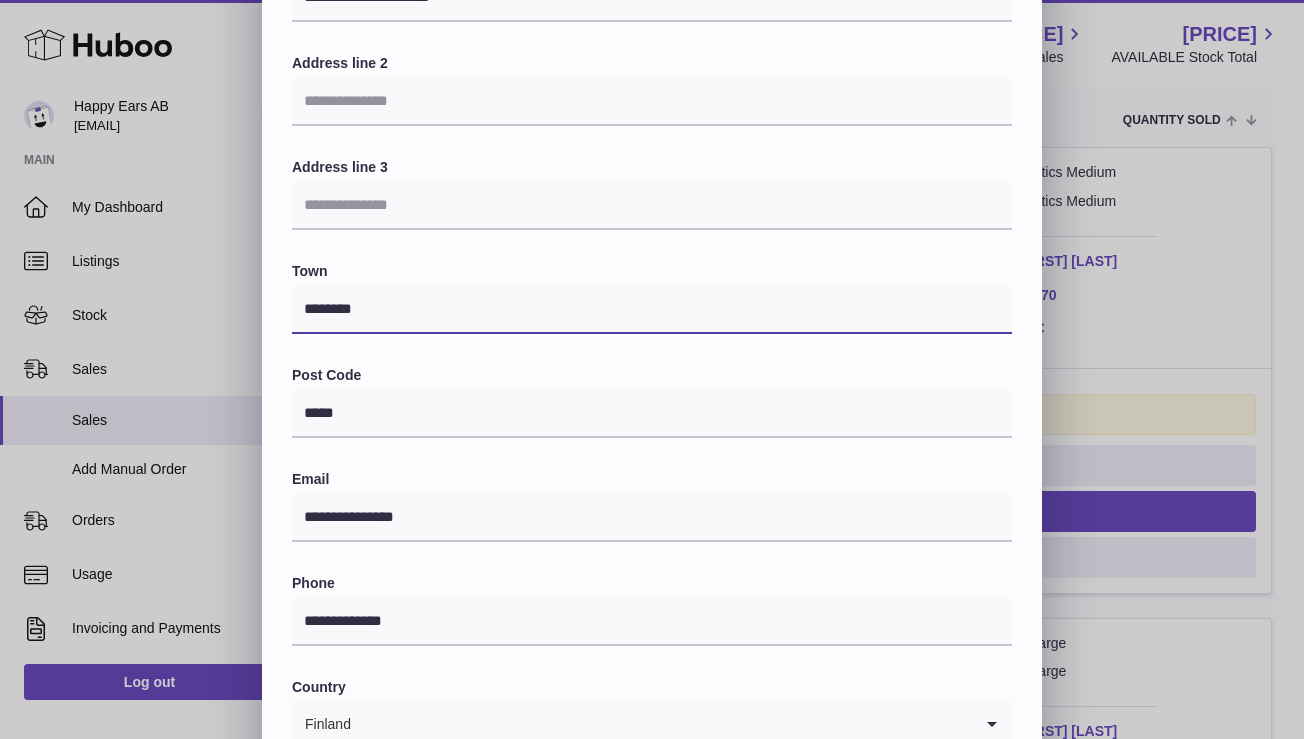 drag, startPoint x: 366, startPoint y: 311, endPoint x: 291, endPoint y: 309, distance: 75.026665 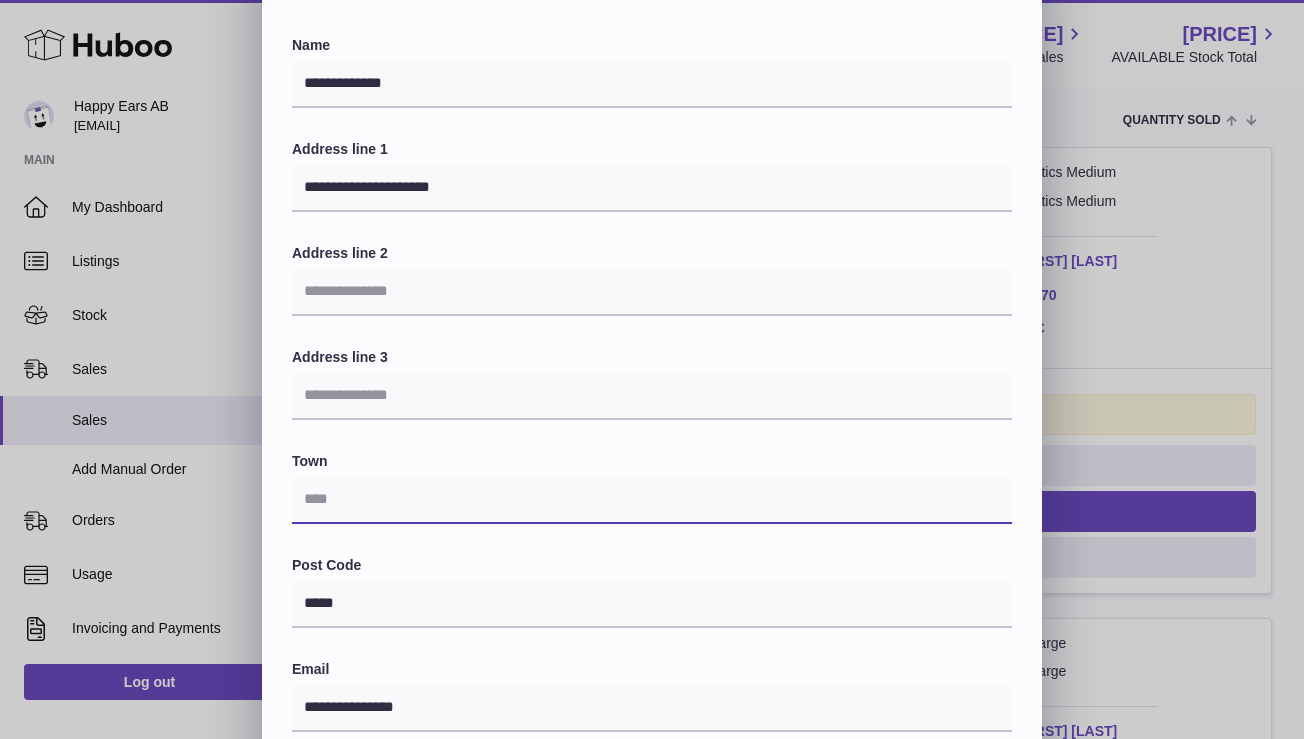 scroll, scrollTop: 56, scrollLeft: 0, axis: vertical 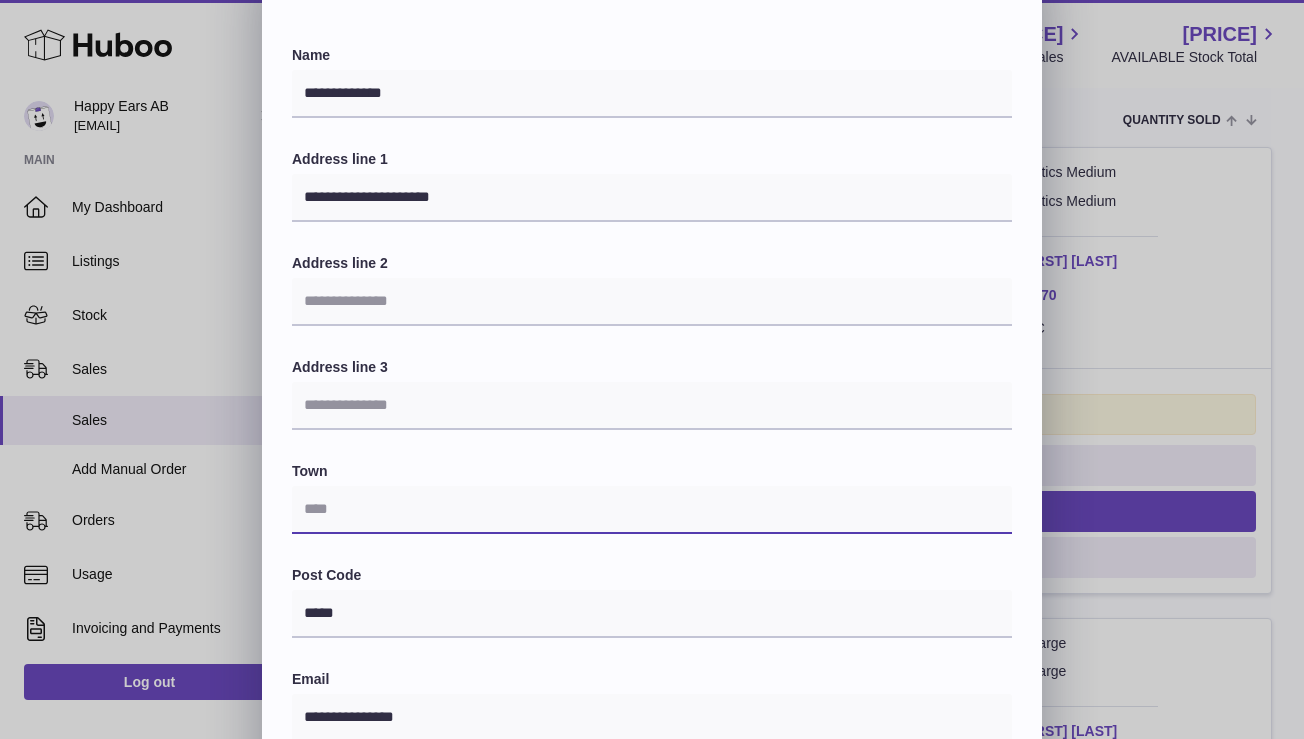paste on "********" 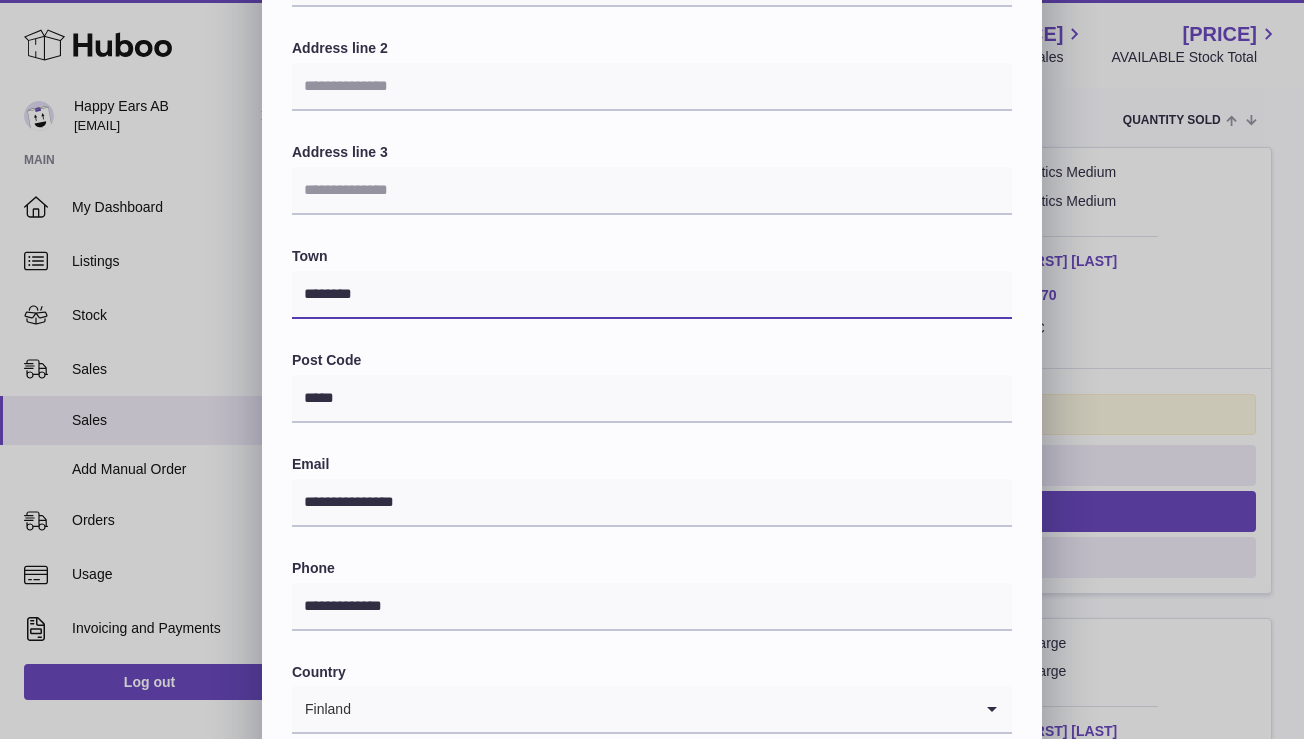 scroll, scrollTop: 463, scrollLeft: 0, axis: vertical 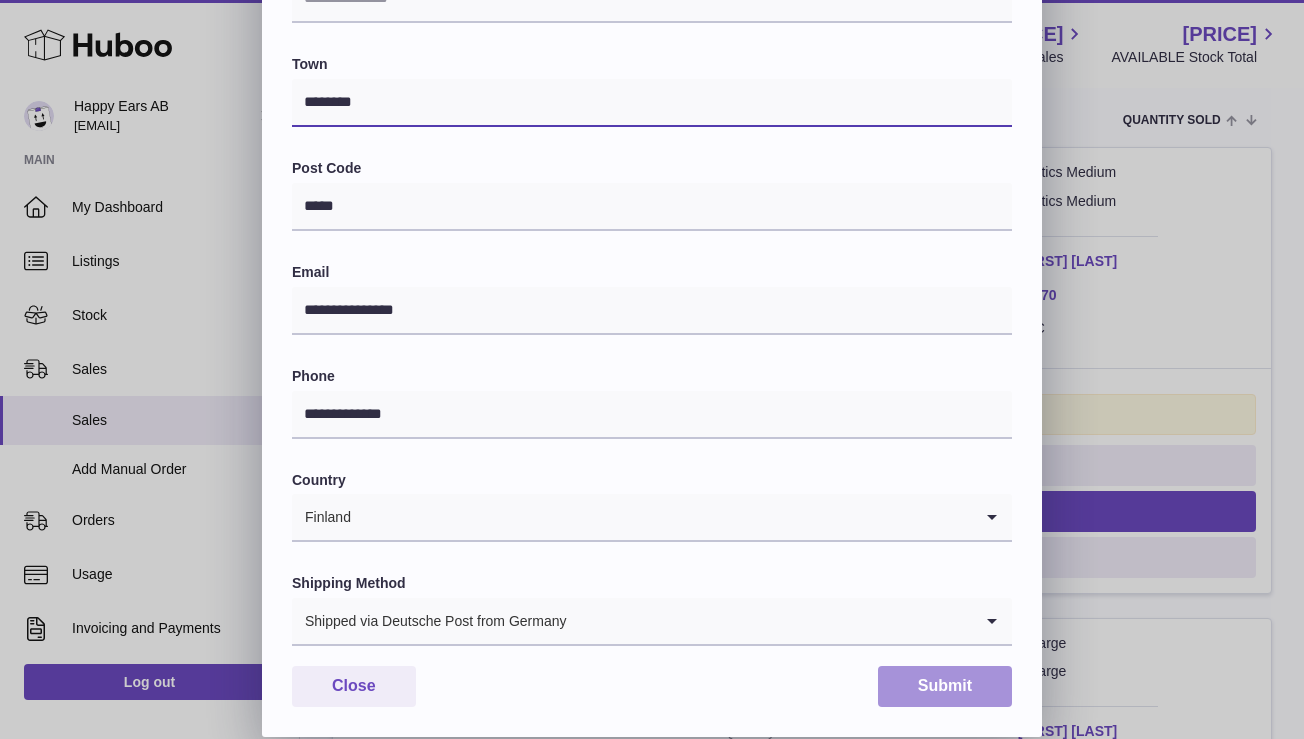 type on "********" 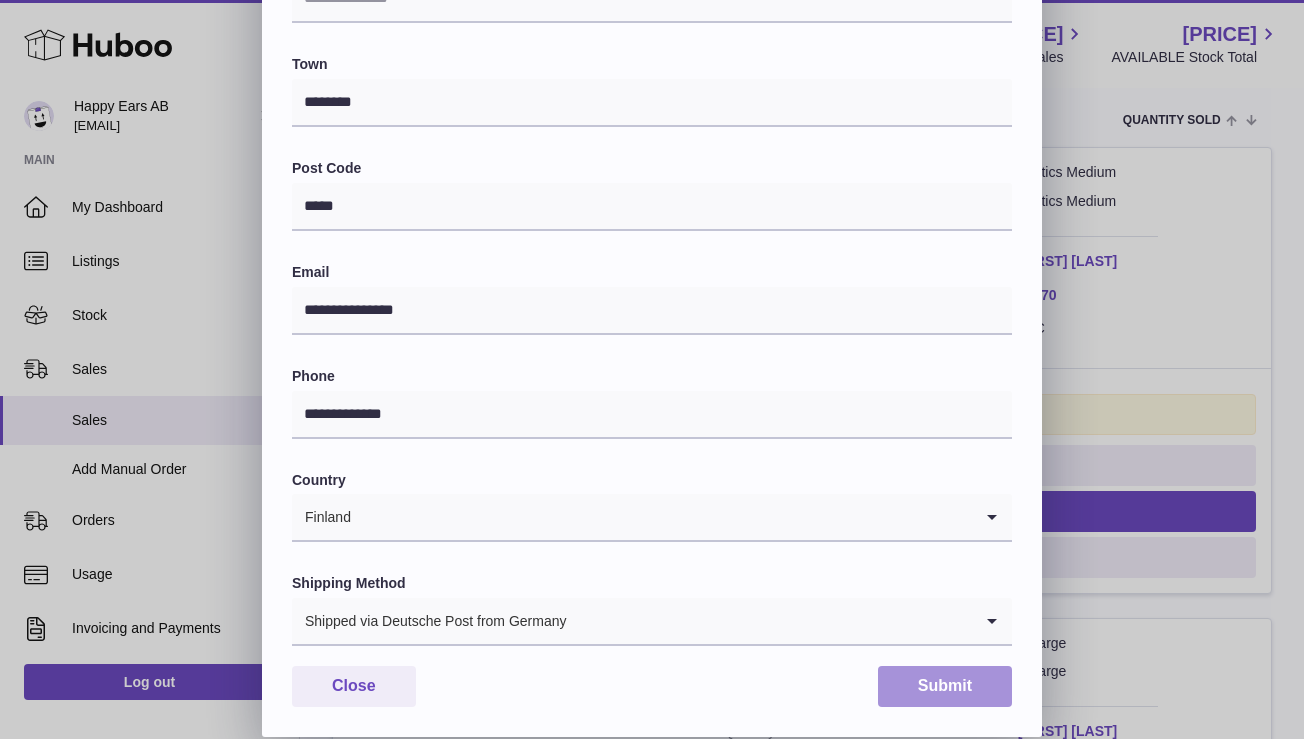click on "Submit" at bounding box center (945, 686) 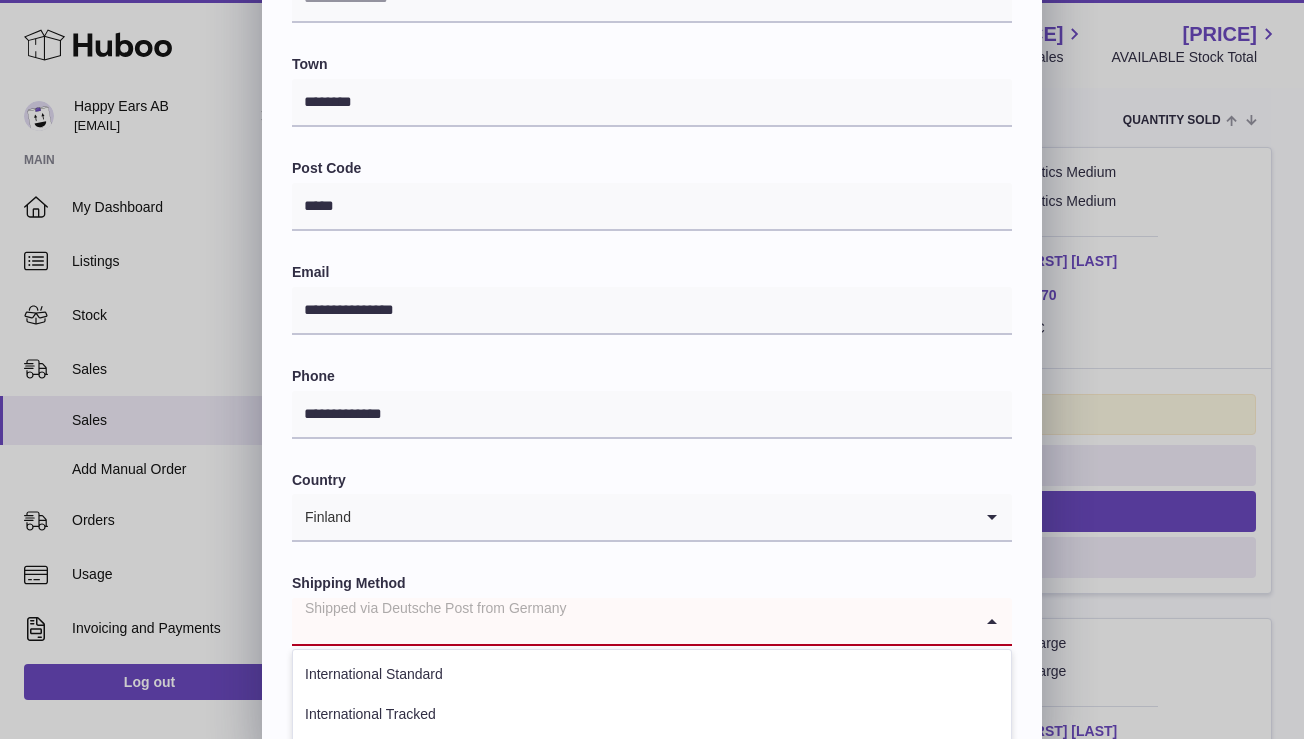 click at bounding box center (632, 621) 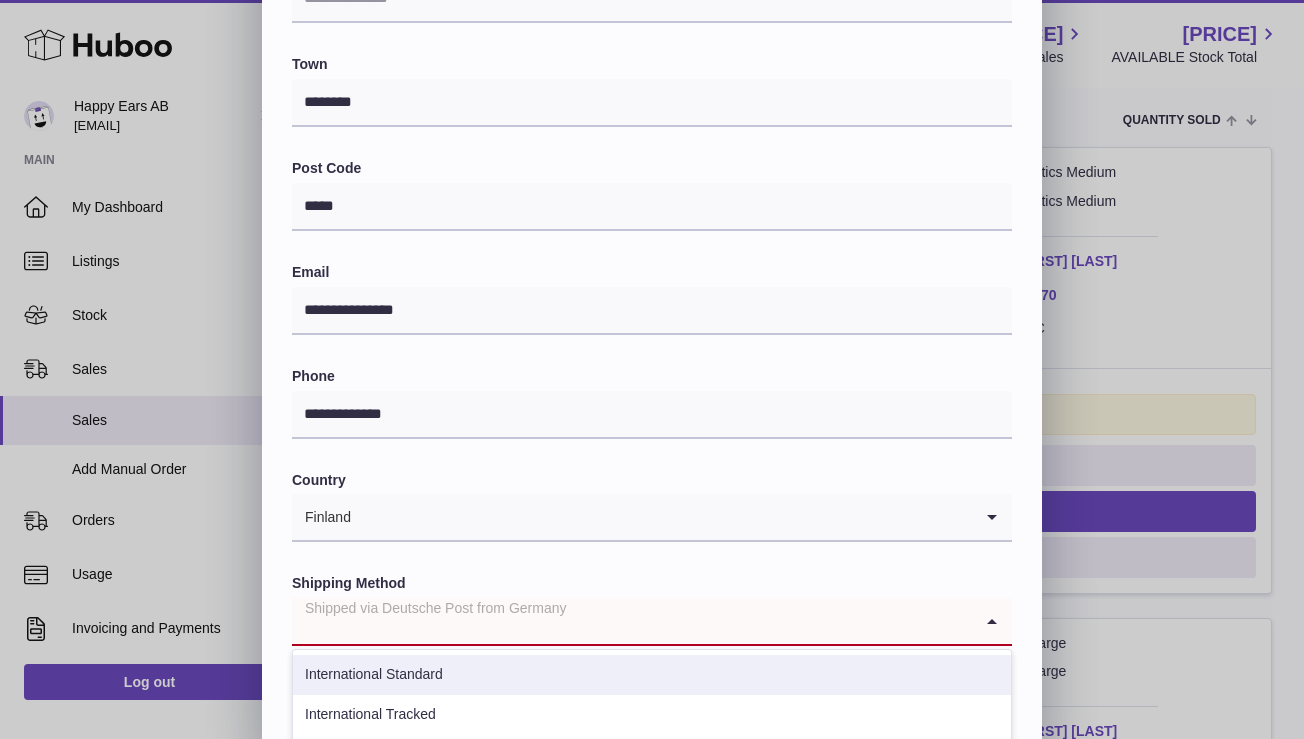 click on "International Standard" at bounding box center (652, 675) 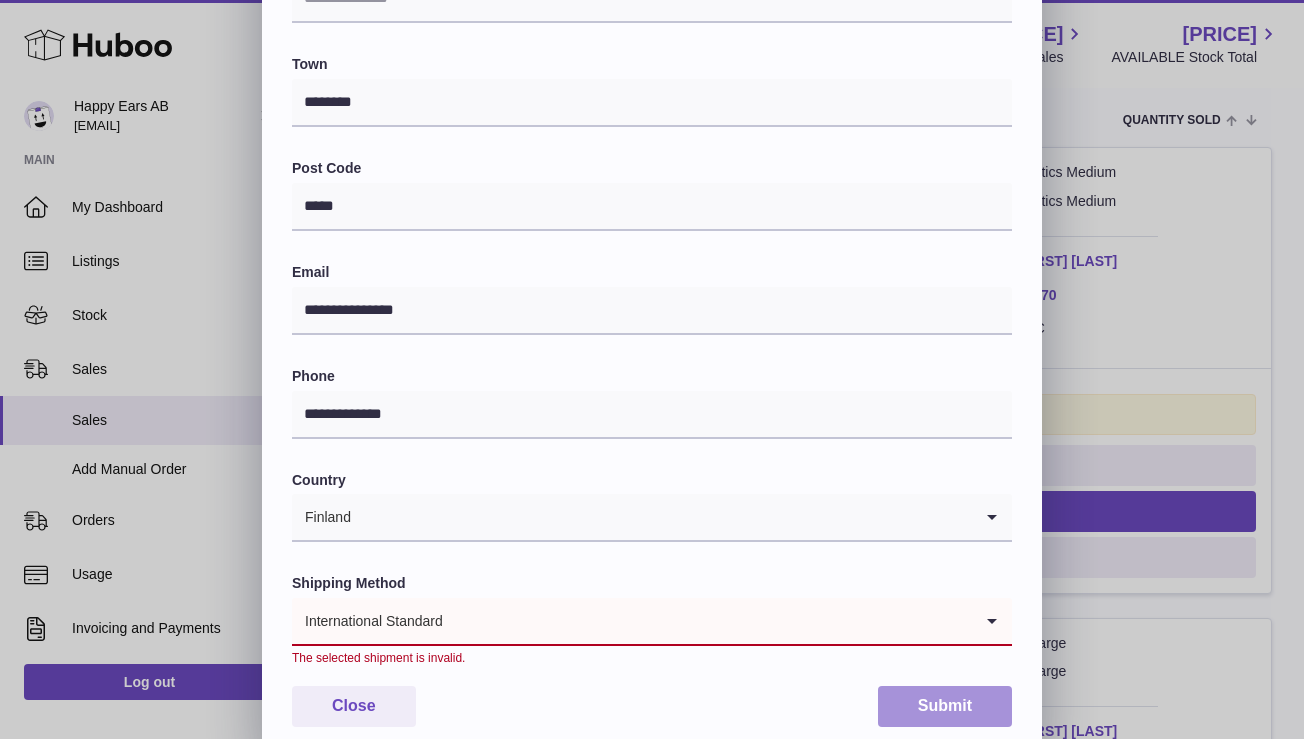 click on "Submit" at bounding box center (945, 706) 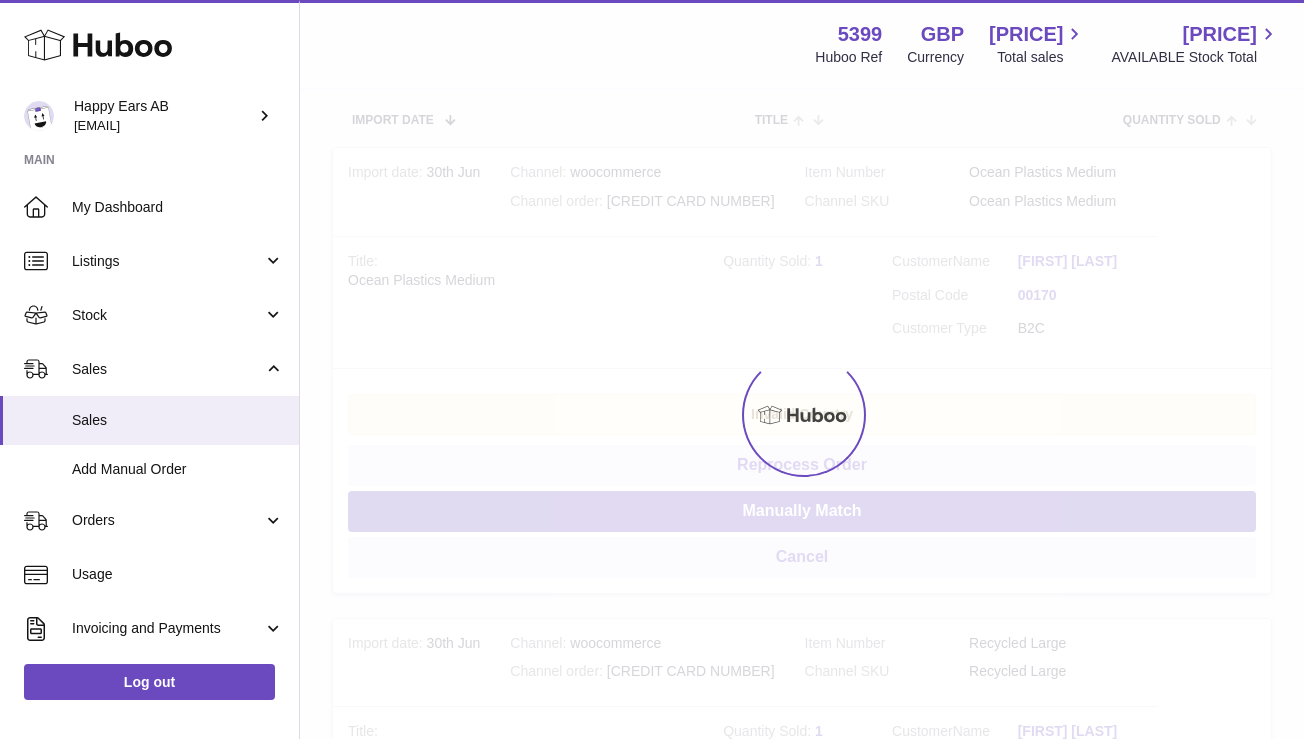 scroll, scrollTop: 0, scrollLeft: 0, axis: both 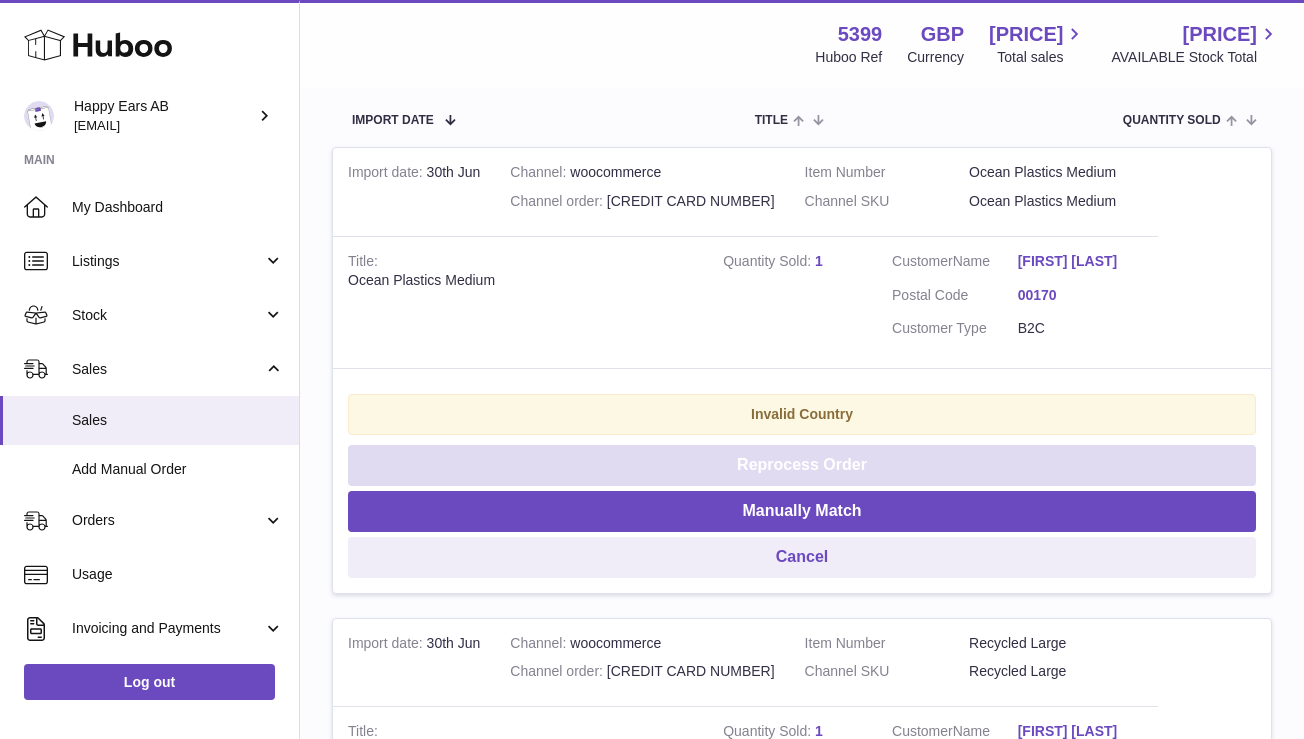 click on "Reprocess Order" at bounding box center [802, 465] 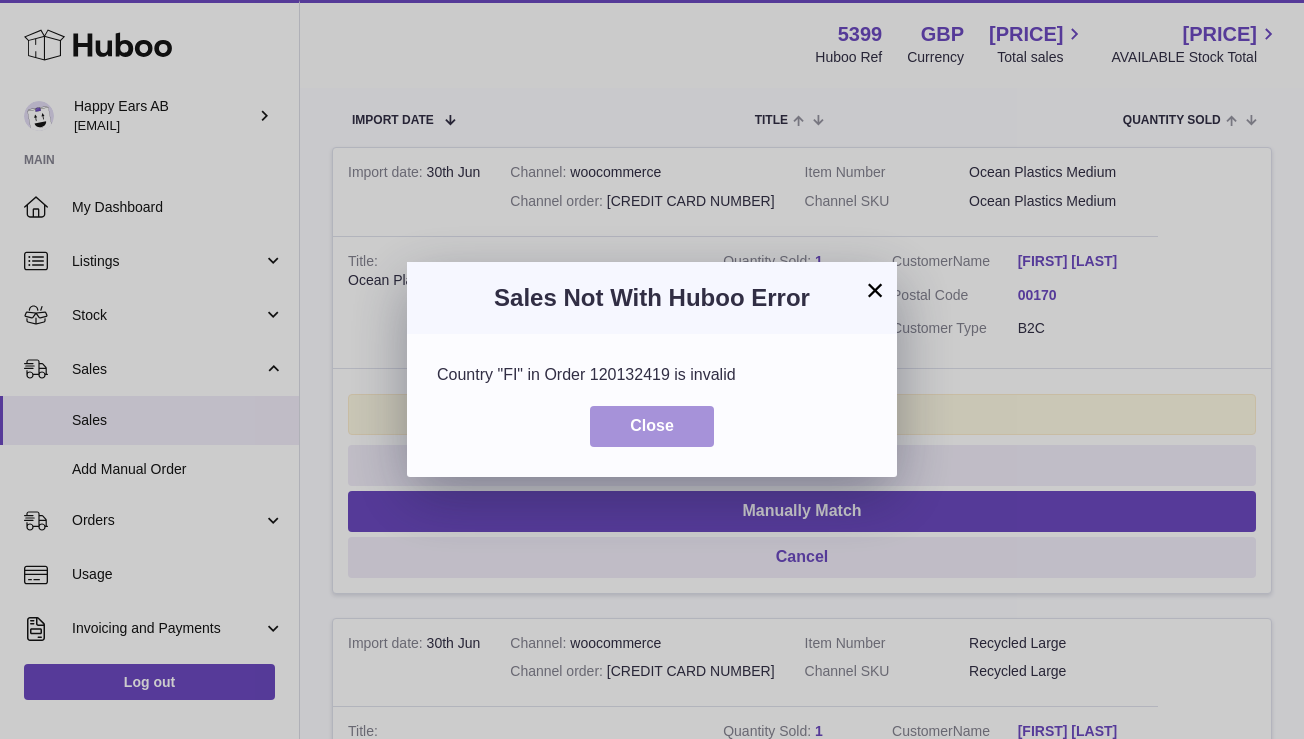 click on "Close" at bounding box center (652, 426) 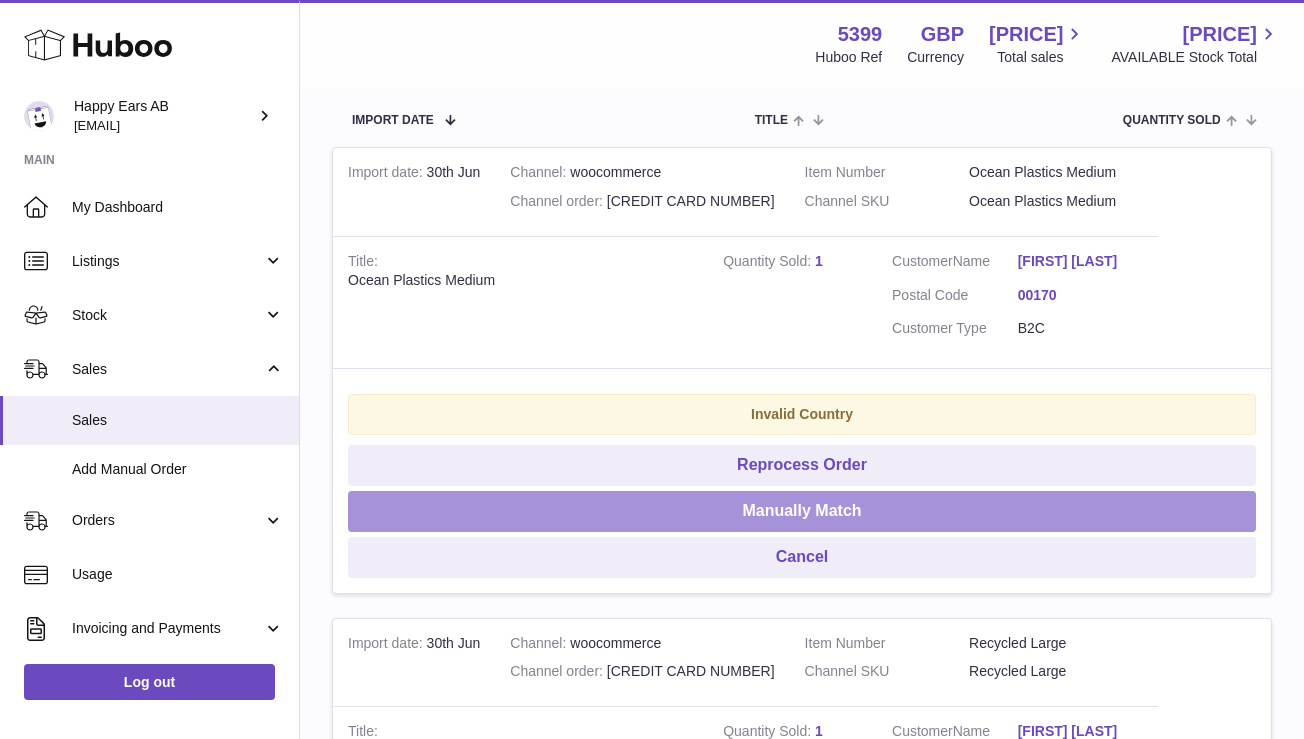 click on "Manually Match" at bounding box center (802, 511) 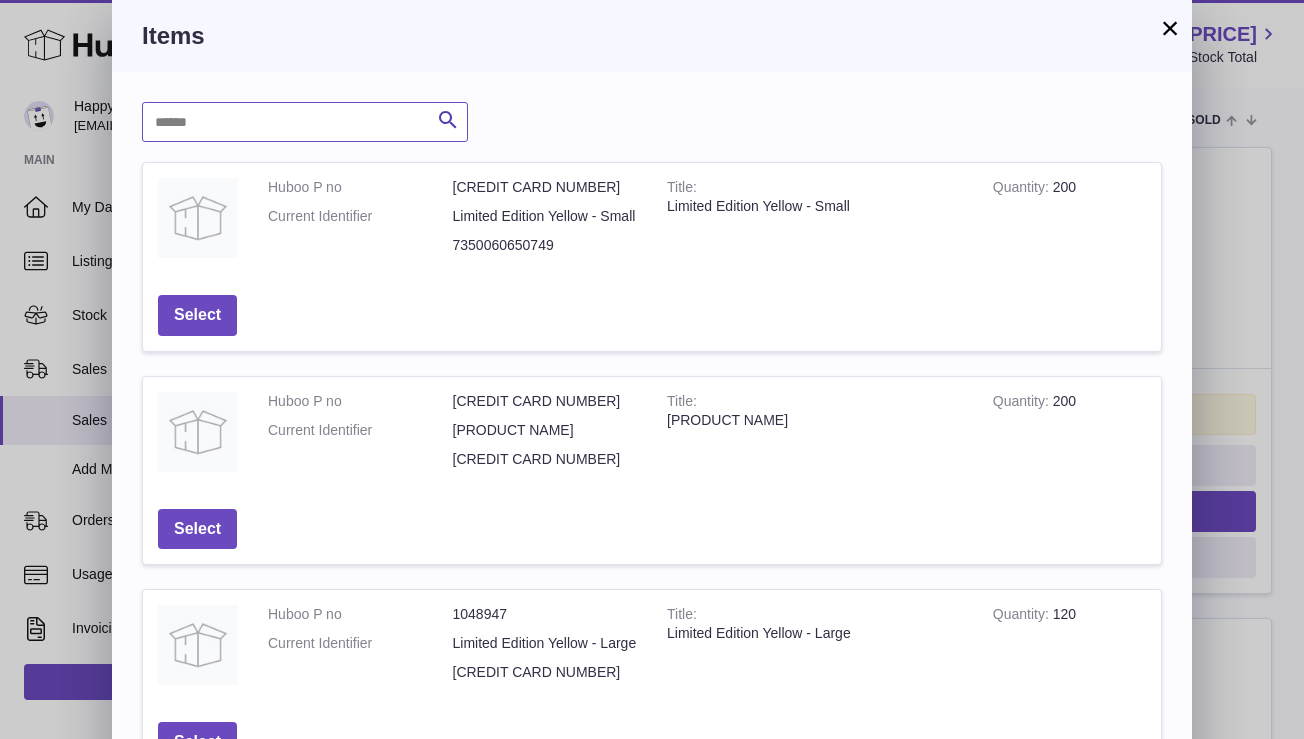 click at bounding box center [305, 122] 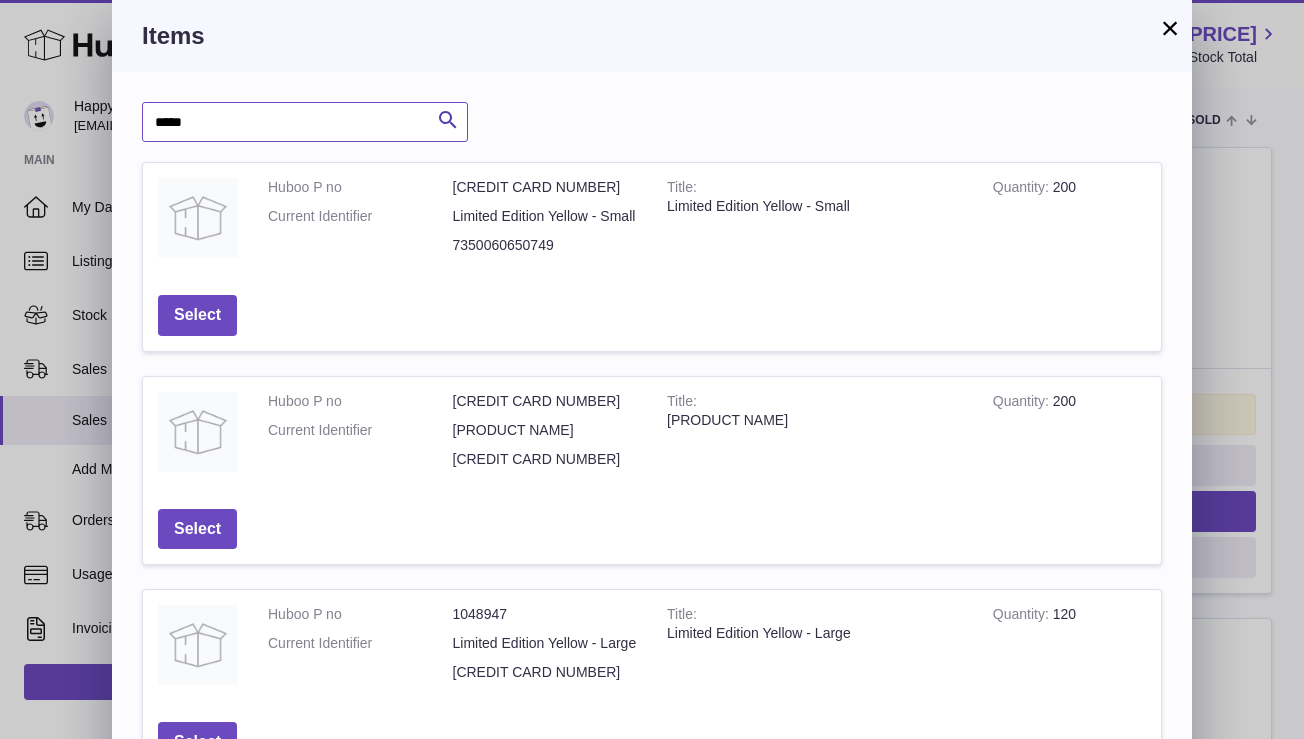 type on "*****" 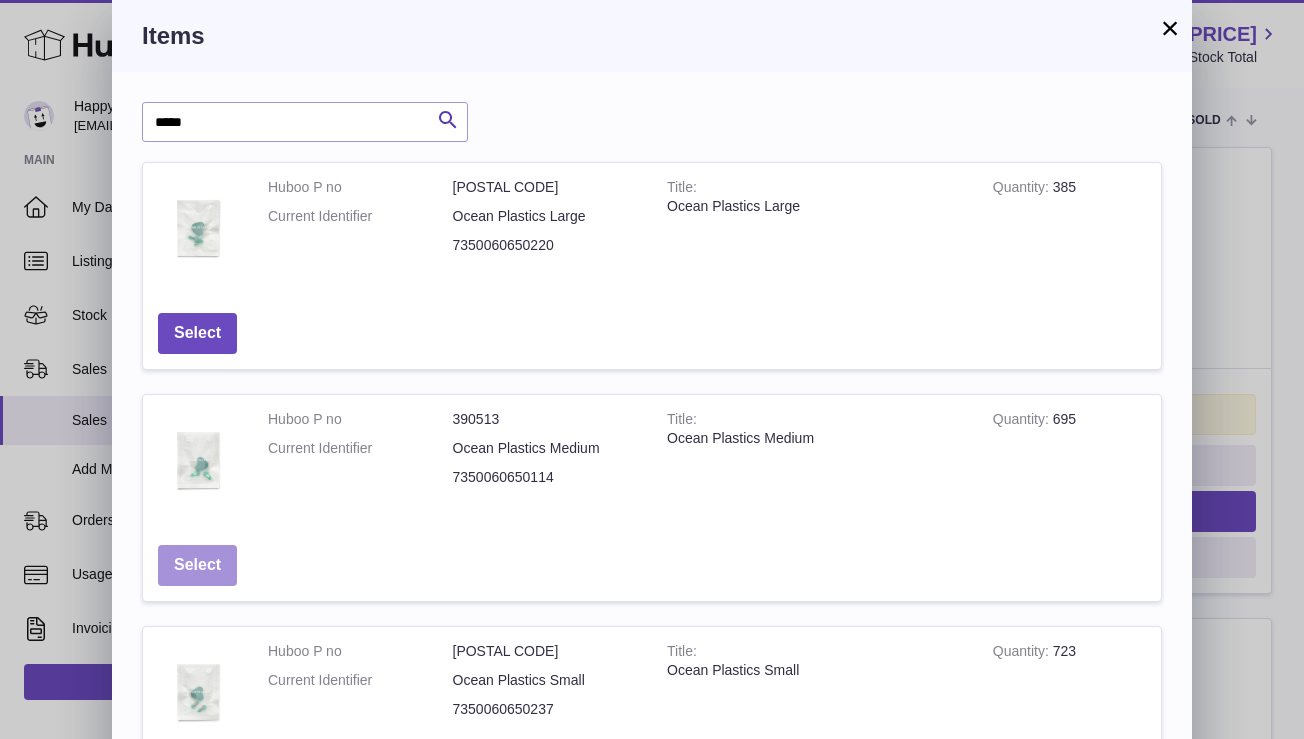 click on "Select" at bounding box center (197, 565) 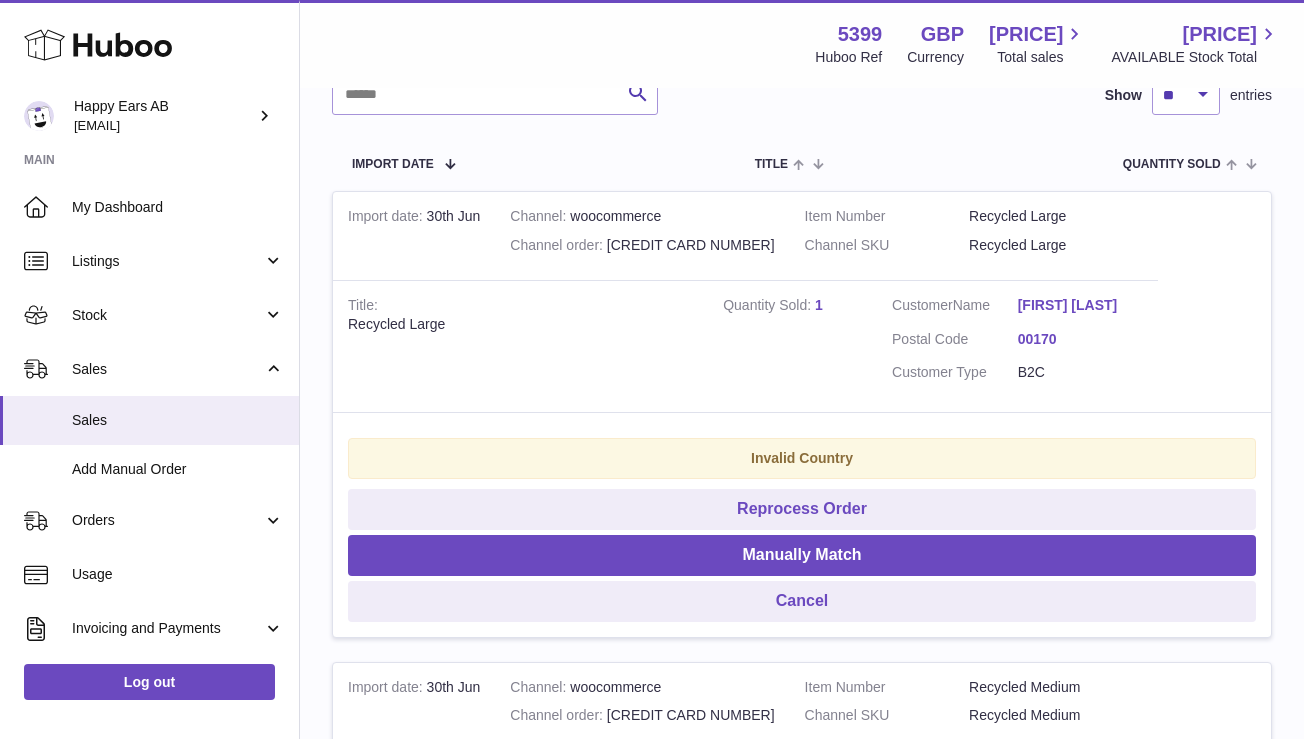 scroll, scrollTop: 318, scrollLeft: 0, axis: vertical 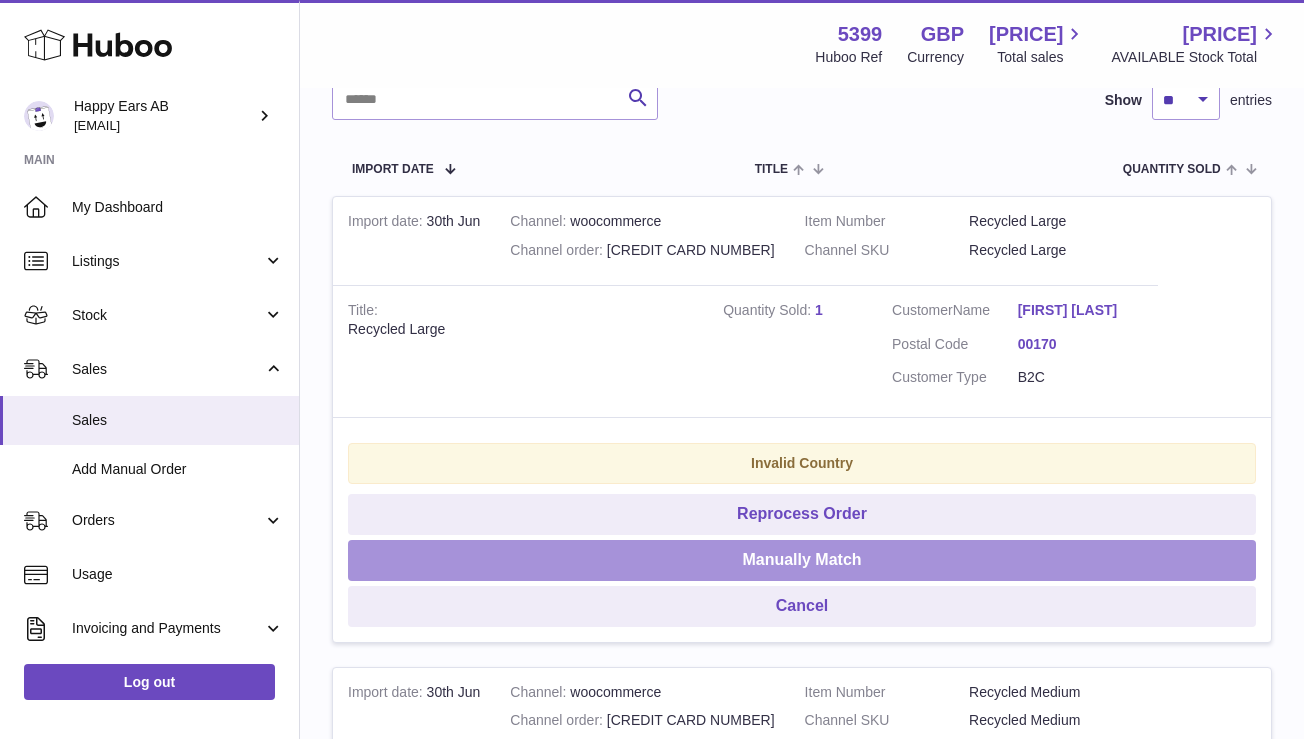 click on "Manually Match" at bounding box center [802, 560] 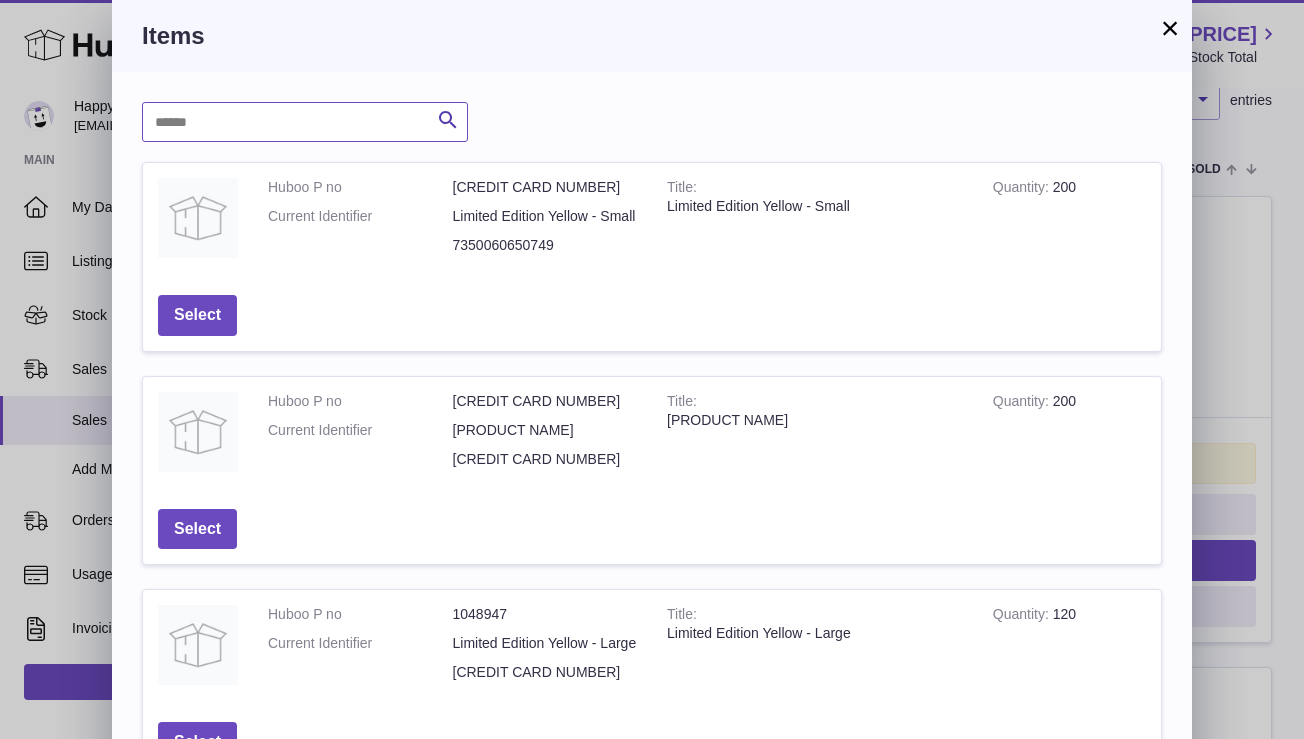 click at bounding box center [305, 122] 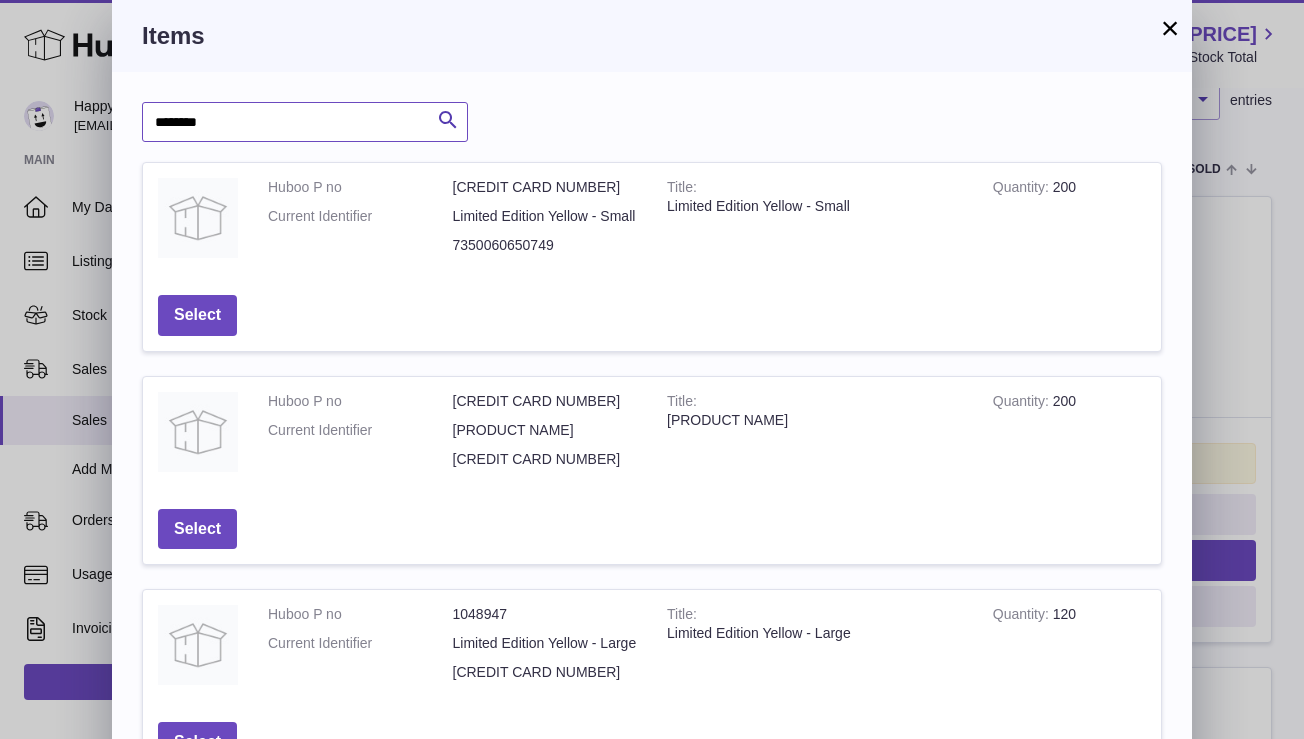 type on "********" 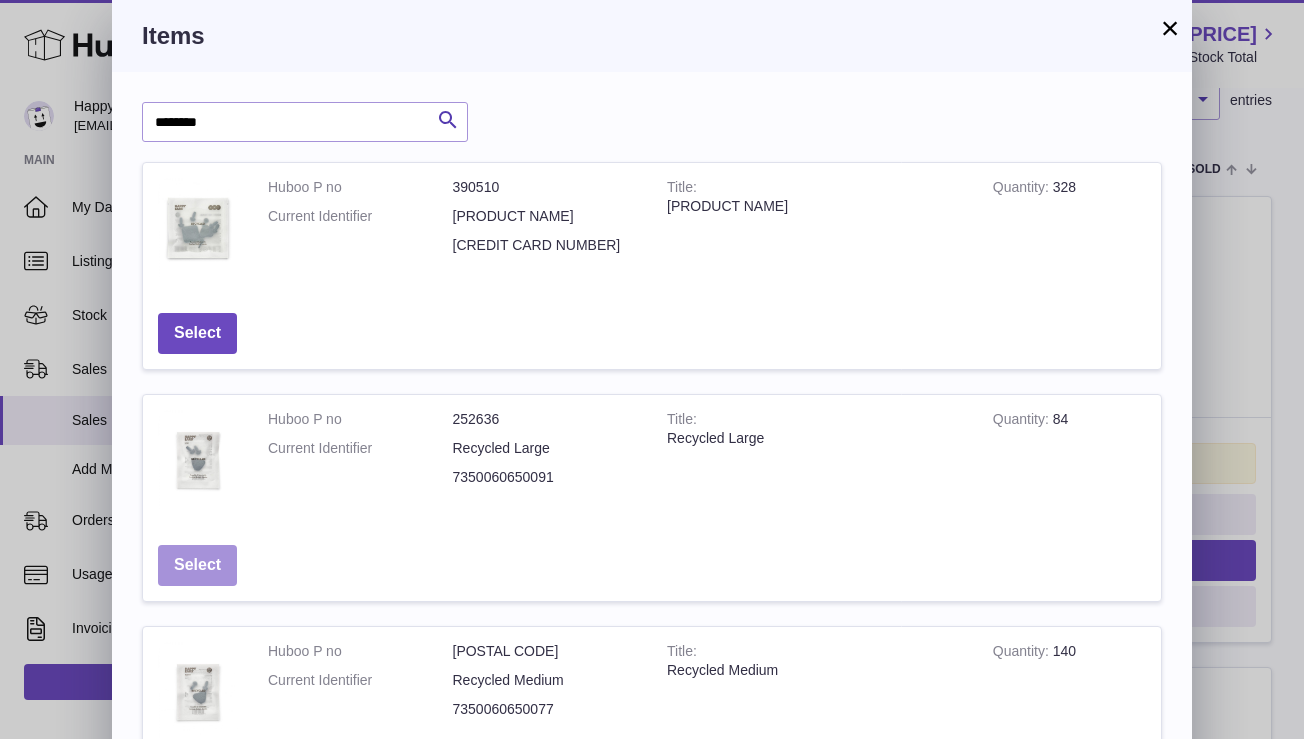 click on "Select" at bounding box center (197, 565) 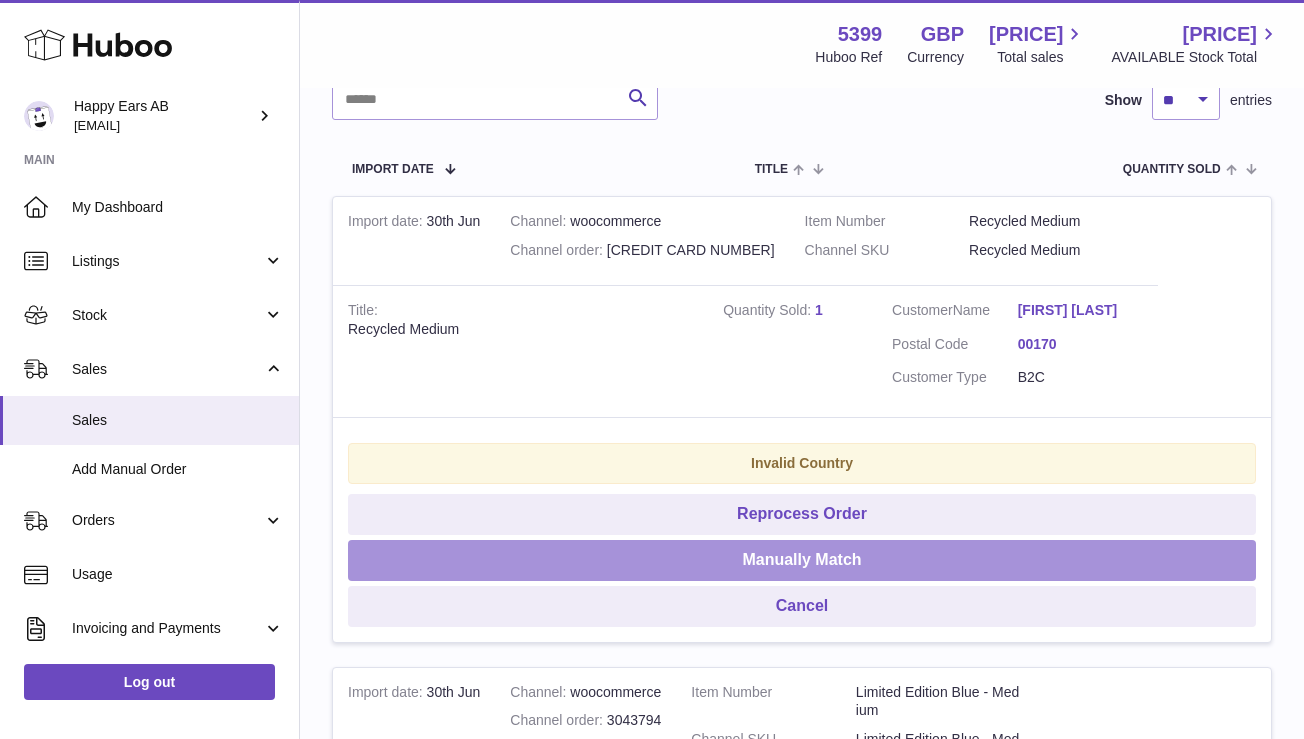 click on "Manually Match" at bounding box center [802, 560] 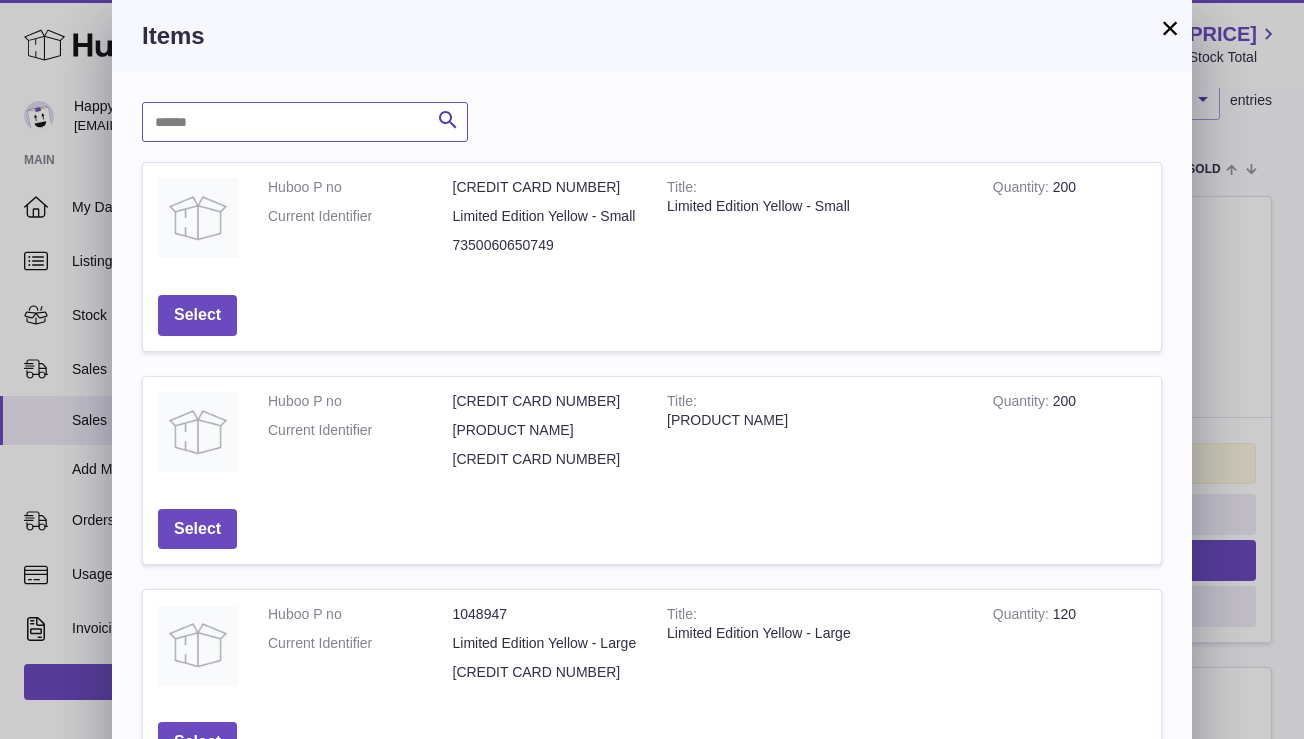click at bounding box center [305, 122] 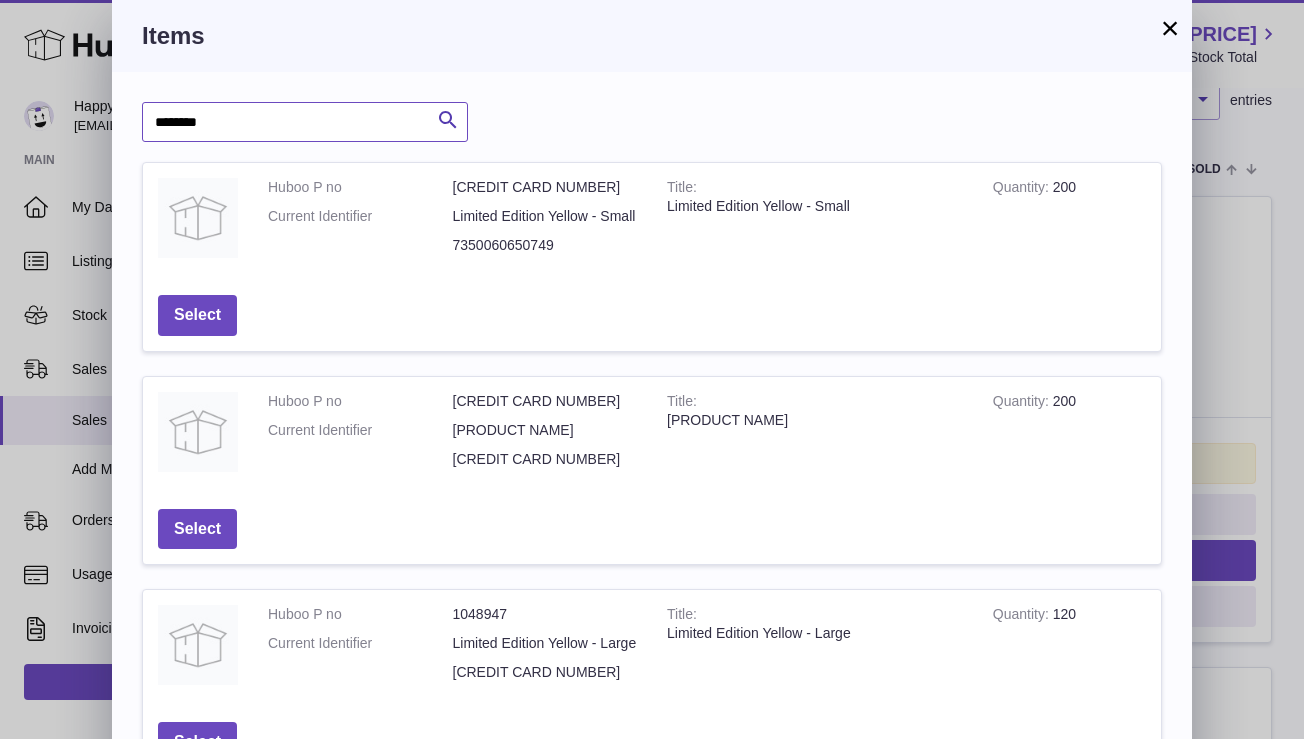 type on "********" 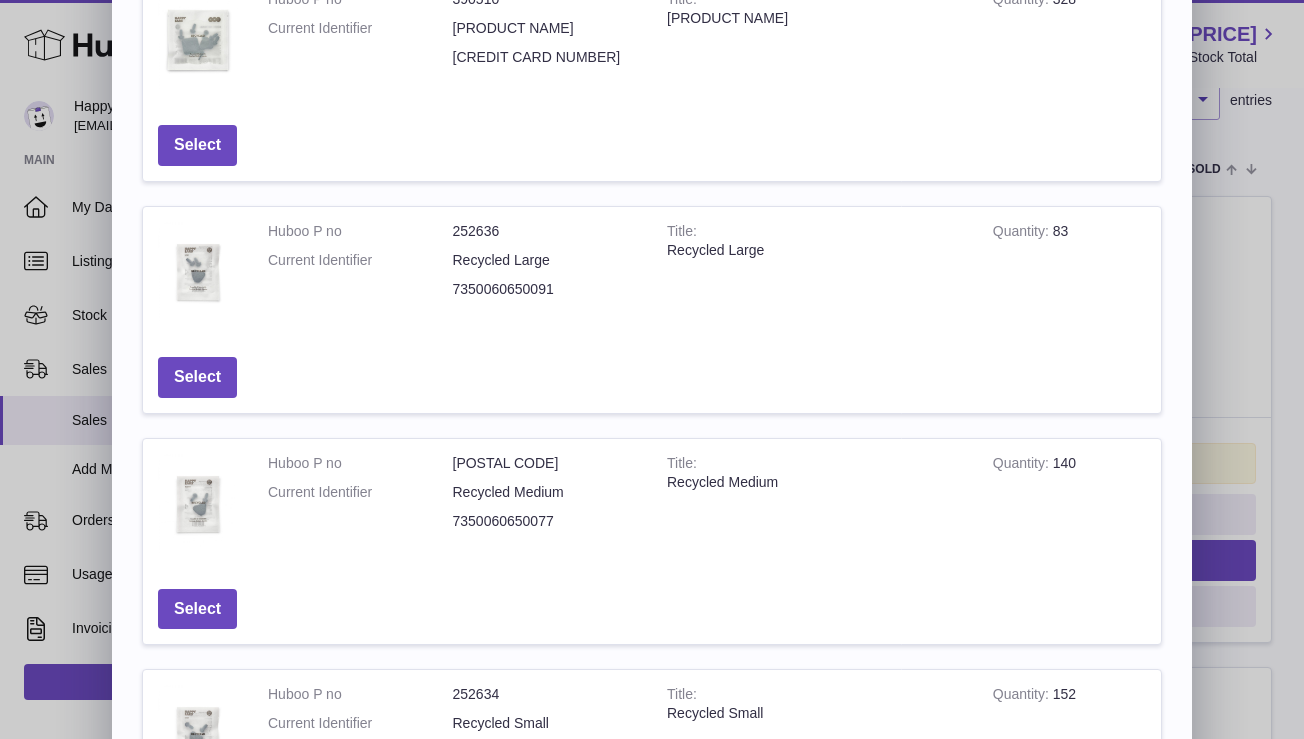 scroll, scrollTop: 214, scrollLeft: 0, axis: vertical 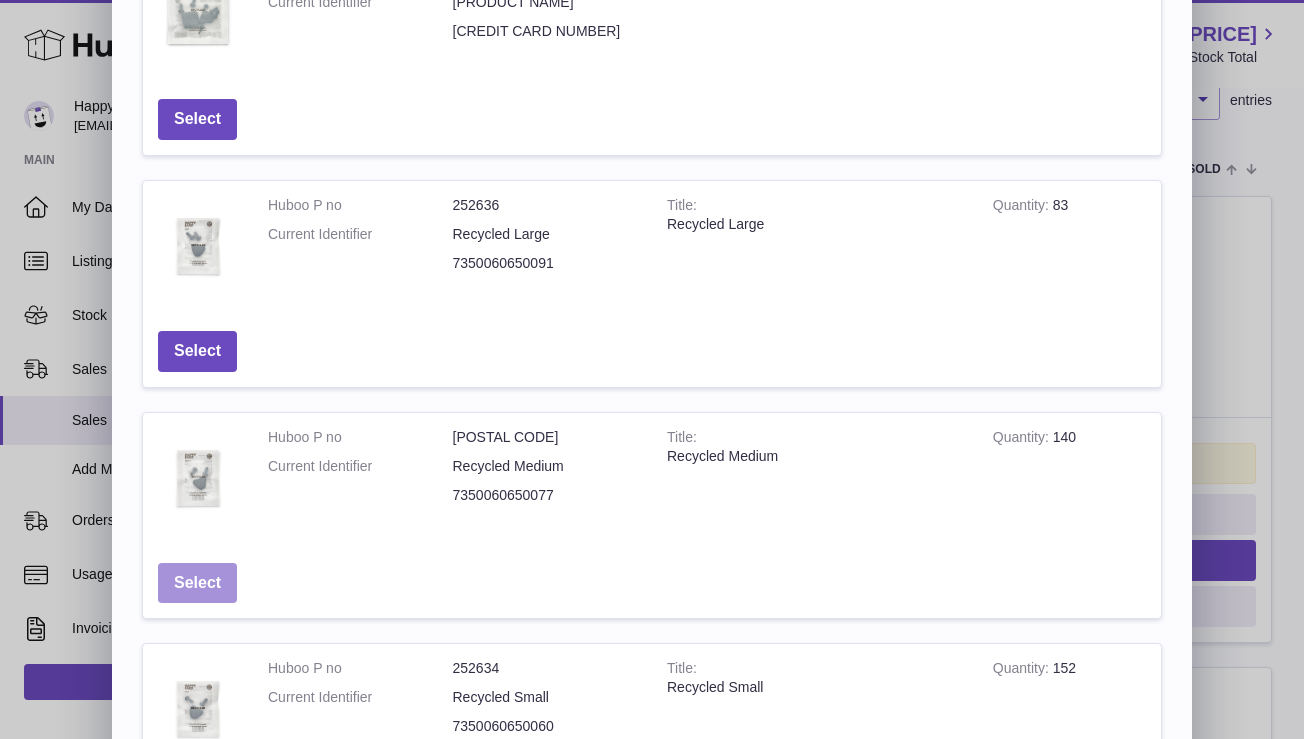 click on "Select" at bounding box center (197, 583) 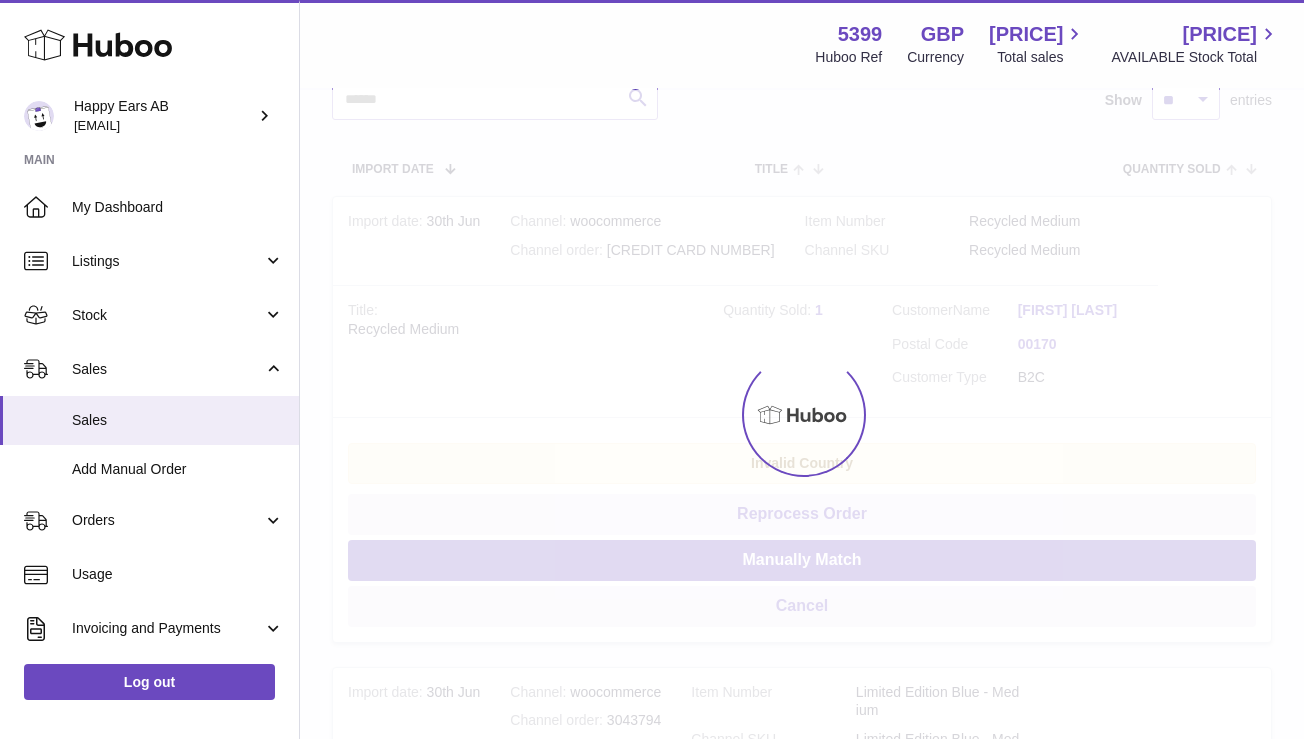 scroll, scrollTop: 0, scrollLeft: 0, axis: both 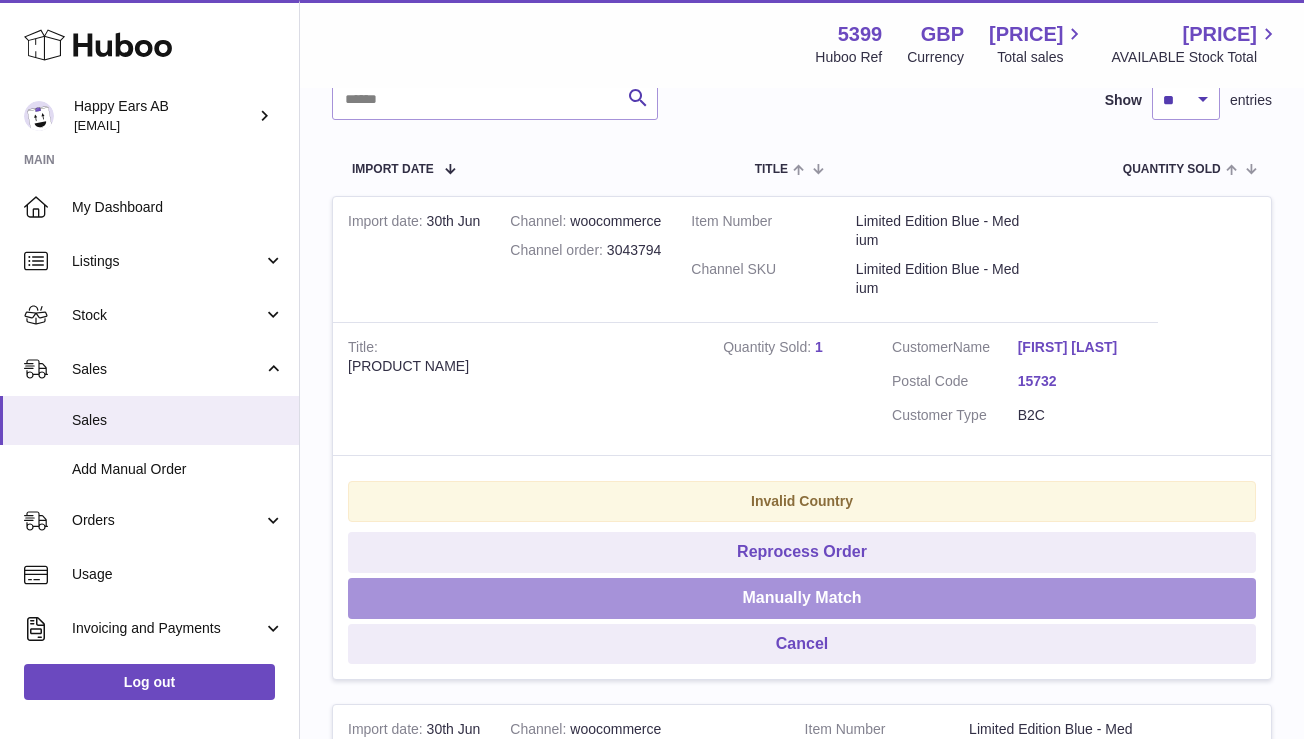 click on "Manually Match" at bounding box center [802, 598] 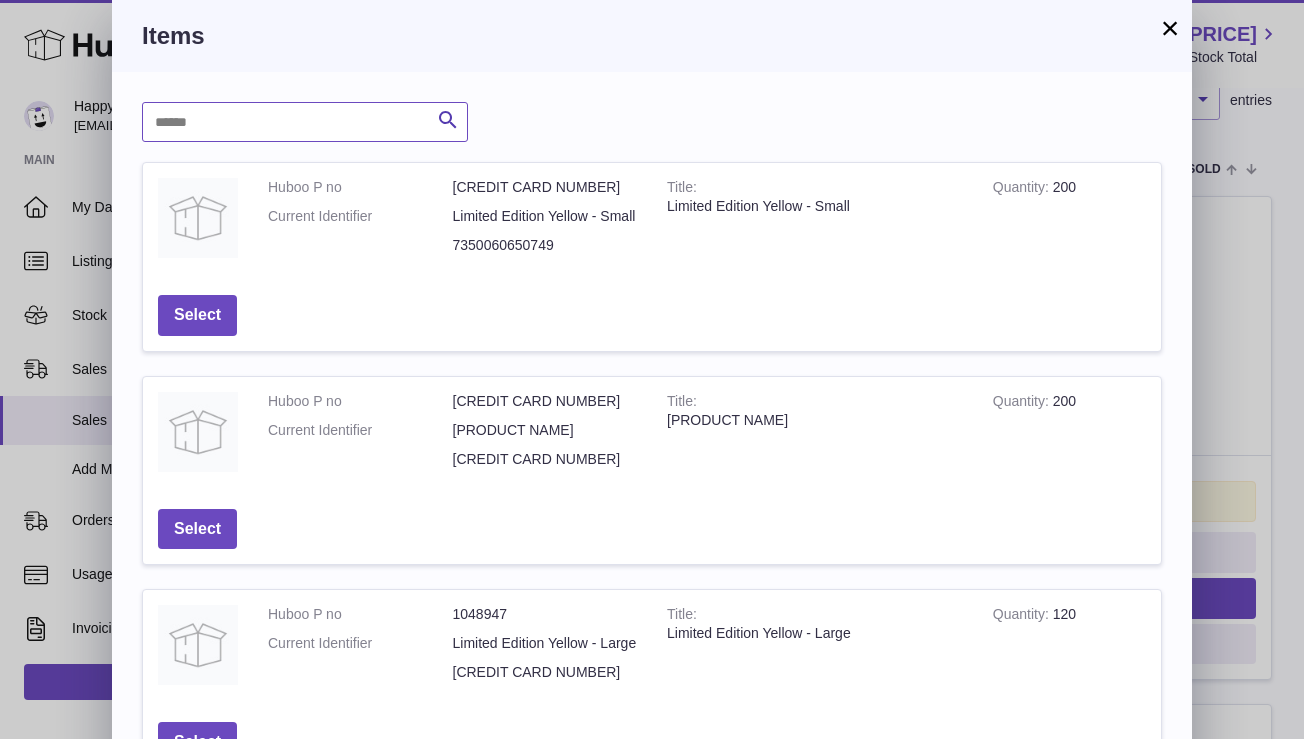 click at bounding box center [305, 122] 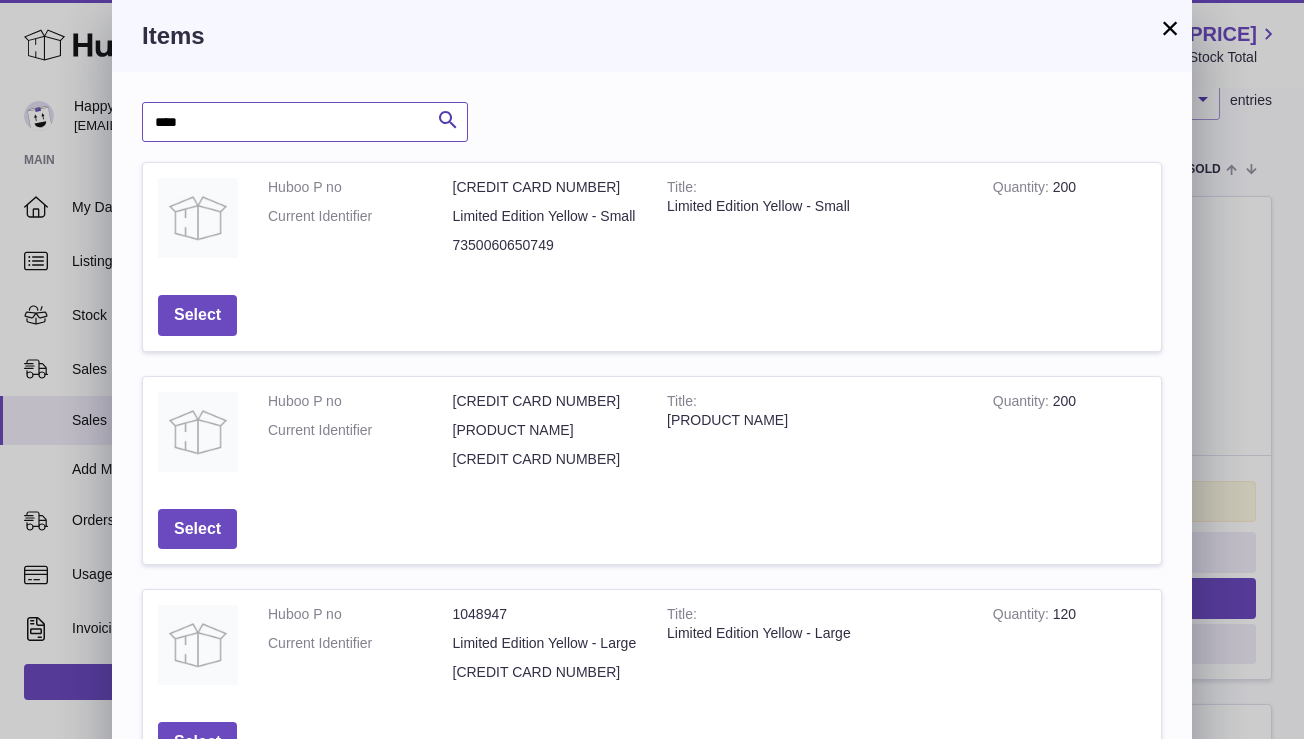 type on "****" 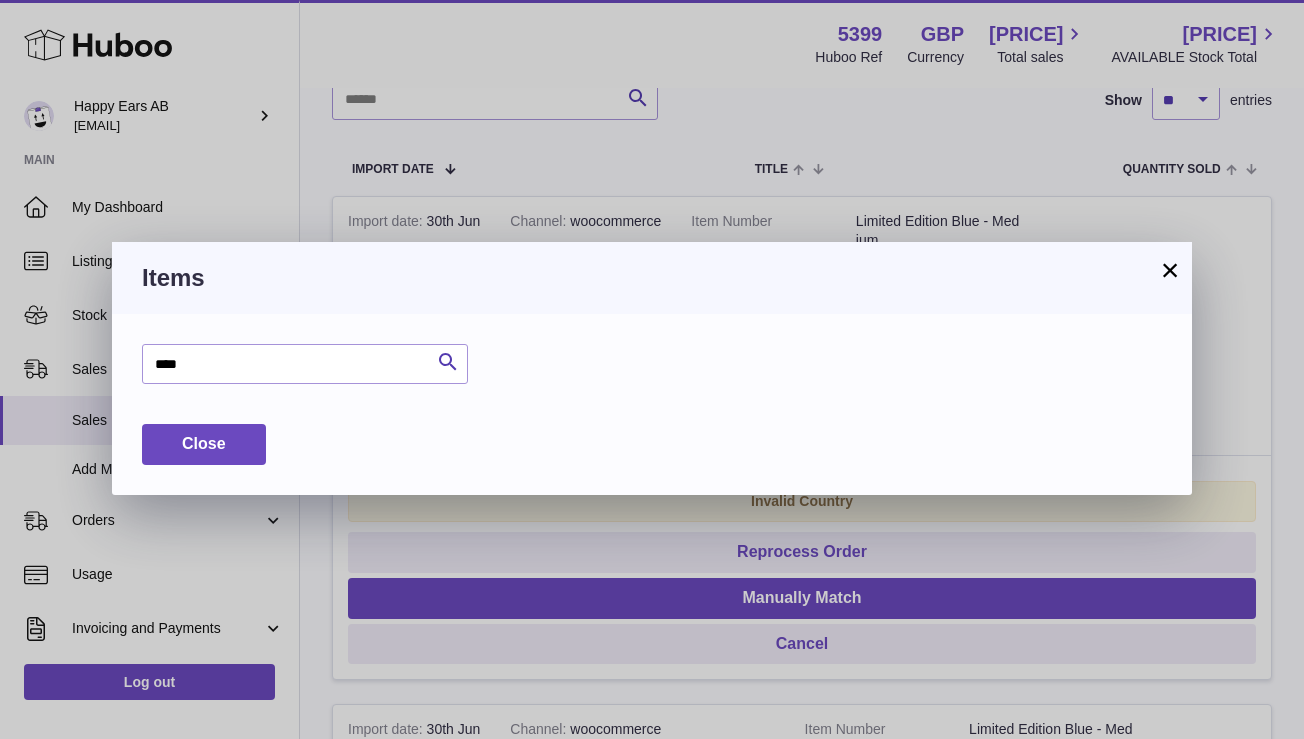 click on "×" at bounding box center [1170, 270] 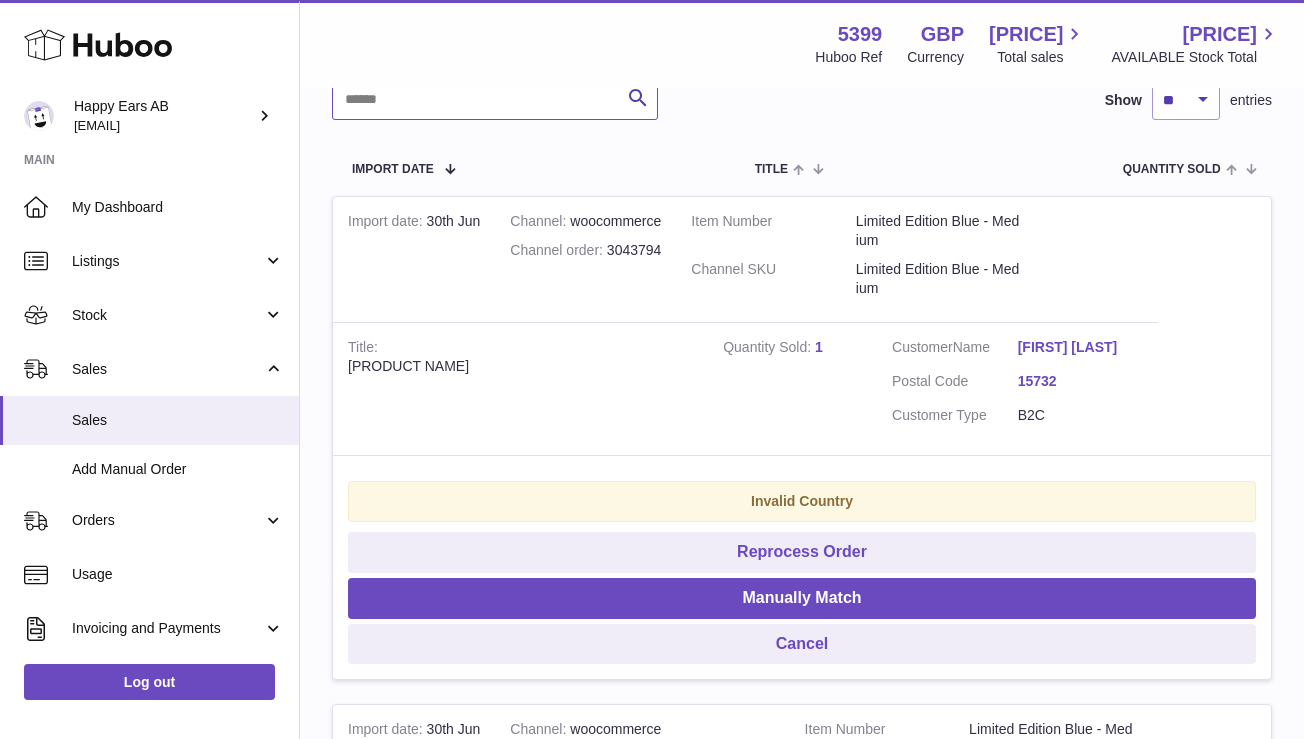 click at bounding box center [495, 100] 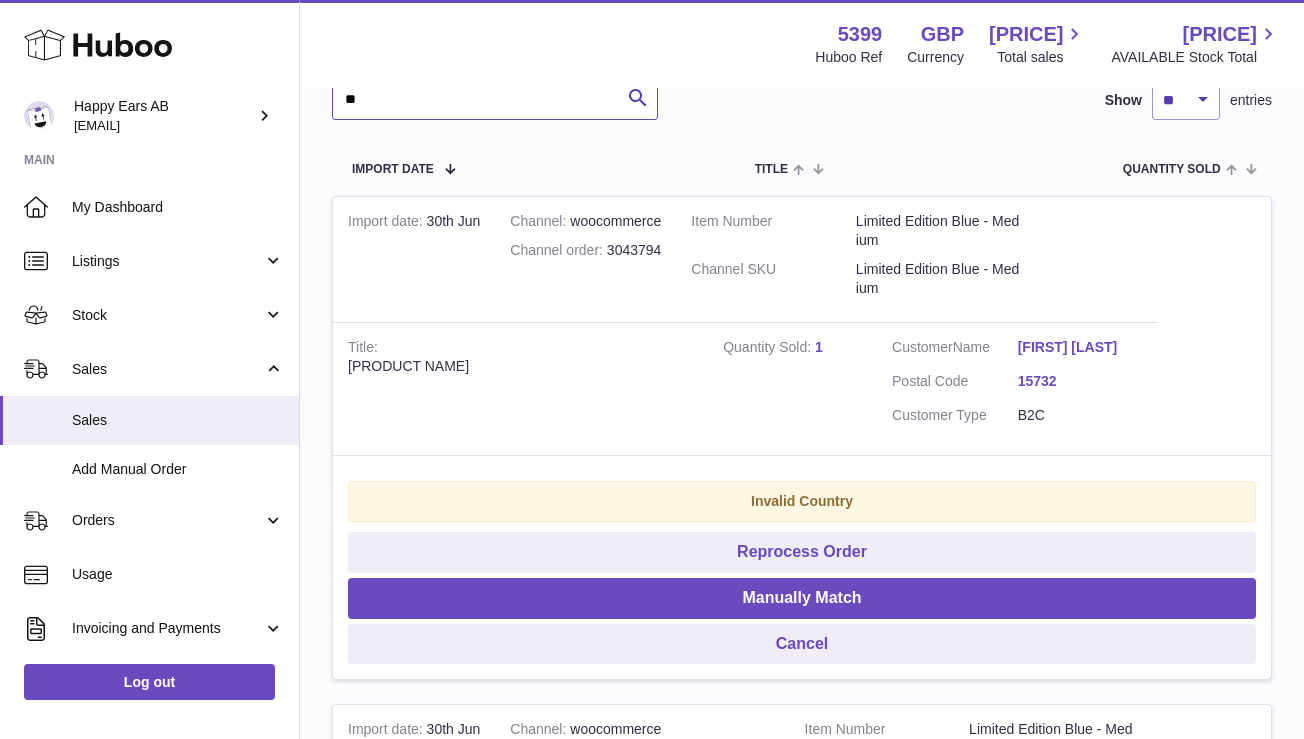 type on "*" 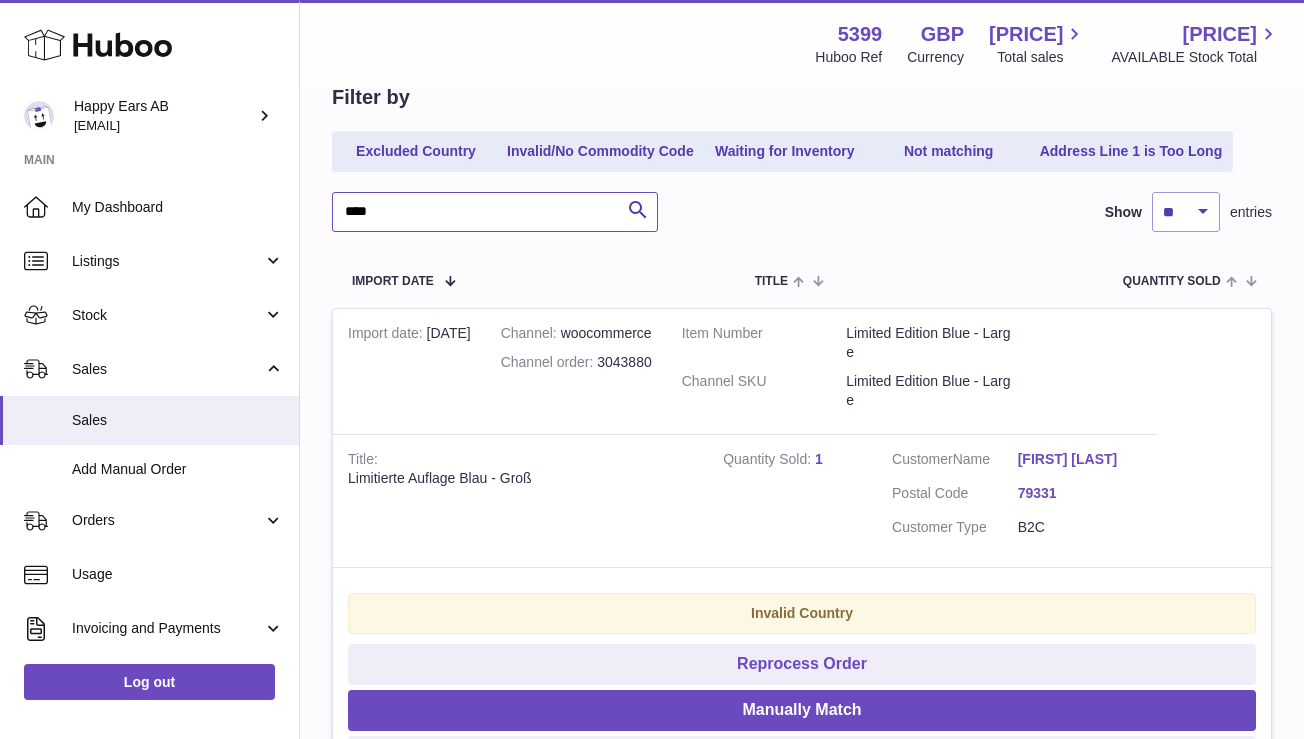 scroll, scrollTop: 123, scrollLeft: 0, axis: vertical 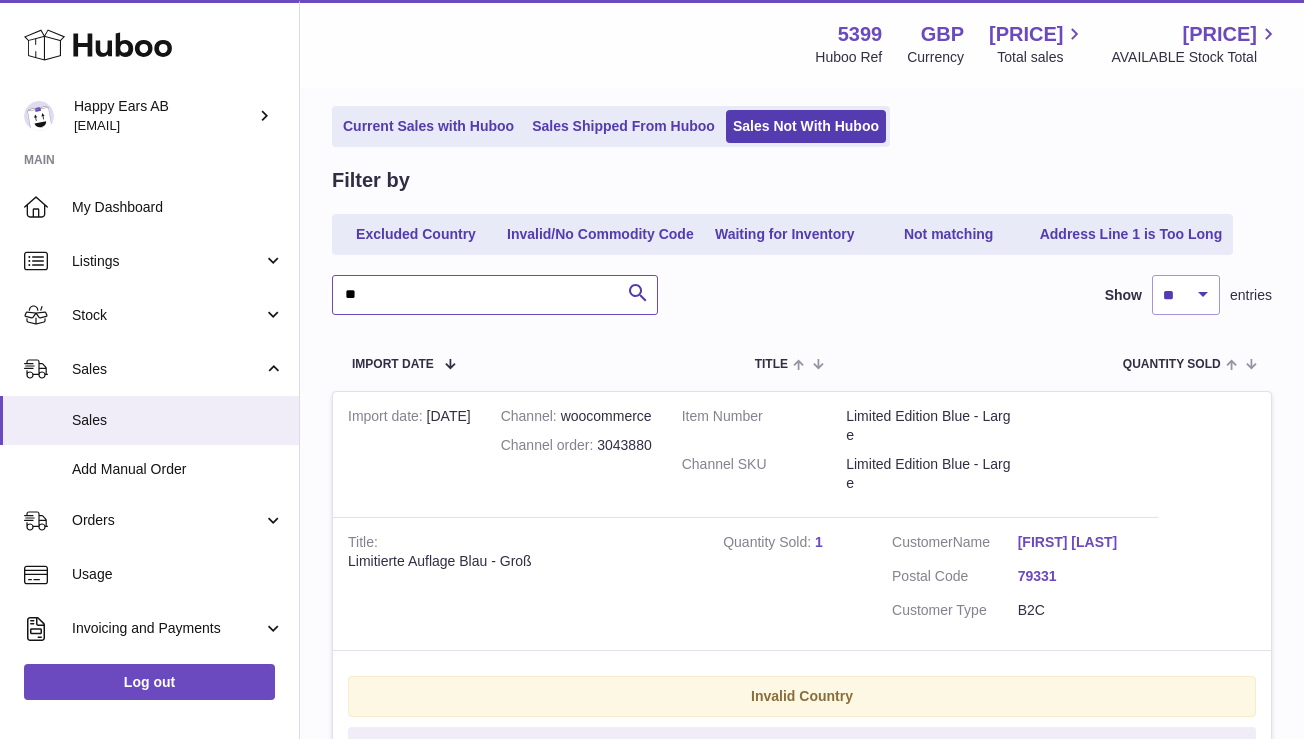 type on "*" 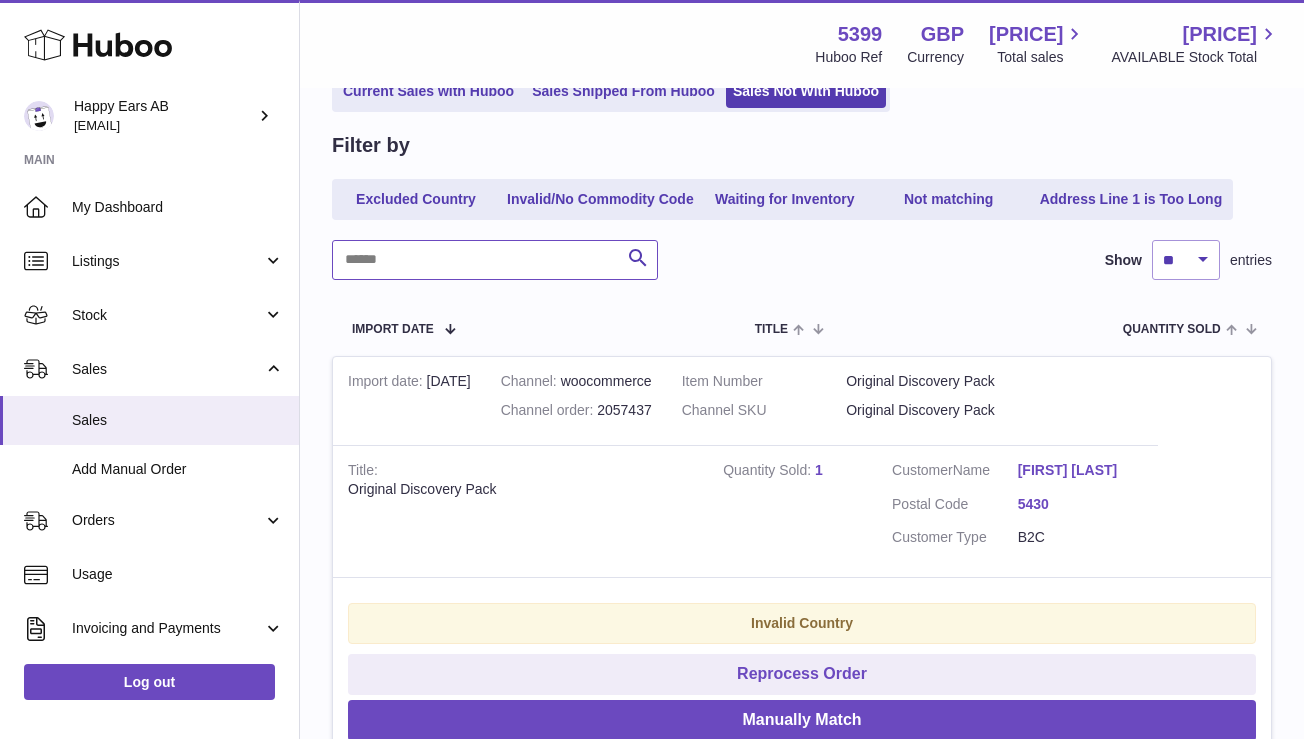 scroll, scrollTop: 192, scrollLeft: 0, axis: vertical 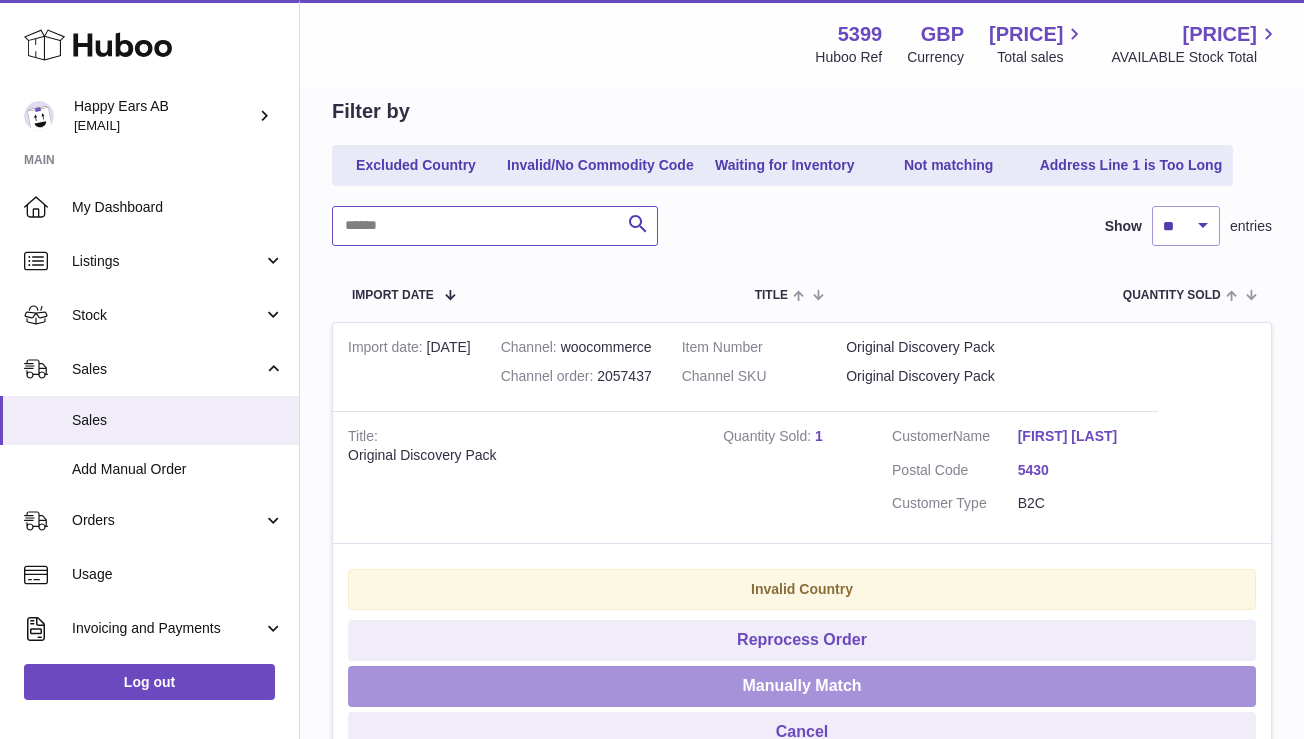 type 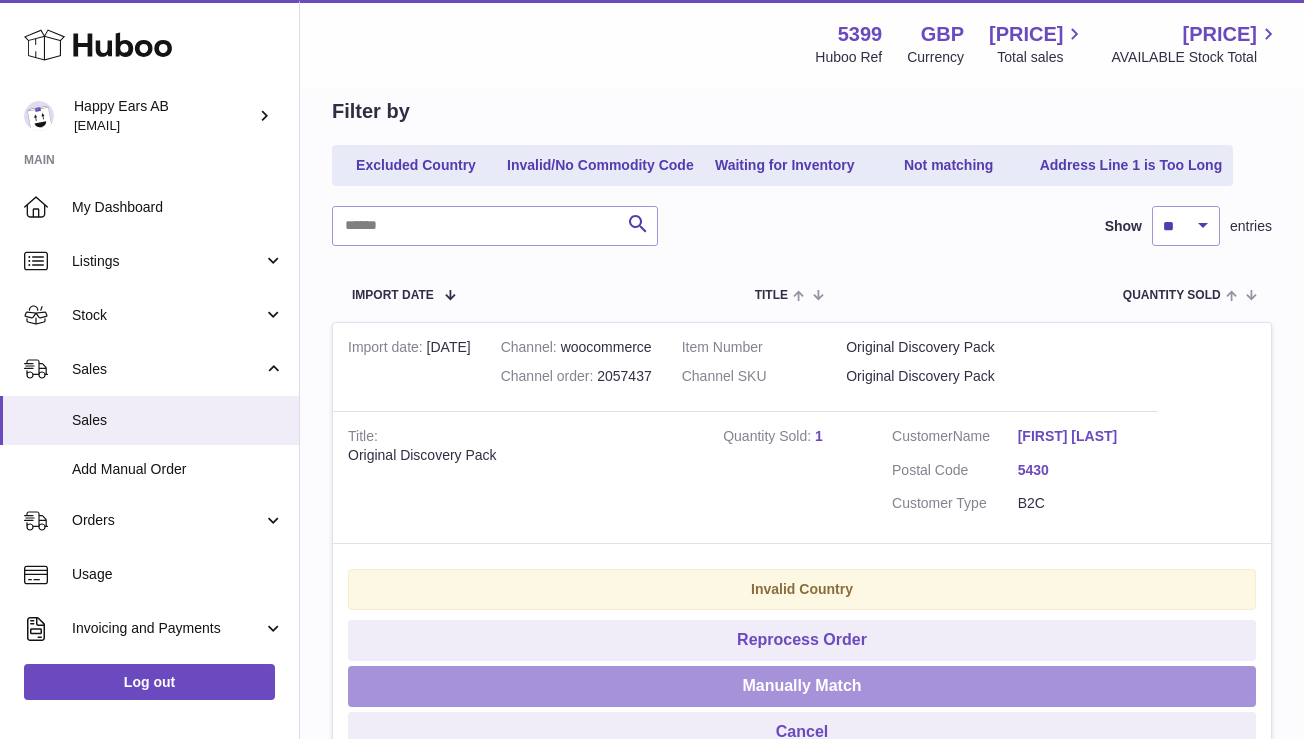 click on "Manually Match" at bounding box center (802, 686) 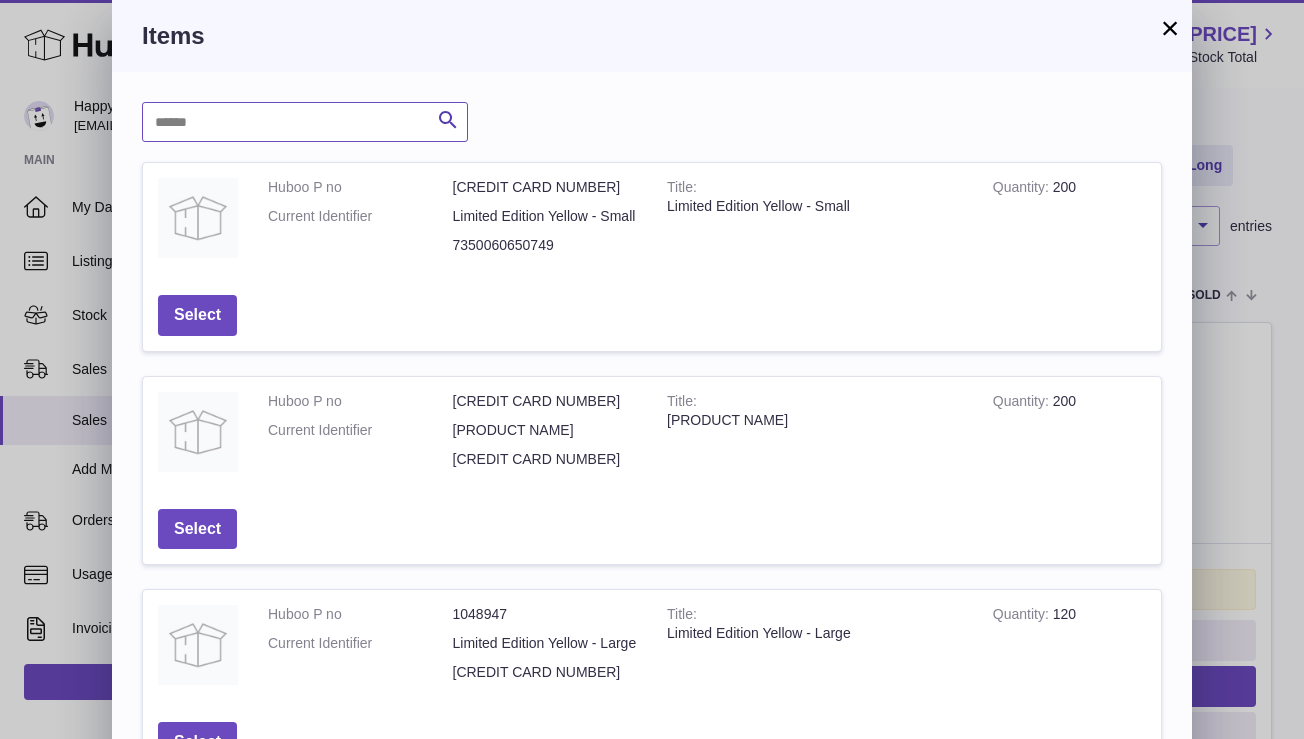 click at bounding box center [305, 122] 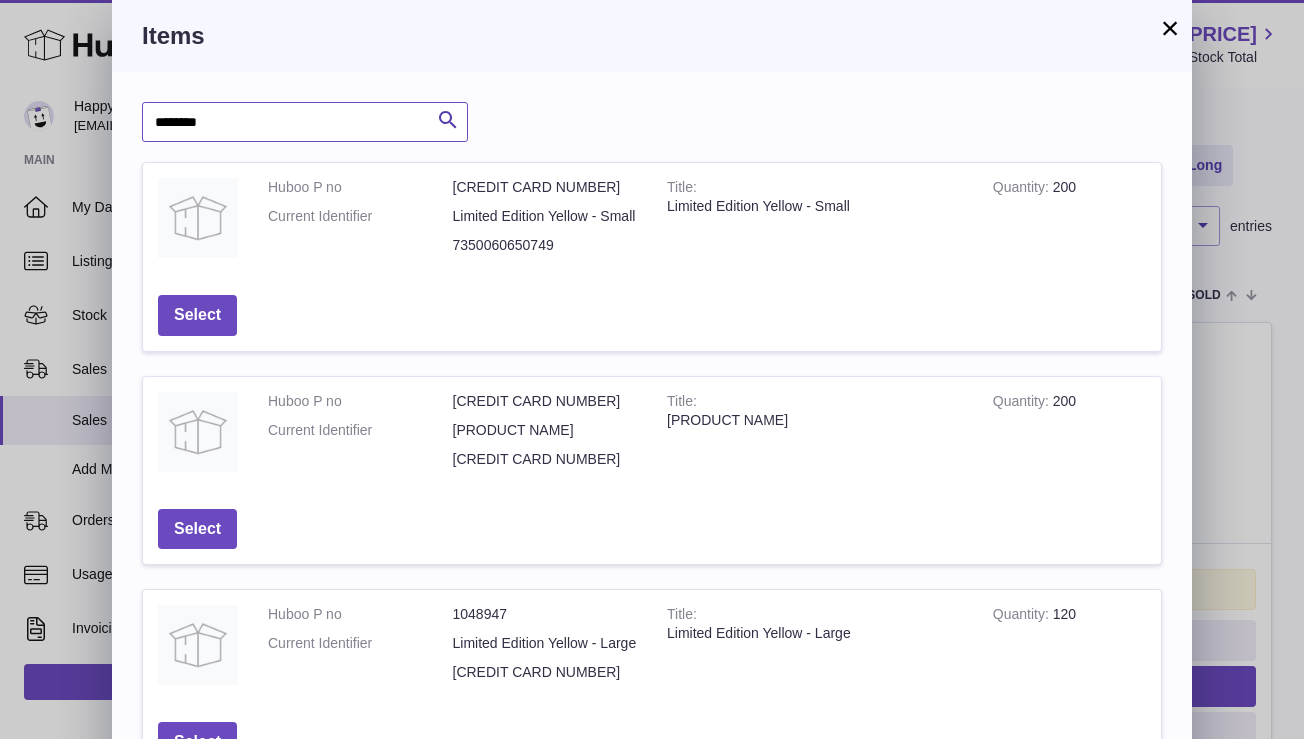 type on "********" 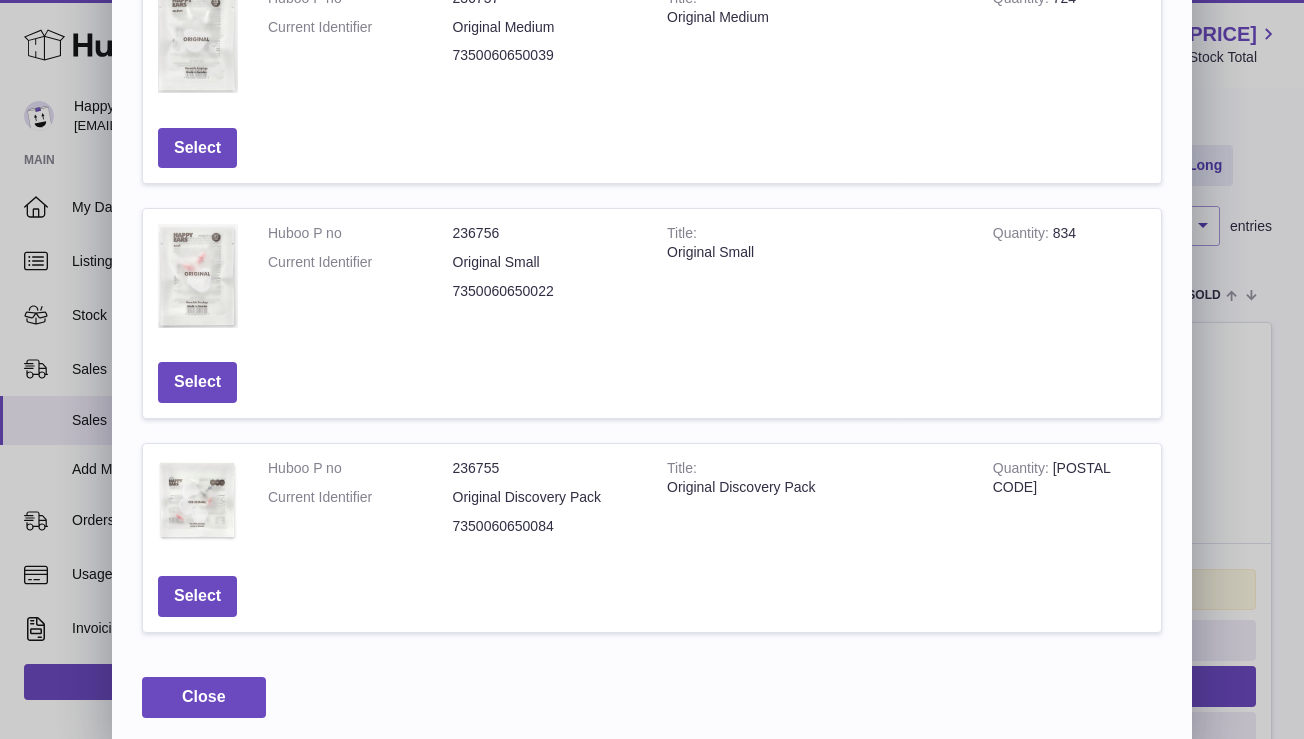 scroll, scrollTop: 437, scrollLeft: 0, axis: vertical 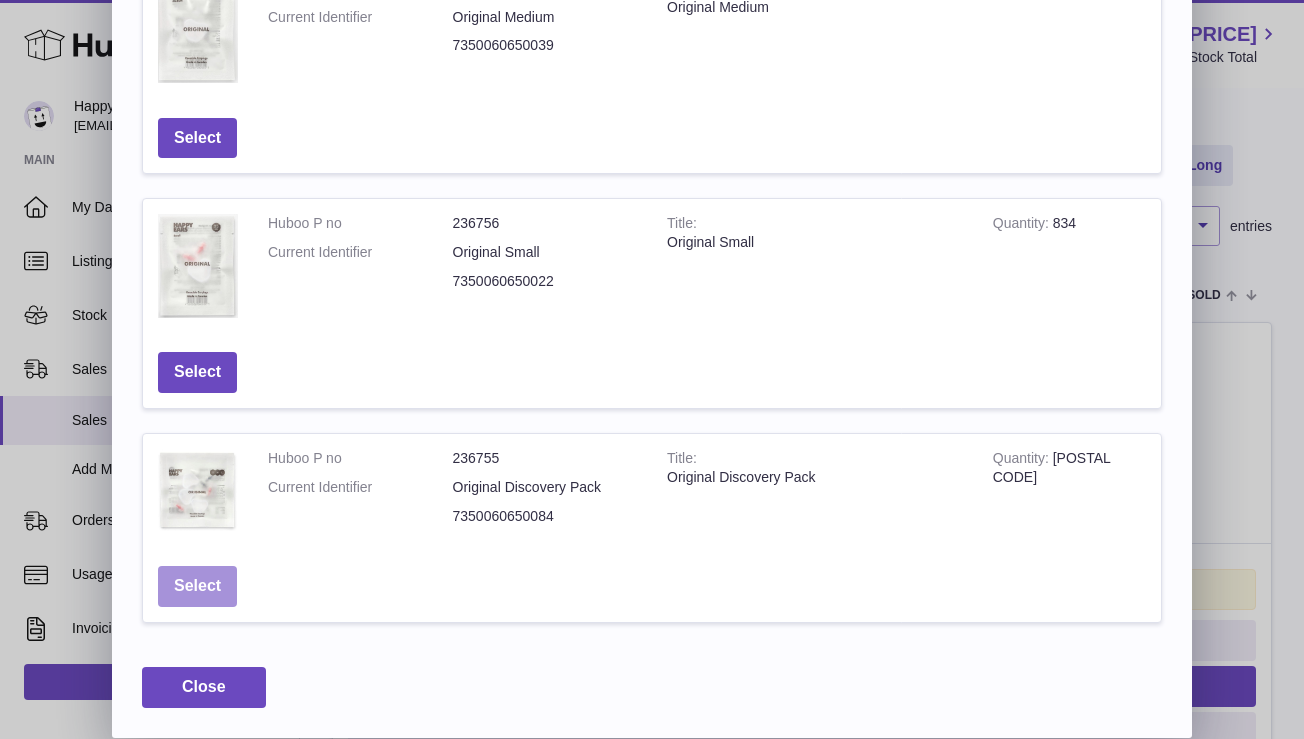 click on "Select" at bounding box center [197, 586] 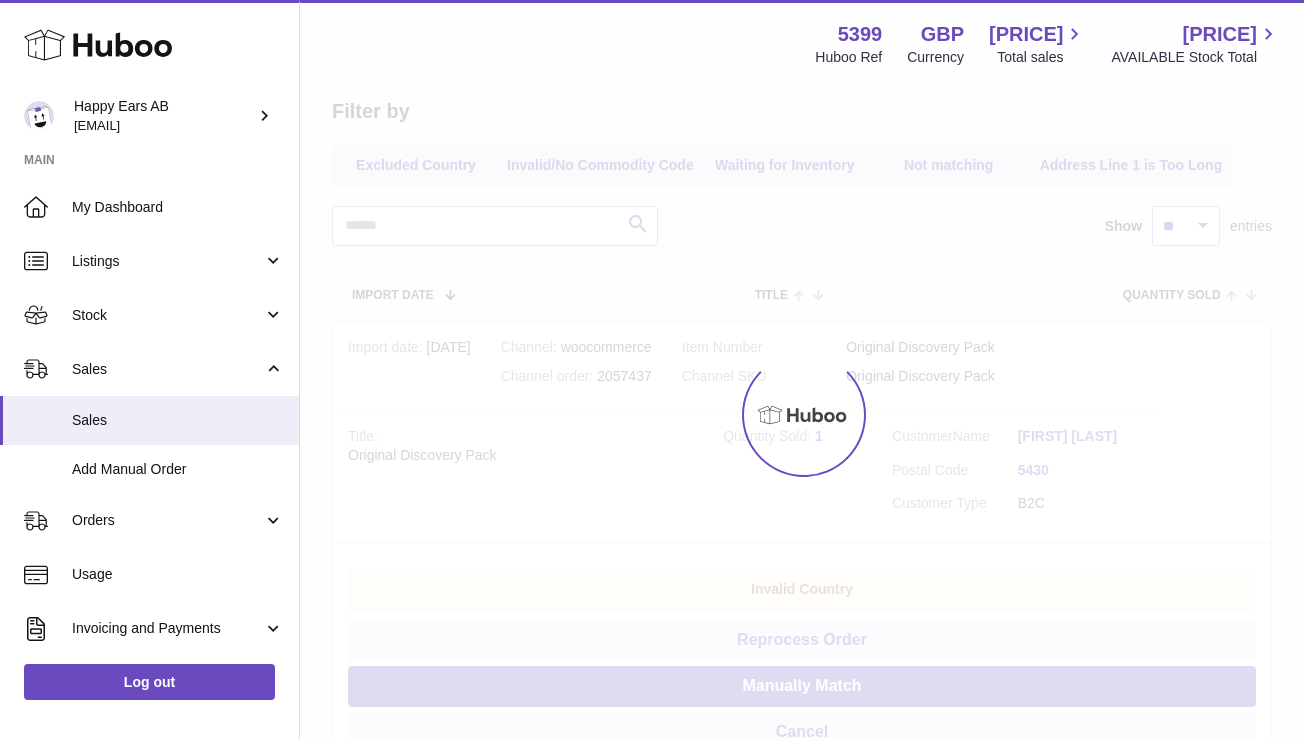 scroll, scrollTop: 0, scrollLeft: 0, axis: both 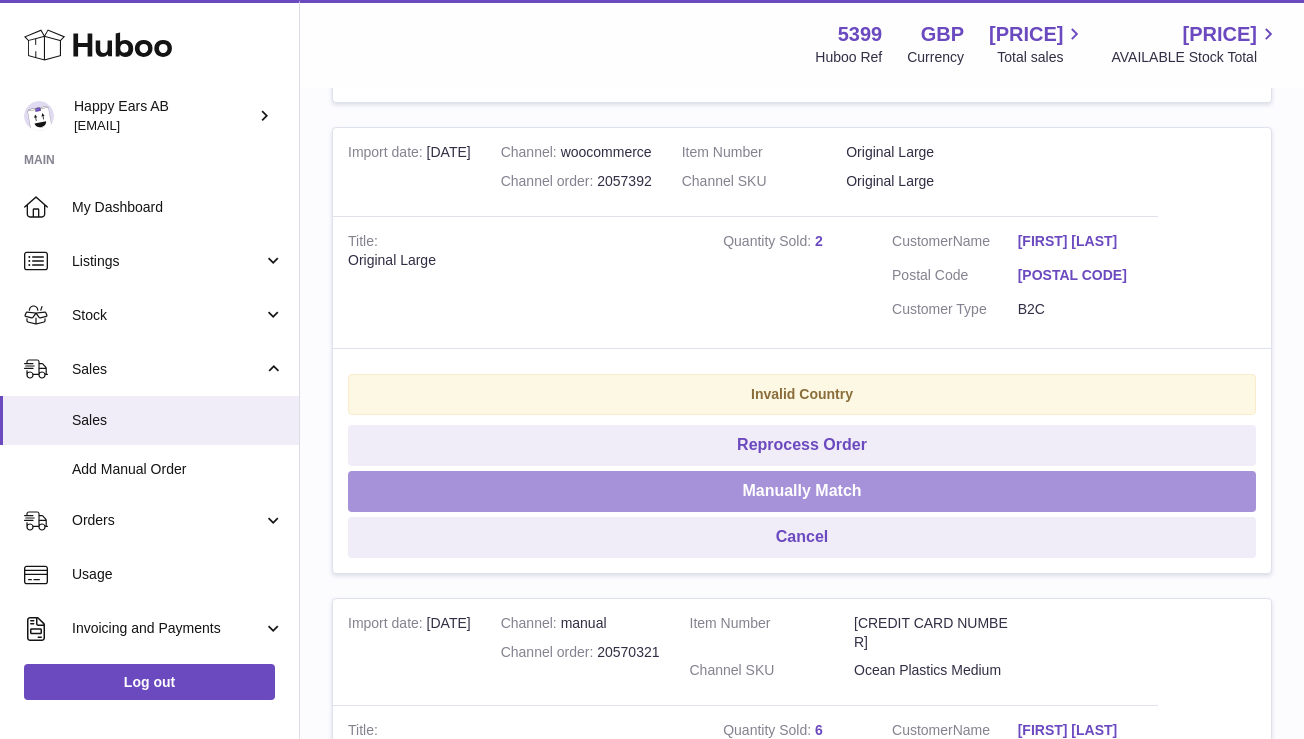 click on "Manually Match" at bounding box center (802, 491) 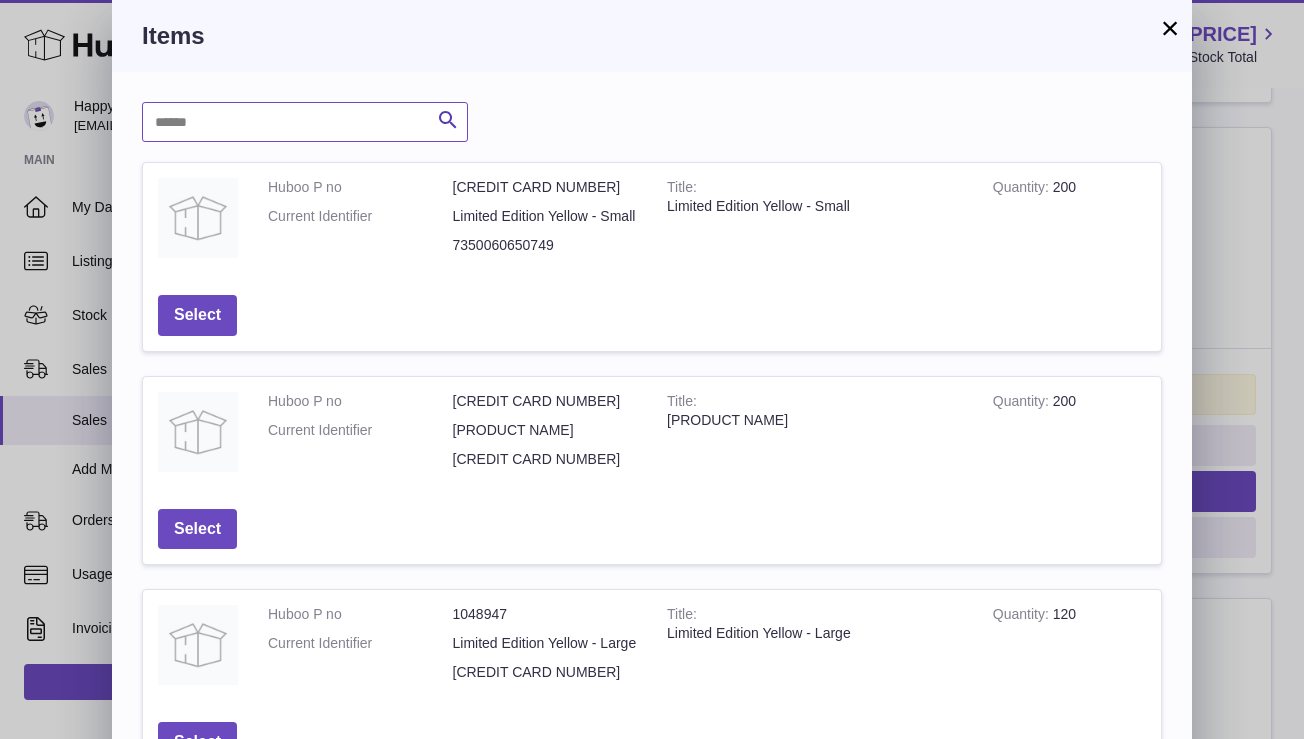 click at bounding box center (305, 122) 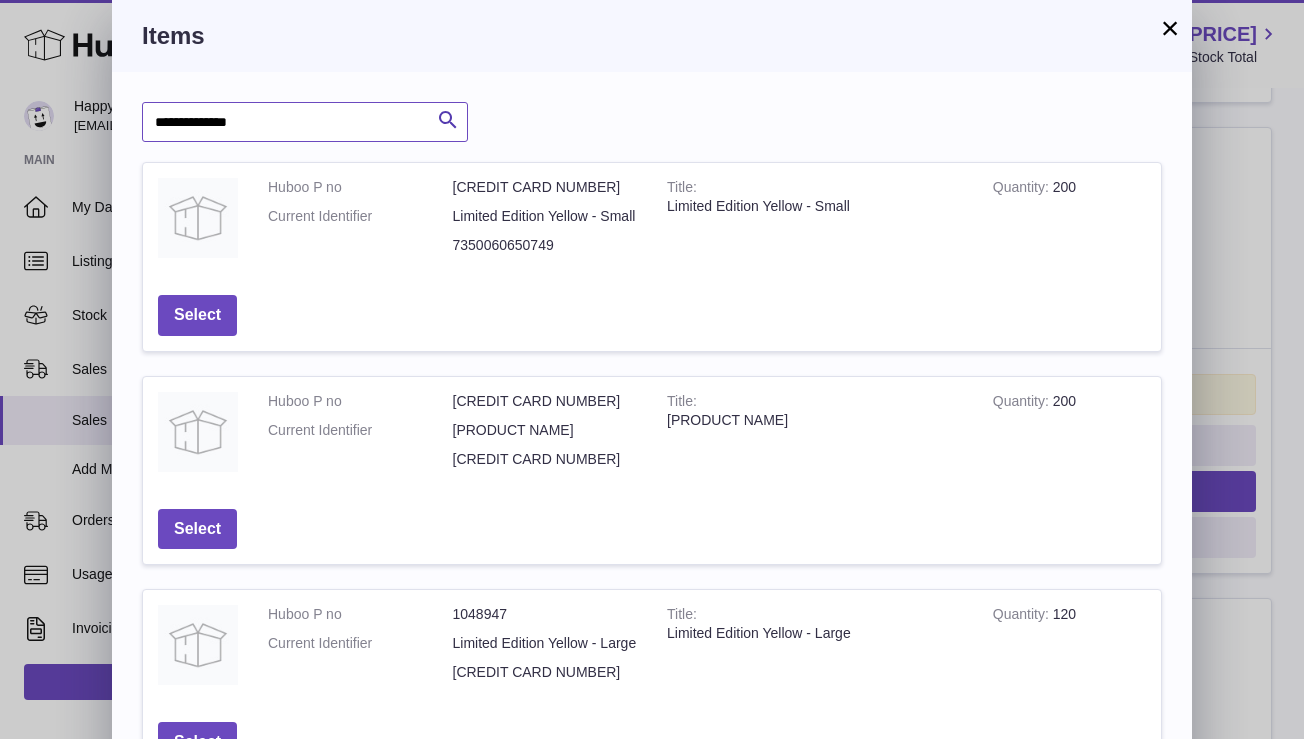type on "**********" 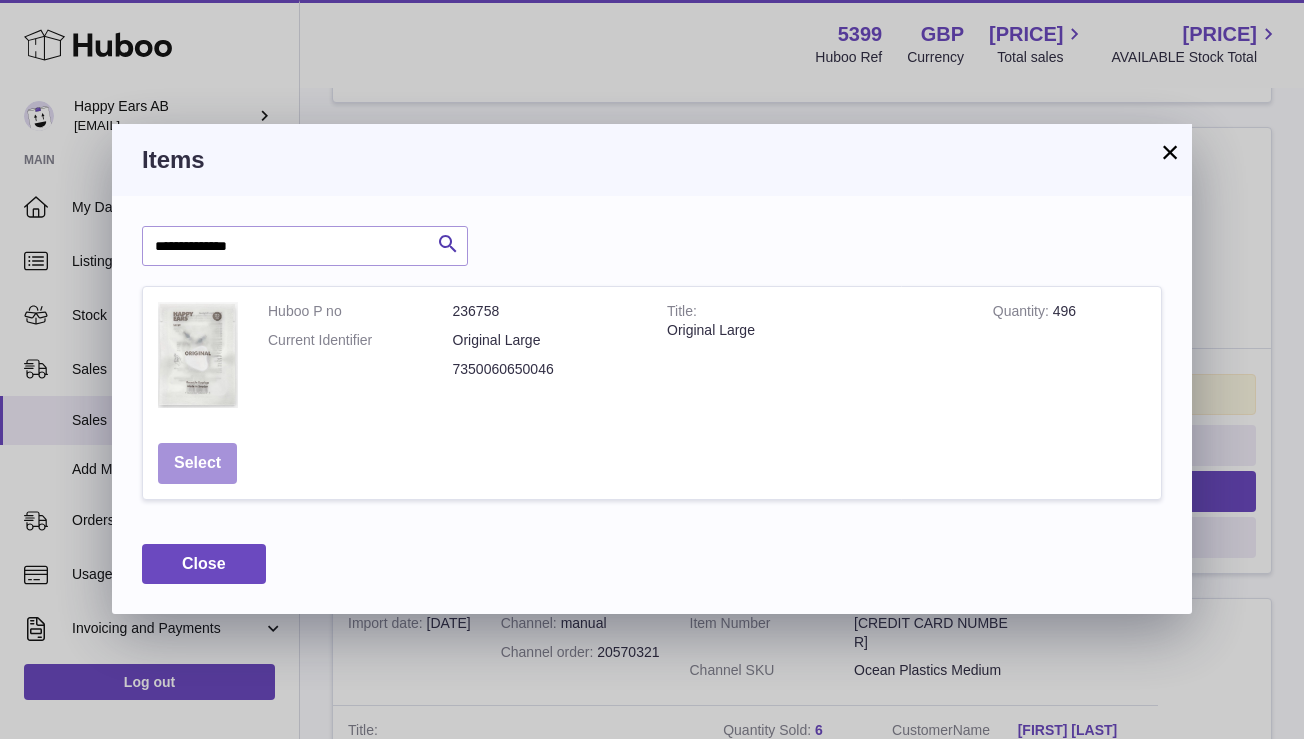 click on "Select" at bounding box center [197, 463] 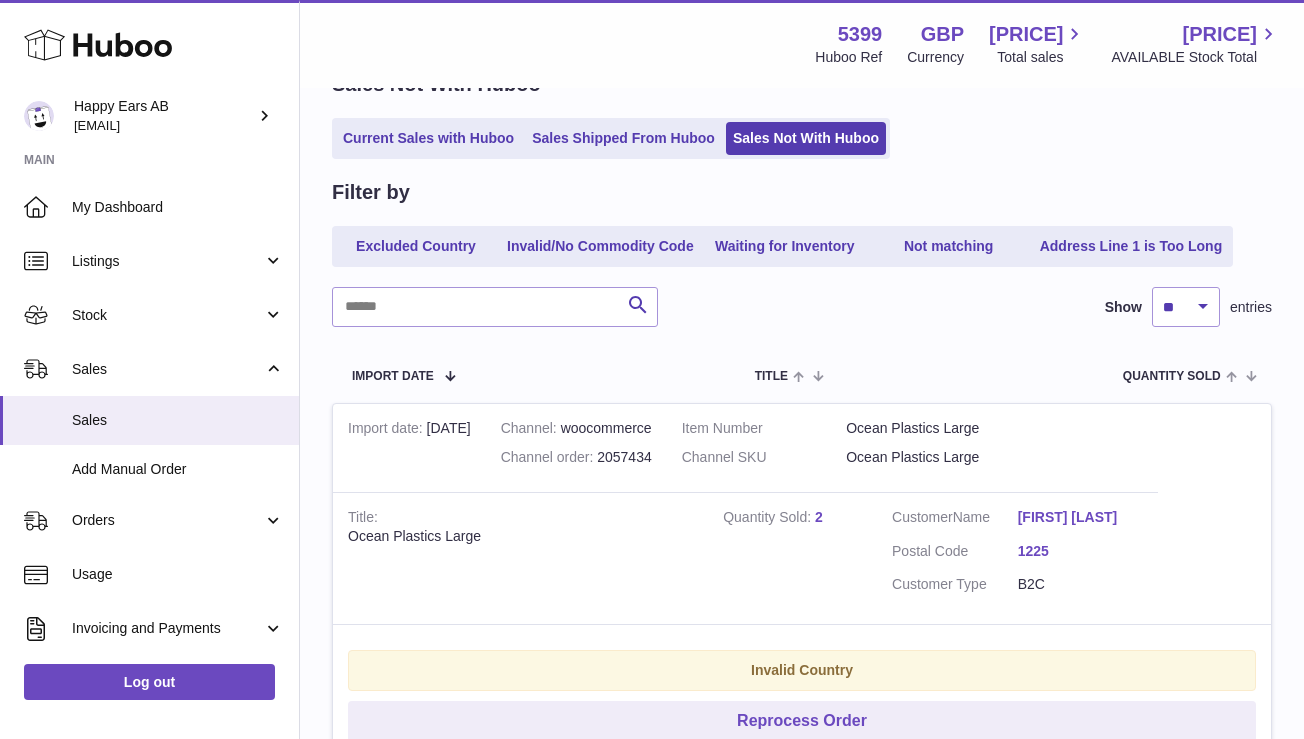 scroll, scrollTop: 126, scrollLeft: 0, axis: vertical 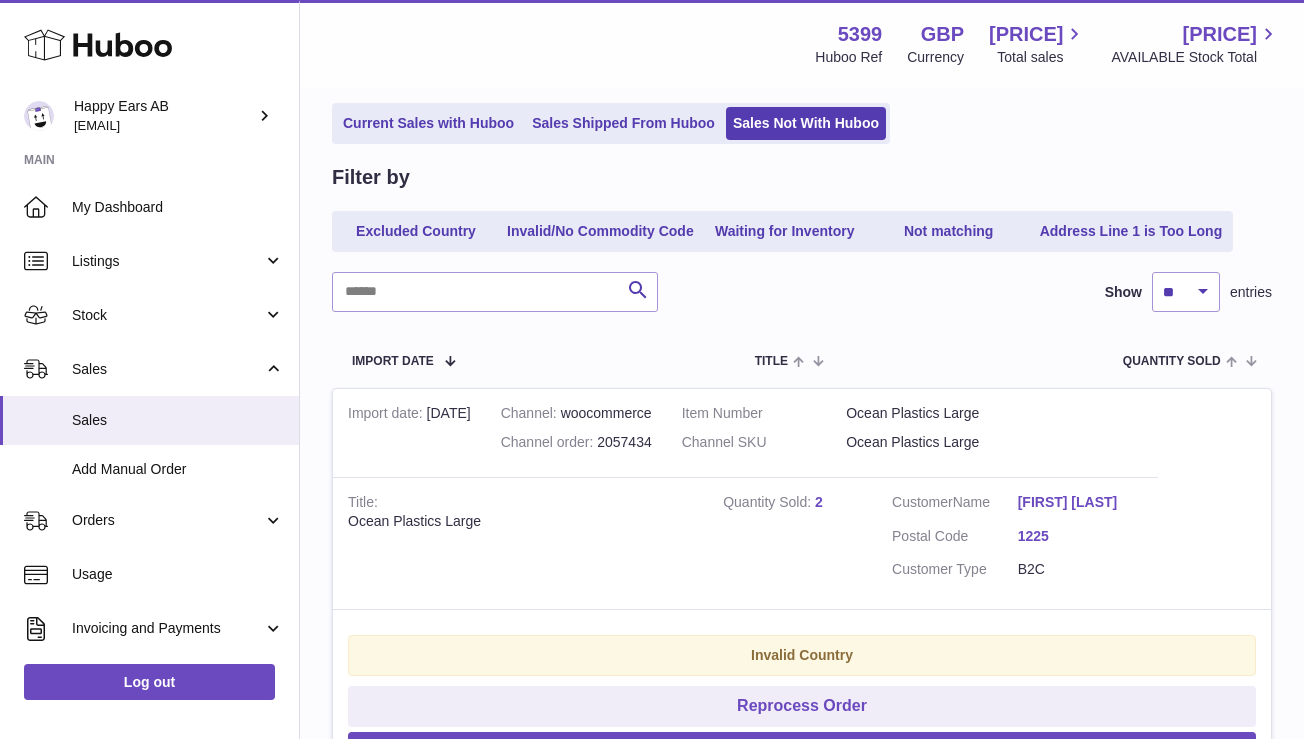 click on "[FIRST] [LAST]" at bounding box center (1081, 502) 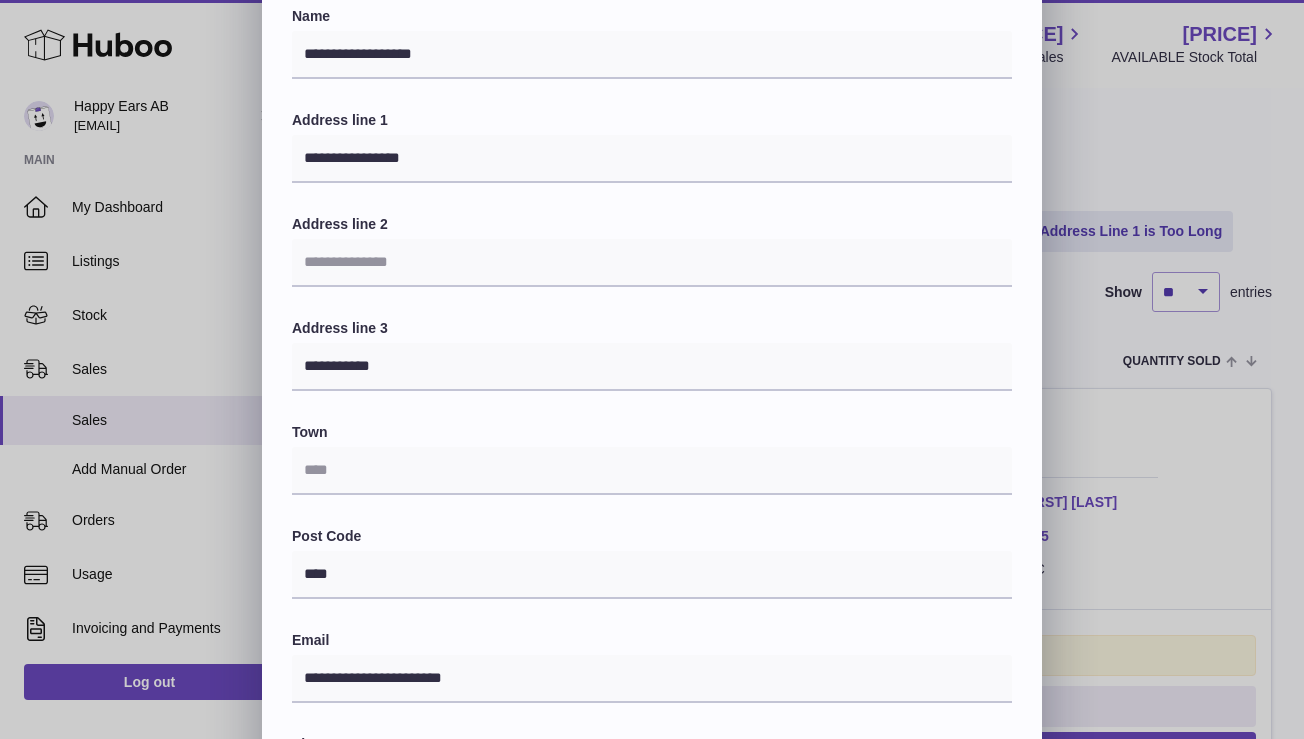 scroll, scrollTop: 53, scrollLeft: 0, axis: vertical 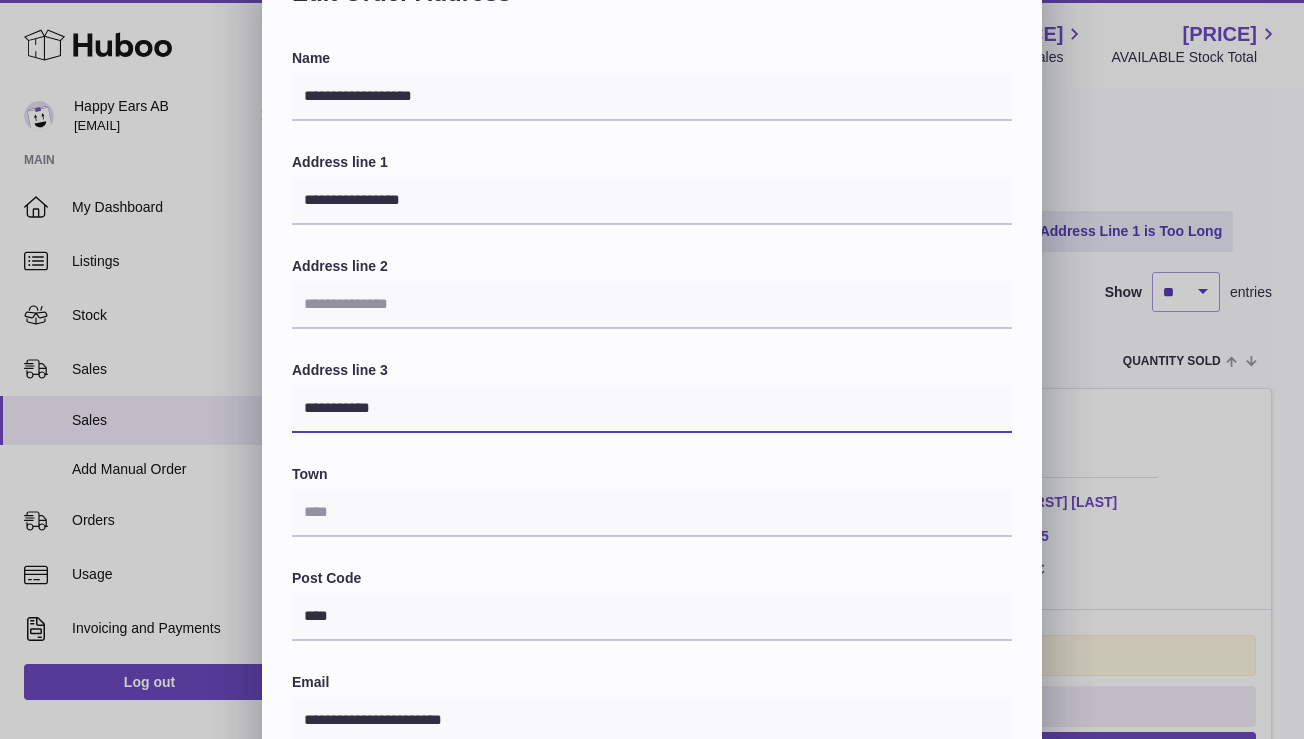 drag, startPoint x: 420, startPoint y: 397, endPoint x: 288, endPoint y: 408, distance: 132.45753 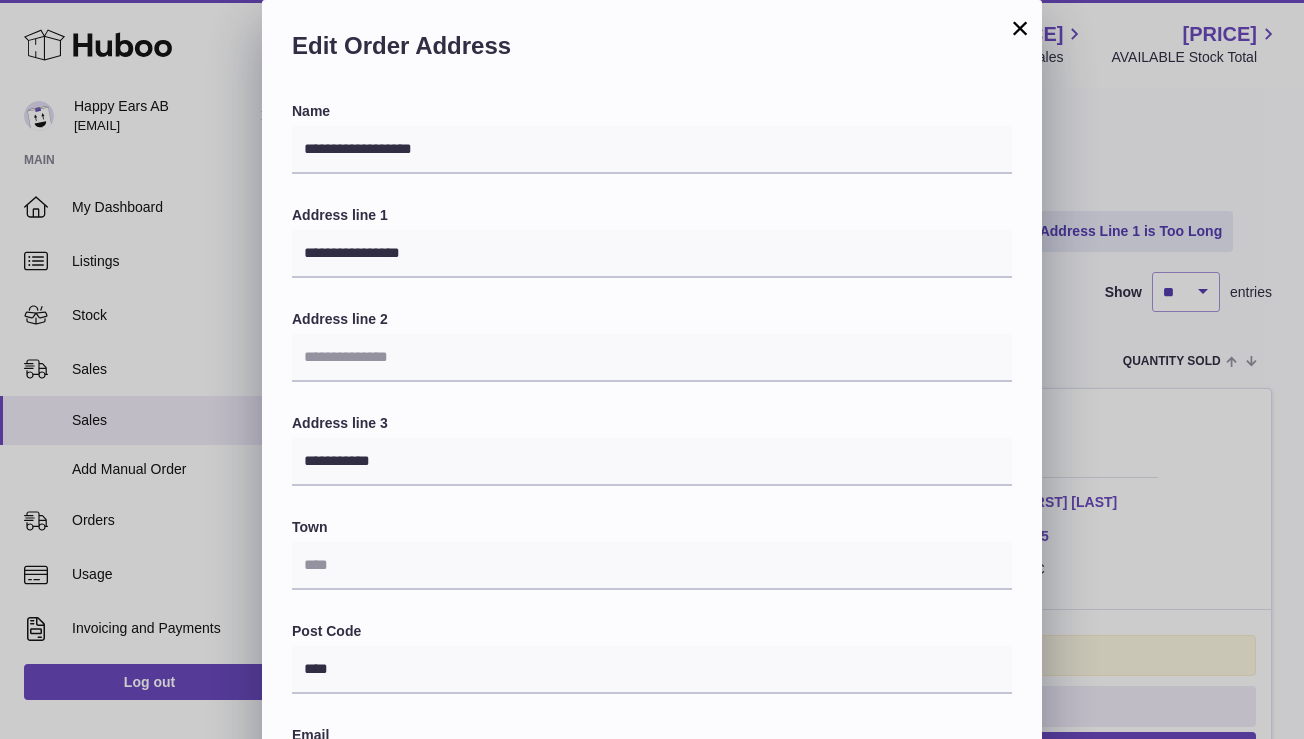 click on "×" at bounding box center (1020, 28) 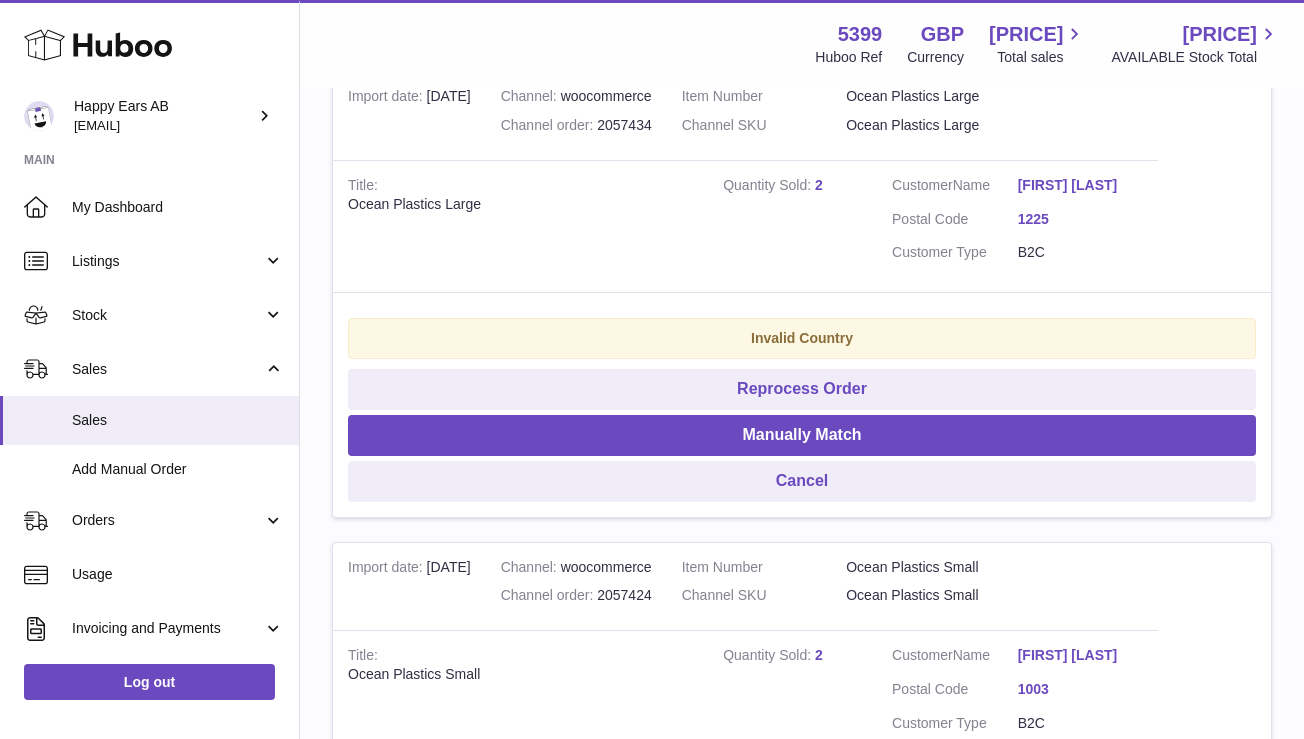 scroll, scrollTop: 518, scrollLeft: 0, axis: vertical 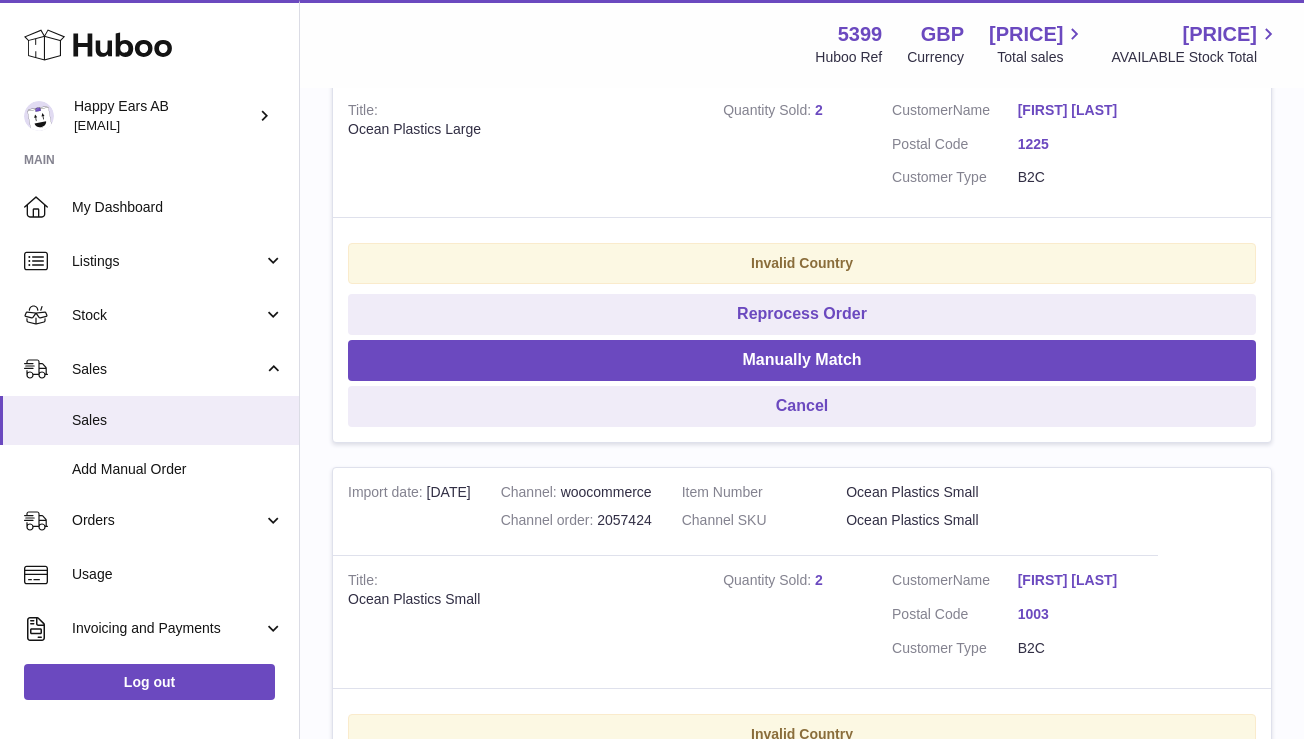 click on "[FIRST] [LAST]" at bounding box center [1081, 580] 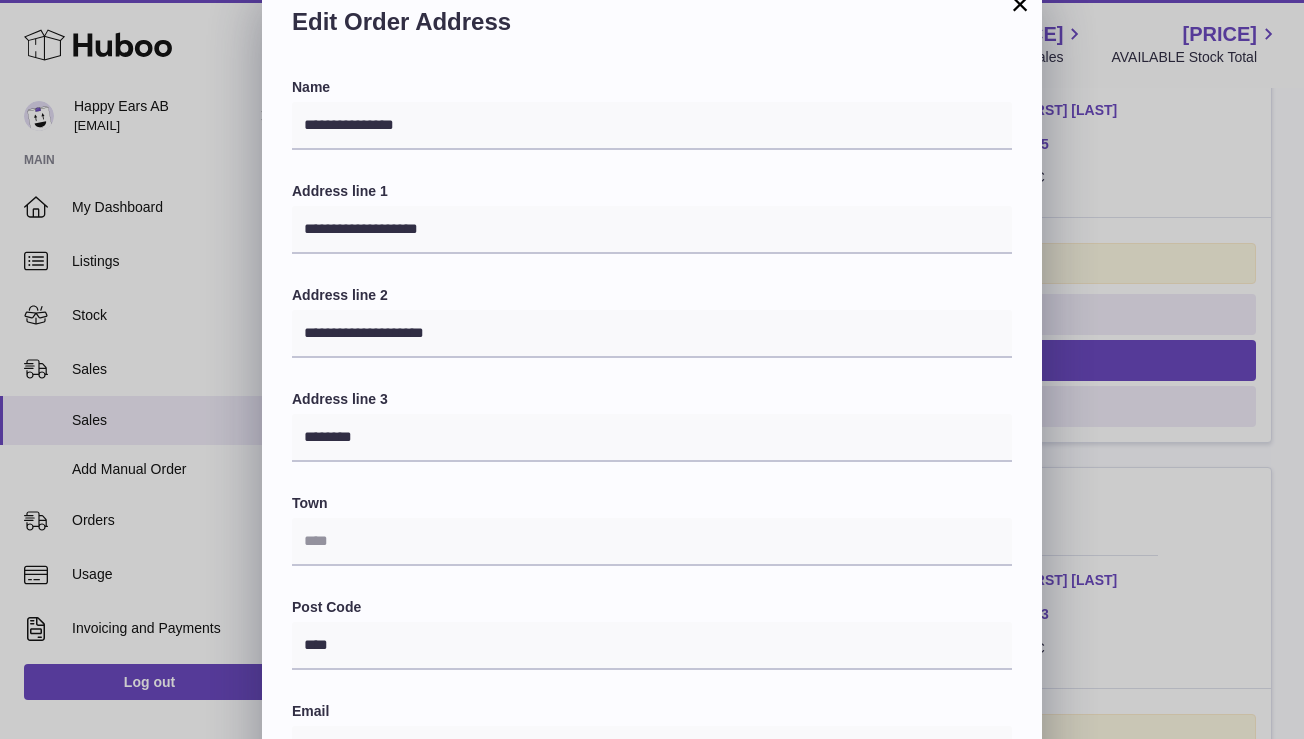 scroll, scrollTop: 0, scrollLeft: 0, axis: both 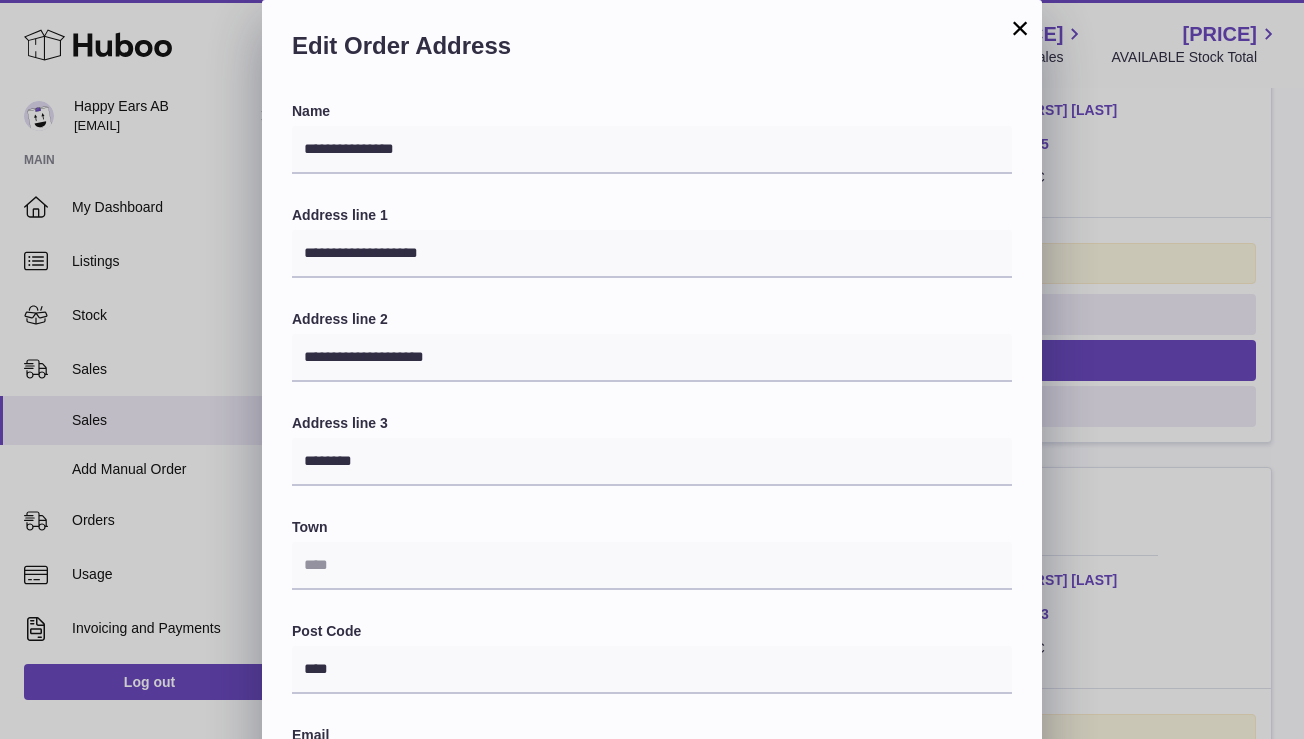 click on "×" at bounding box center (1020, 28) 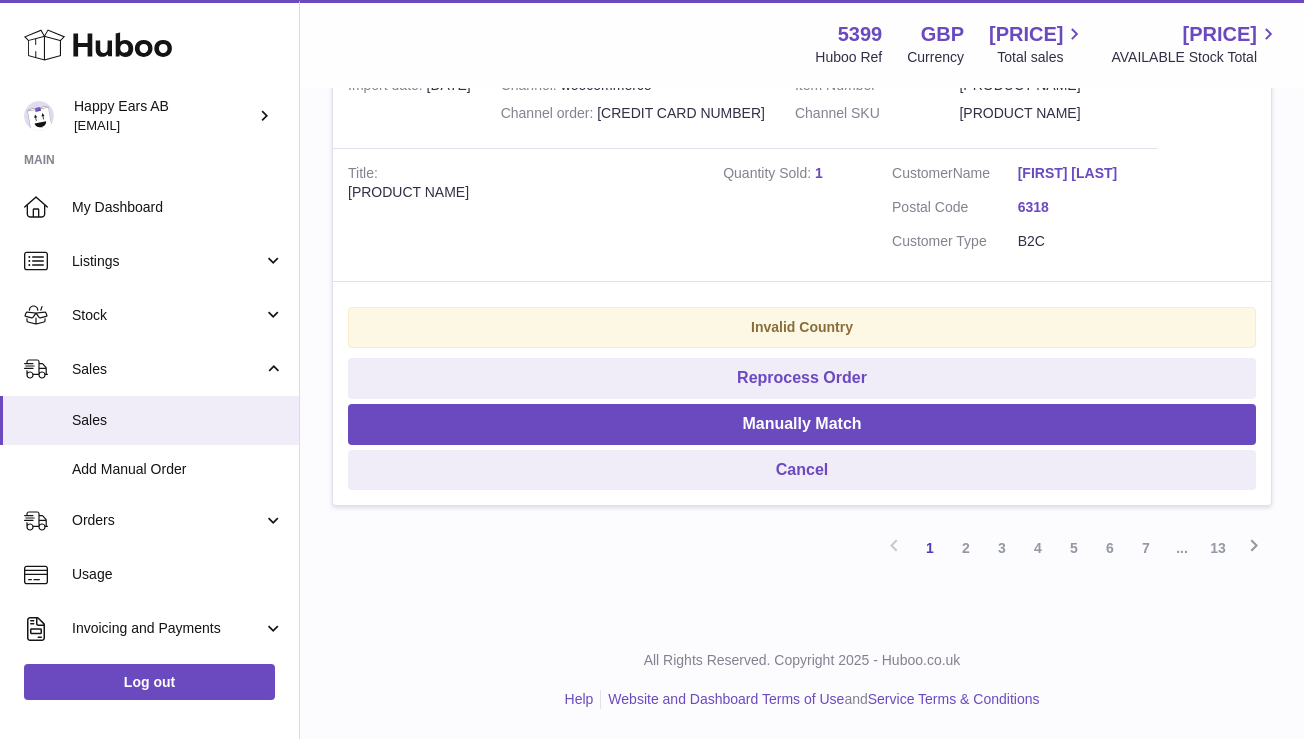 scroll, scrollTop: 4937, scrollLeft: 0, axis: vertical 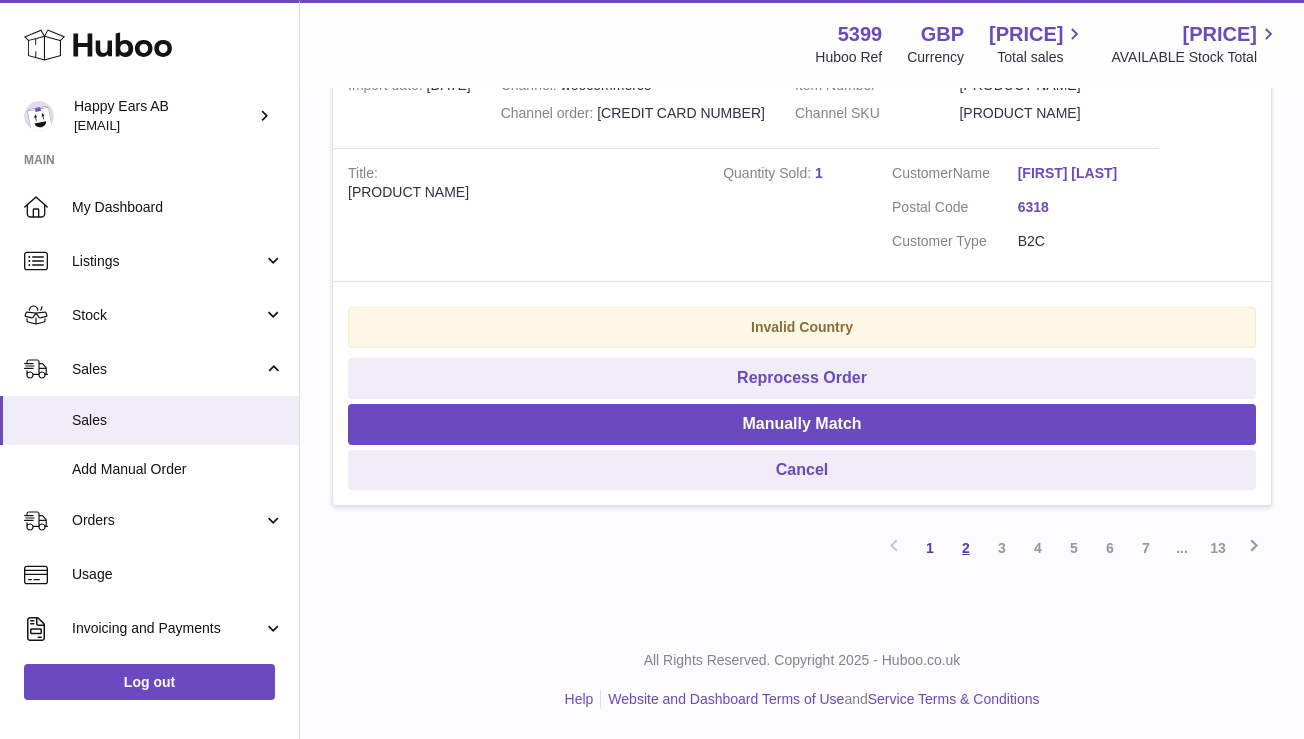 click on "2" at bounding box center (966, 548) 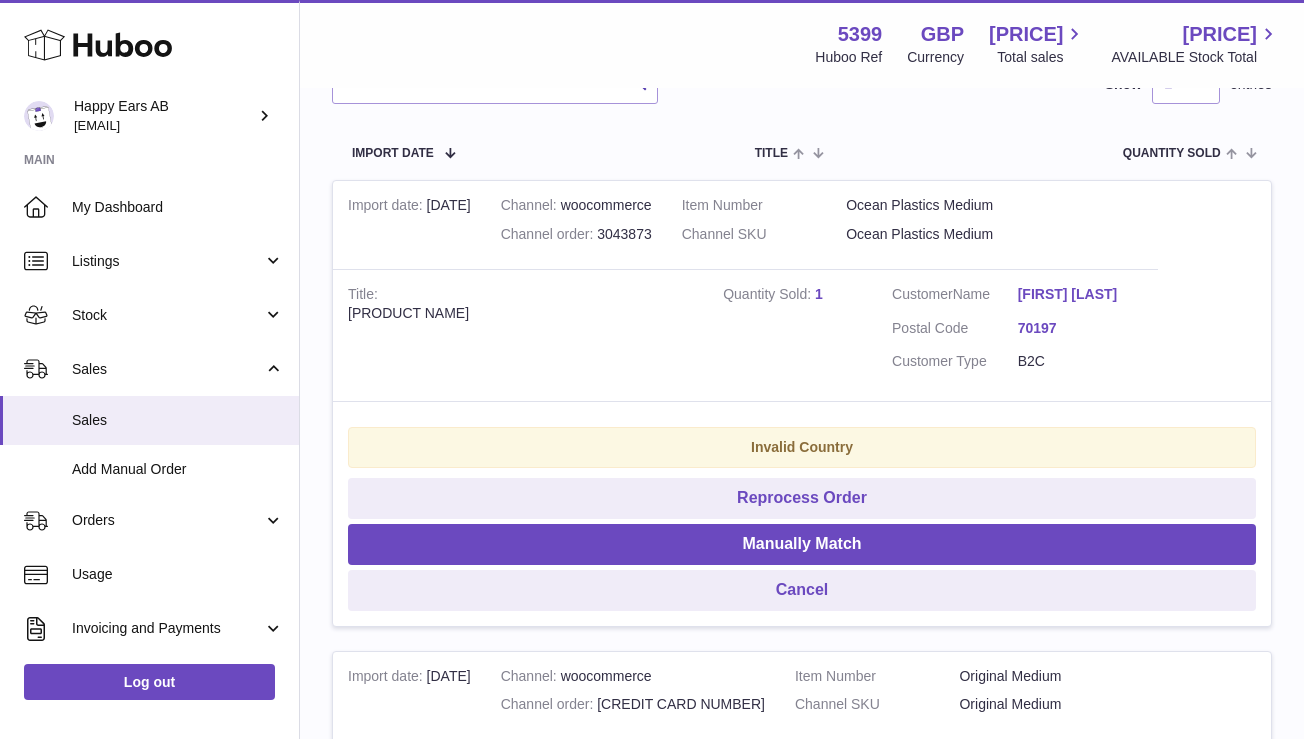 scroll, scrollTop: 336, scrollLeft: 0, axis: vertical 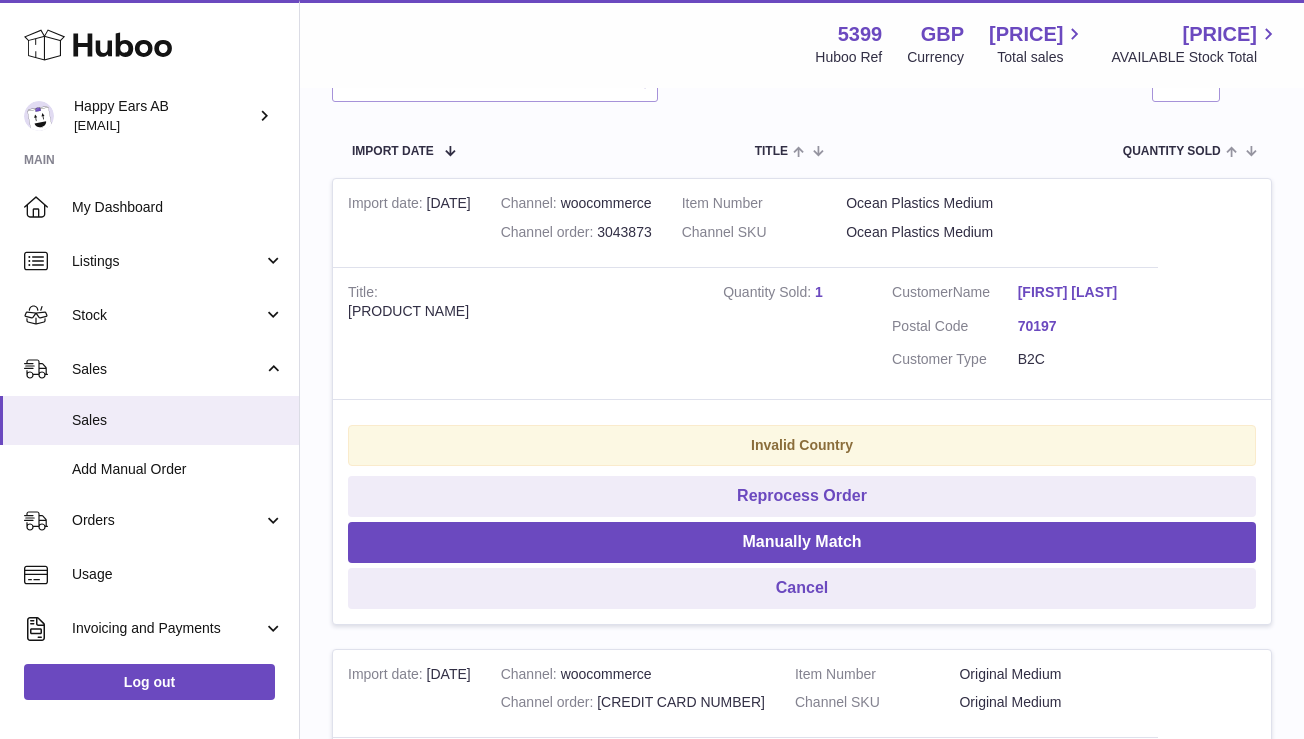 click on "Gunes Kern" at bounding box center (1081, 292) 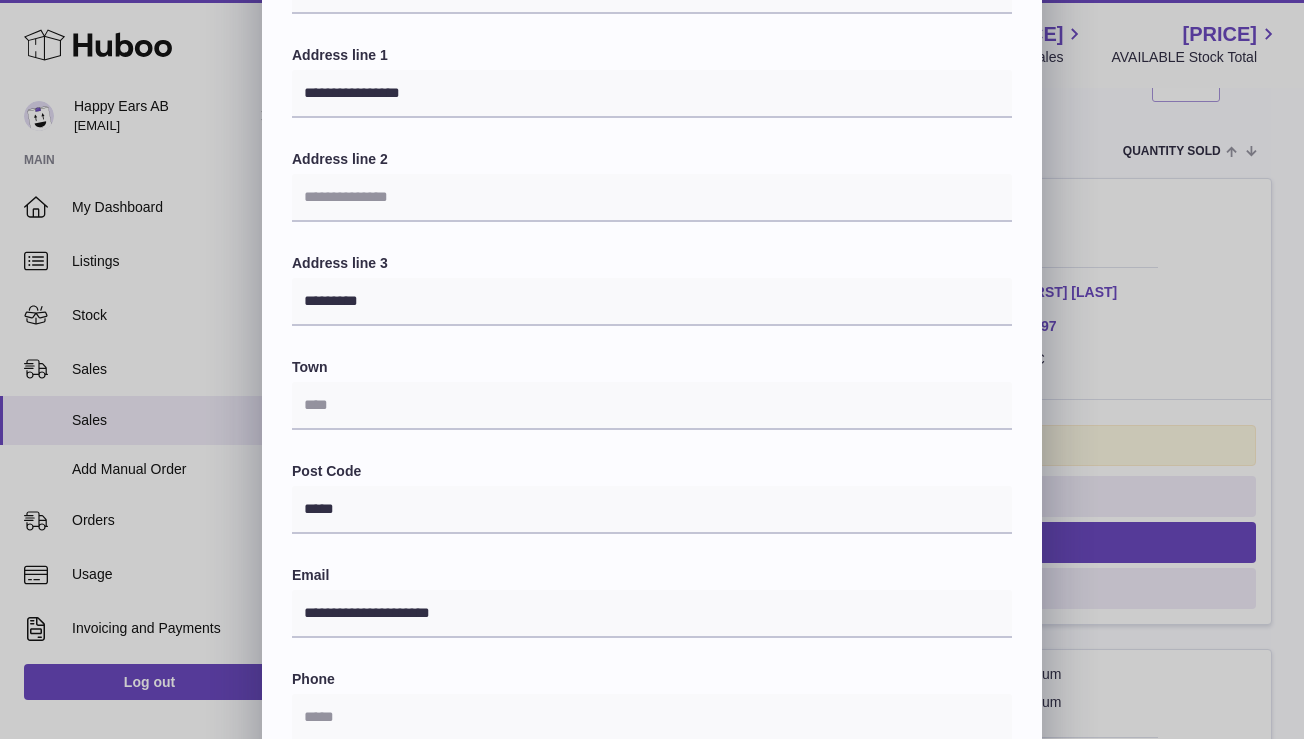 scroll, scrollTop: 0, scrollLeft: 0, axis: both 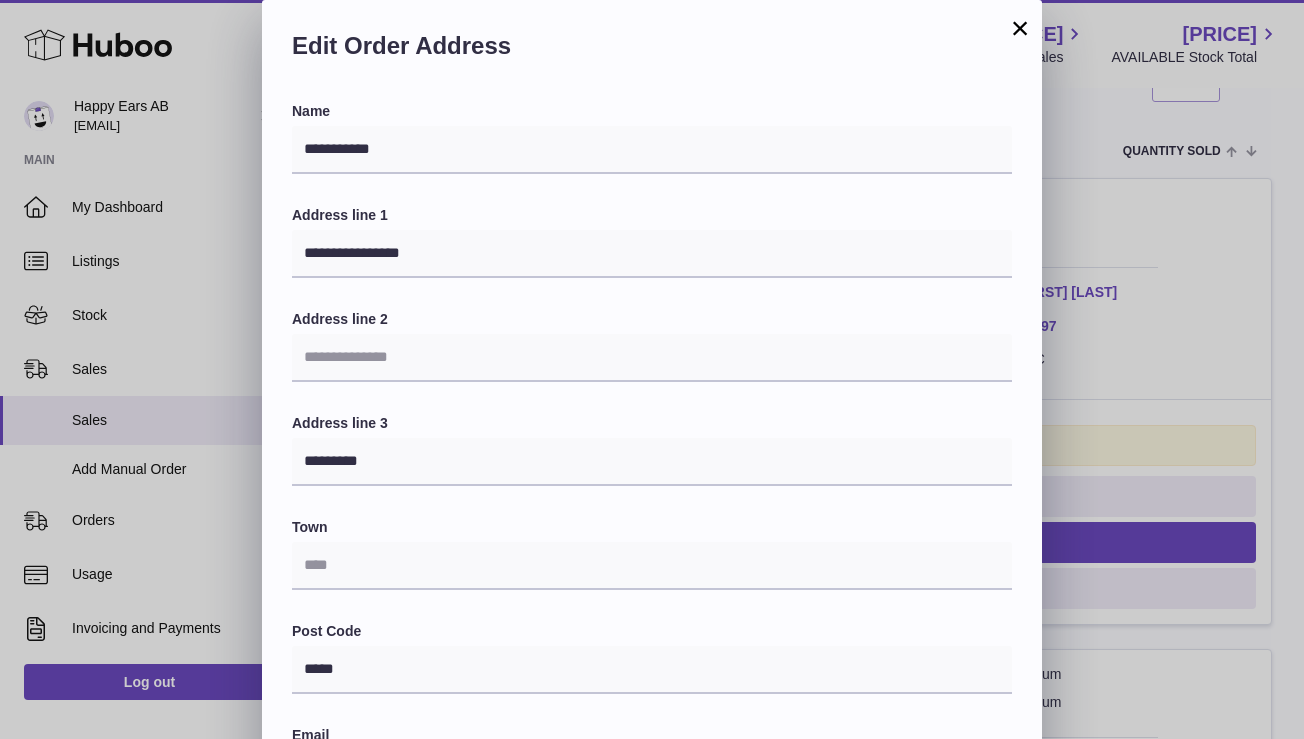 click on "×" at bounding box center [1020, 28] 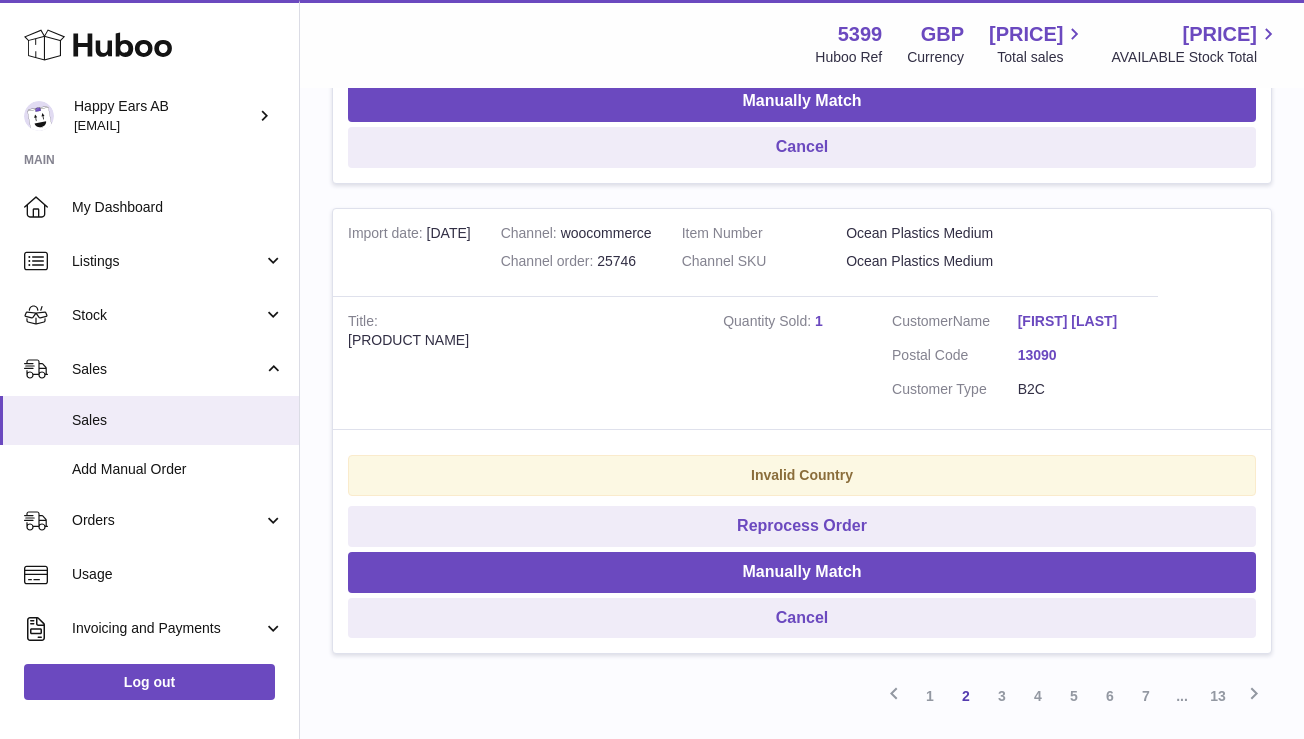 scroll, scrollTop: 4918, scrollLeft: 0, axis: vertical 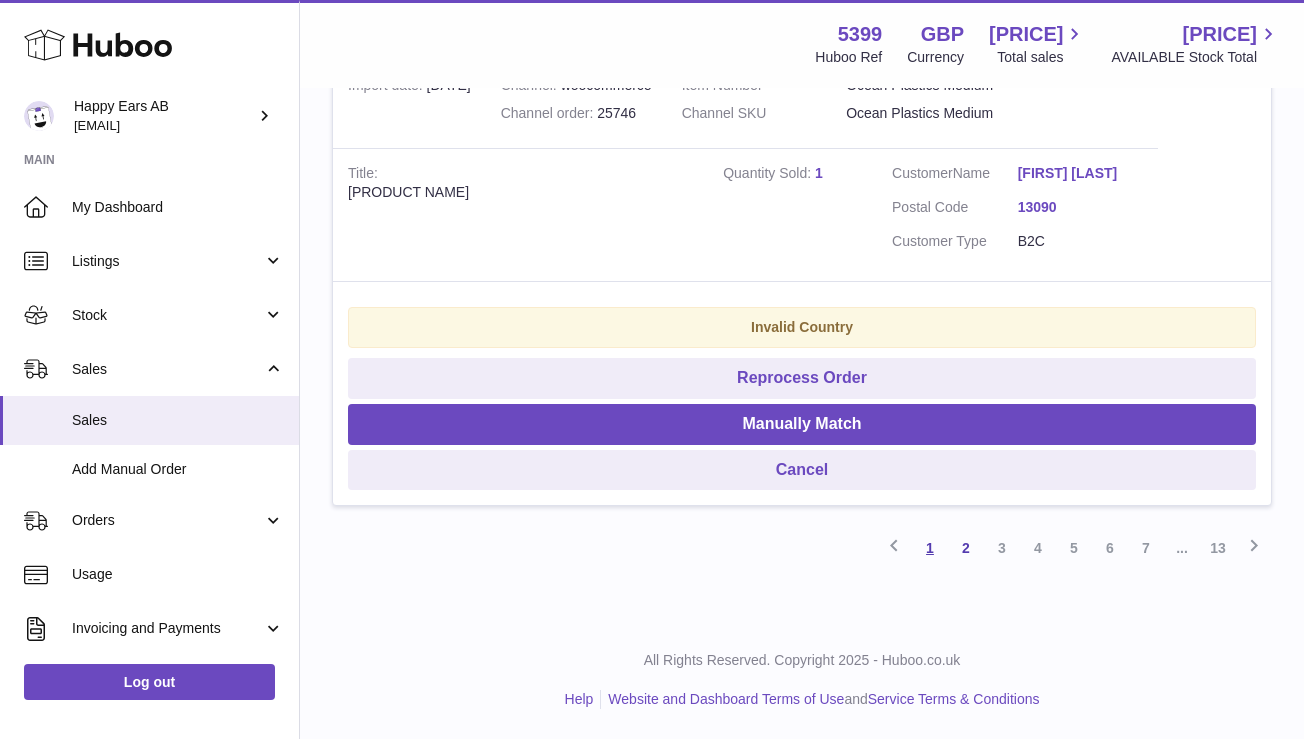 click on "1" at bounding box center [930, 548] 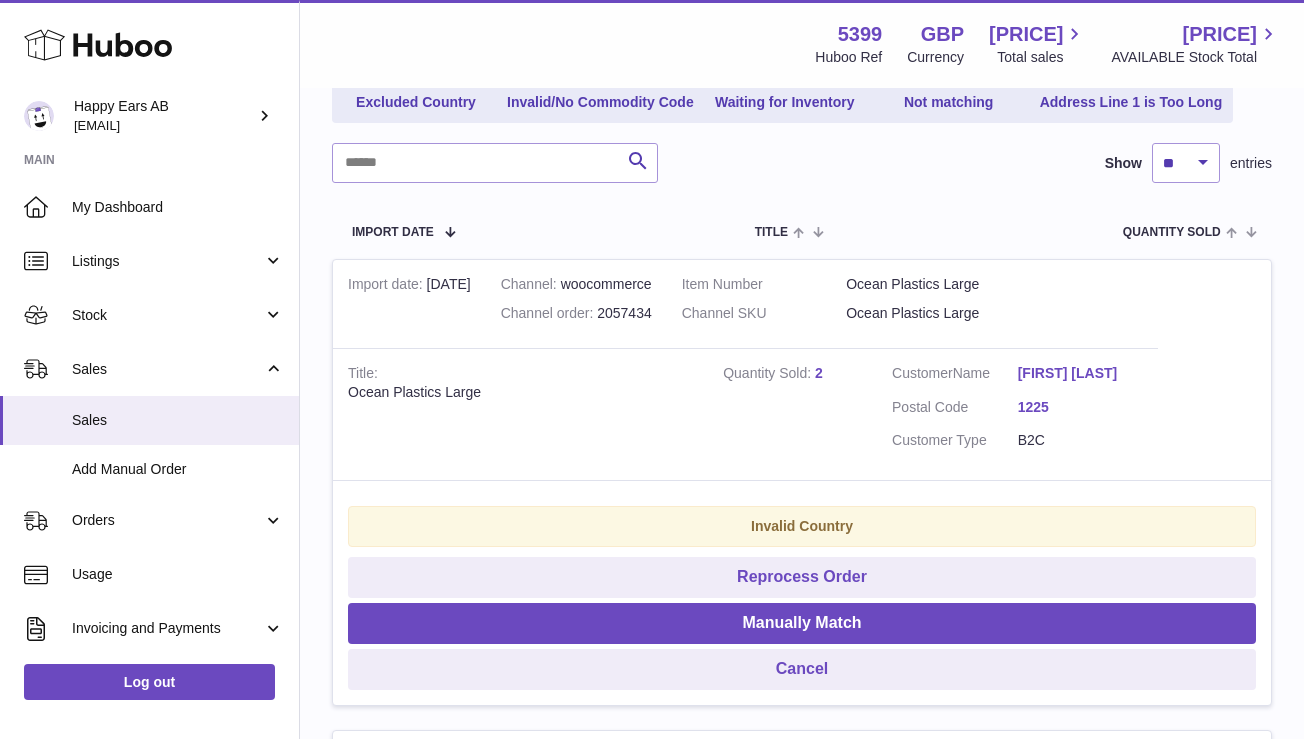 scroll, scrollTop: 263, scrollLeft: 0, axis: vertical 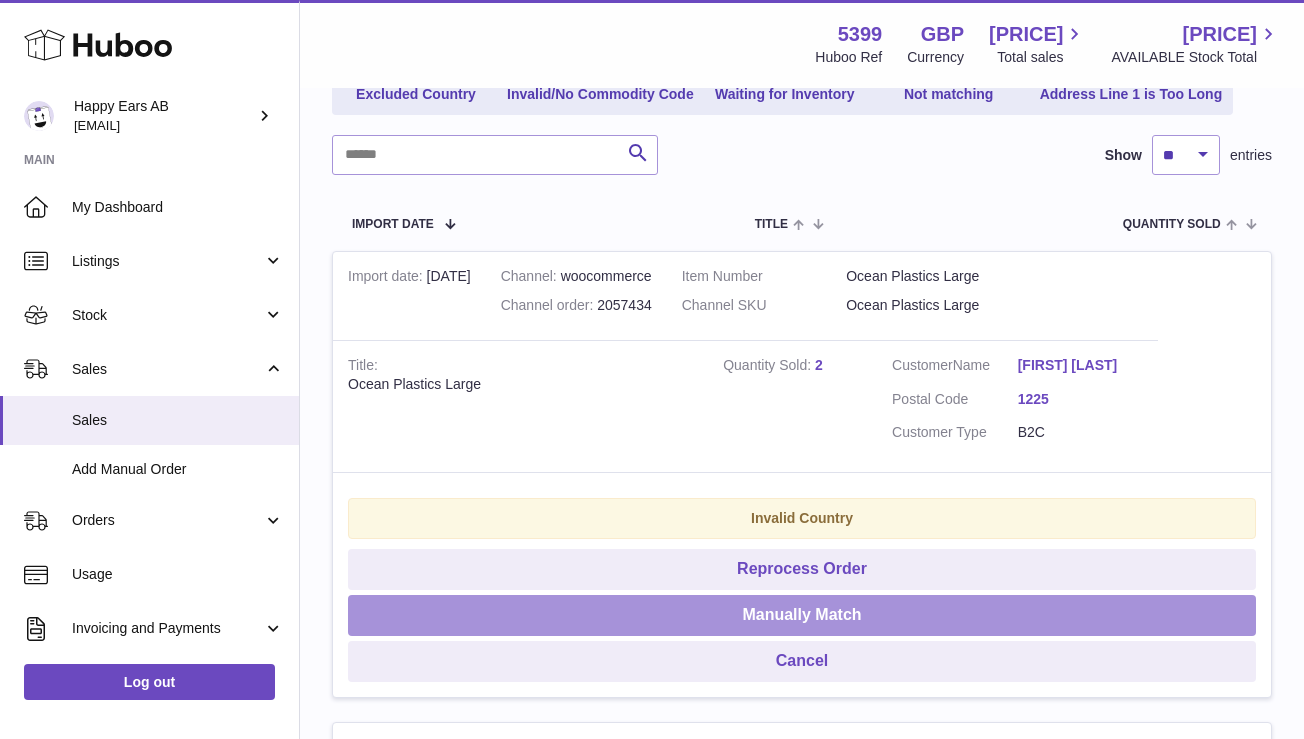 click on "Manually Match" at bounding box center [802, 615] 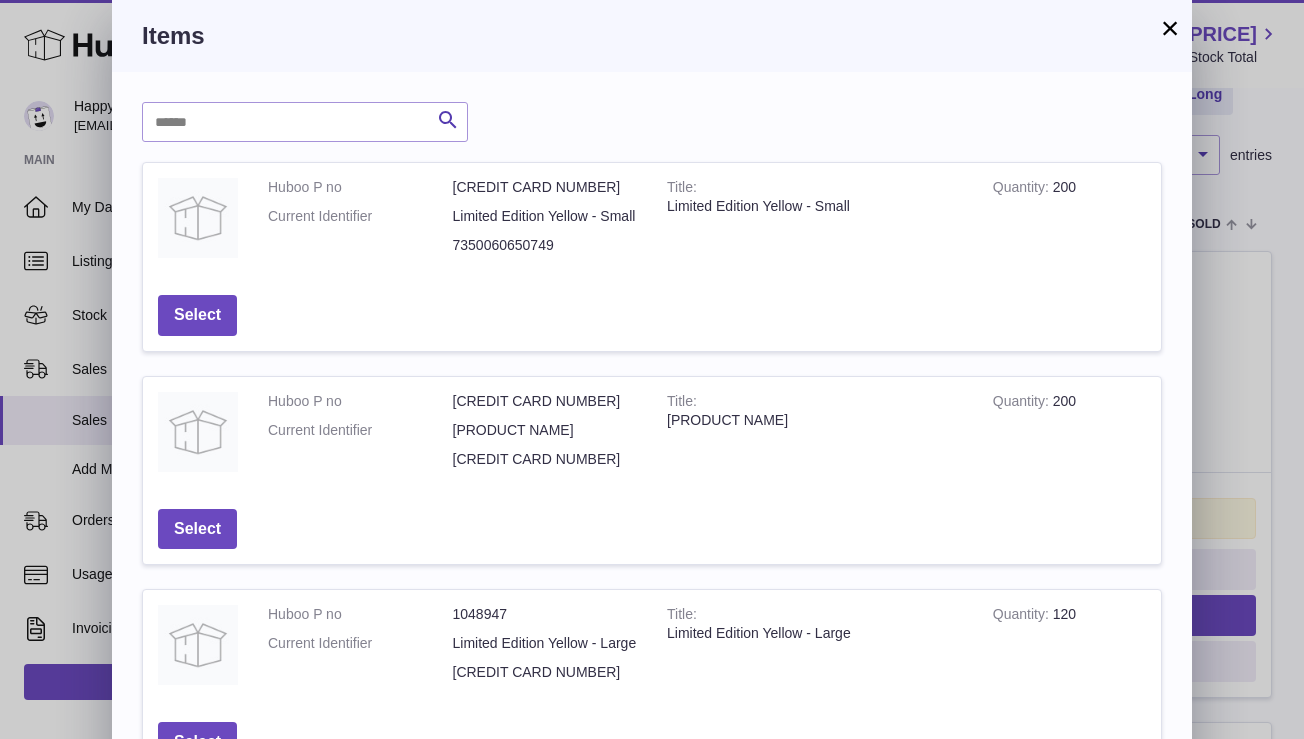 click on "×" at bounding box center (1170, 28) 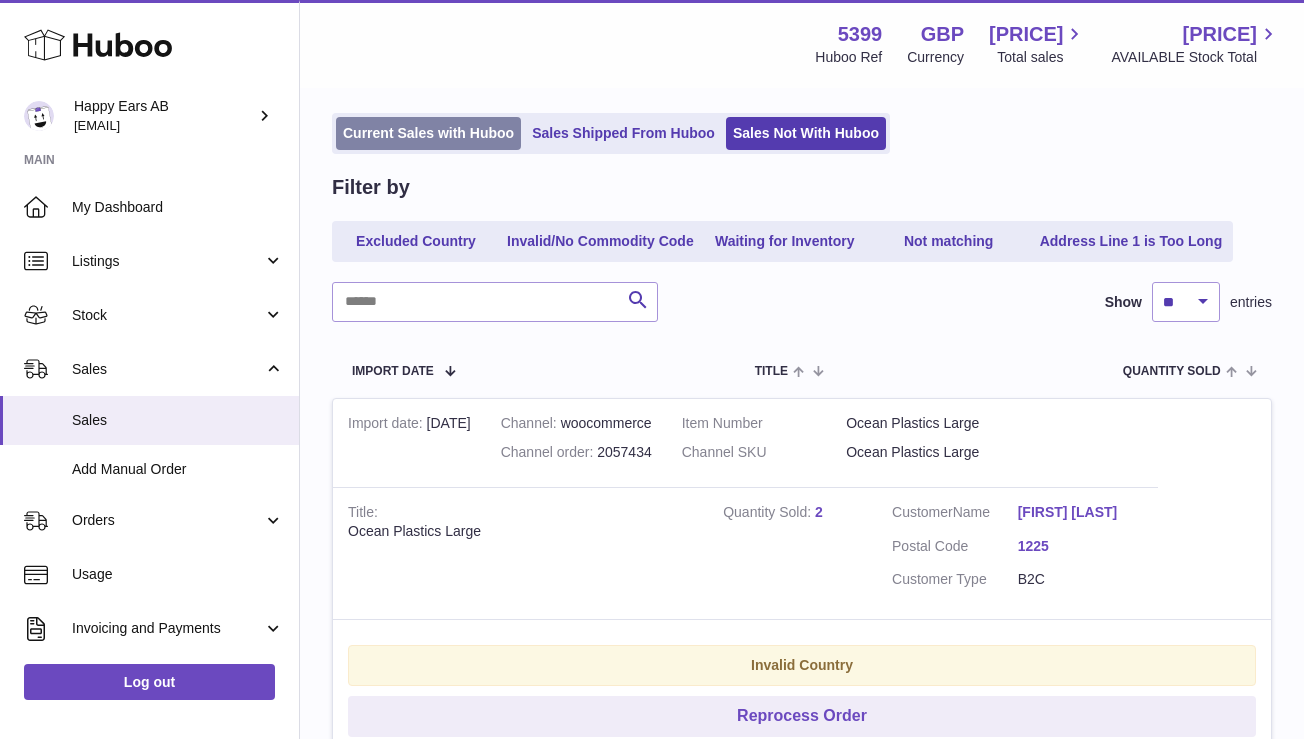 scroll, scrollTop: 14, scrollLeft: 0, axis: vertical 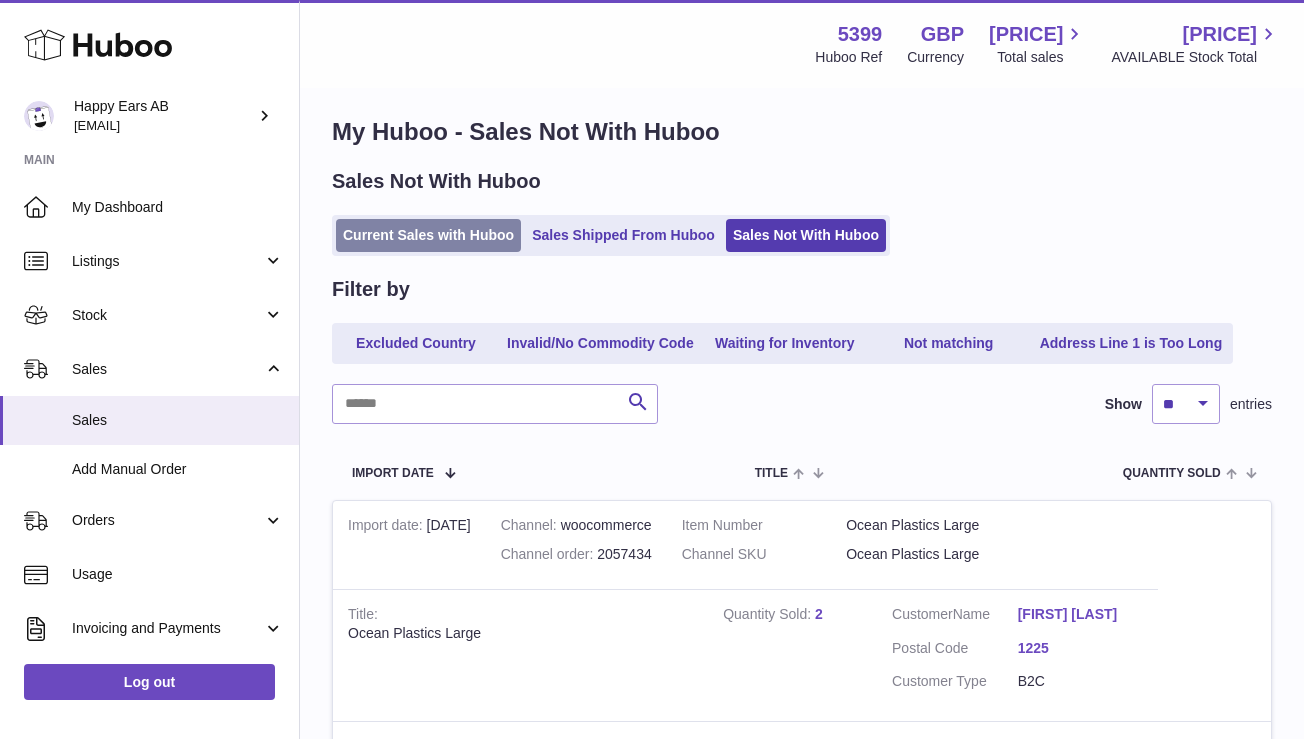 click on "Current Sales with Huboo" at bounding box center [428, 235] 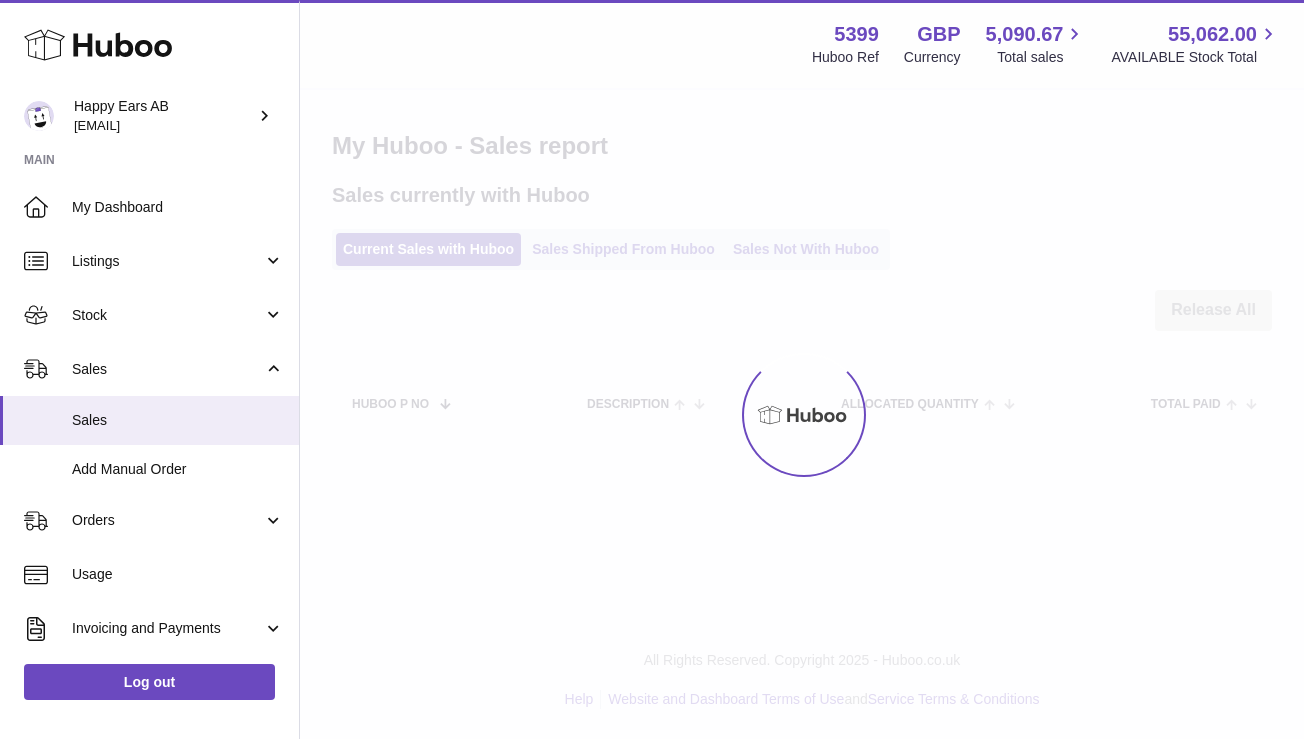 scroll, scrollTop: 0, scrollLeft: 0, axis: both 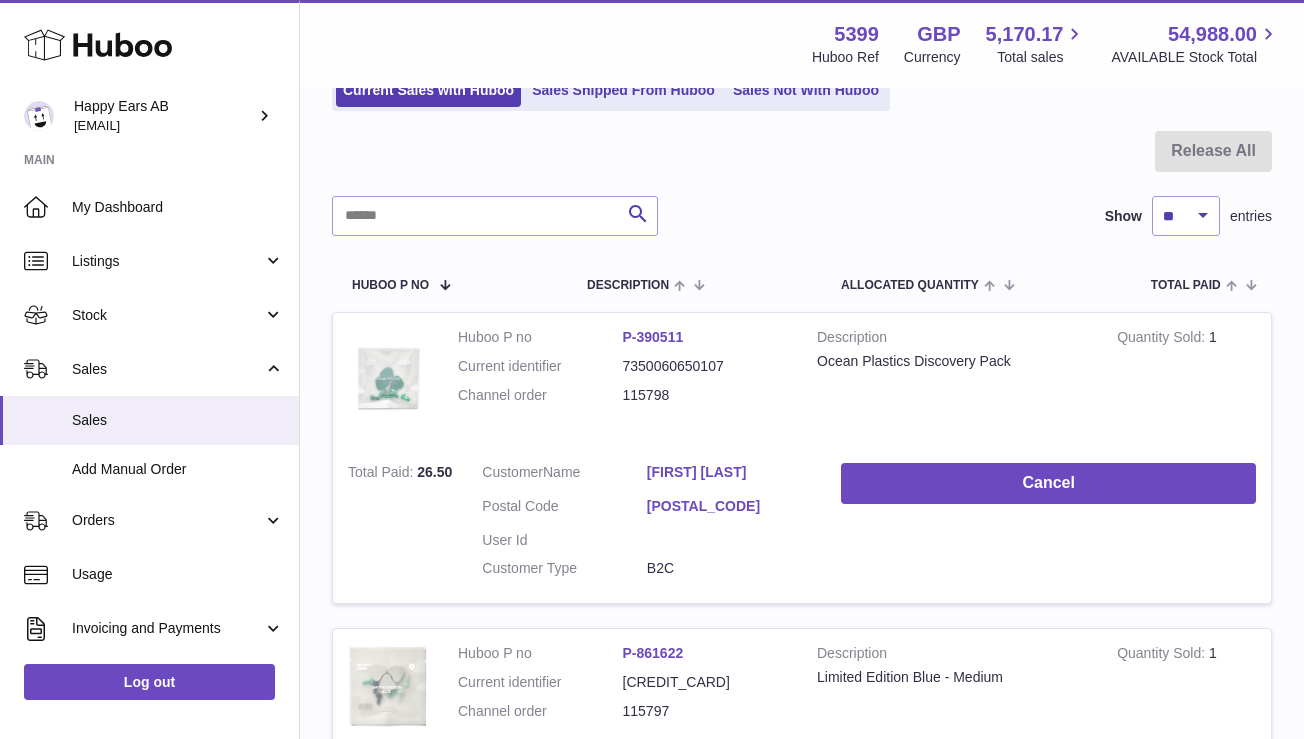 click on "[FIRST] [LAST]" at bounding box center (729, 472) 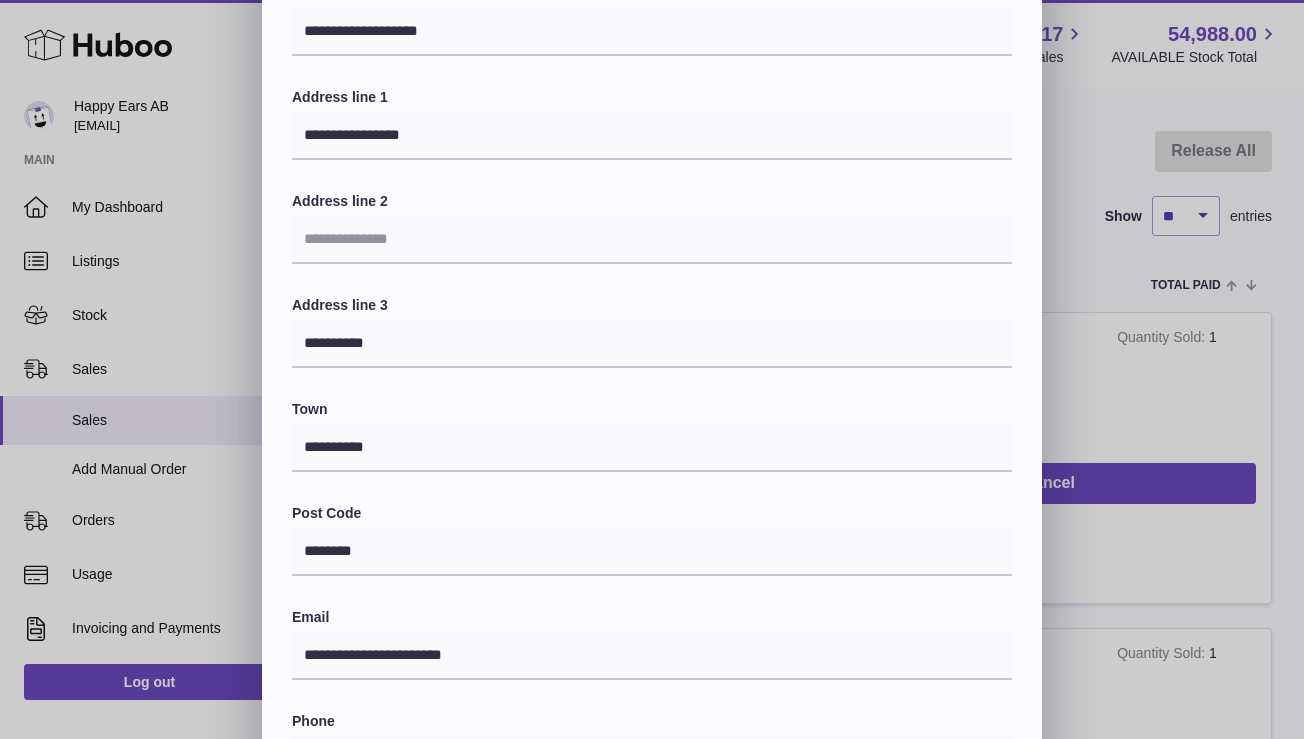 scroll, scrollTop: 0, scrollLeft: 0, axis: both 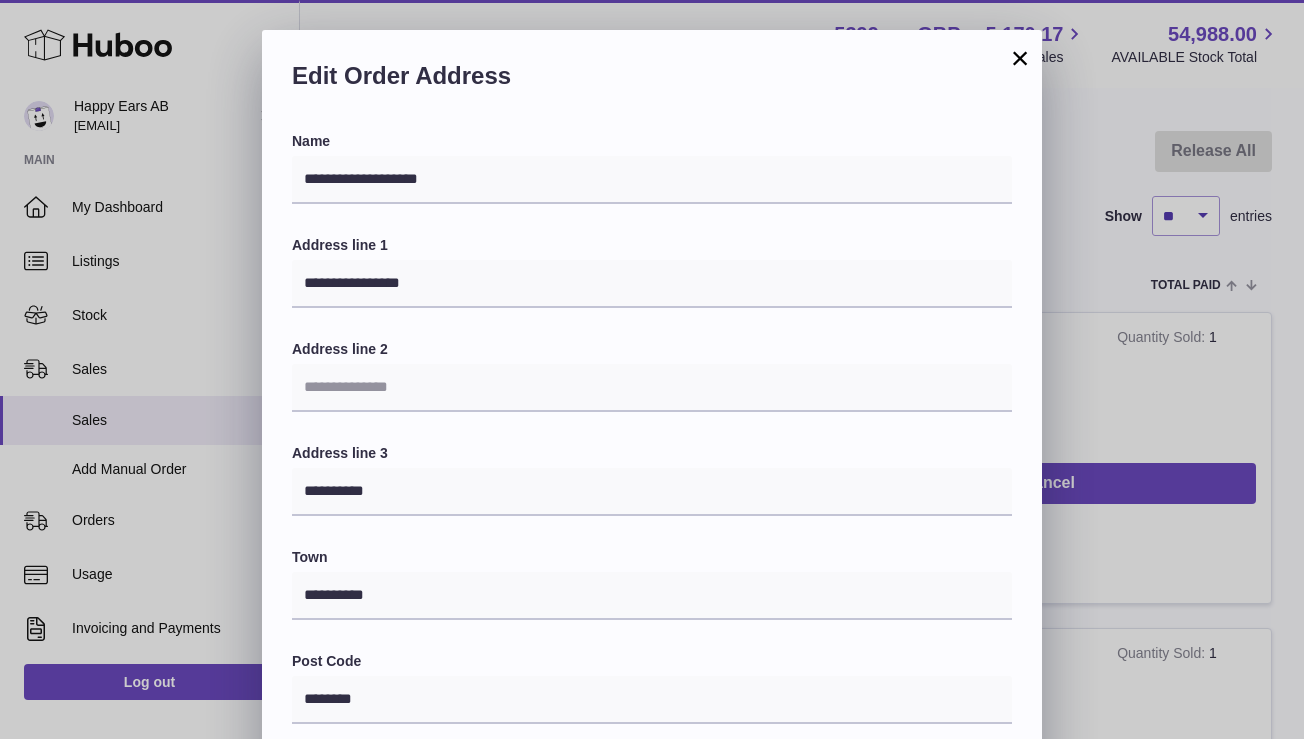 click on "×" at bounding box center (1020, 58) 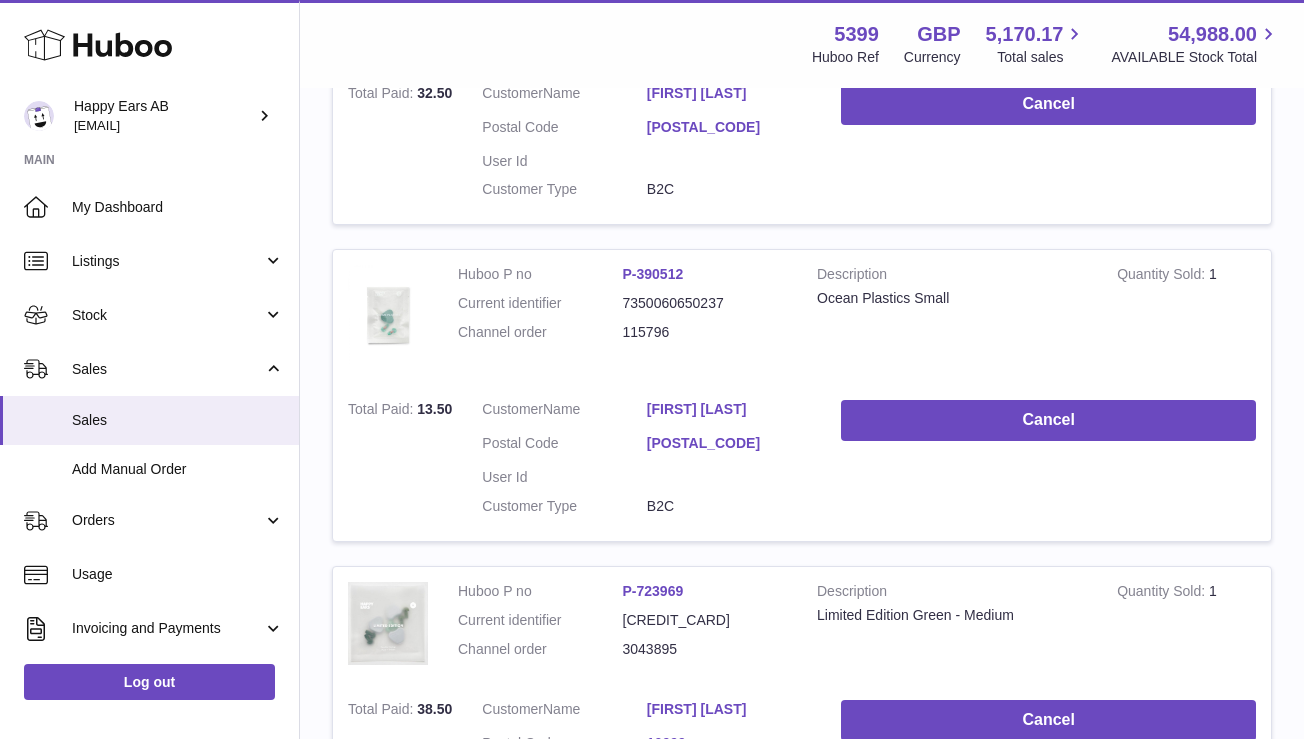 scroll, scrollTop: 1460, scrollLeft: 0, axis: vertical 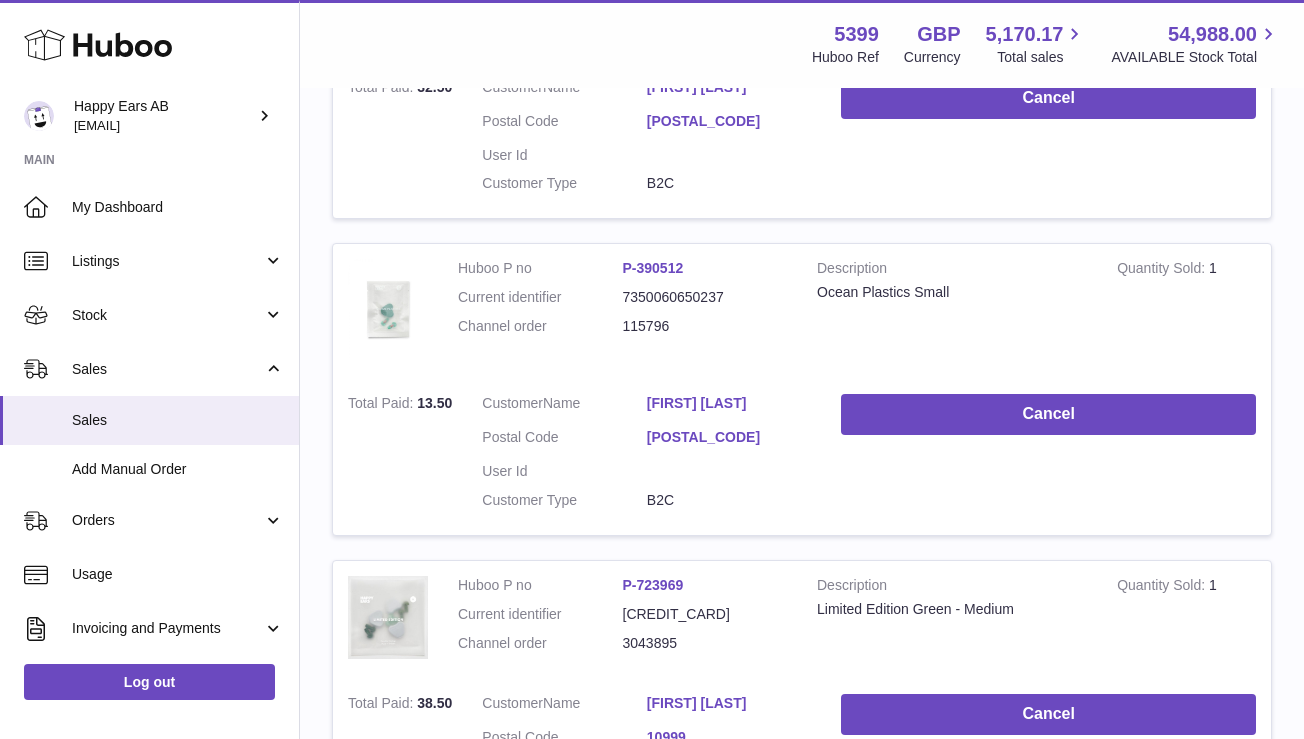 click on "Francesca Trevelyan" at bounding box center [729, 403] 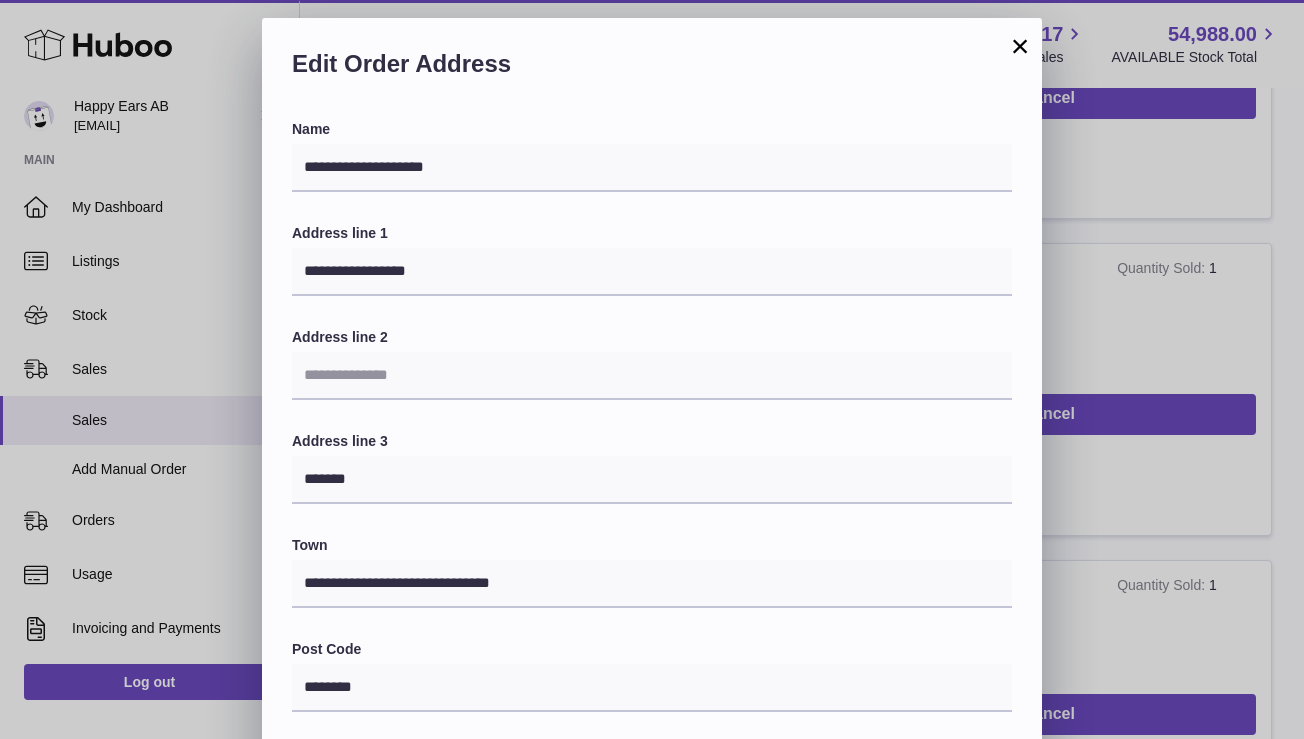 scroll, scrollTop: 0, scrollLeft: 0, axis: both 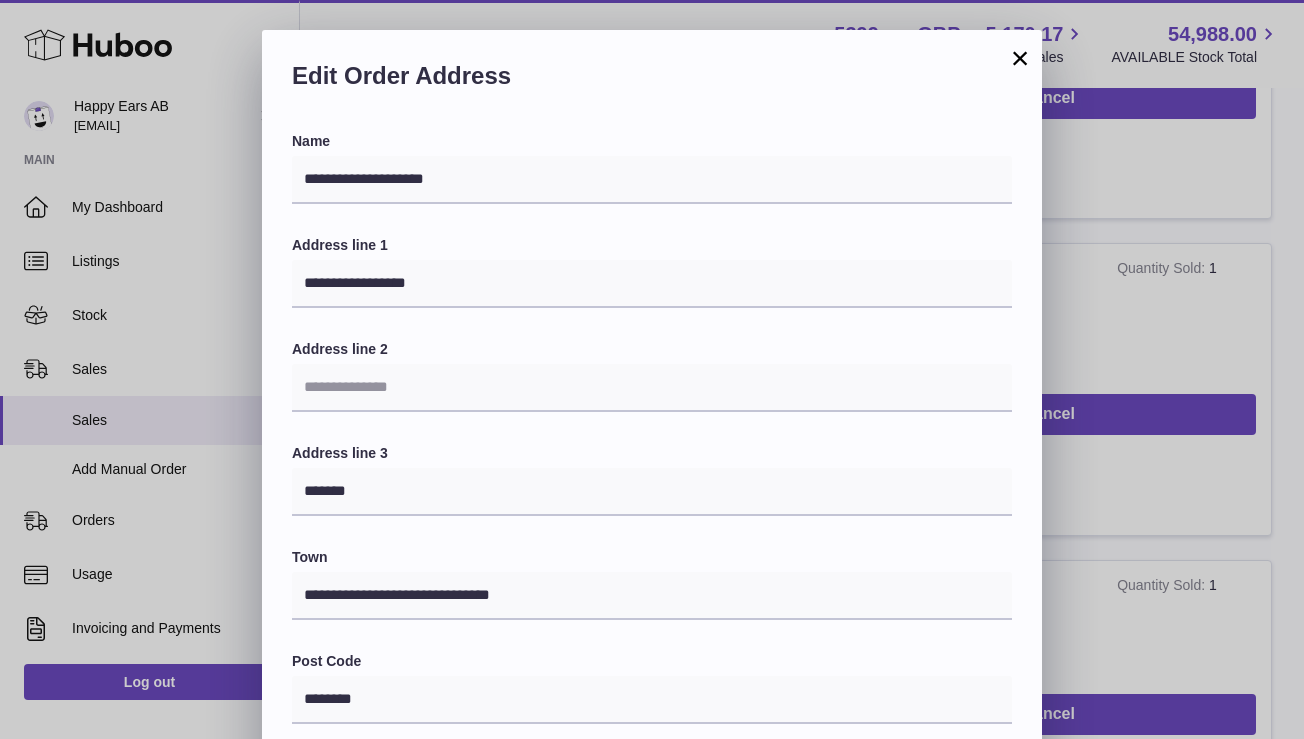 click on "×" at bounding box center (1020, 58) 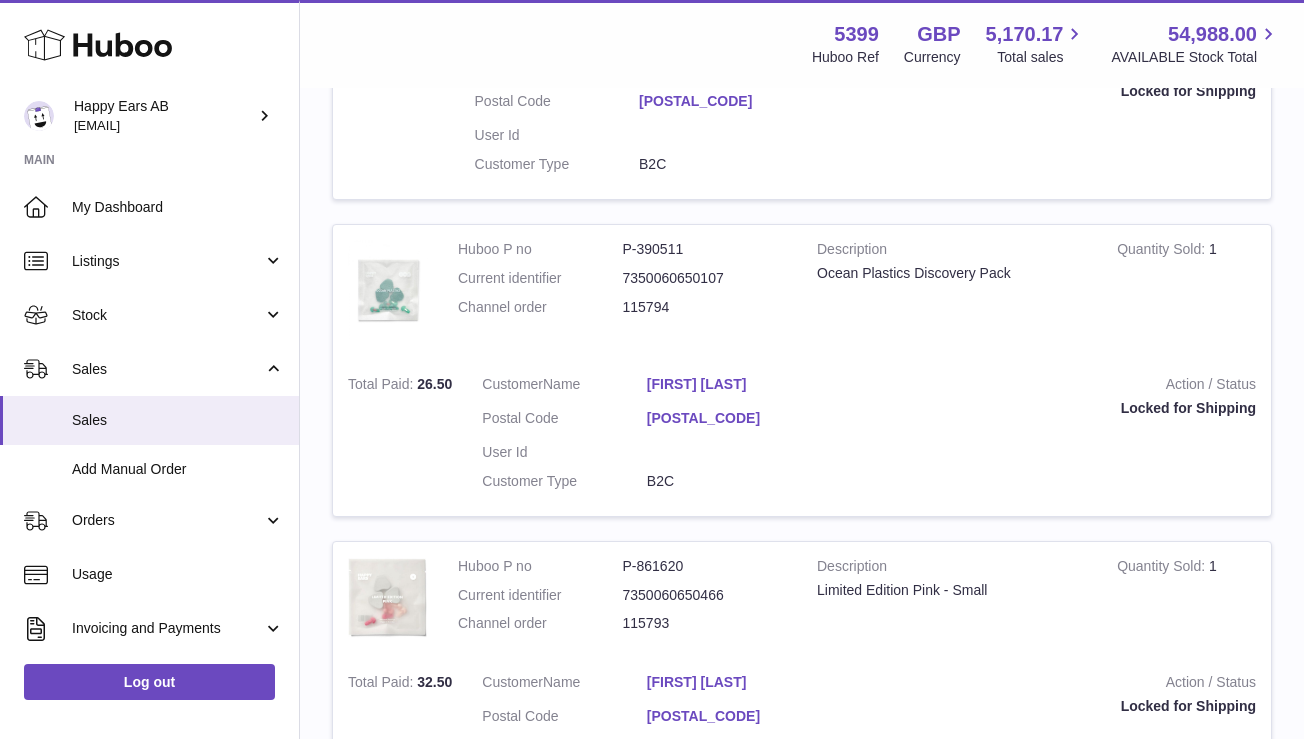 scroll, scrollTop: 2789, scrollLeft: 0, axis: vertical 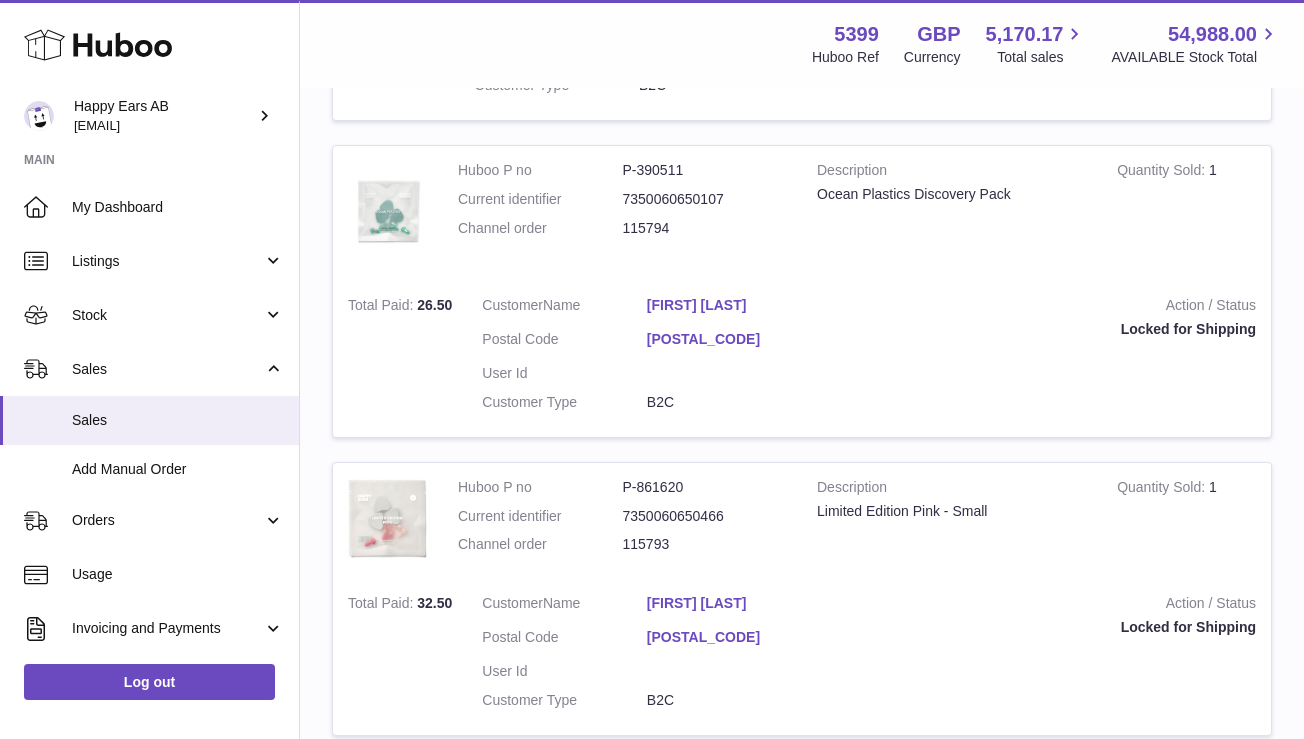 click on "Katherine Cooper" at bounding box center [729, 305] 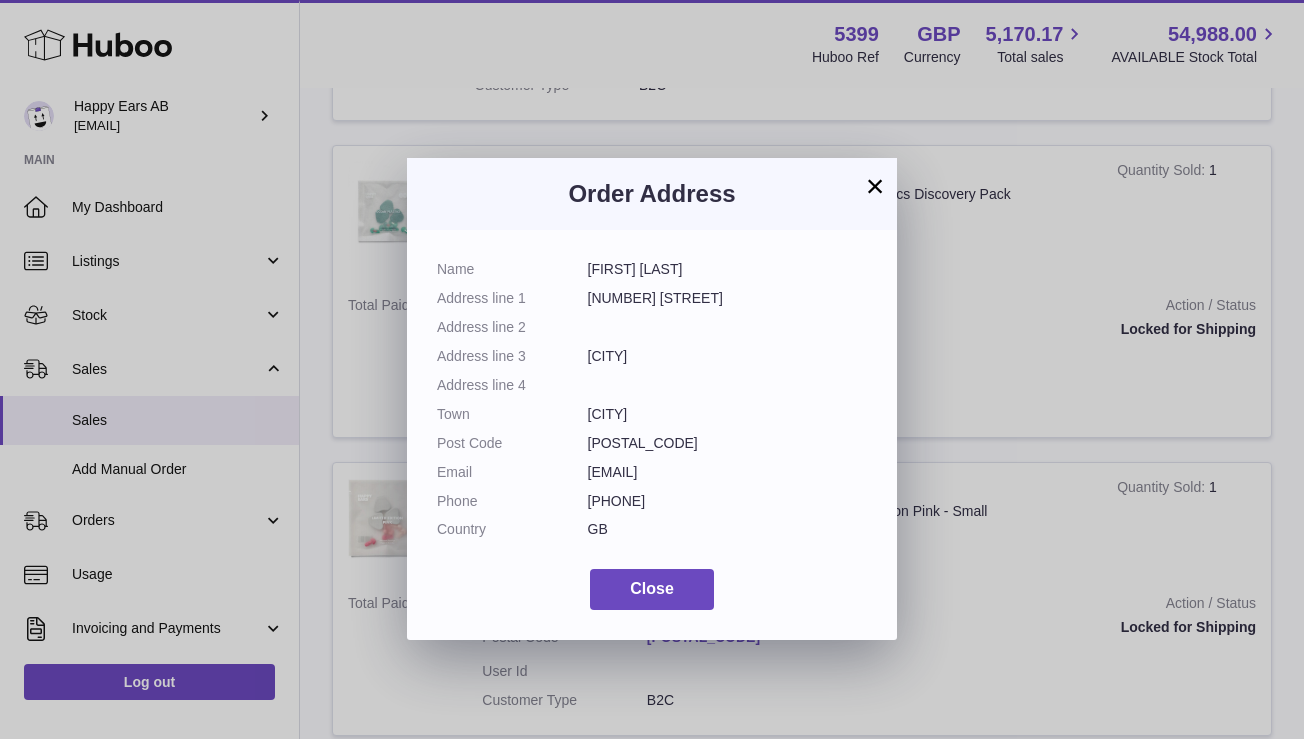 scroll, scrollTop: 6, scrollLeft: 0, axis: vertical 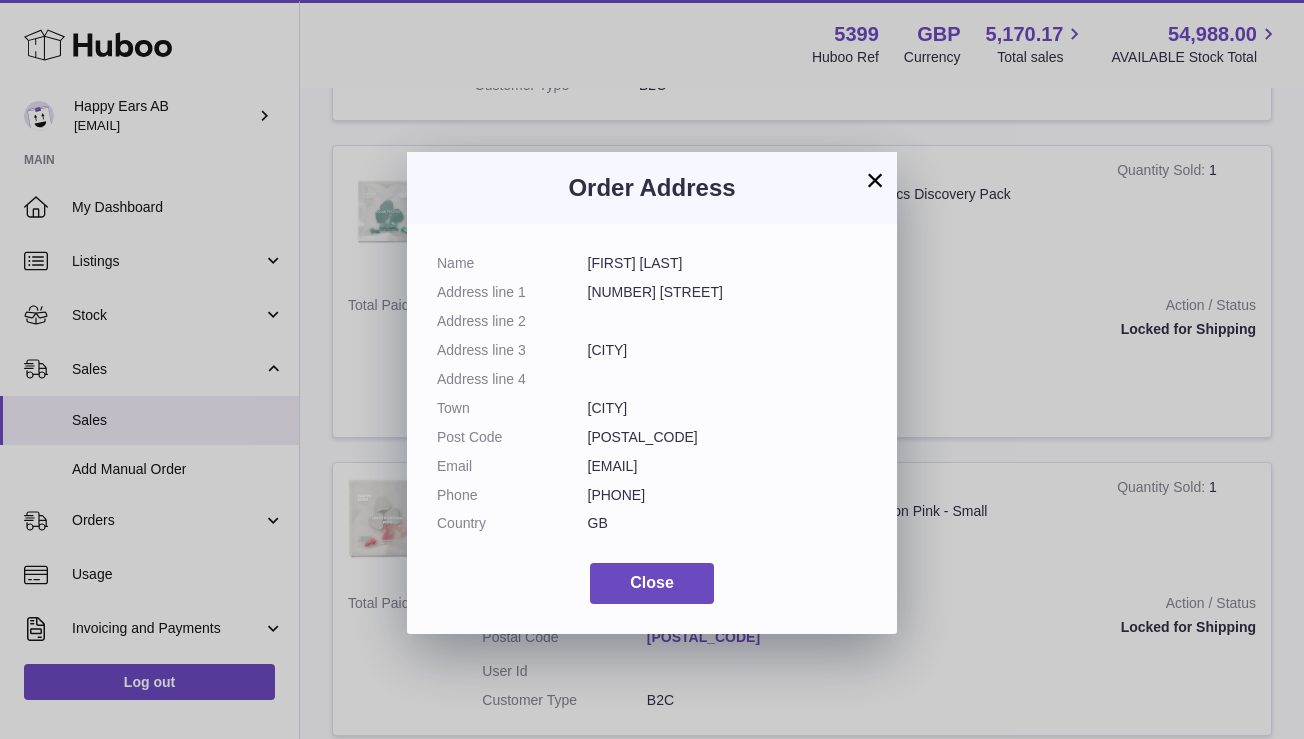 click on "×" at bounding box center [875, 180] 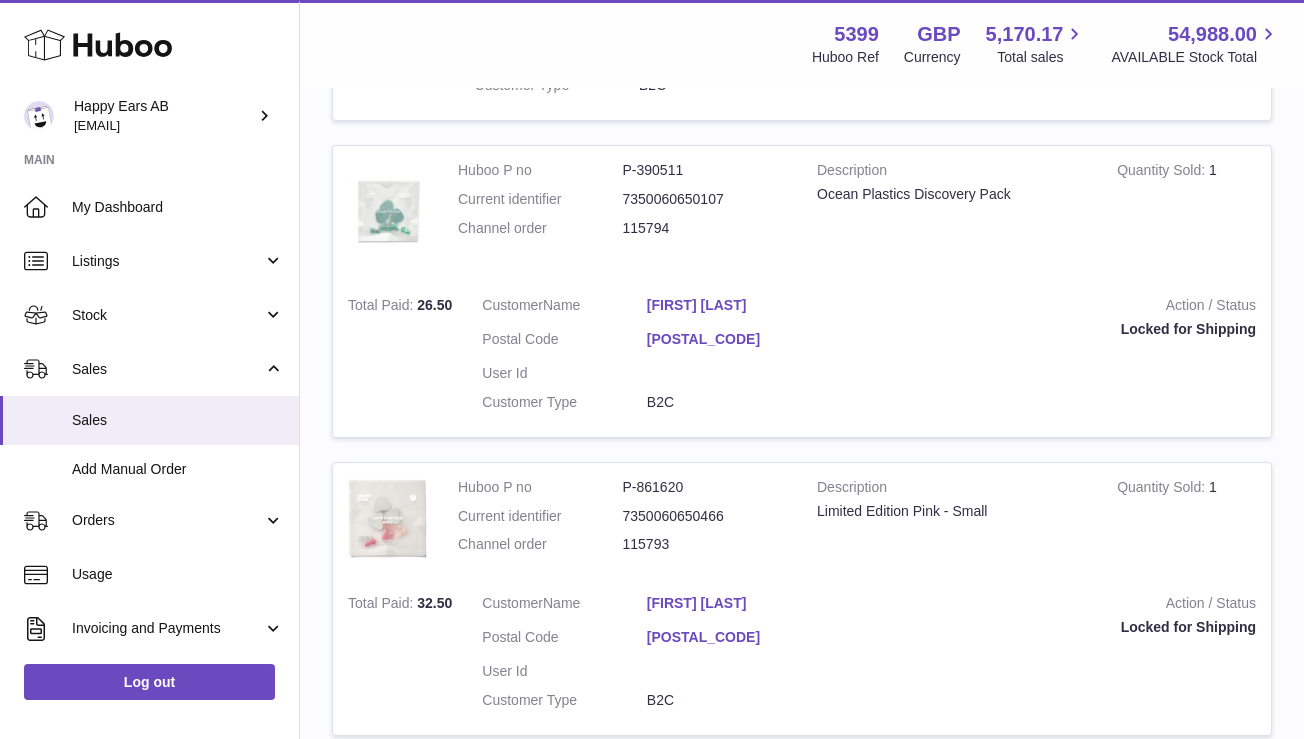 scroll, scrollTop: 0, scrollLeft: 0, axis: both 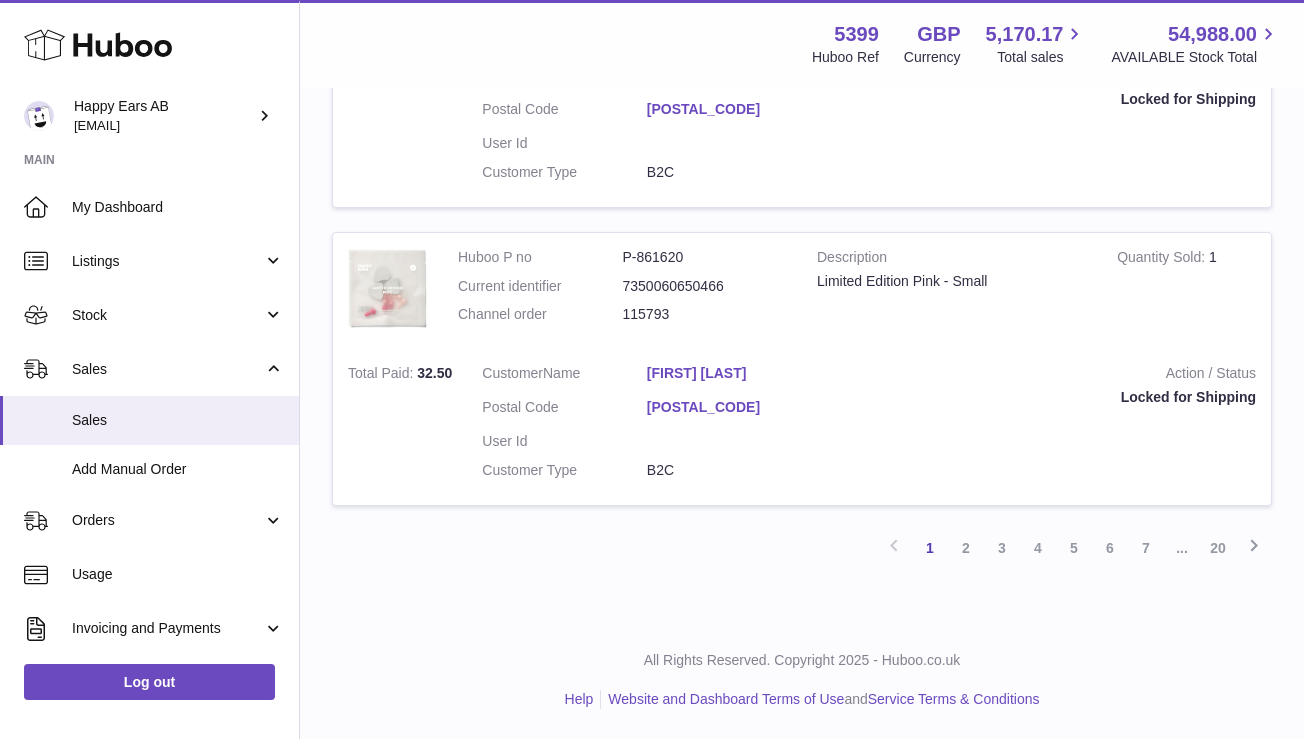 click on "Jennifer Torres" at bounding box center (729, 373) 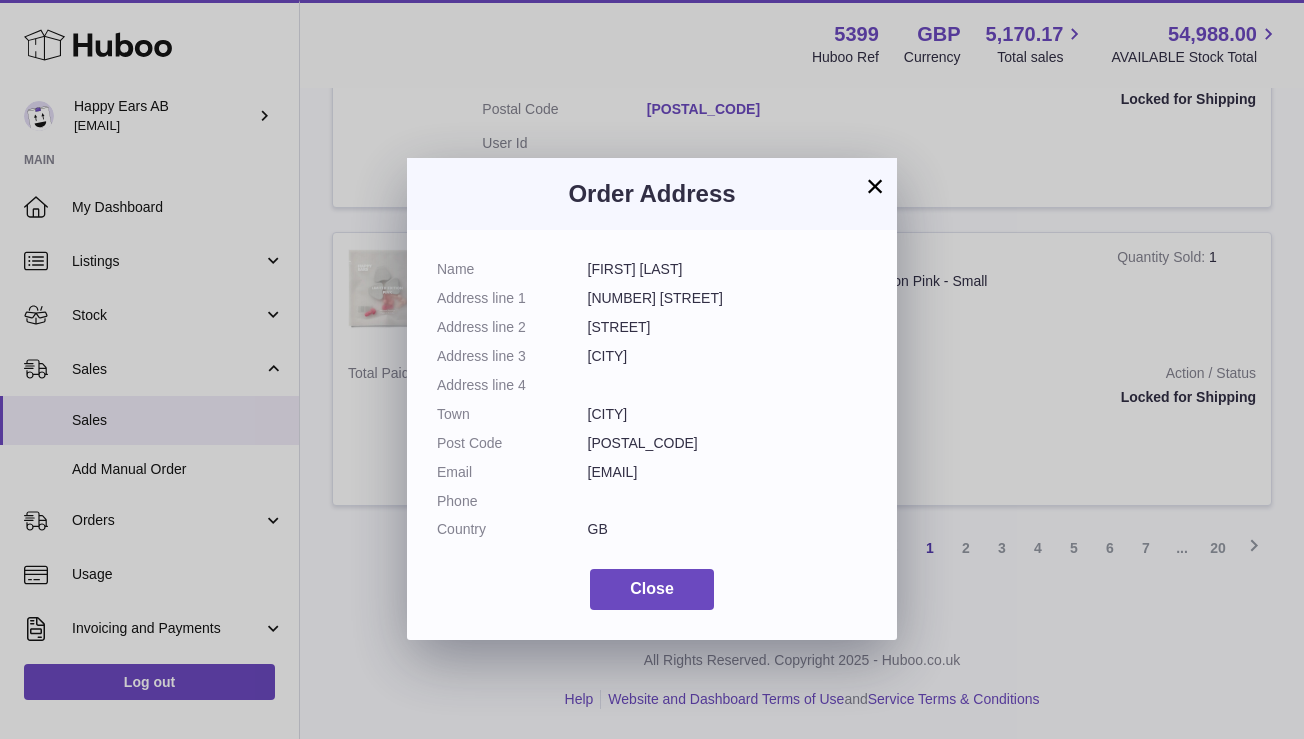 click on "×" at bounding box center (875, 186) 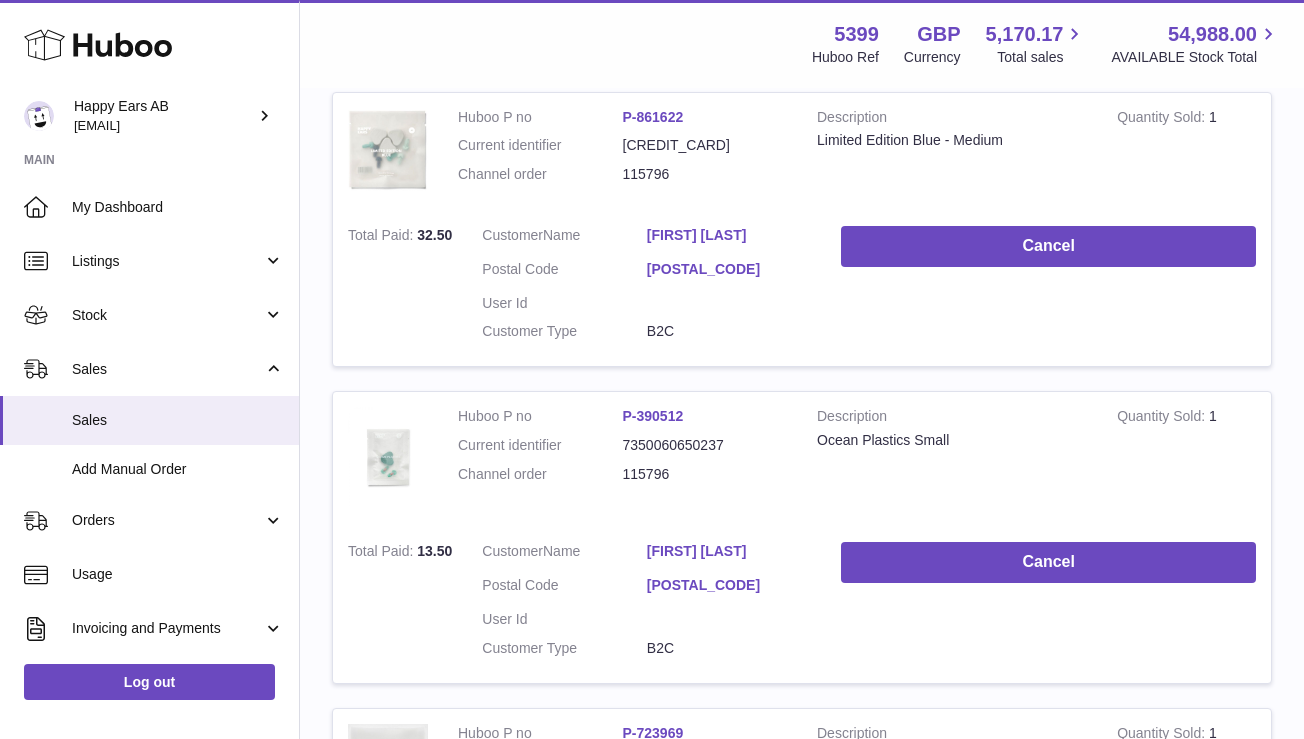 scroll, scrollTop: 0, scrollLeft: 0, axis: both 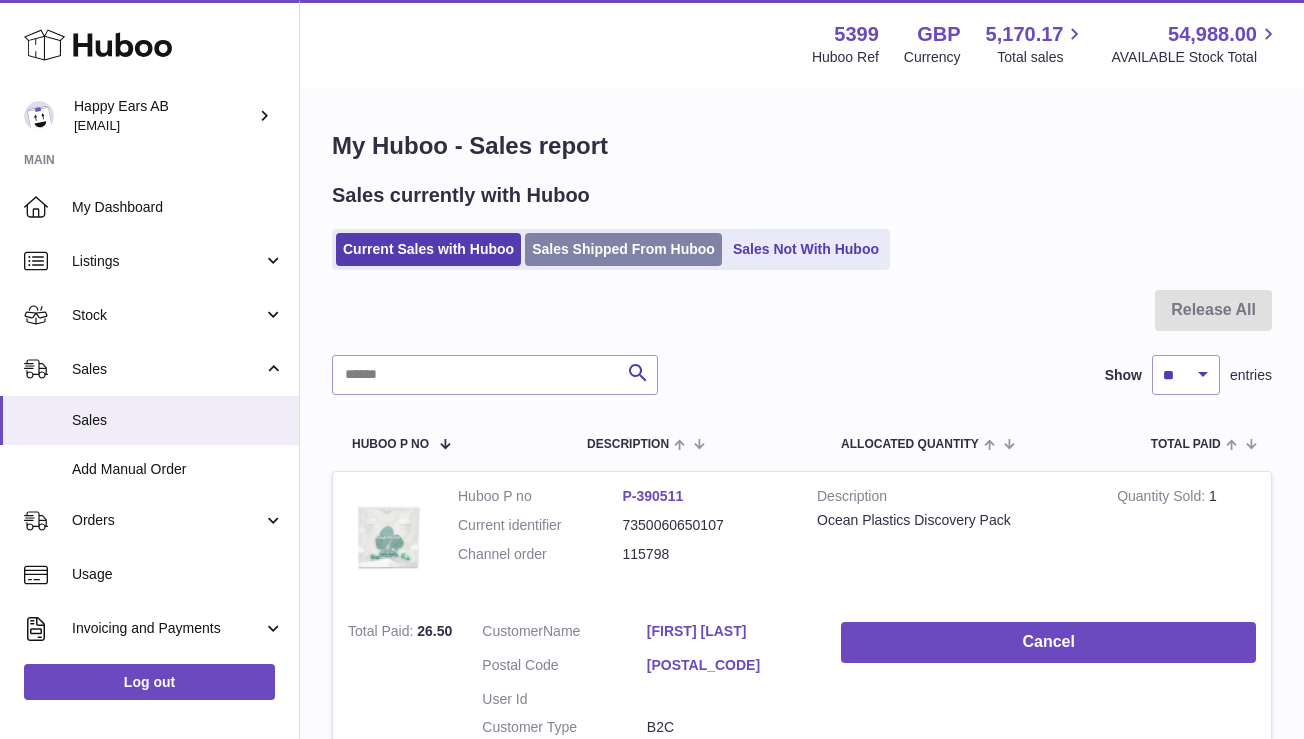 click on "Sales Shipped From Huboo" at bounding box center [623, 249] 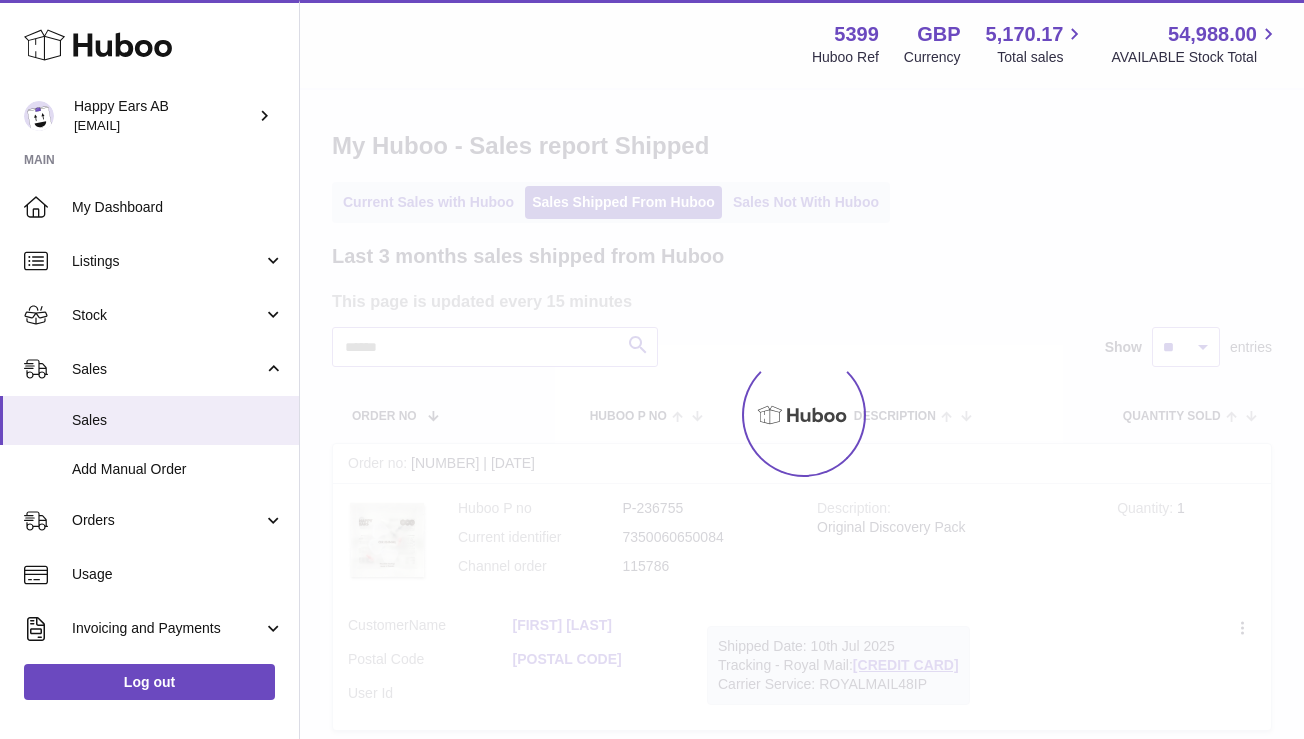 scroll, scrollTop: 0, scrollLeft: 0, axis: both 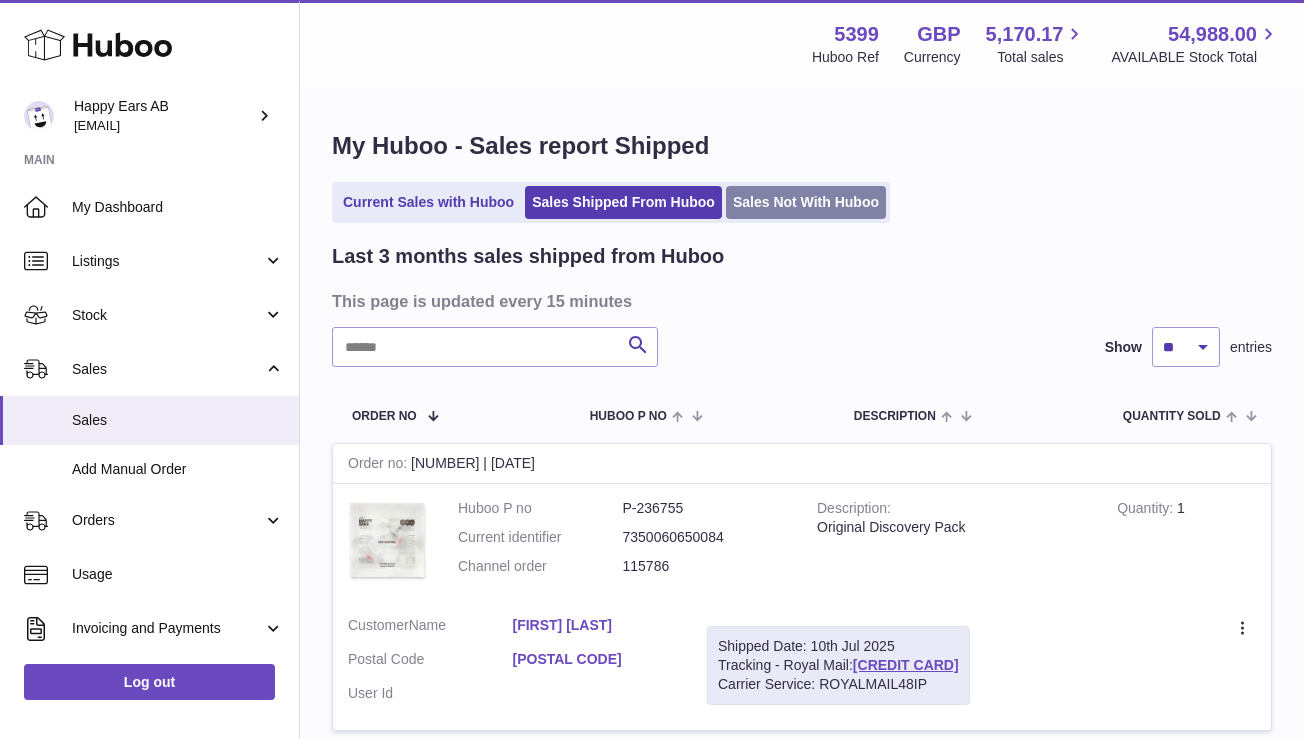 click on "Sales Not With Huboo" at bounding box center (806, 202) 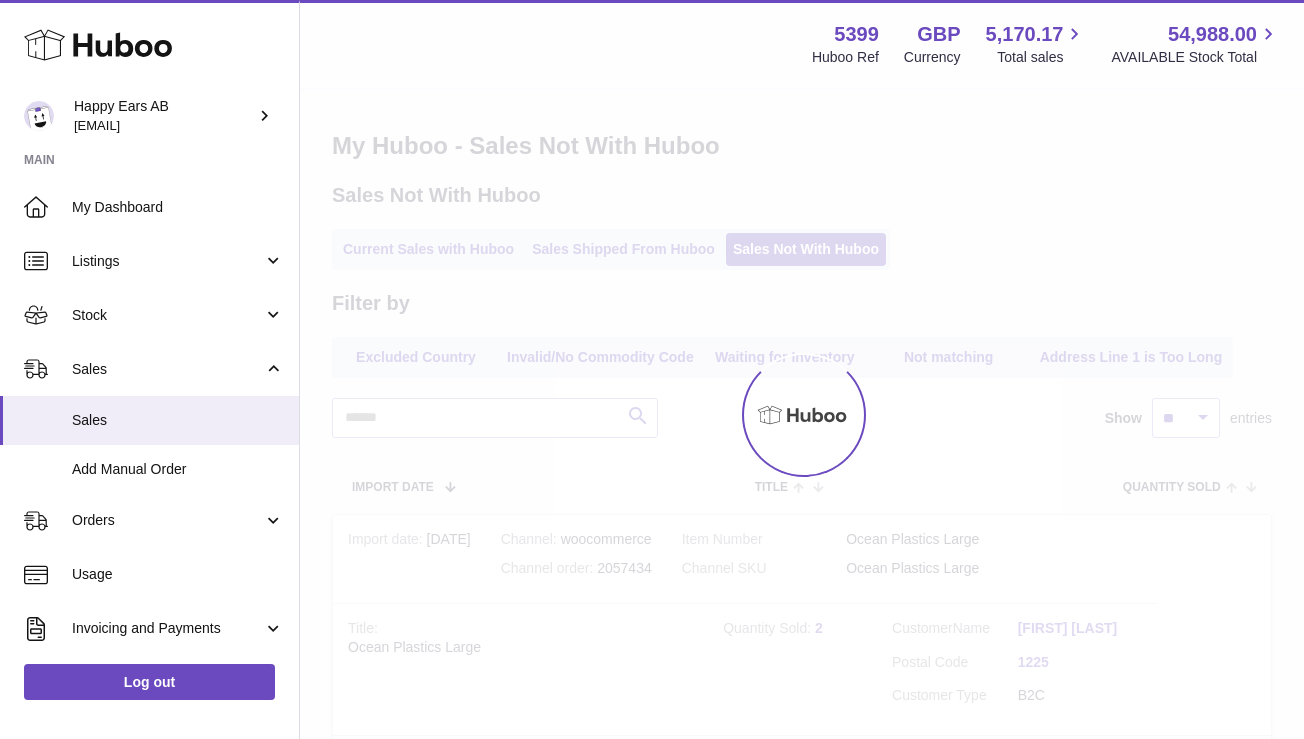 scroll, scrollTop: 0, scrollLeft: 0, axis: both 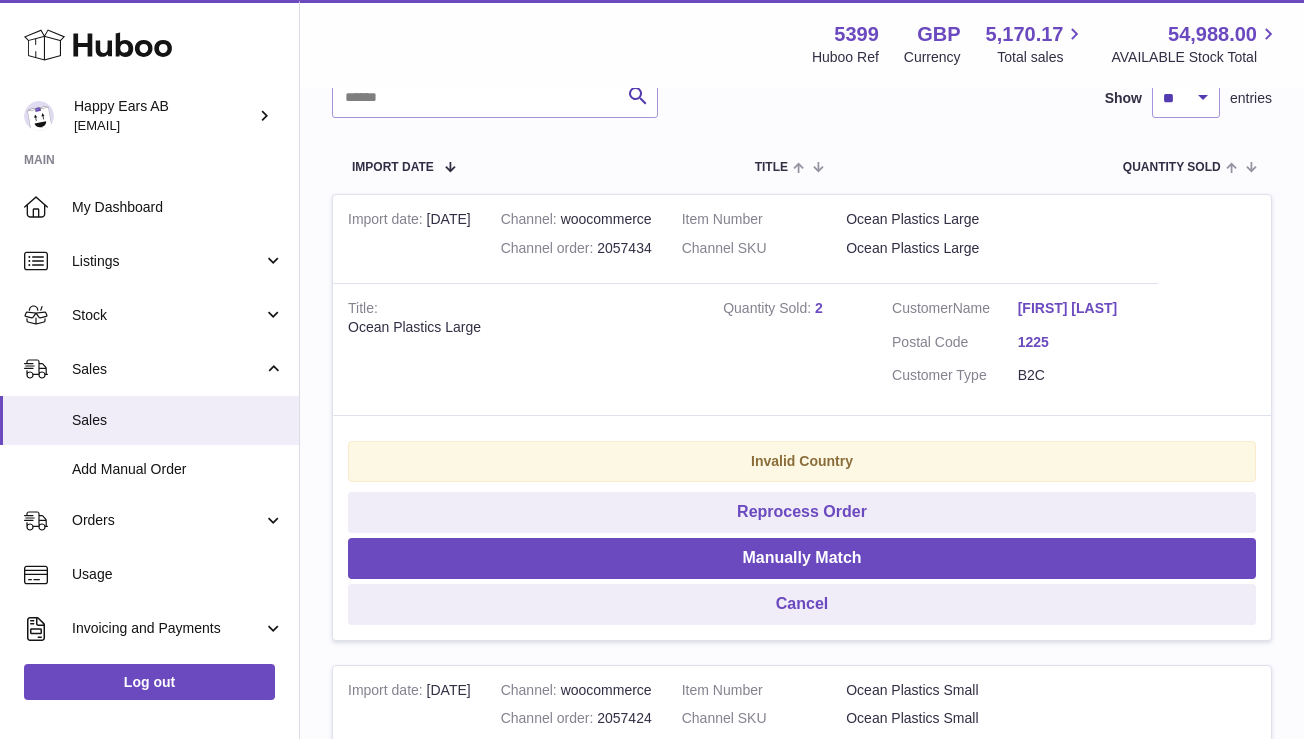 click on "[FIRST] [LAST]" at bounding box center (1081, 308) 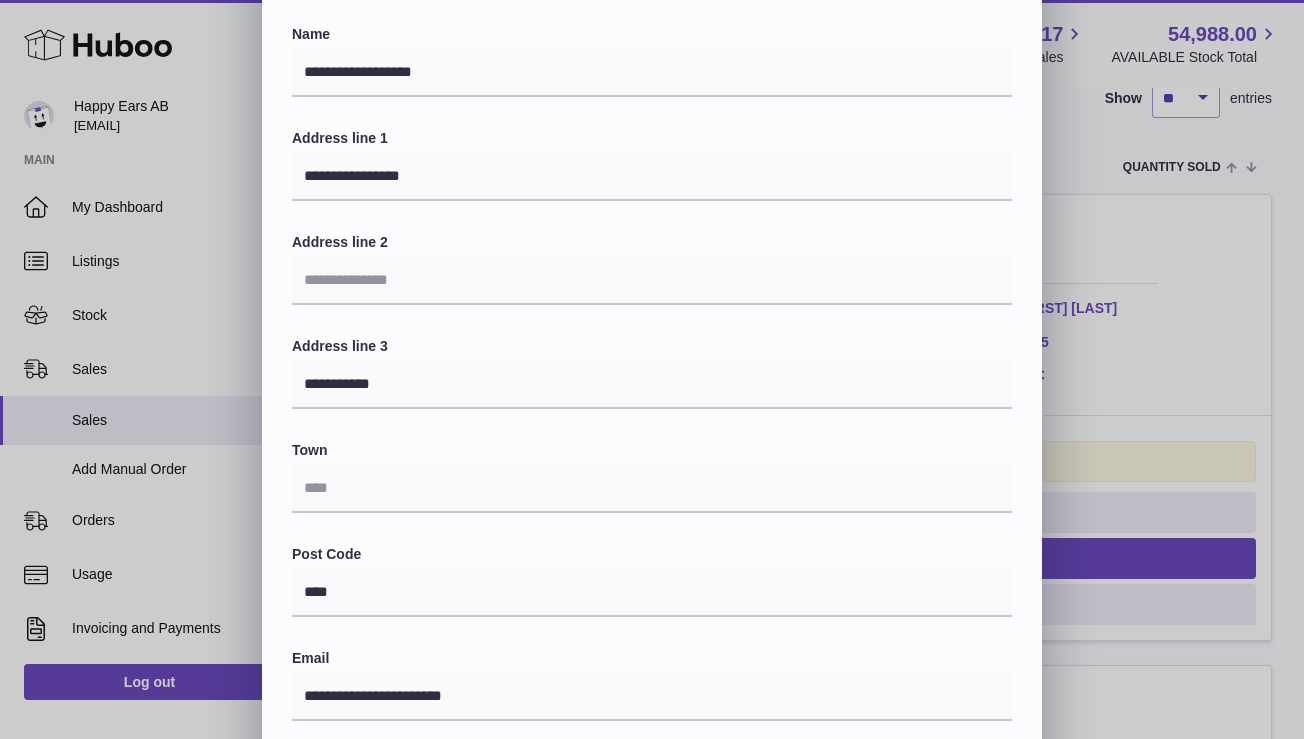 scroll, scrollTop: 0, scrollLeft: 0, axis: both 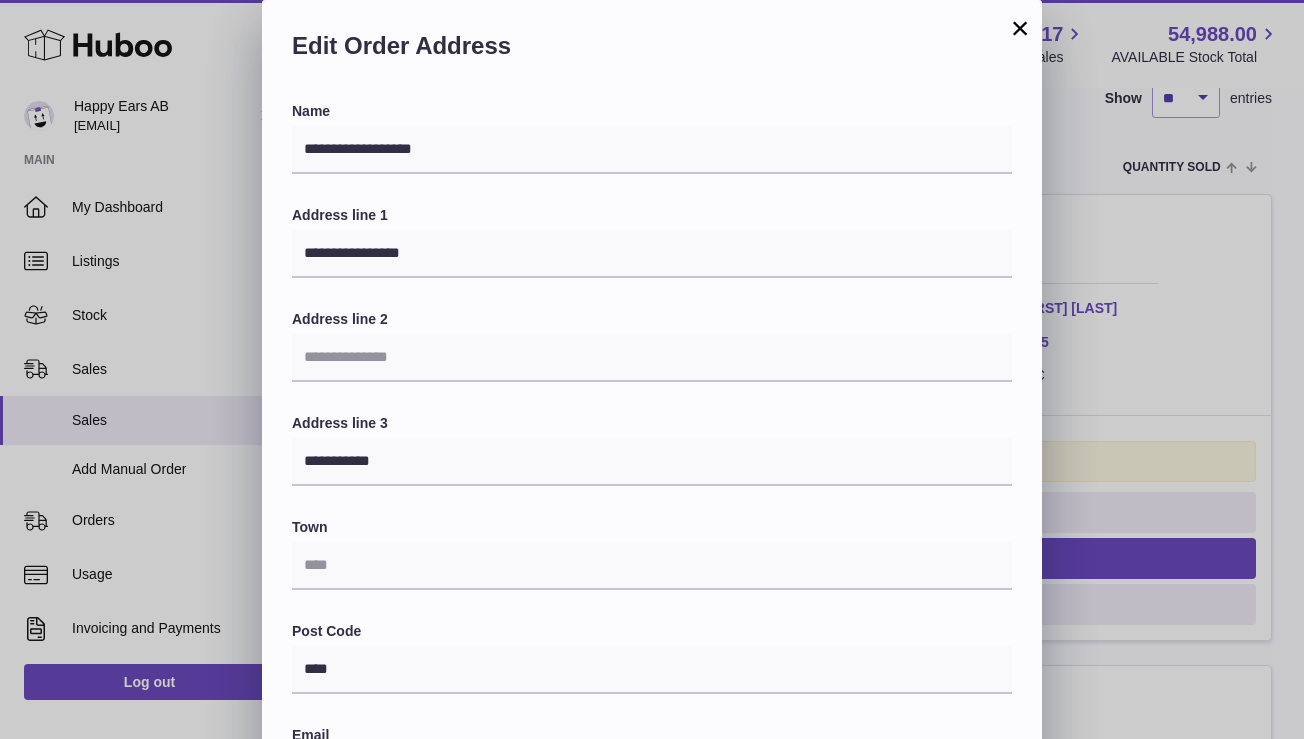 click on "×" at bounding box center (1020, 28) 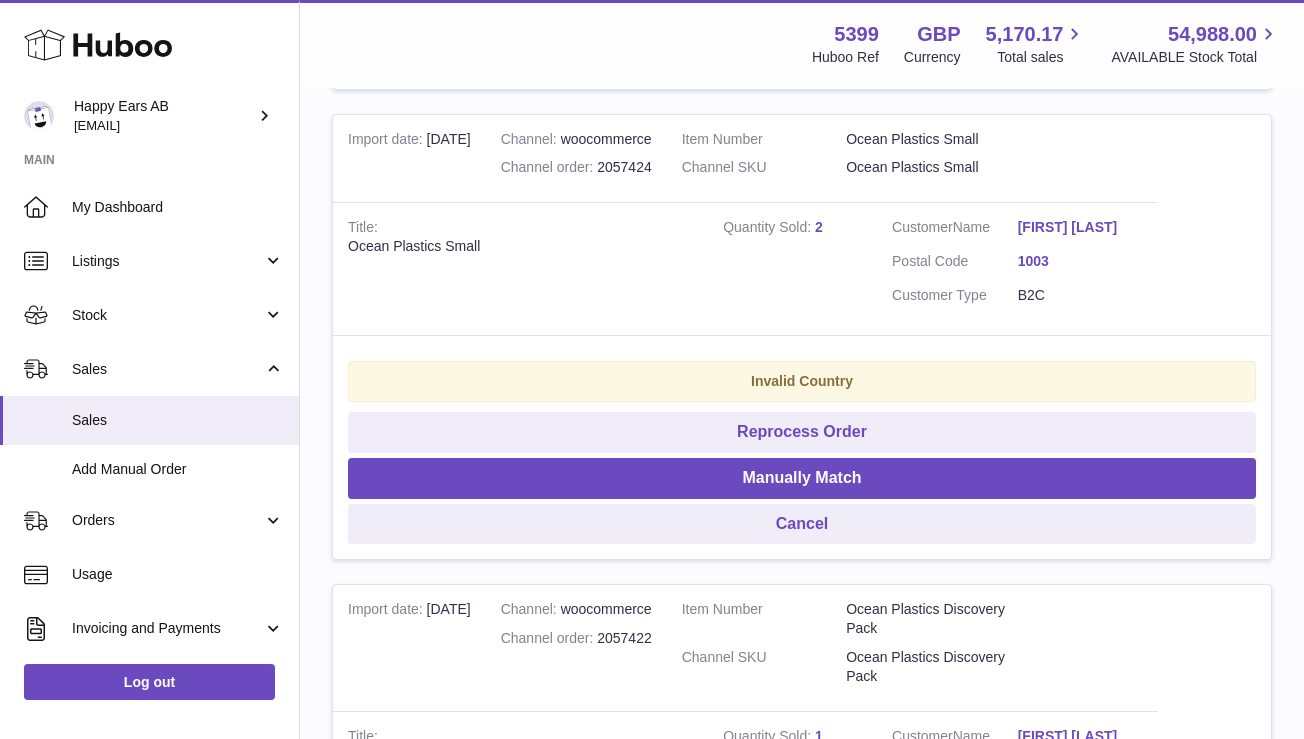 scroll, scrollTop: 868, scrollLeft: 0, axis: vertical 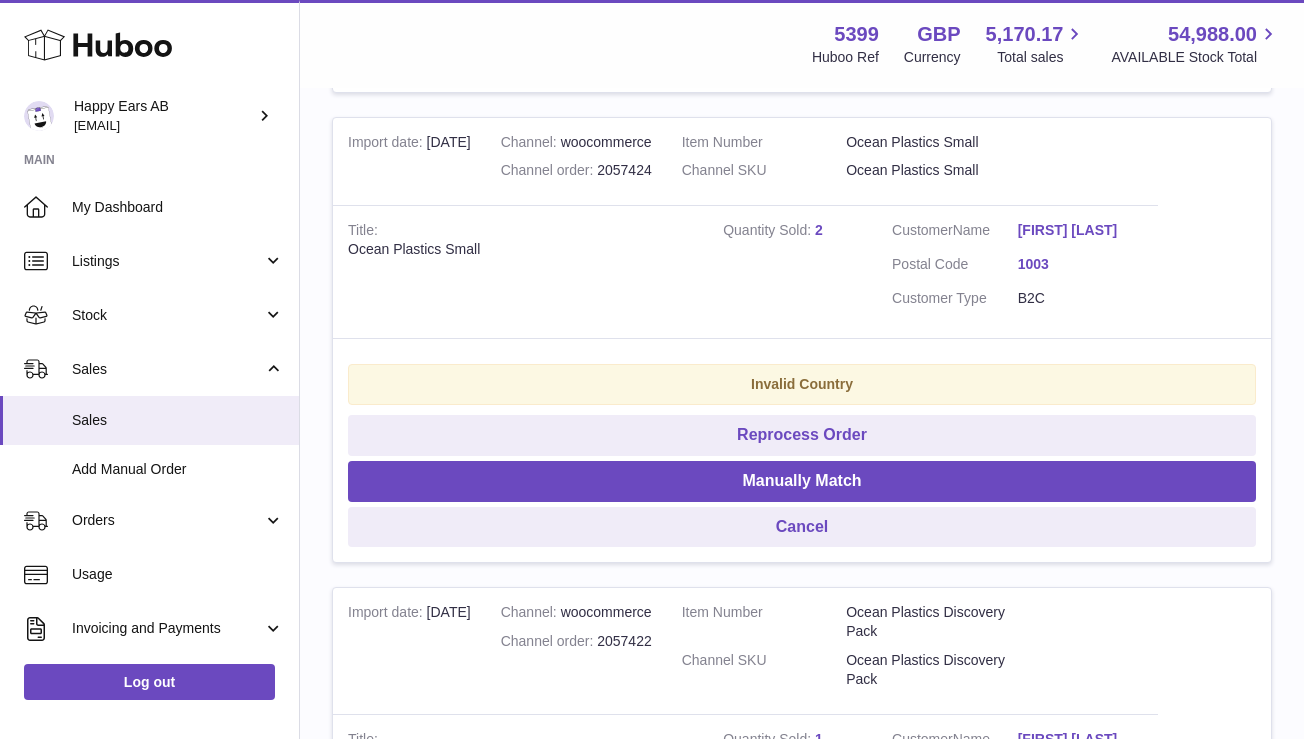 click on "[FIRST] [LAST]" at bounding box center [1081, 230] 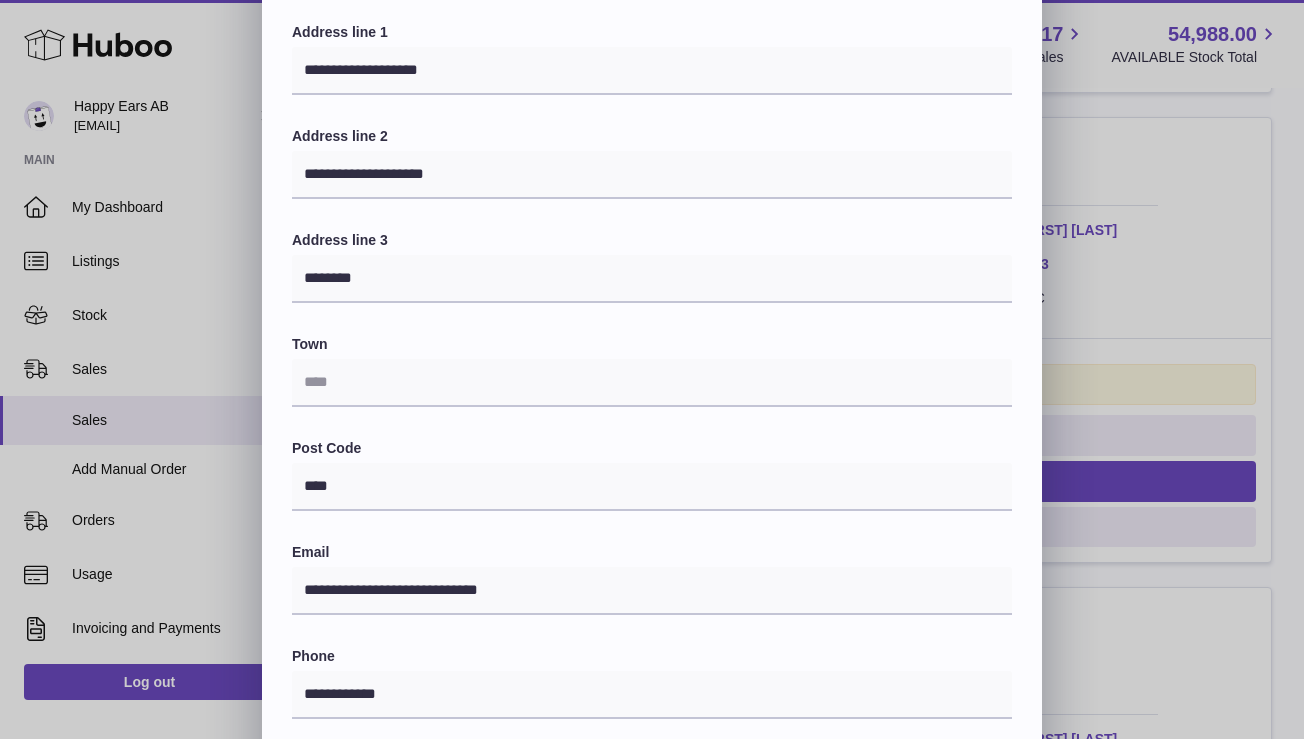 scroll, scrollTop: 0, scrollLeft: 0, axis: both 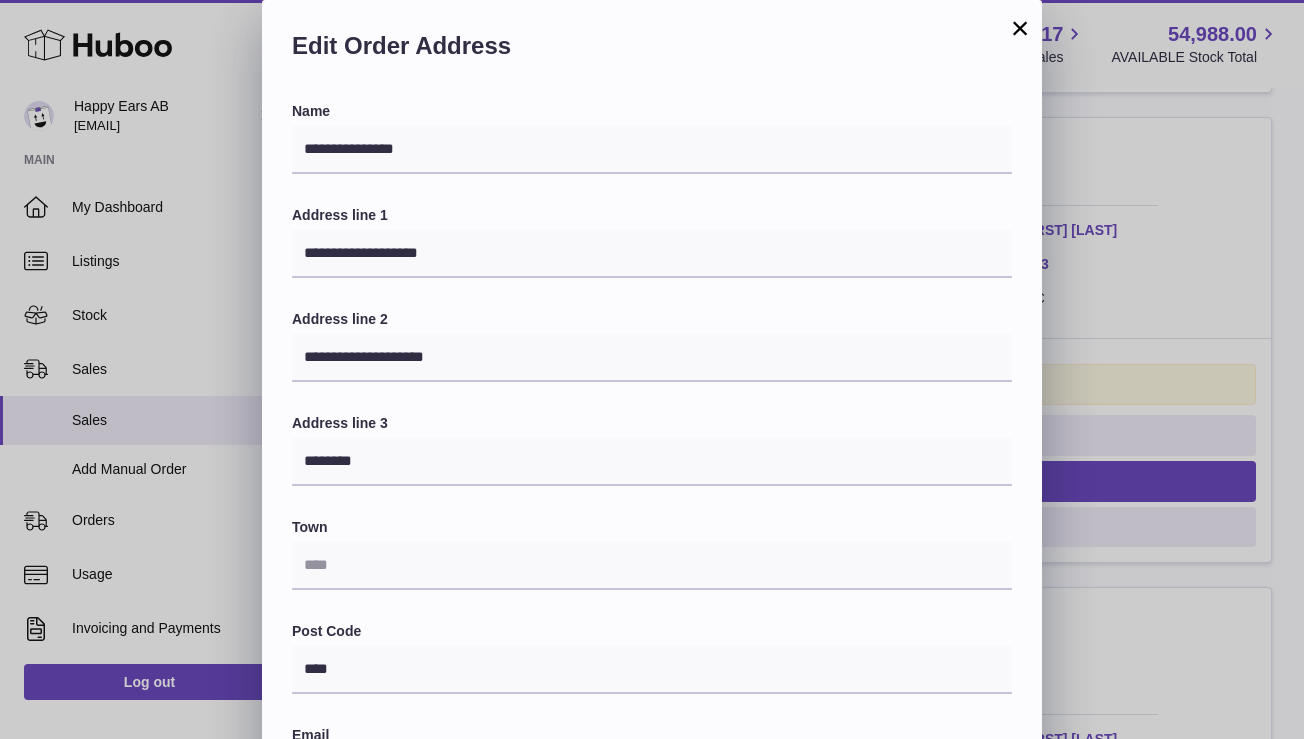 click on "×" at bounding box center [1020, 28] 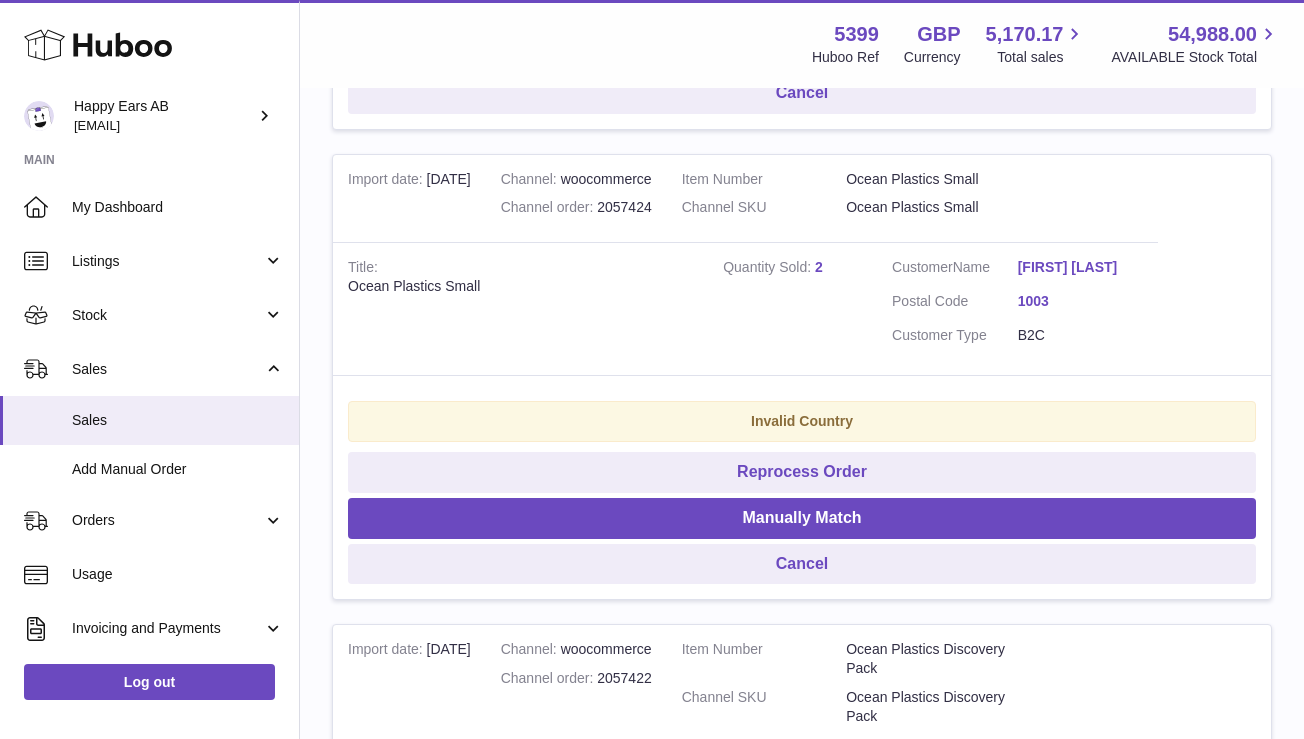 scroll, scrollTop: 803, scrollLeft: 0, axis: vertical 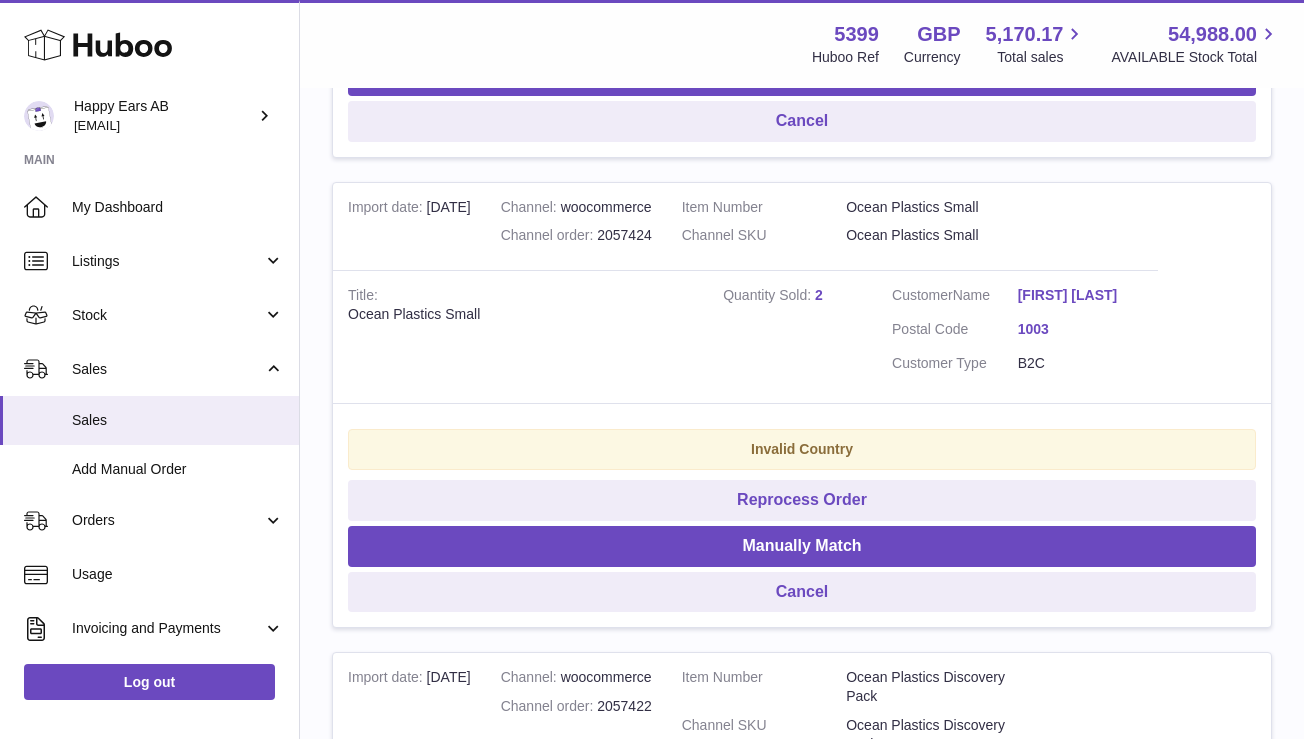 click on "[FIRST] [LAST]" at bounding box center [1081, 295] 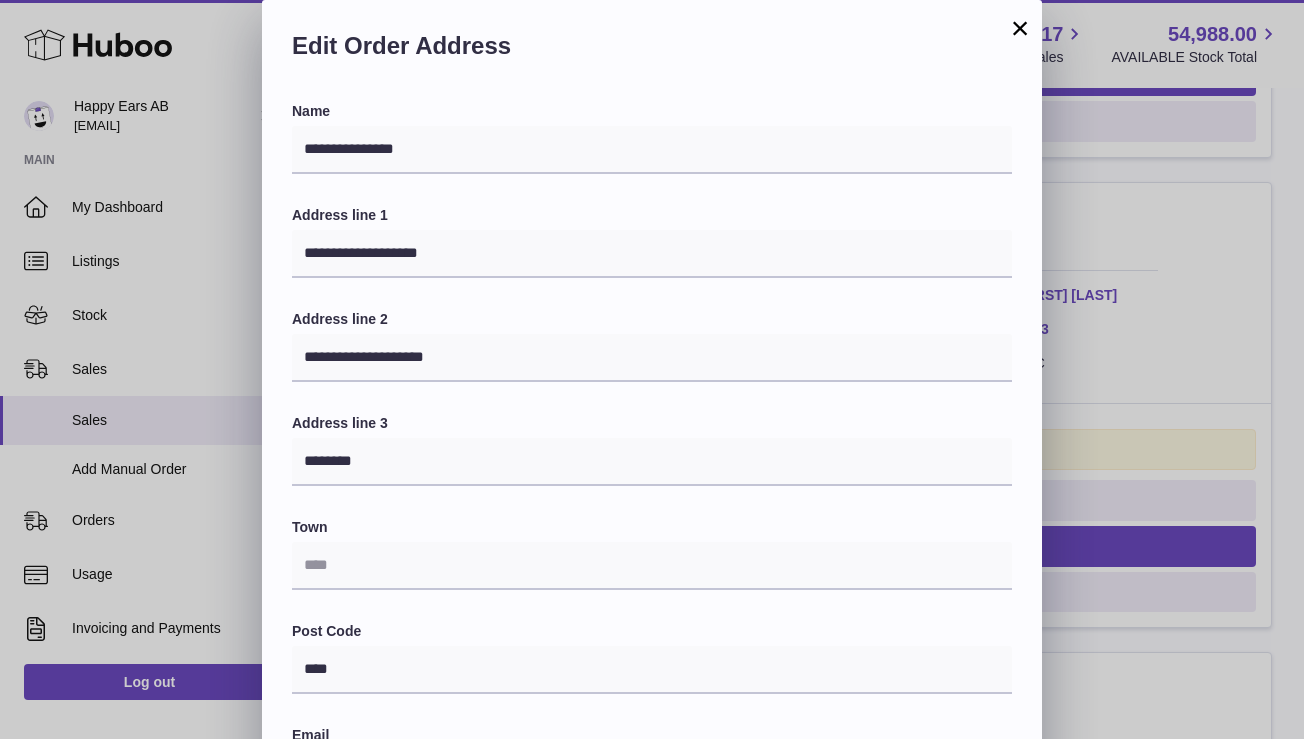 scroll, scrollTop: 15, scrollLeft: 0, axis: vertical 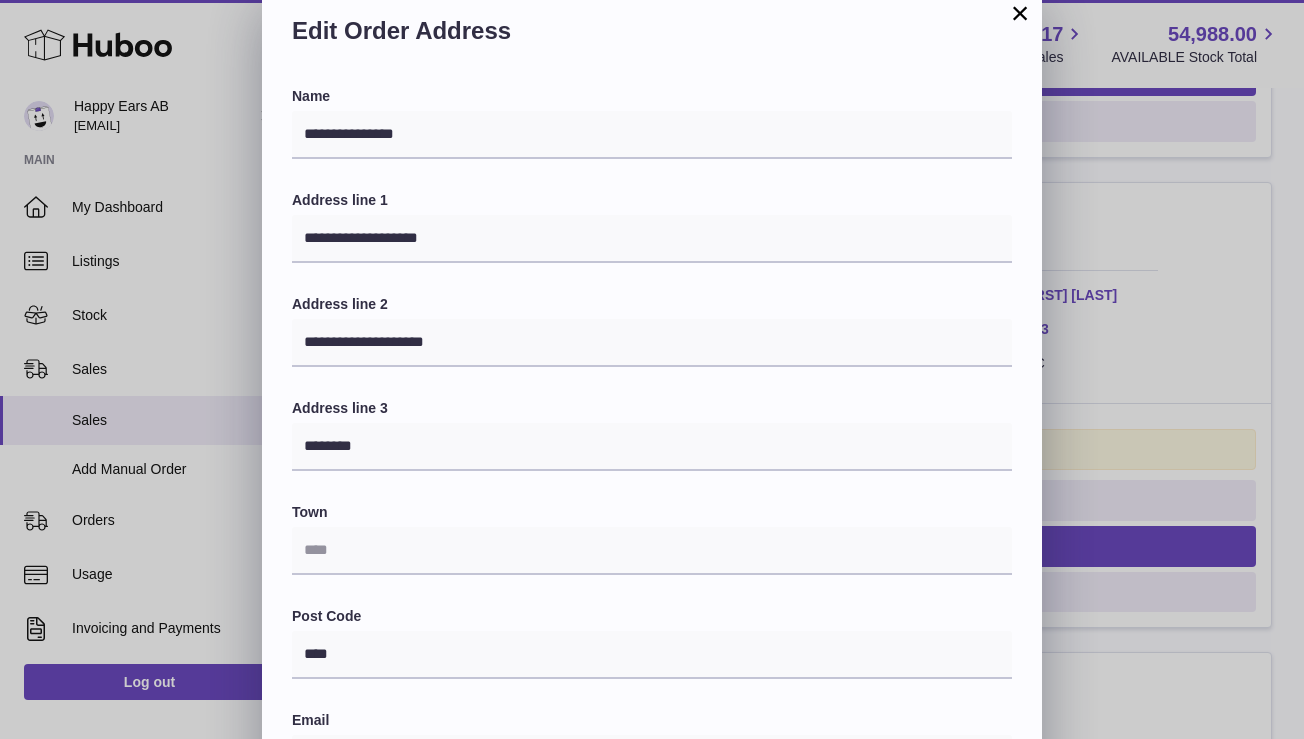 click on "**********" at bounding box center [652, 585] 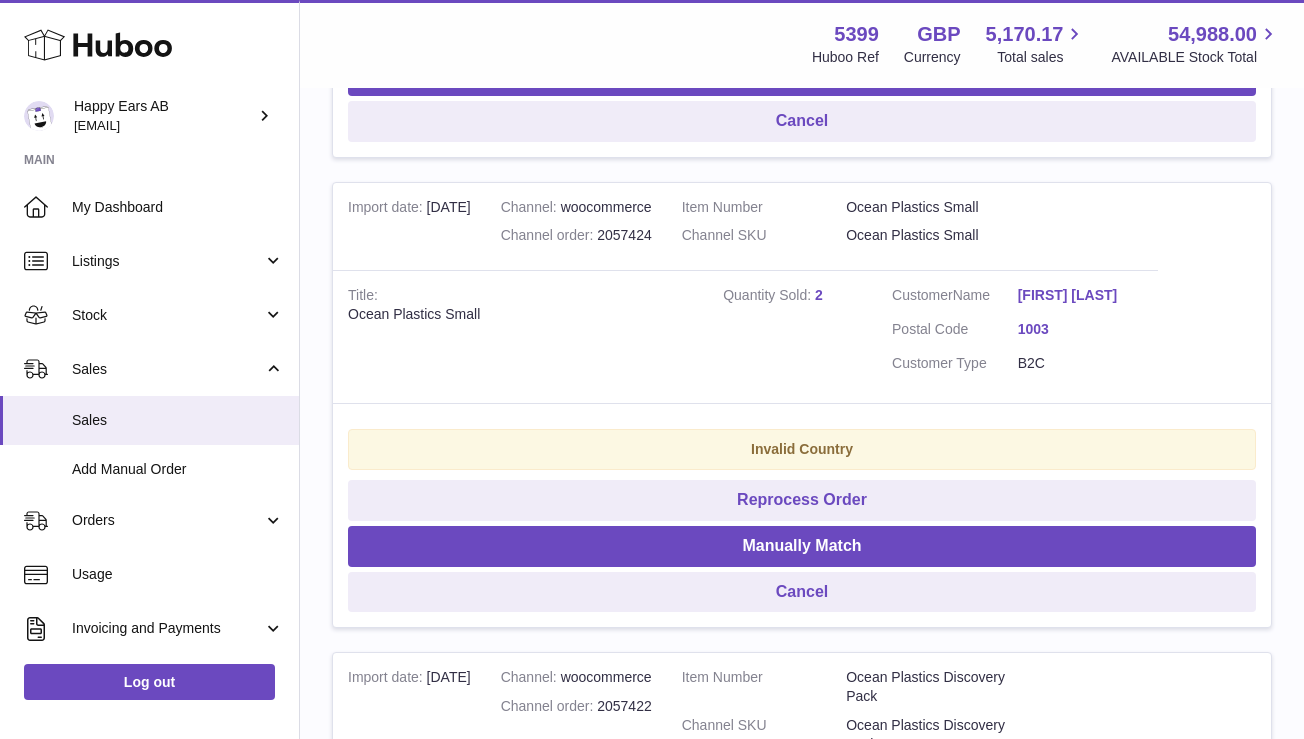 click on "[FIRST] [LAST]" at bounding box center [1081, 295] 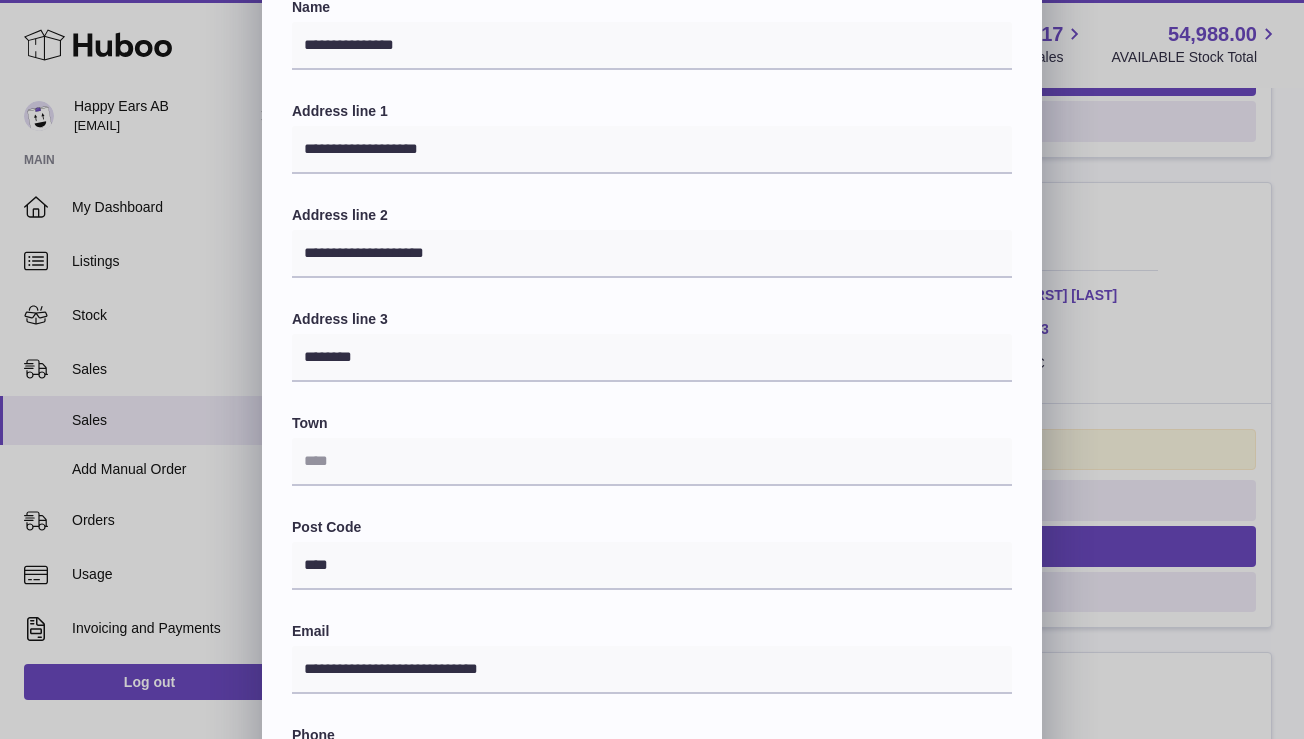 scroll, scrollTop: 0, scrollLeft: 0, axis: both 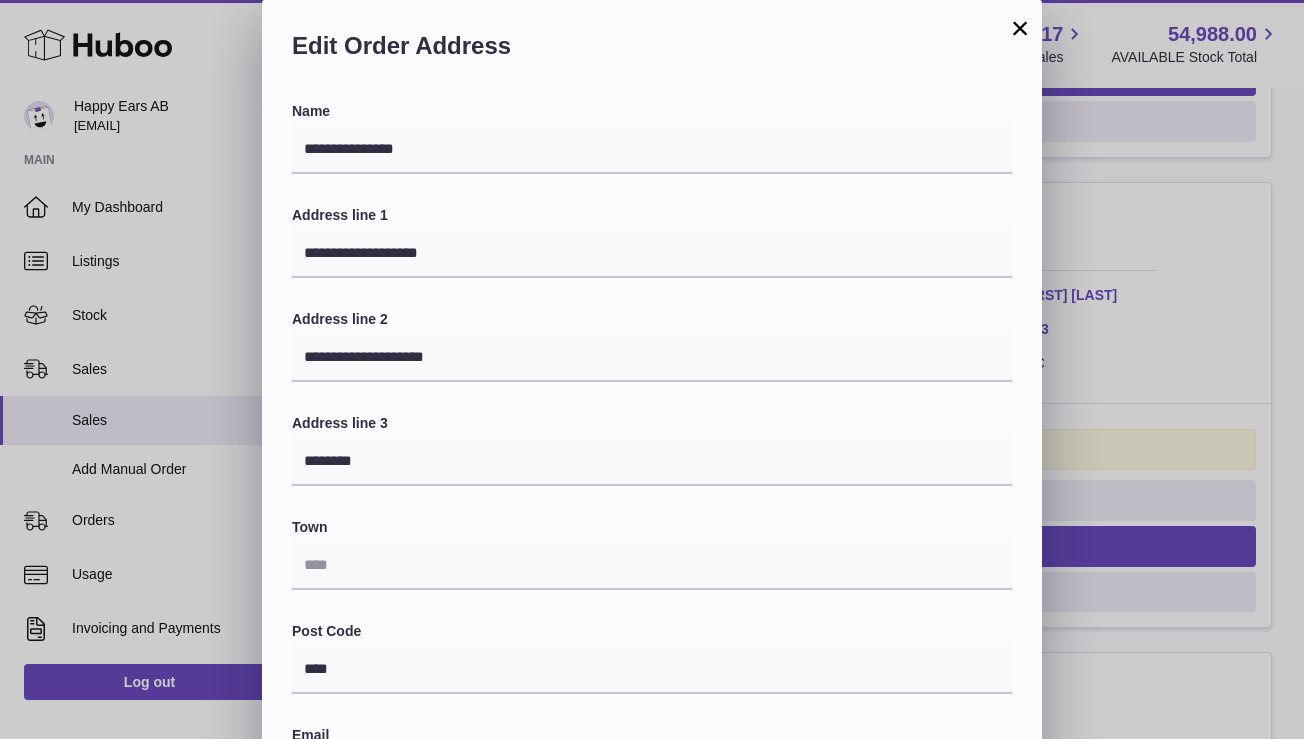 click on "×" at bounding box center [1020, 28] 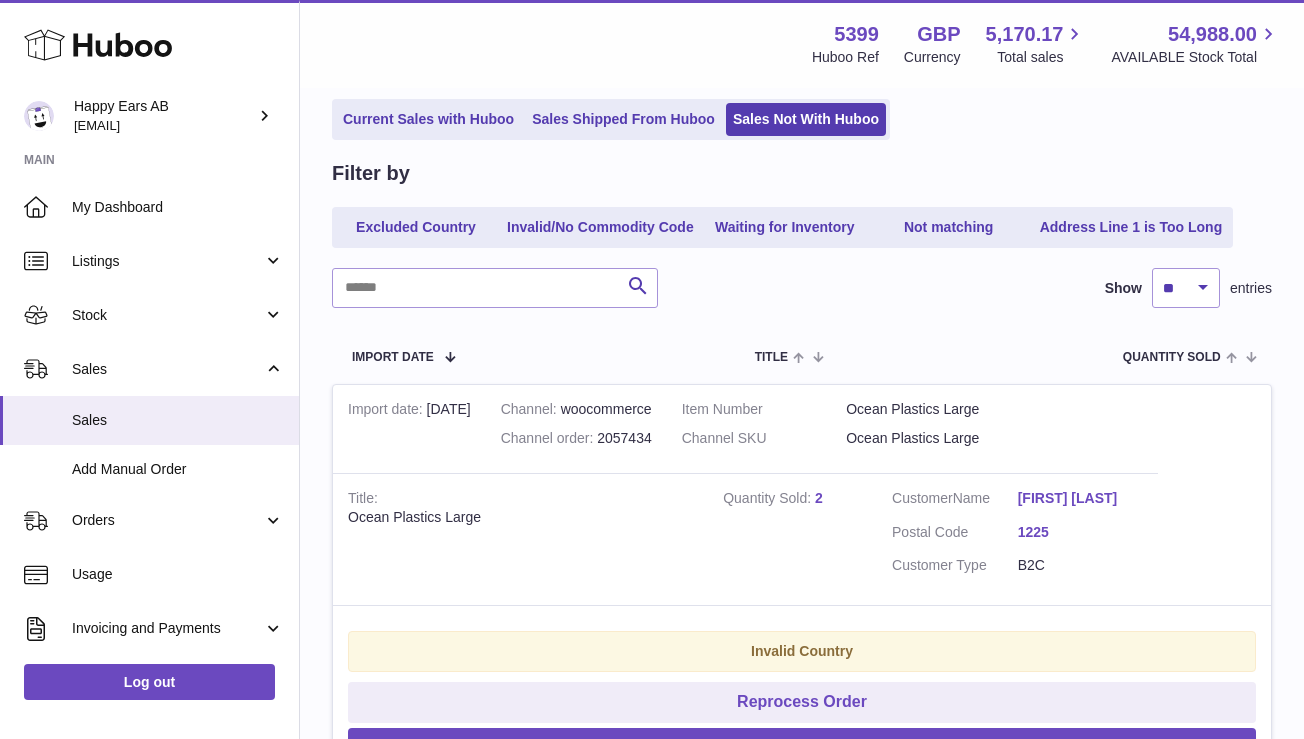 scroll, scrollTop: 144, scrollLeft: 0, axis: vertical 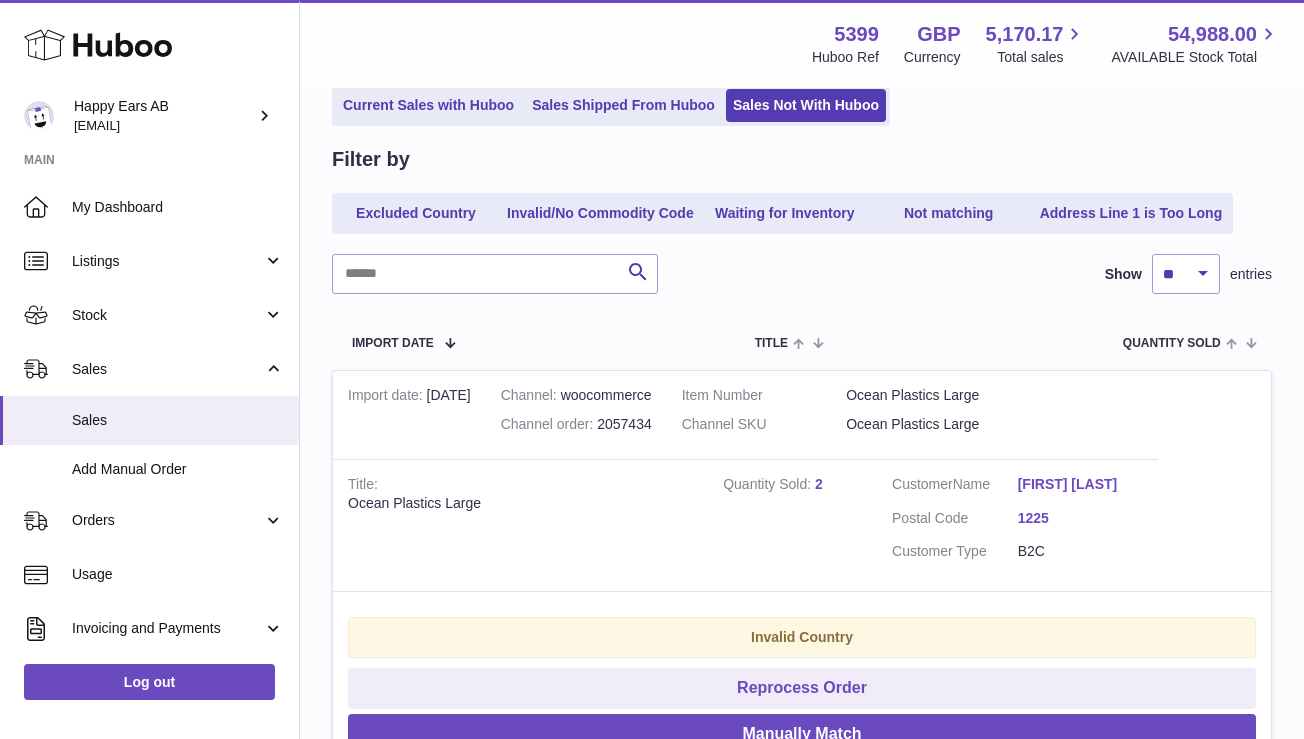 click on "[FIRST] [LAST]" at bounding box center [1081, 484] 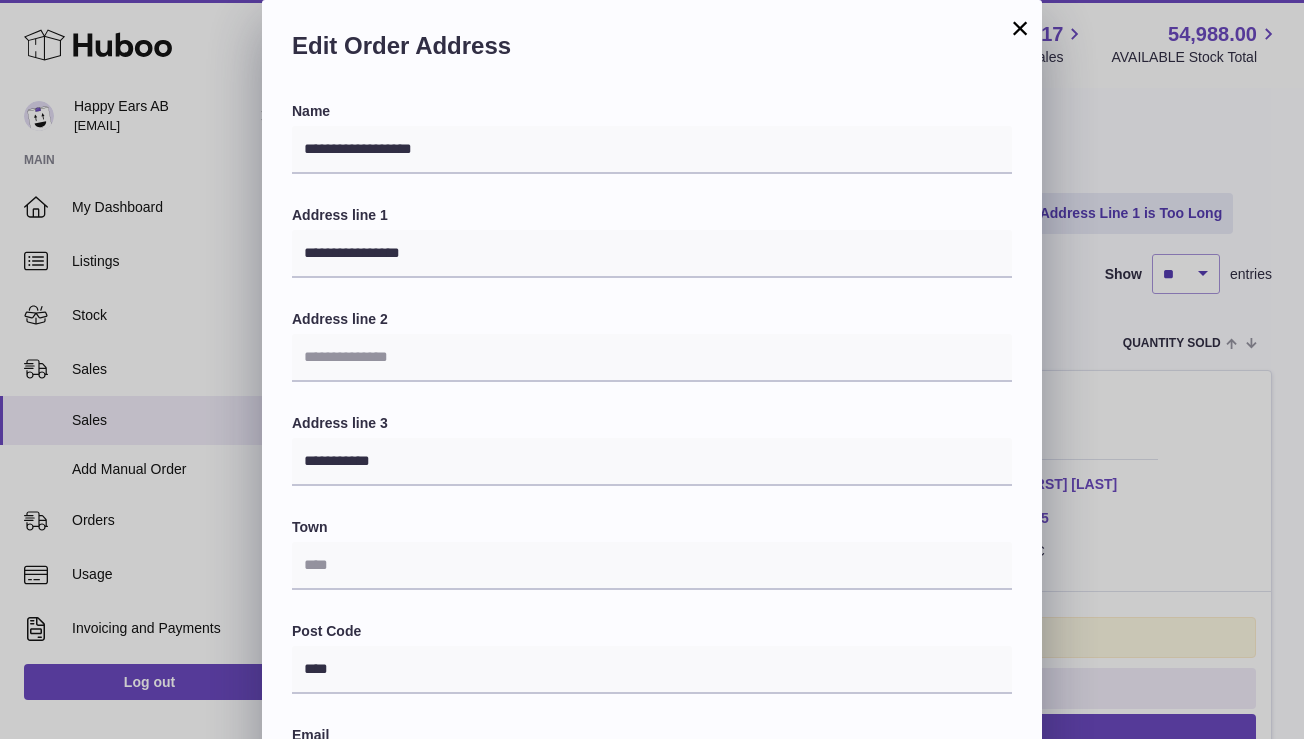 scroll, scrollTop: 463, scrollLeft: 0, axis: vertical 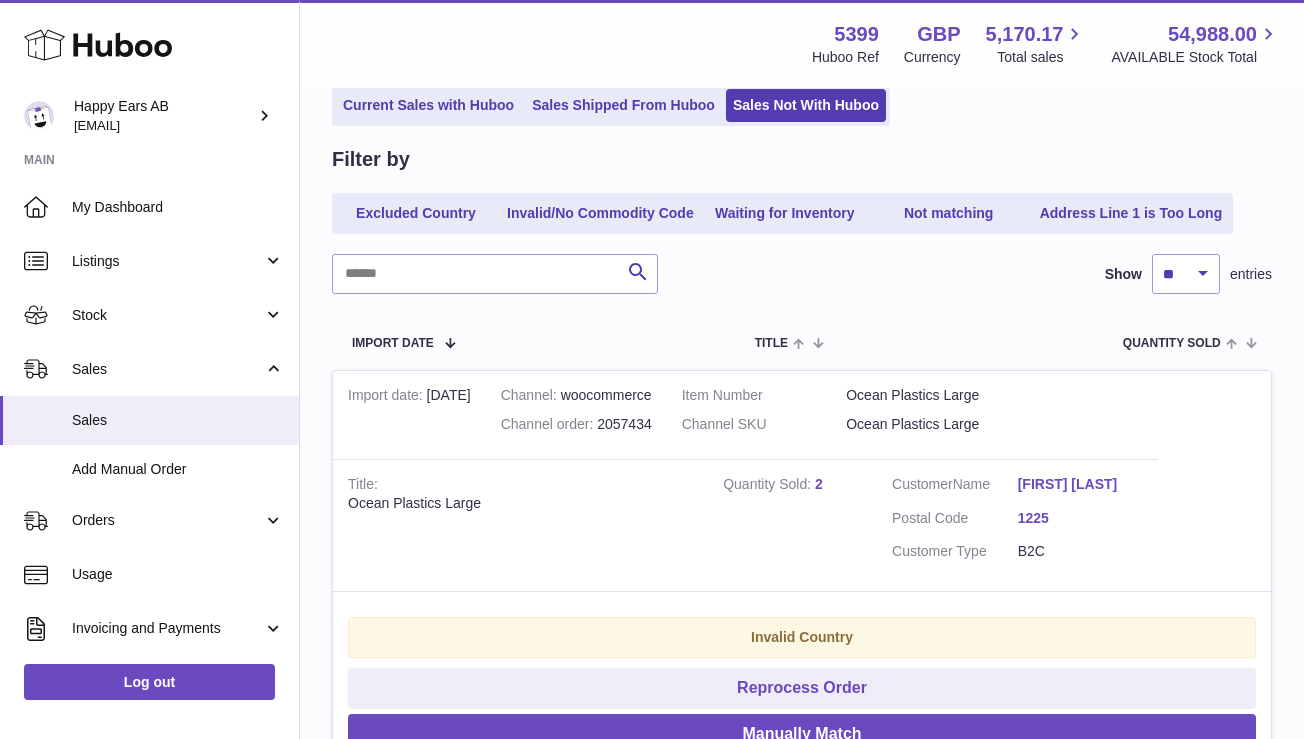 click at bounding box center [652, 369] 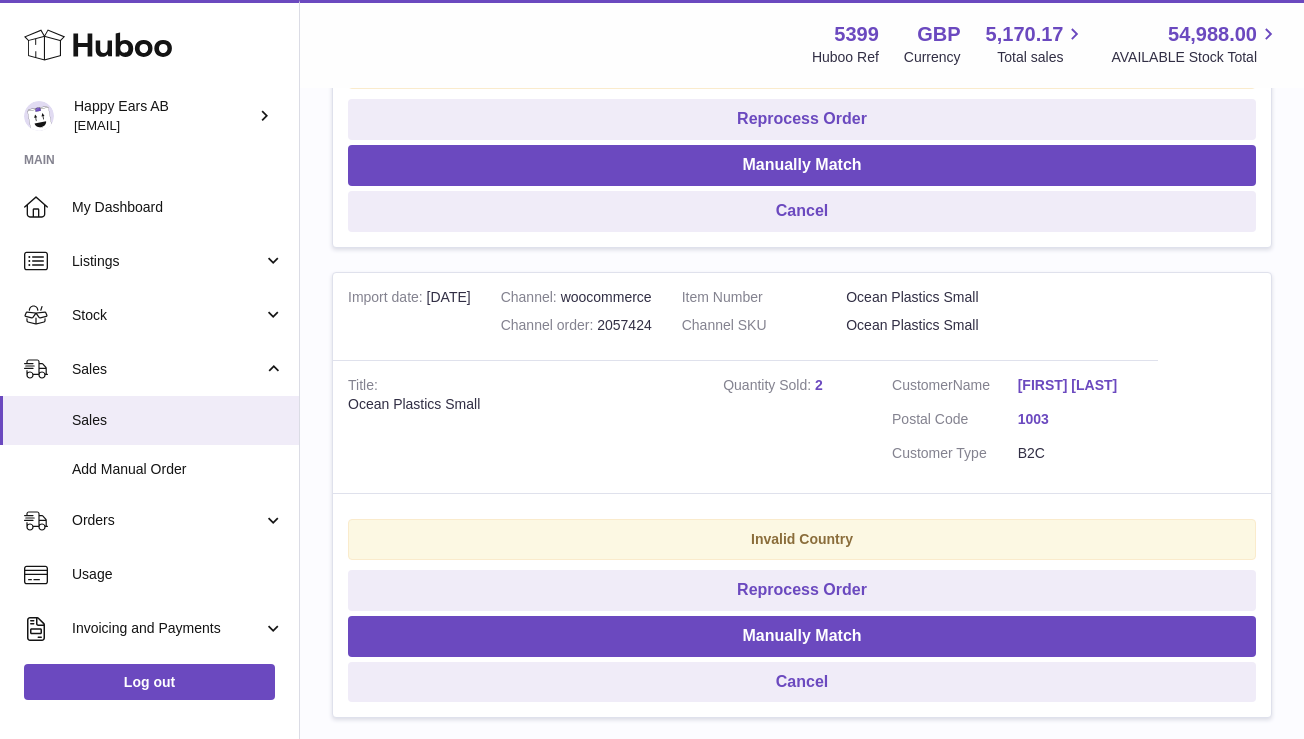 click on "Import date [DATE]
Channel woocommerce
Channel order 2057424
Item Number   Ocean Plastics Small   Channel SKU   Ocean Plastics Small       Title   Ocean Plastics Small     Quantity Sold
2
Customer  Name   [FIRST] [LAST]    Postal Code   1003   Customer Type   B2C
Invalid Country
Reprocess Order
Manually Match
Cancel" at bounding box center (802, 495) 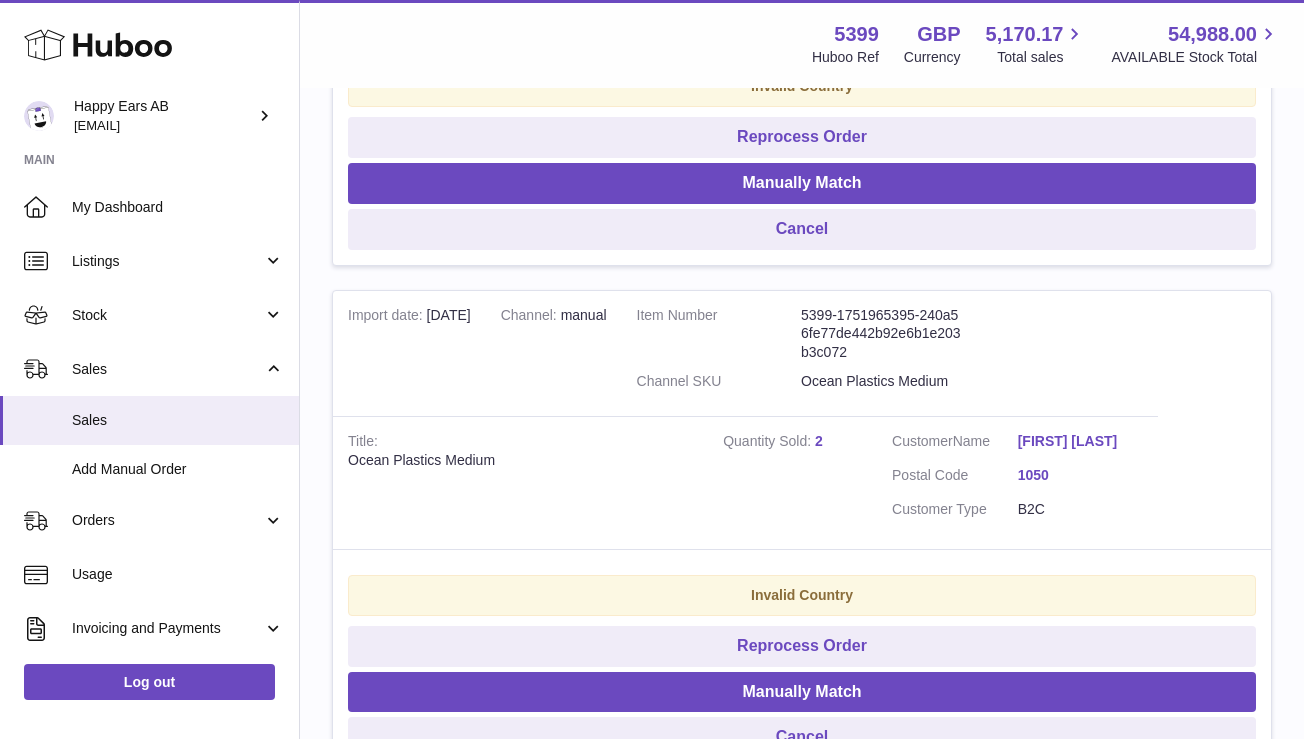 scroll, scrollTop: 3181, scrollLeft: 0, axis: vertical 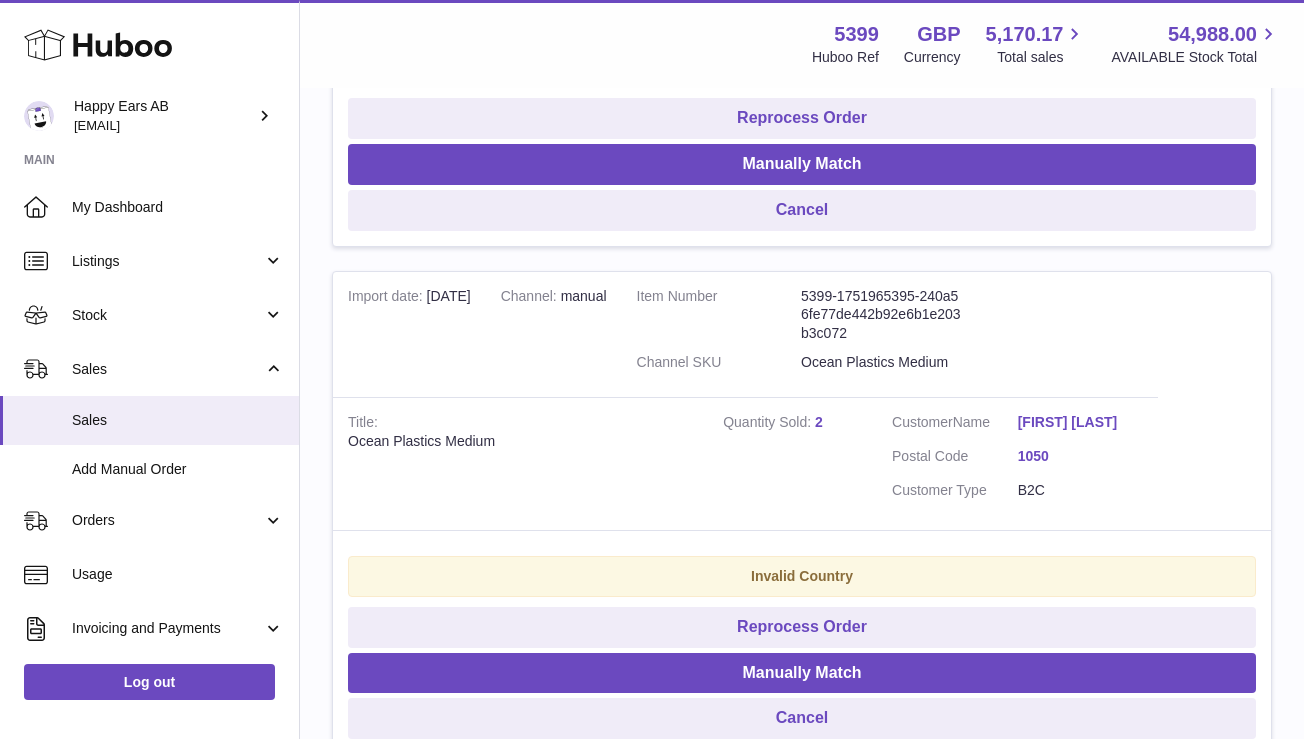 click on "[FIRST] [LAST]" at bounding box center [1081, 422] 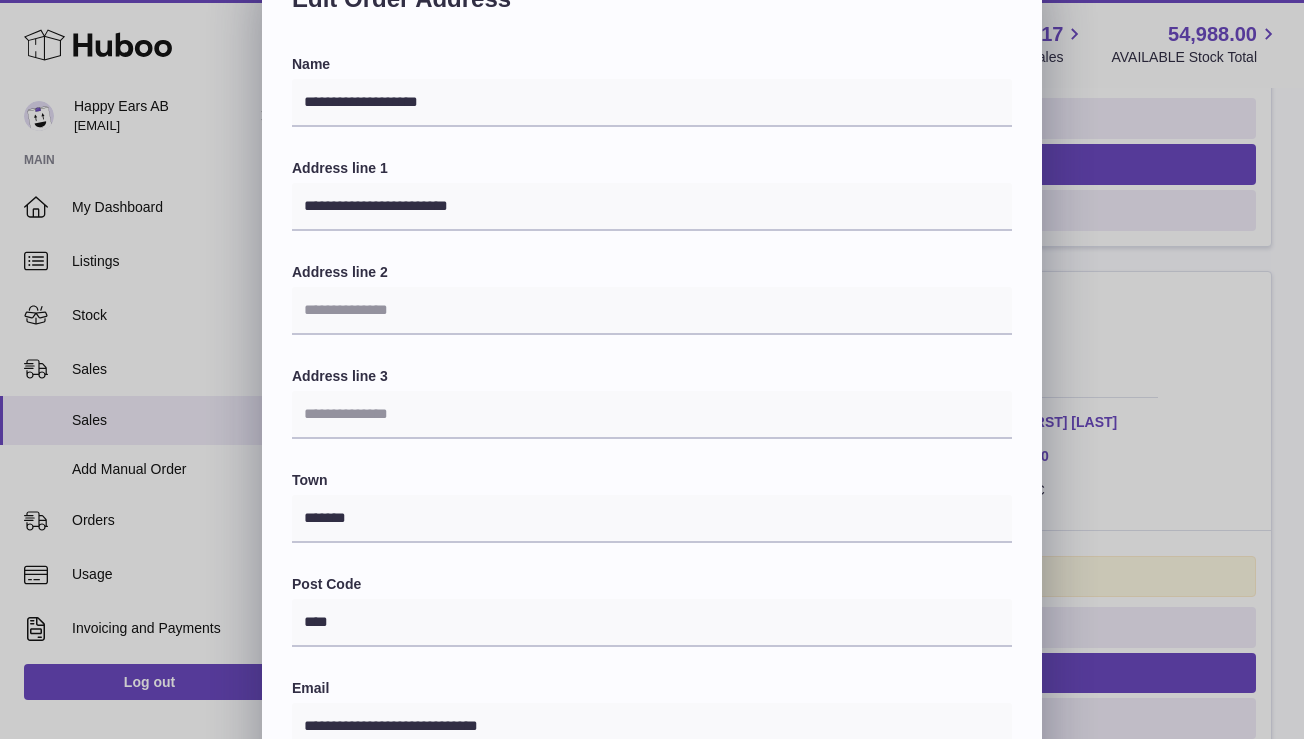 scroll, scrollTop: 0, scrollLeft: 0, axis: both 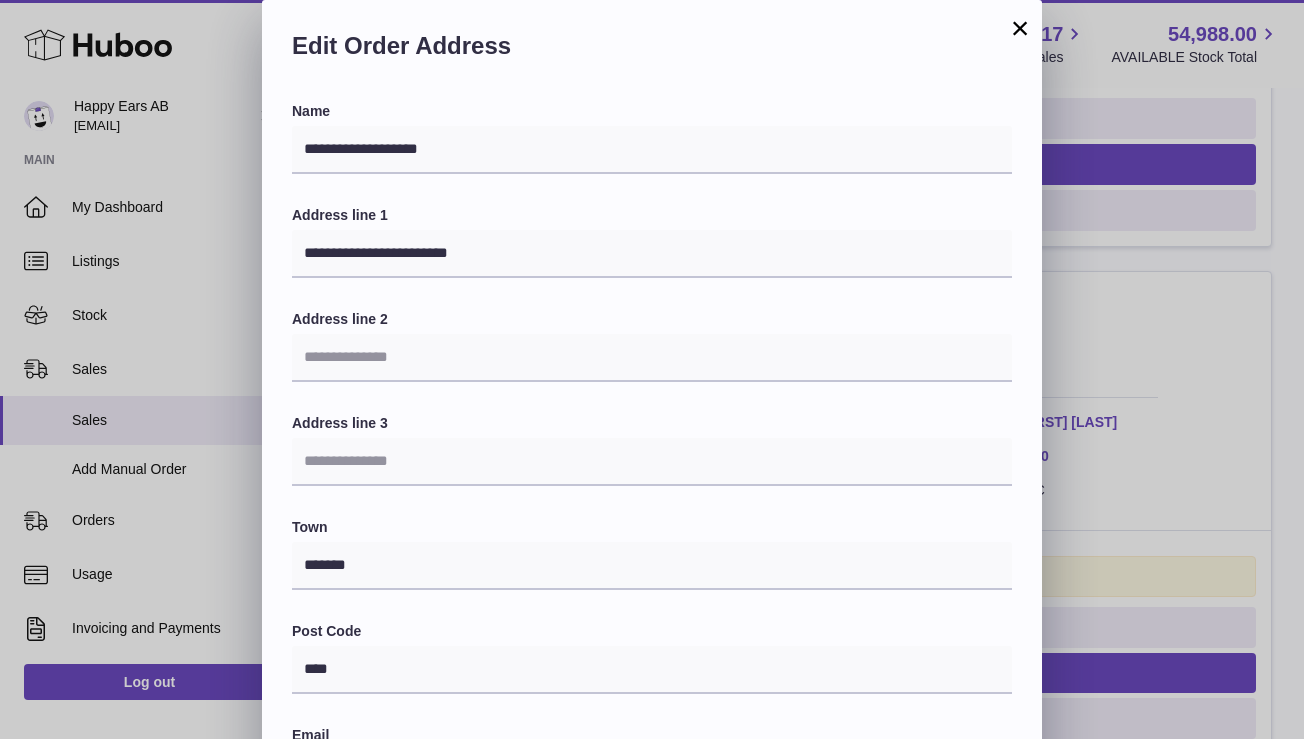click on "×" at bounding box center [1020, 28] 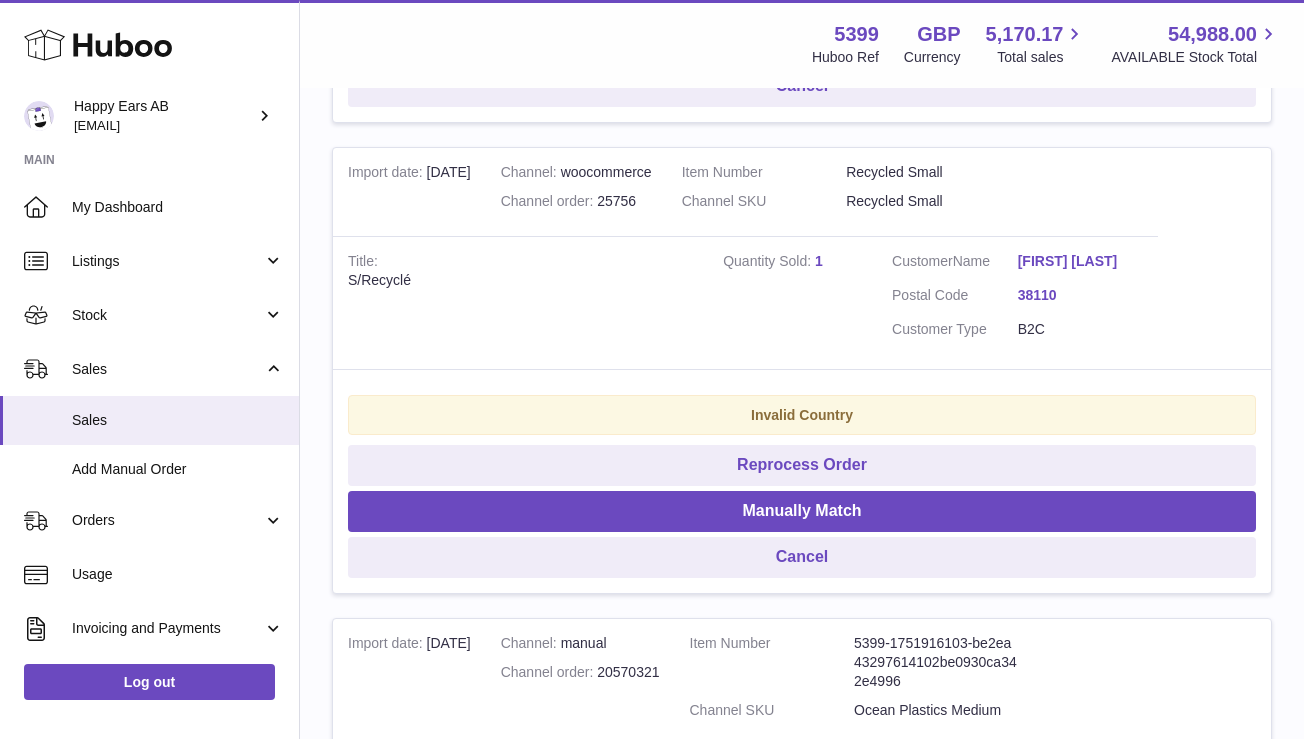 scroll, scrollTop: 3827, scrollLeft: 0, axis: vertical 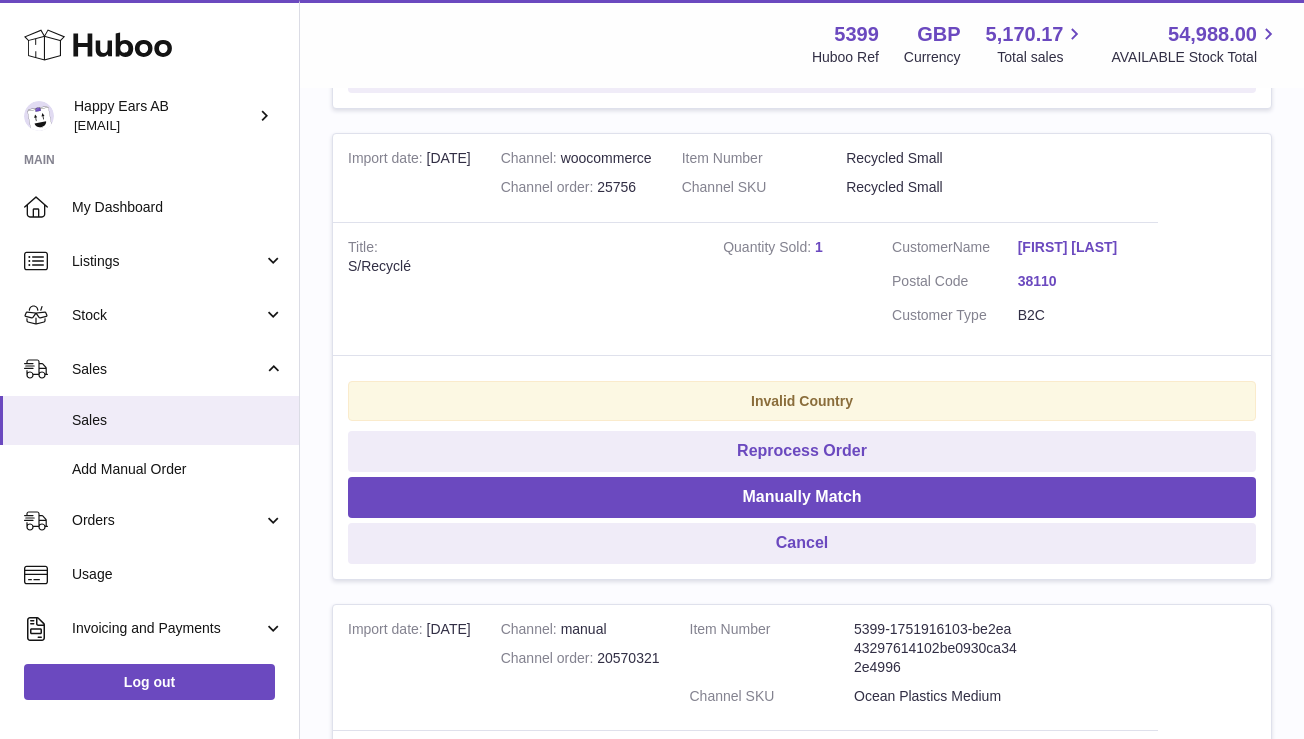 click on "[FIRST] [LAST]" at bounding box center [1081, 247] 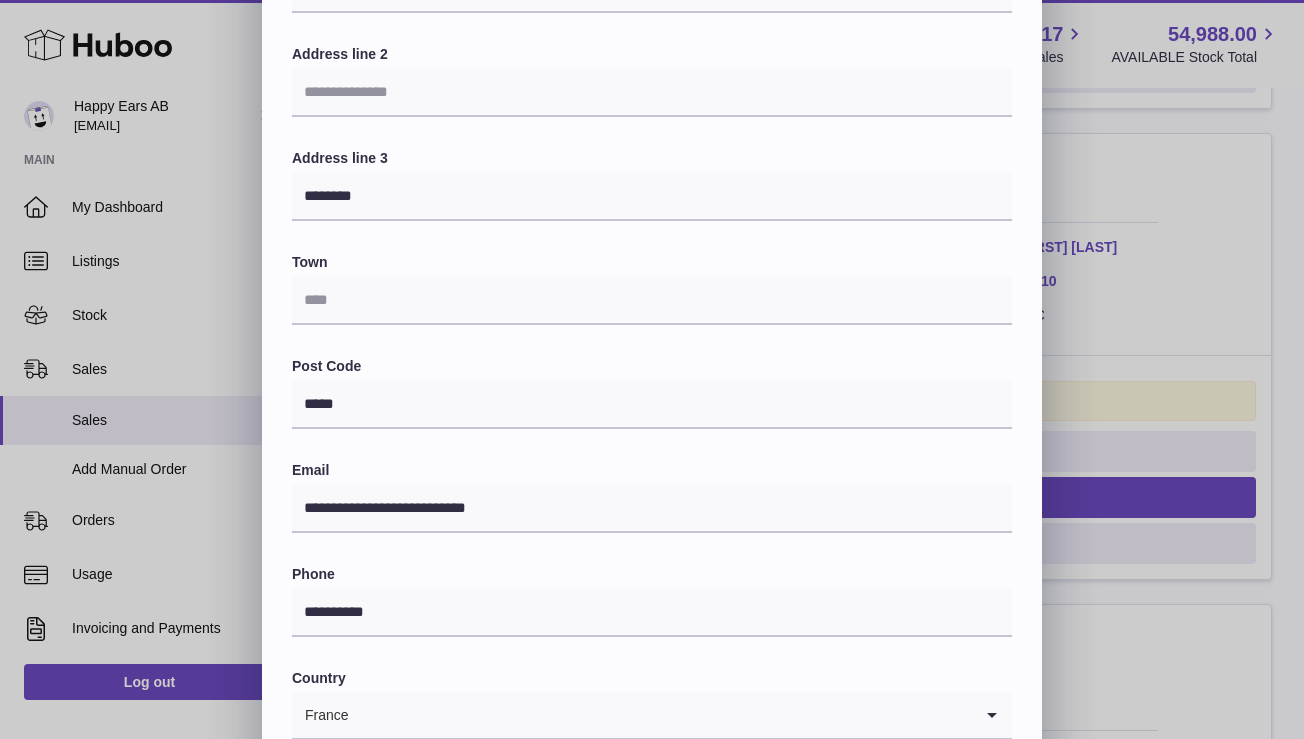 scroll, scrollTop: 0, scrollLeft: 0, axis: both 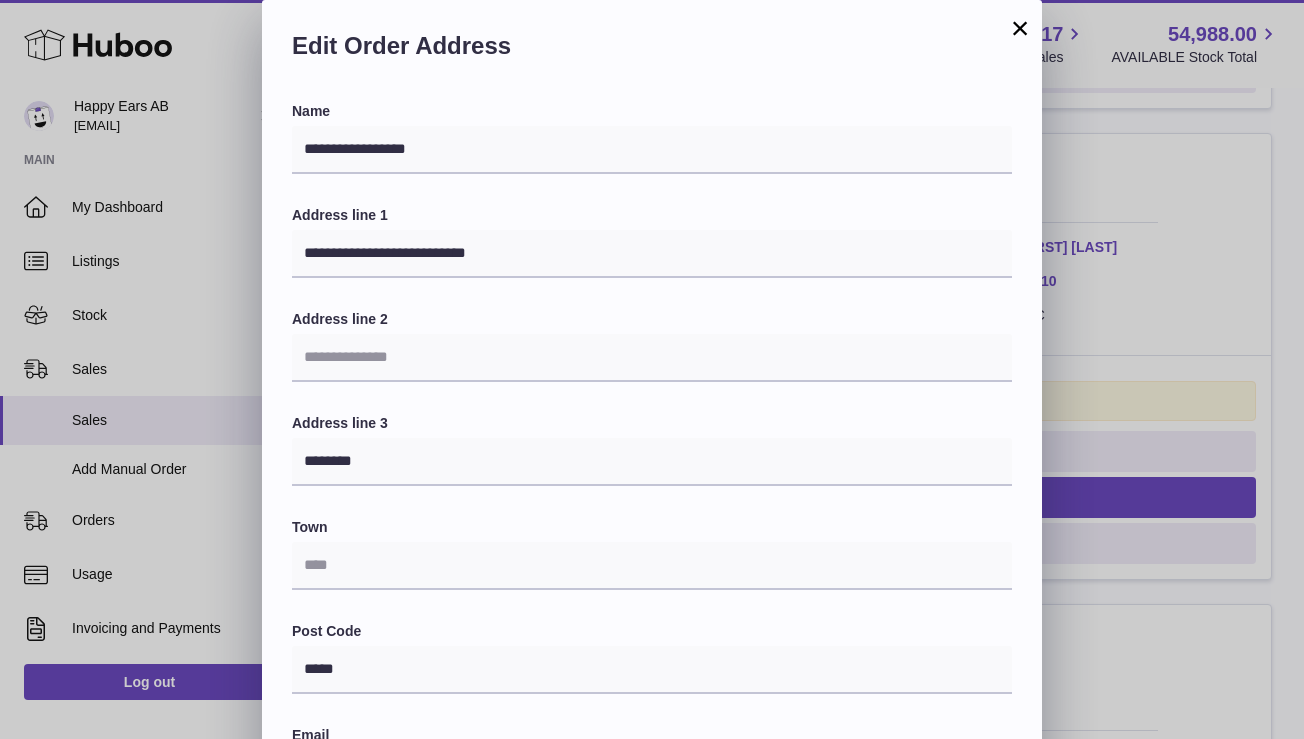 click on "×" at bounding box center [1020, 28] 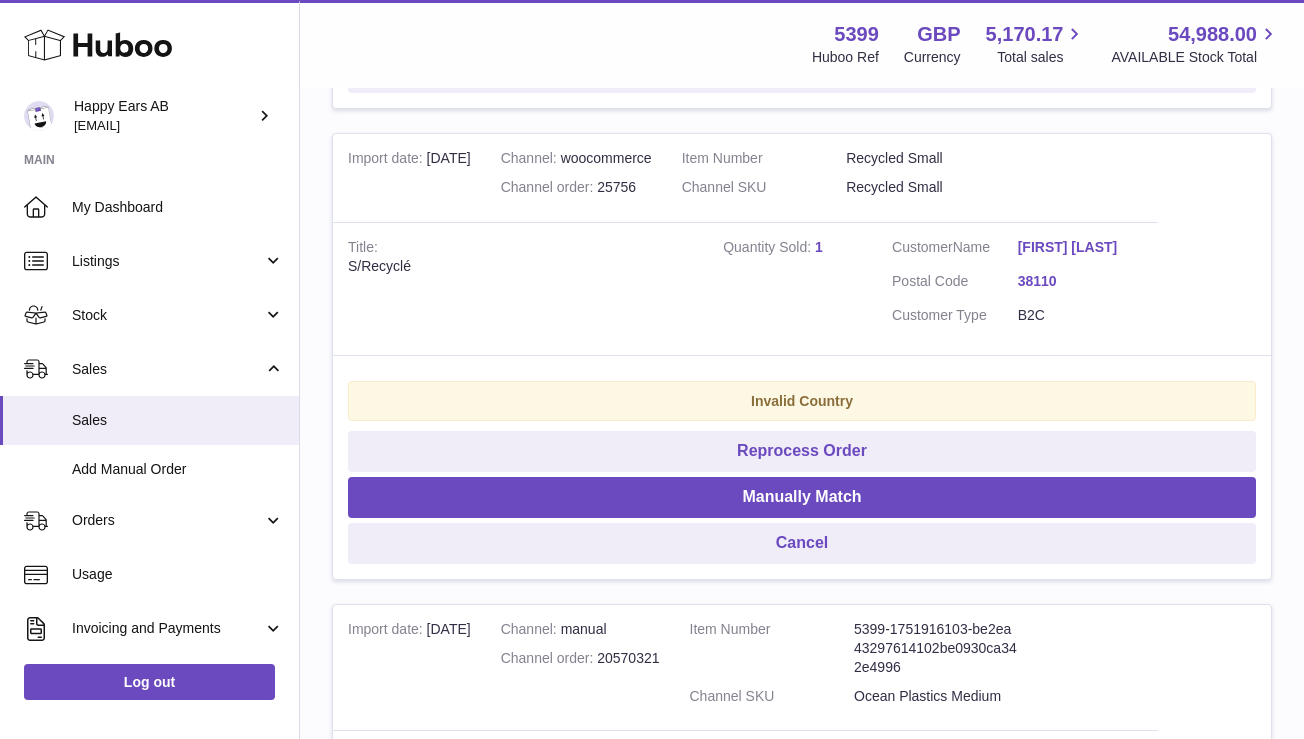 click on "[FIRST] [LAST]" at bounding box center [1081, 247] 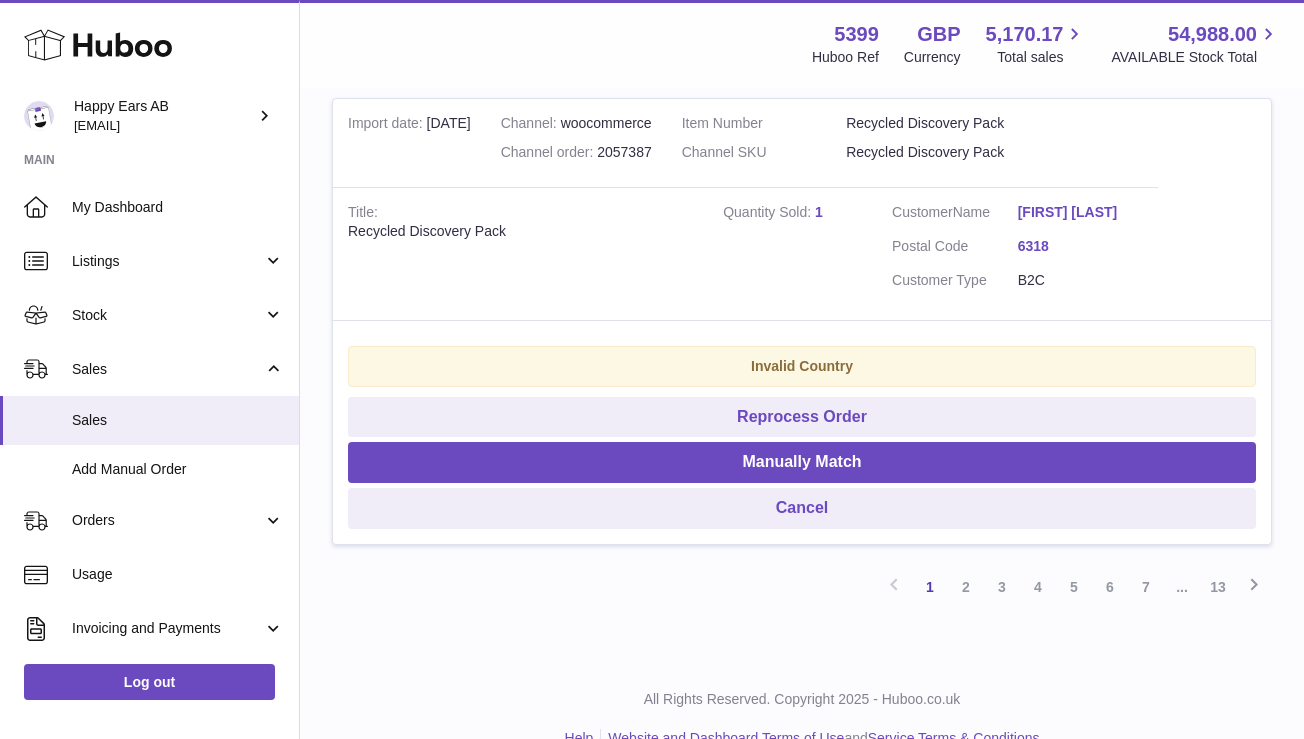 scroll, scrollTop: 4937, scrollLeft: 0, axis: vertical 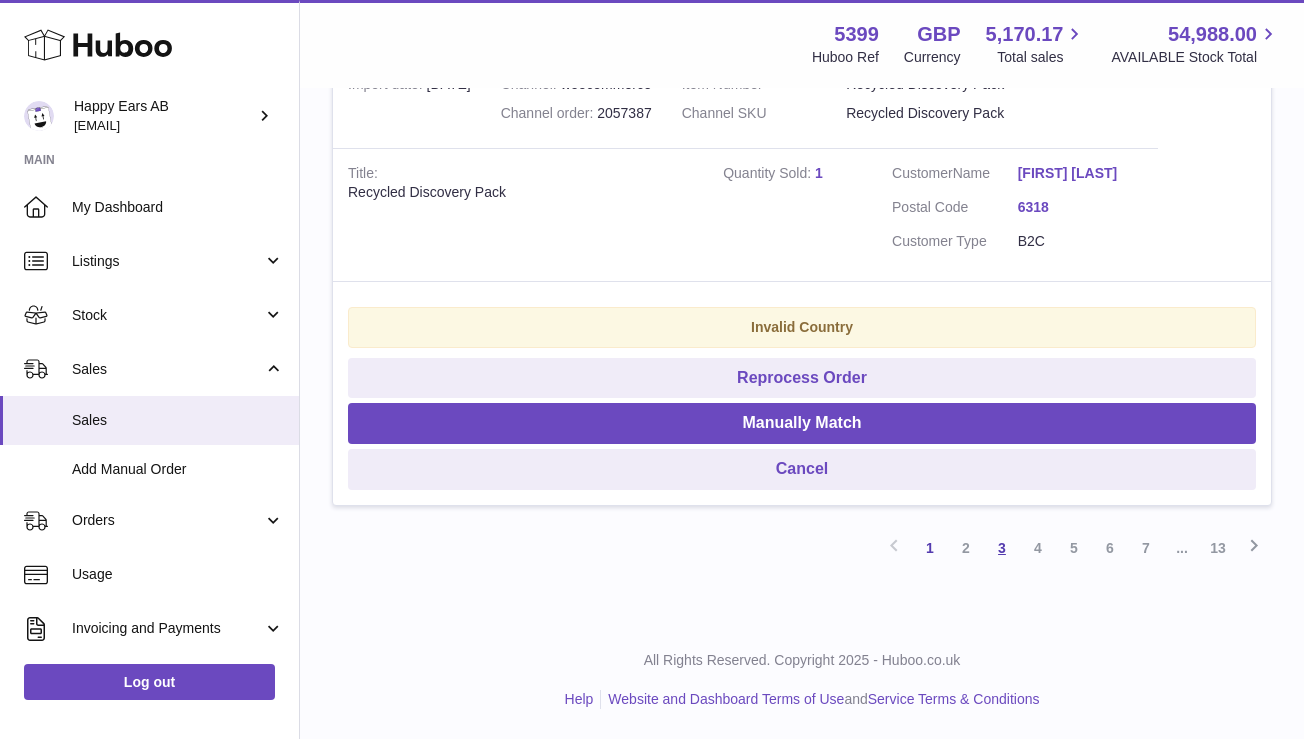 click on "3" at bounding box center (1002, 548) 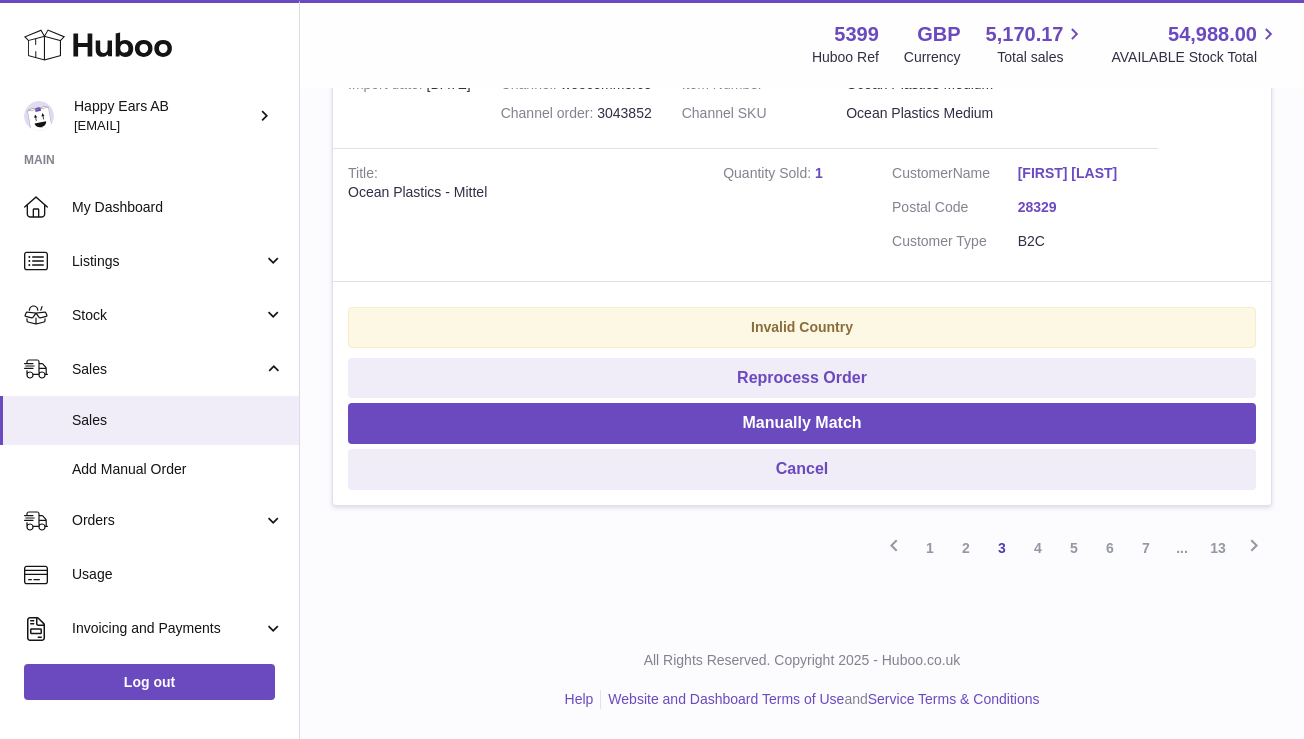 scroll, scrollTop: 4747, scrollLeft: 0, axis: vertical 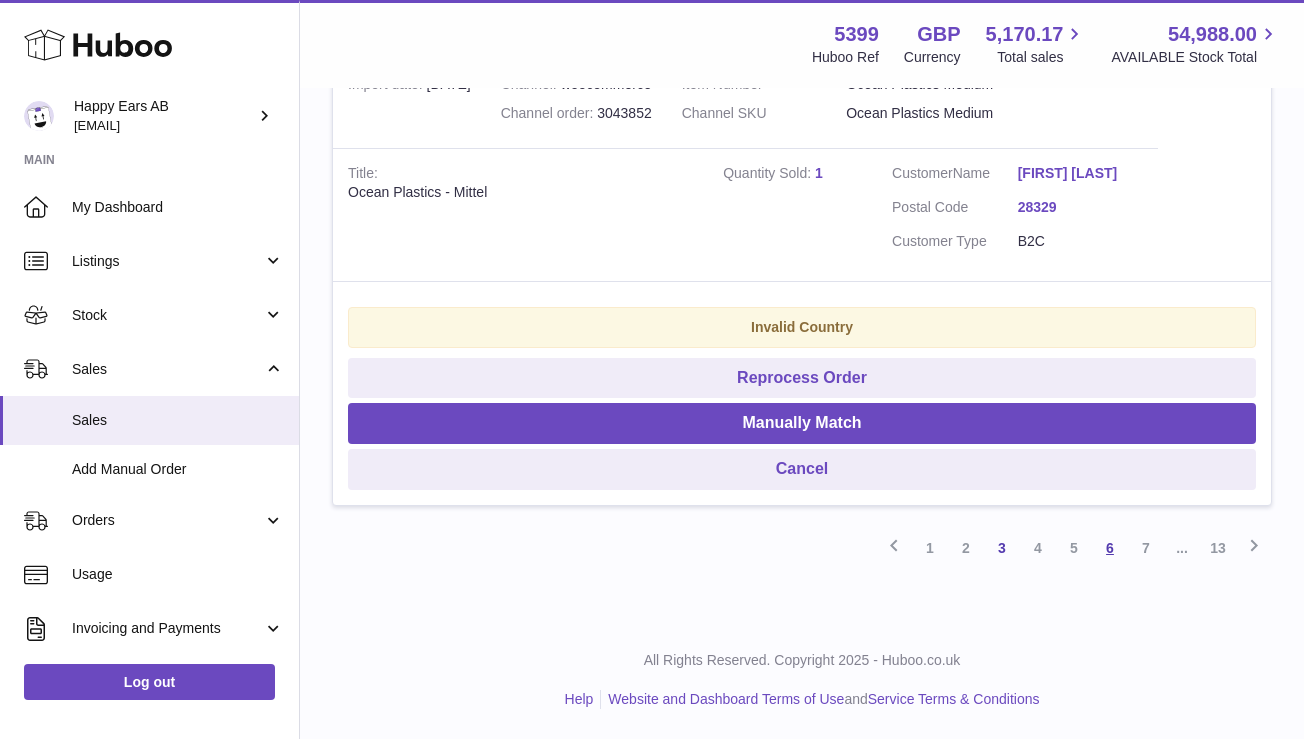 click on "6" at bounding box center [1110, 548] 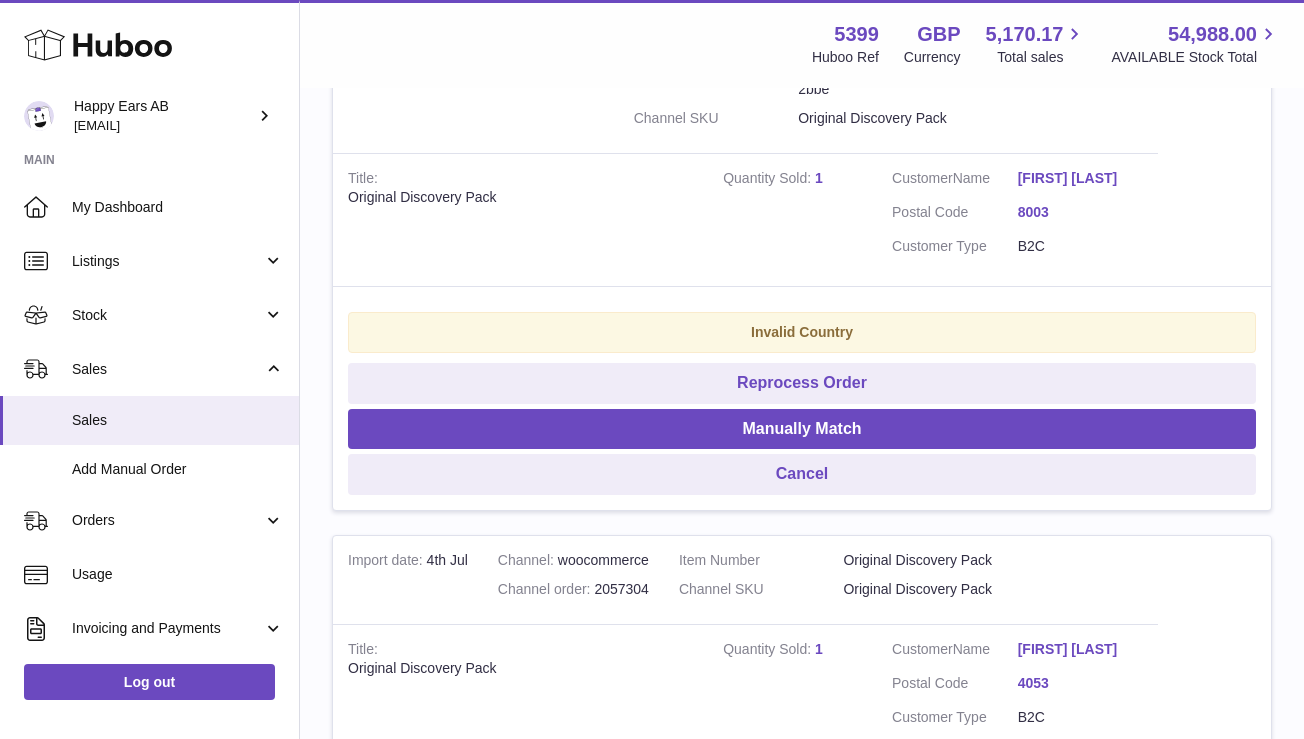 scroll, scrollTop: 2025, scrollLeft: 0, axis: vertical 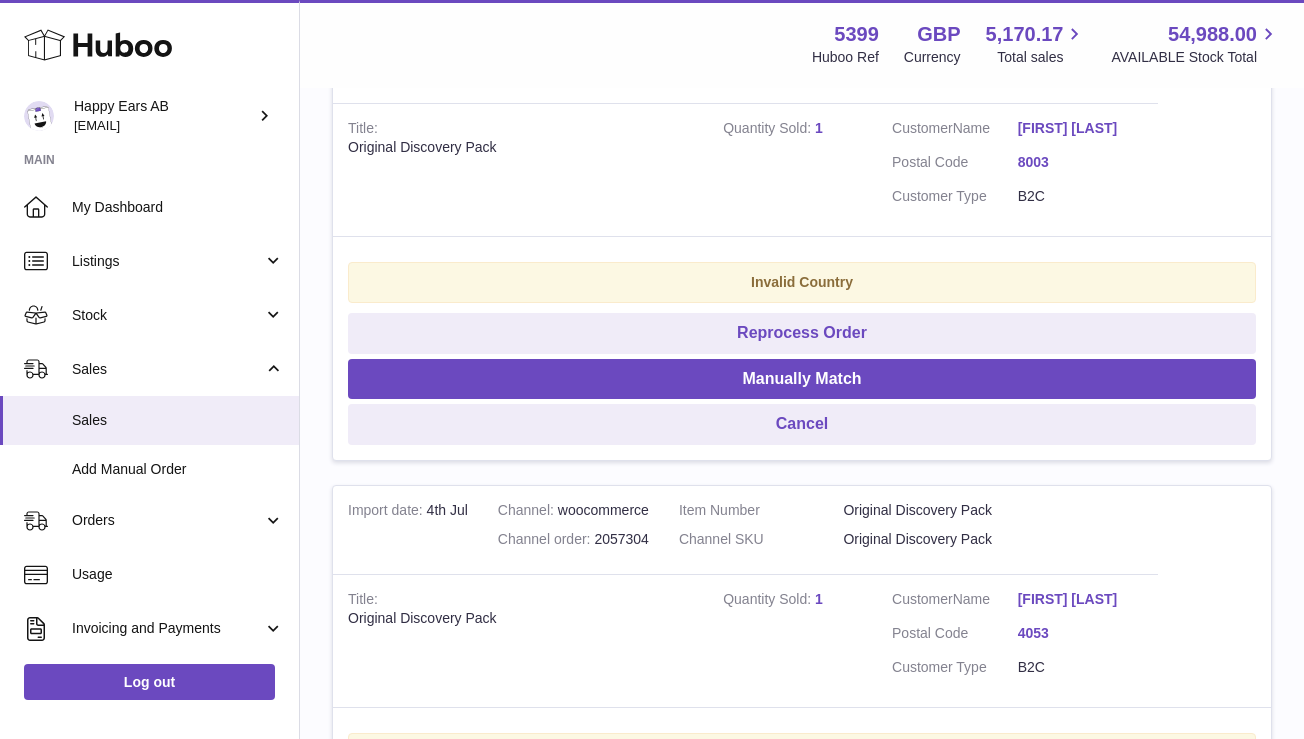 click on "[FIRST] [LAST]" at bounding box center (1081, 128) 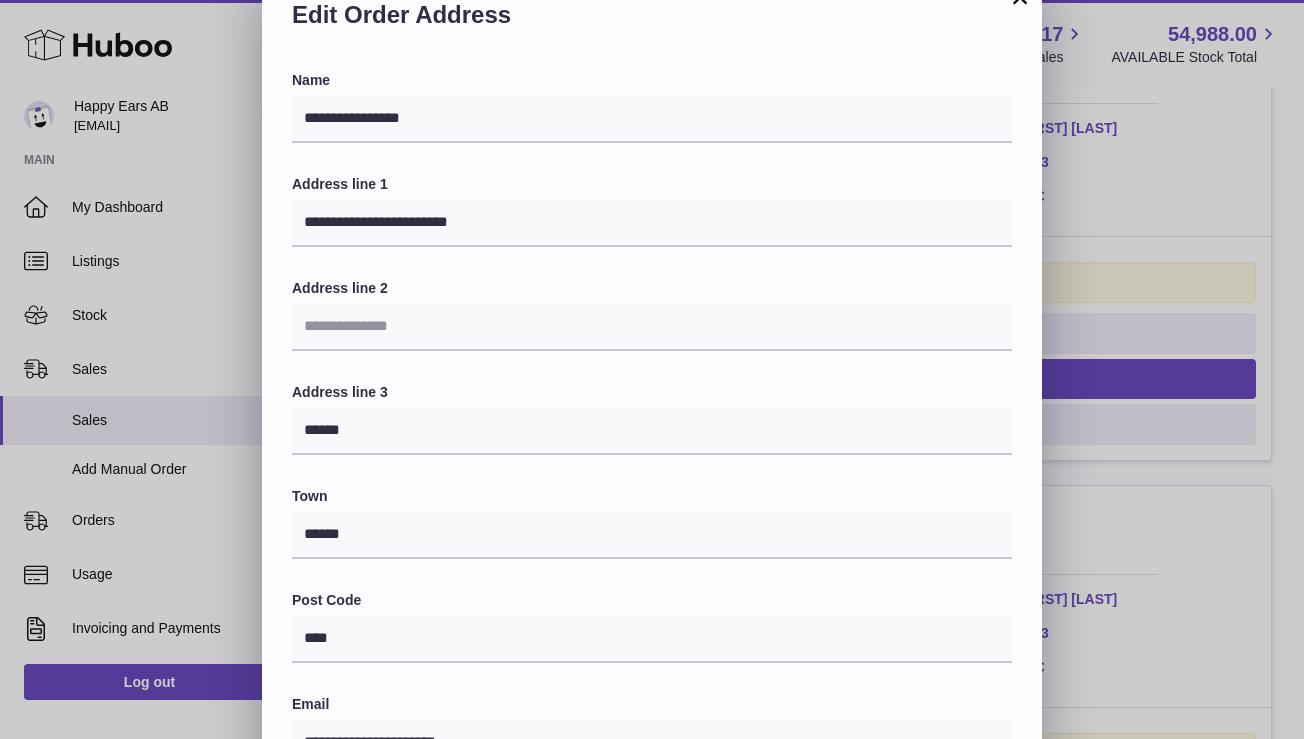 scroll, scrollTop: 0, scrollLeft: 0, axis: both 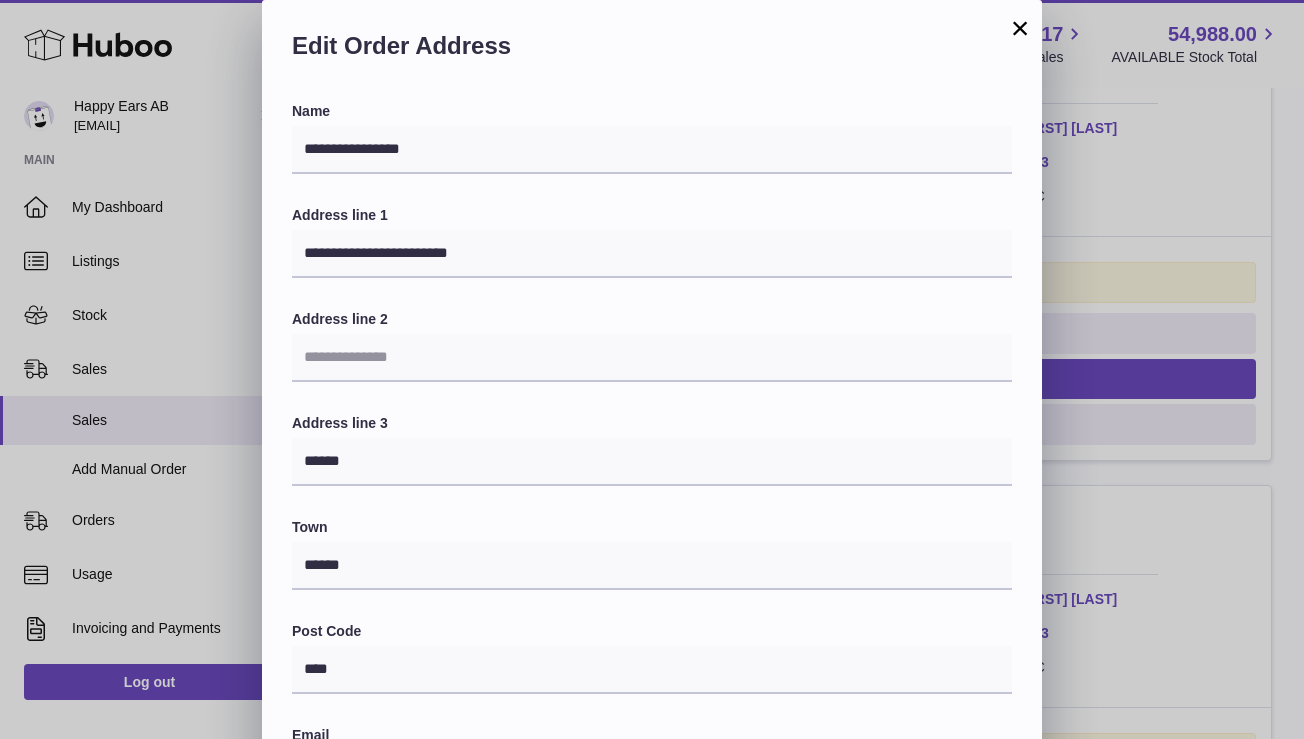 click on "×" at bounding box center (1020, 28) 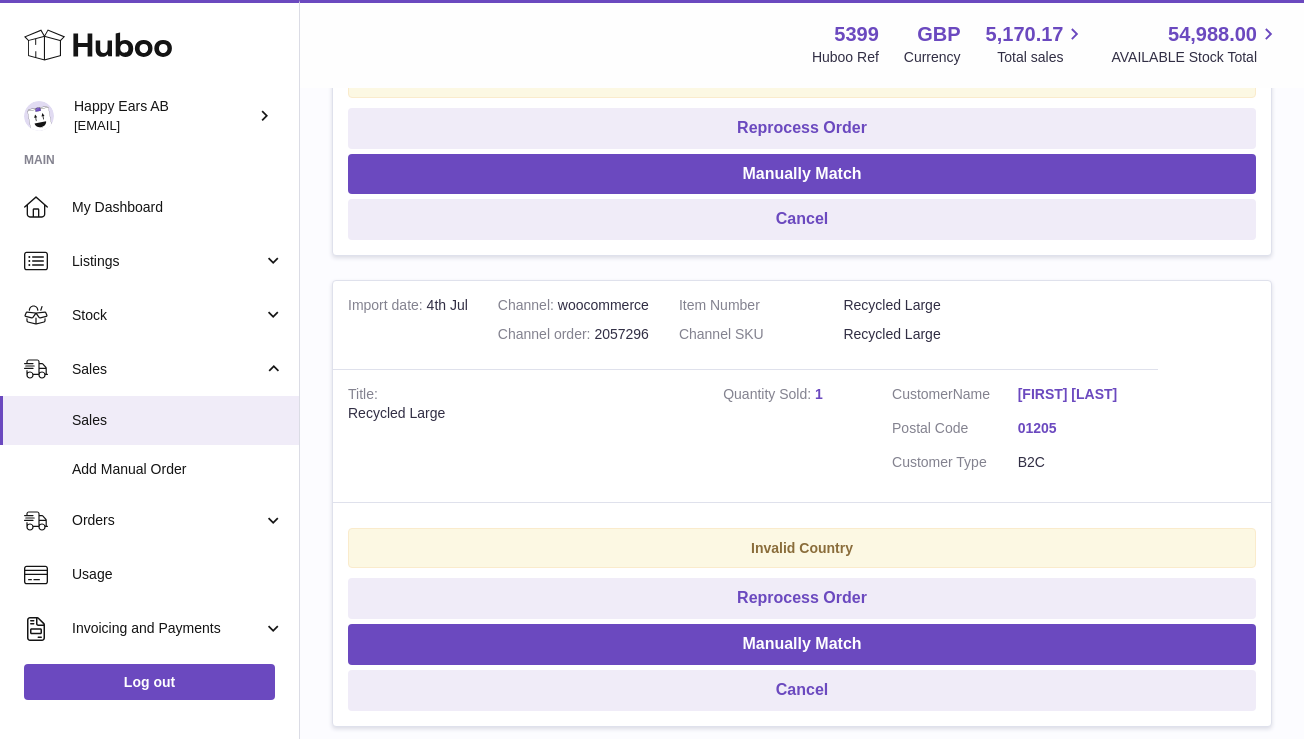 scroll, scrollTop: 3687, scrollLeft: 0, axis: vertical 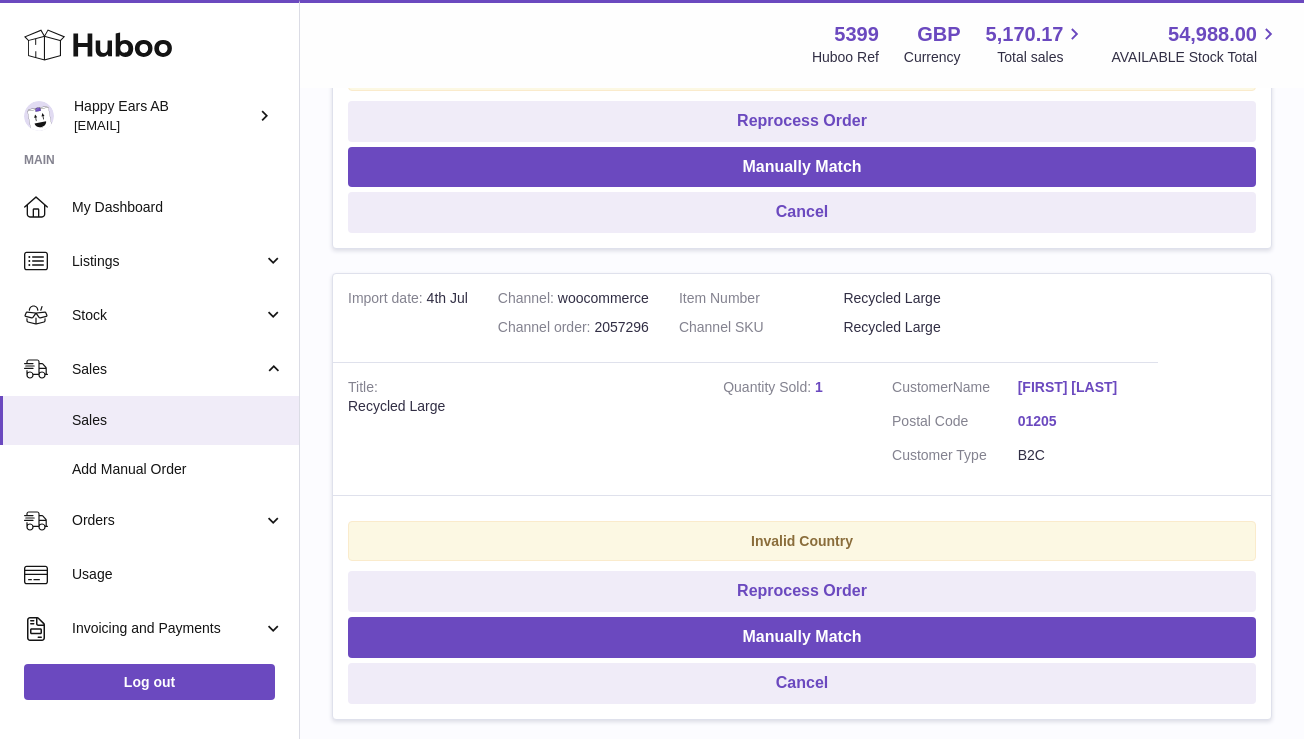 click on "[FIRST] [LAST]" at bounding box center (1081, 387) 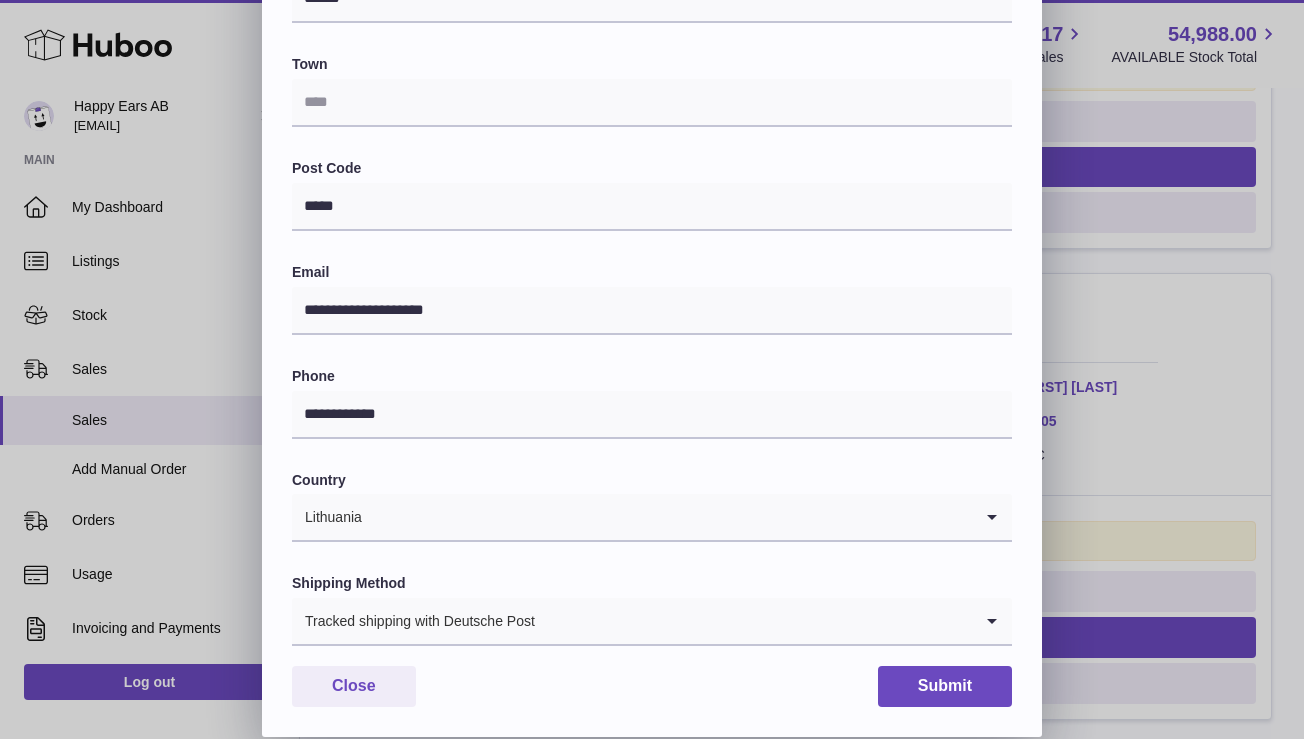 scroll, scrollTop: 0, scrollLeft: 0, axis: both 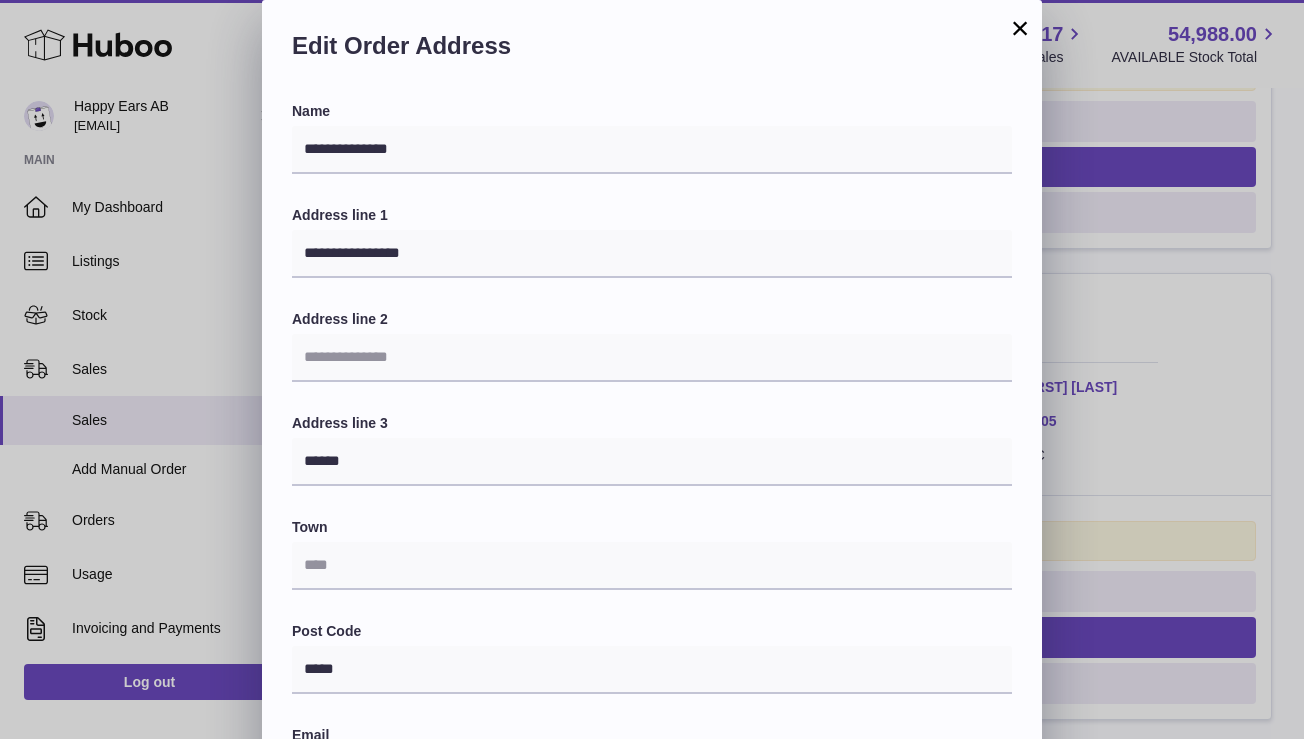 click on "×" at bounding box center [1020, 28] 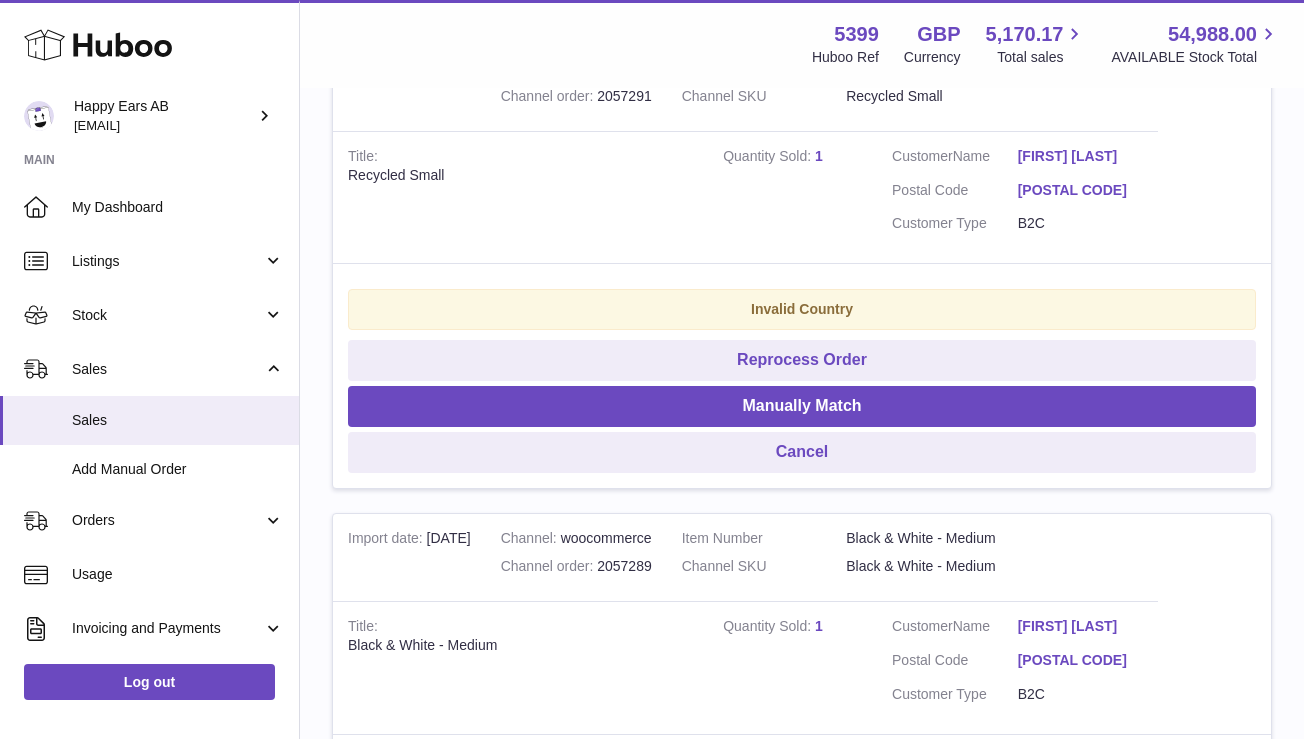 scroll, scrollTop: 4880, scrollLeft: 0, axis: vertical 